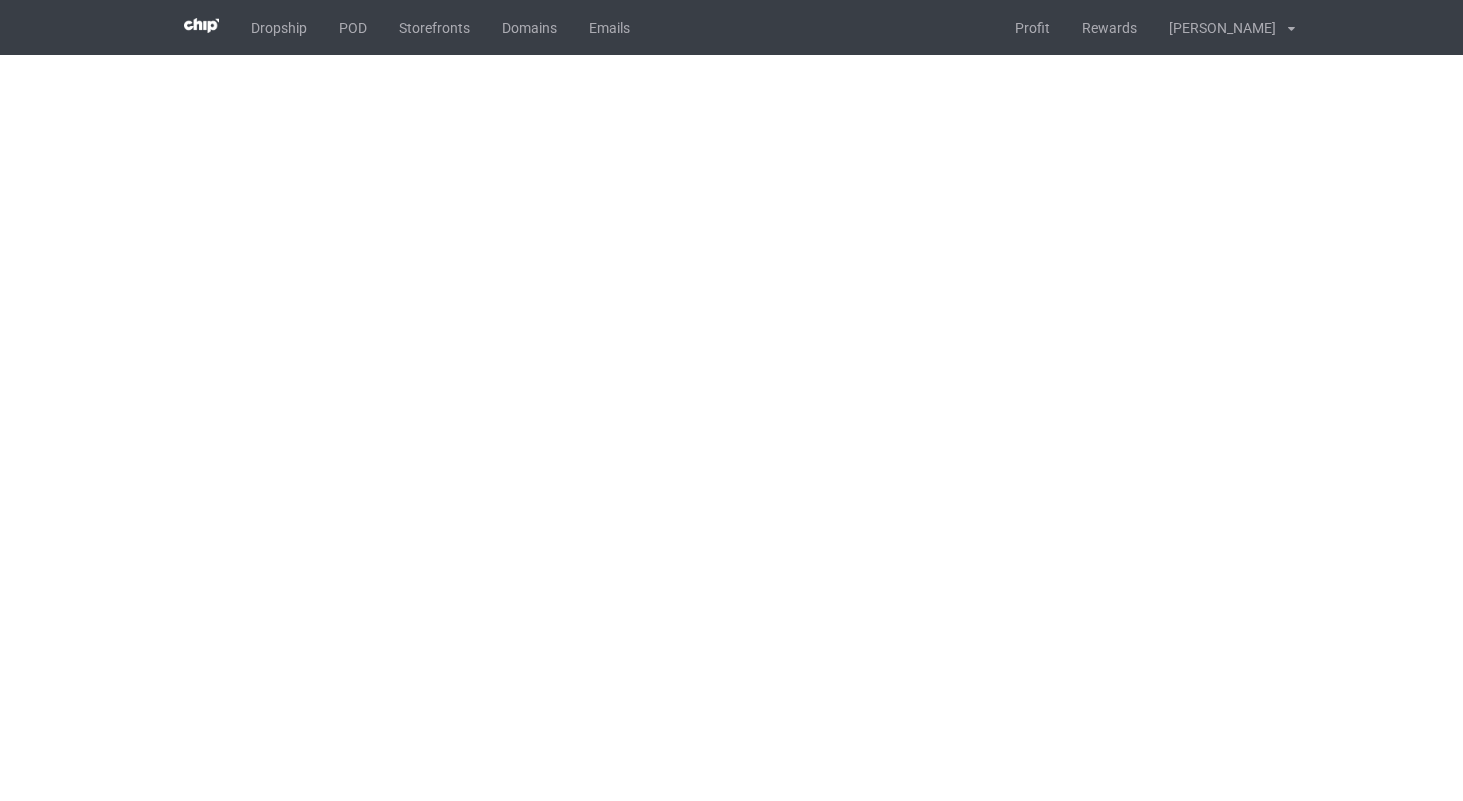 scroll, scrollTop: 0, scrollLeft: 0, axis: both 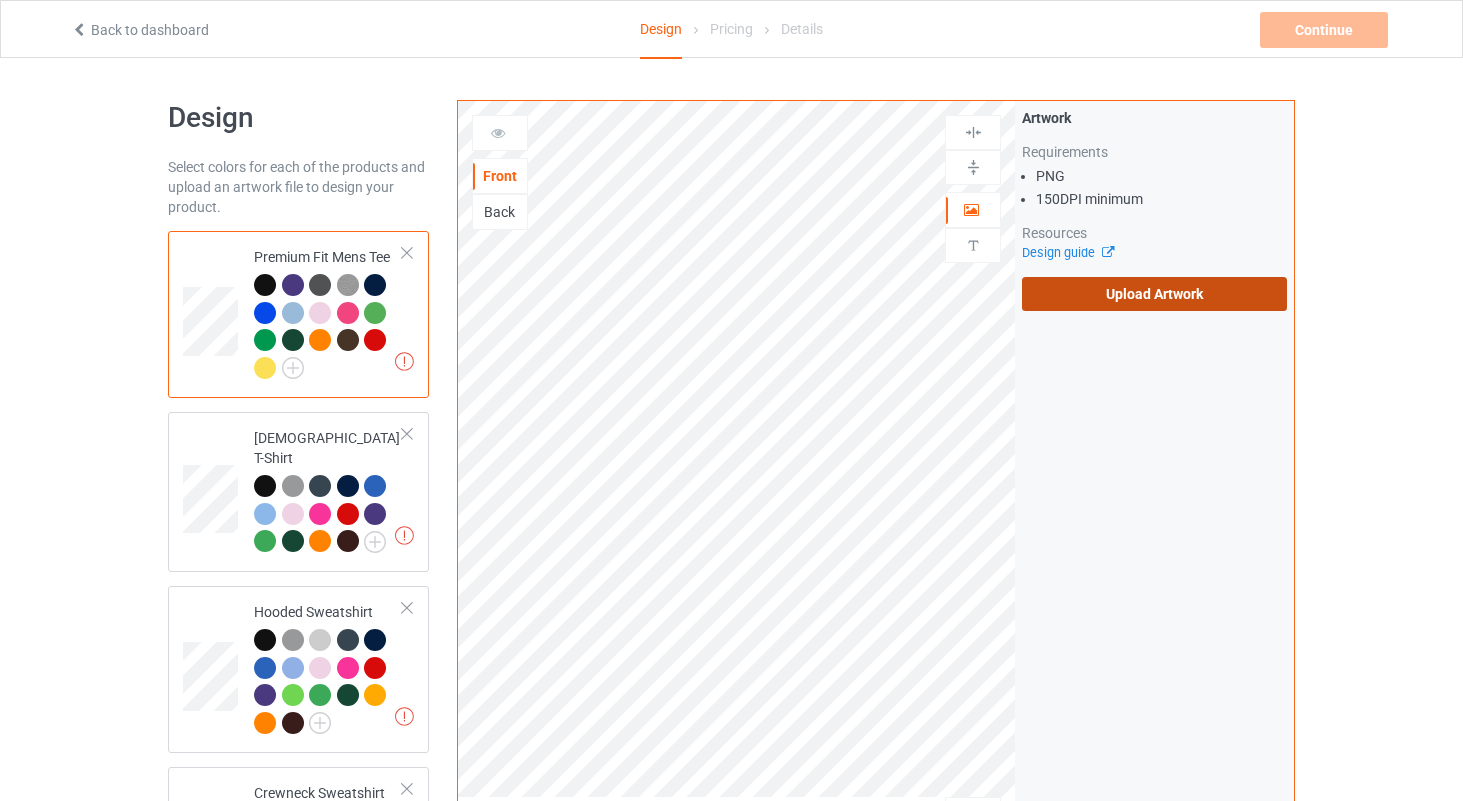 click on "Upload Artwork" at bounding box center (1154, 294) 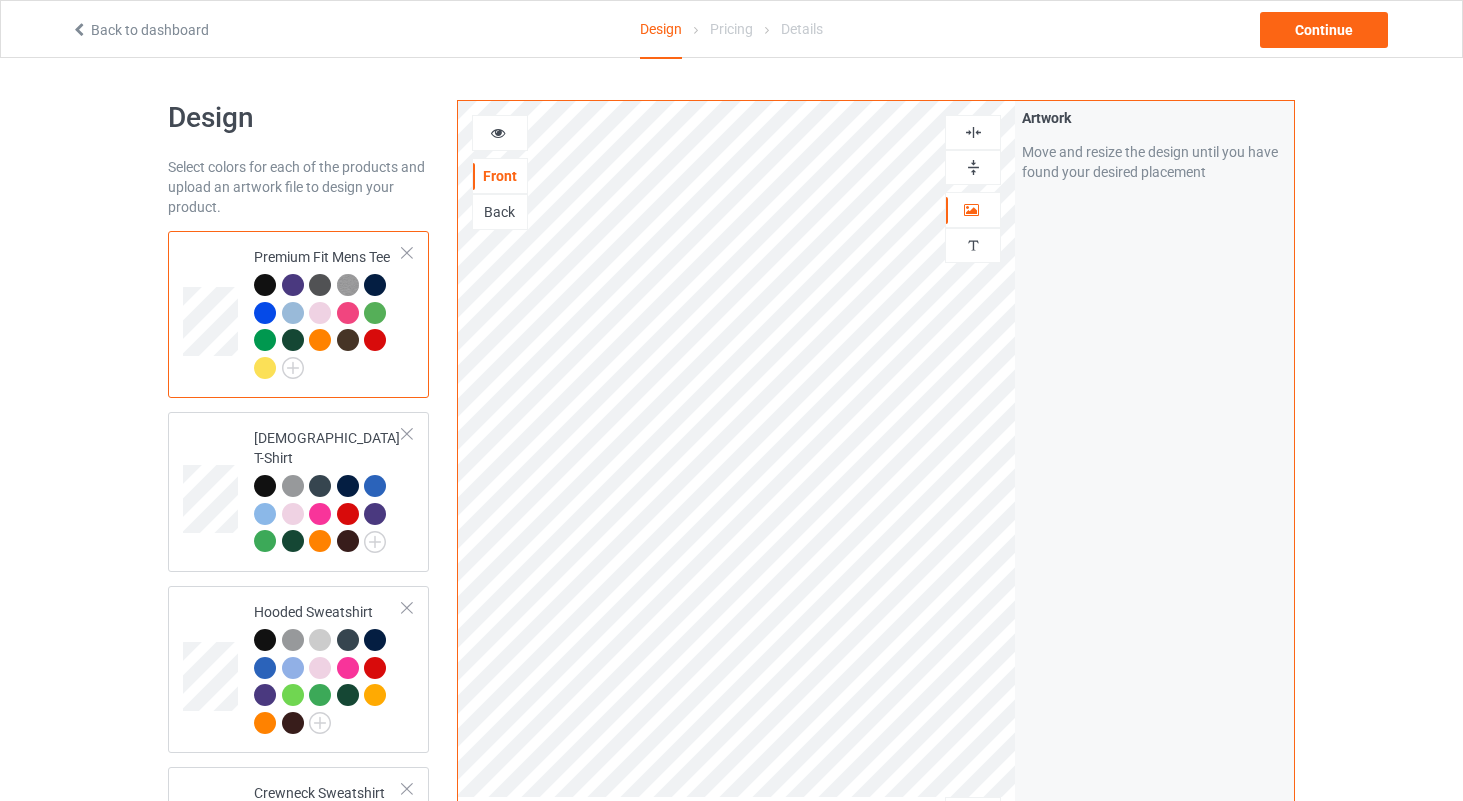click at bounding box center (500, 133) 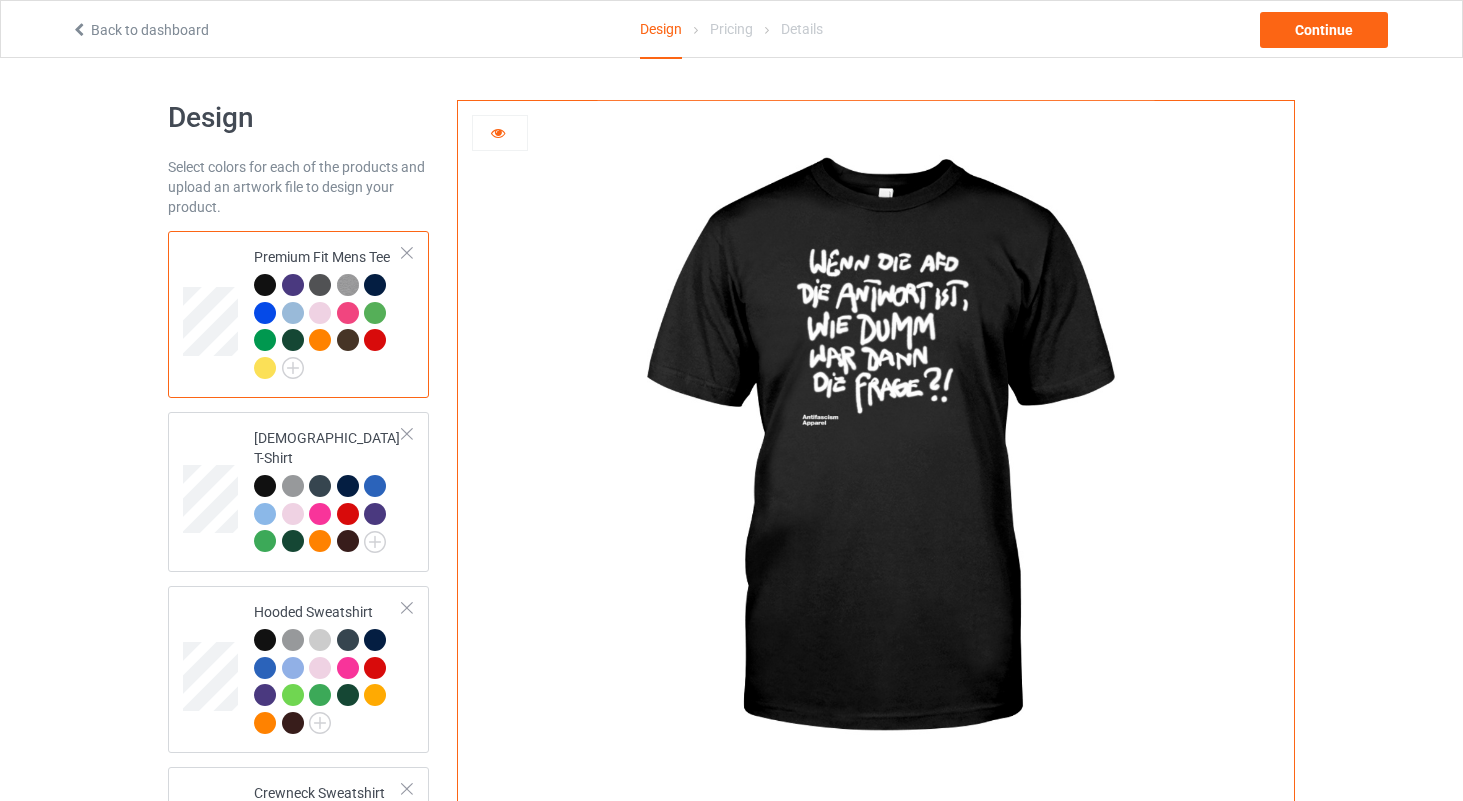 click at bounding box center (498, 130) 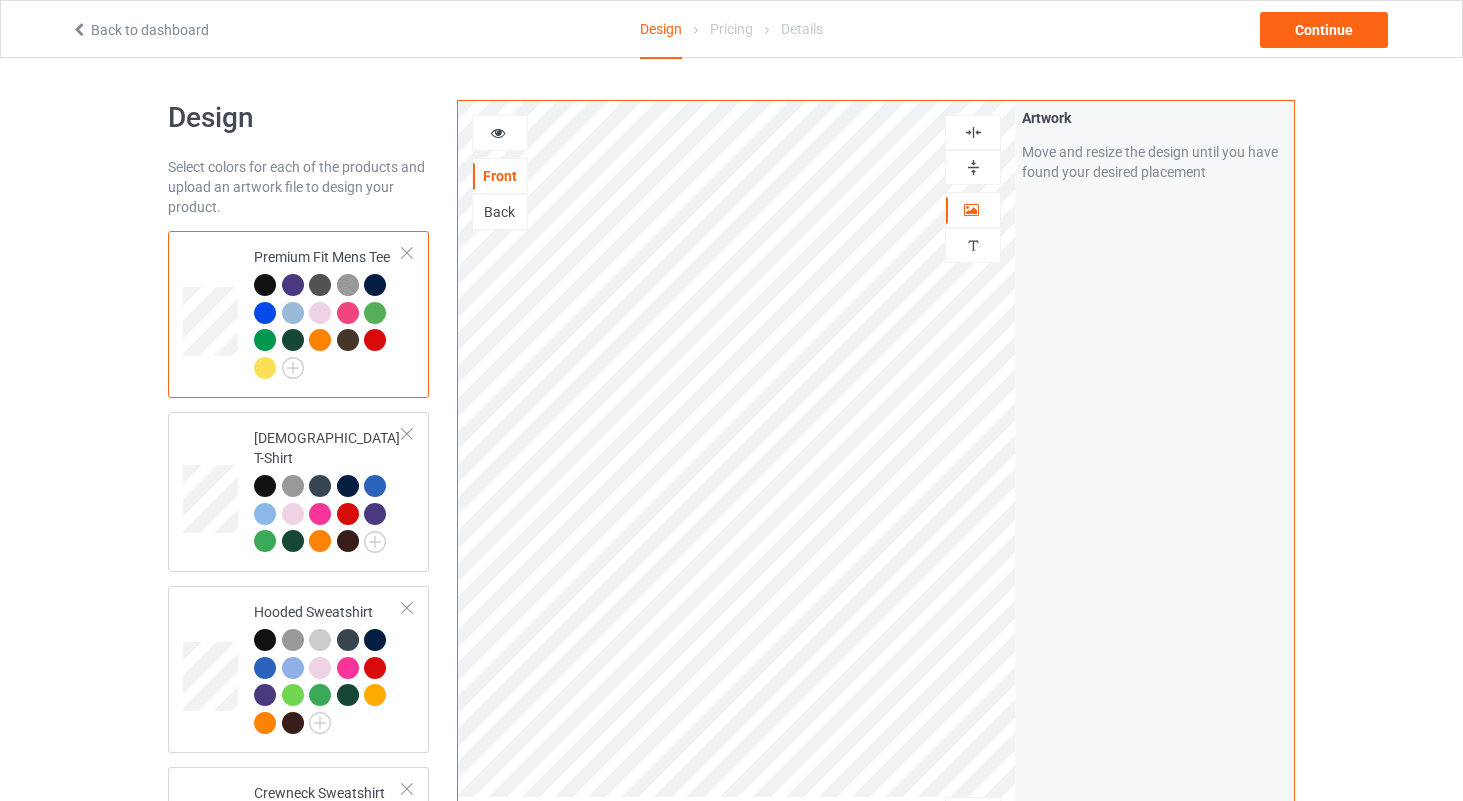 scroll, scrollTop: 0, scrollLeft: 0, axis: both 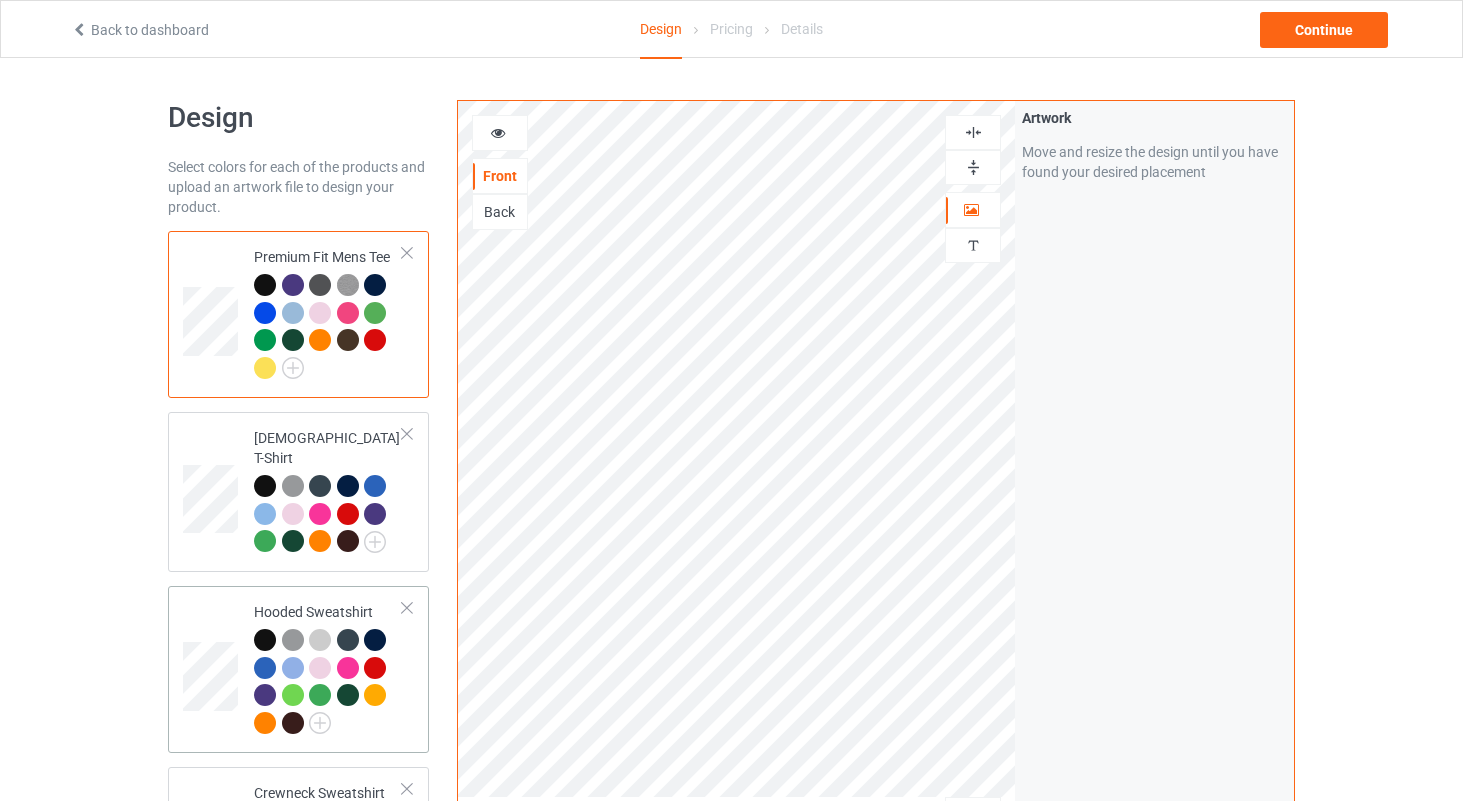 click at bounding box center [320, 640] 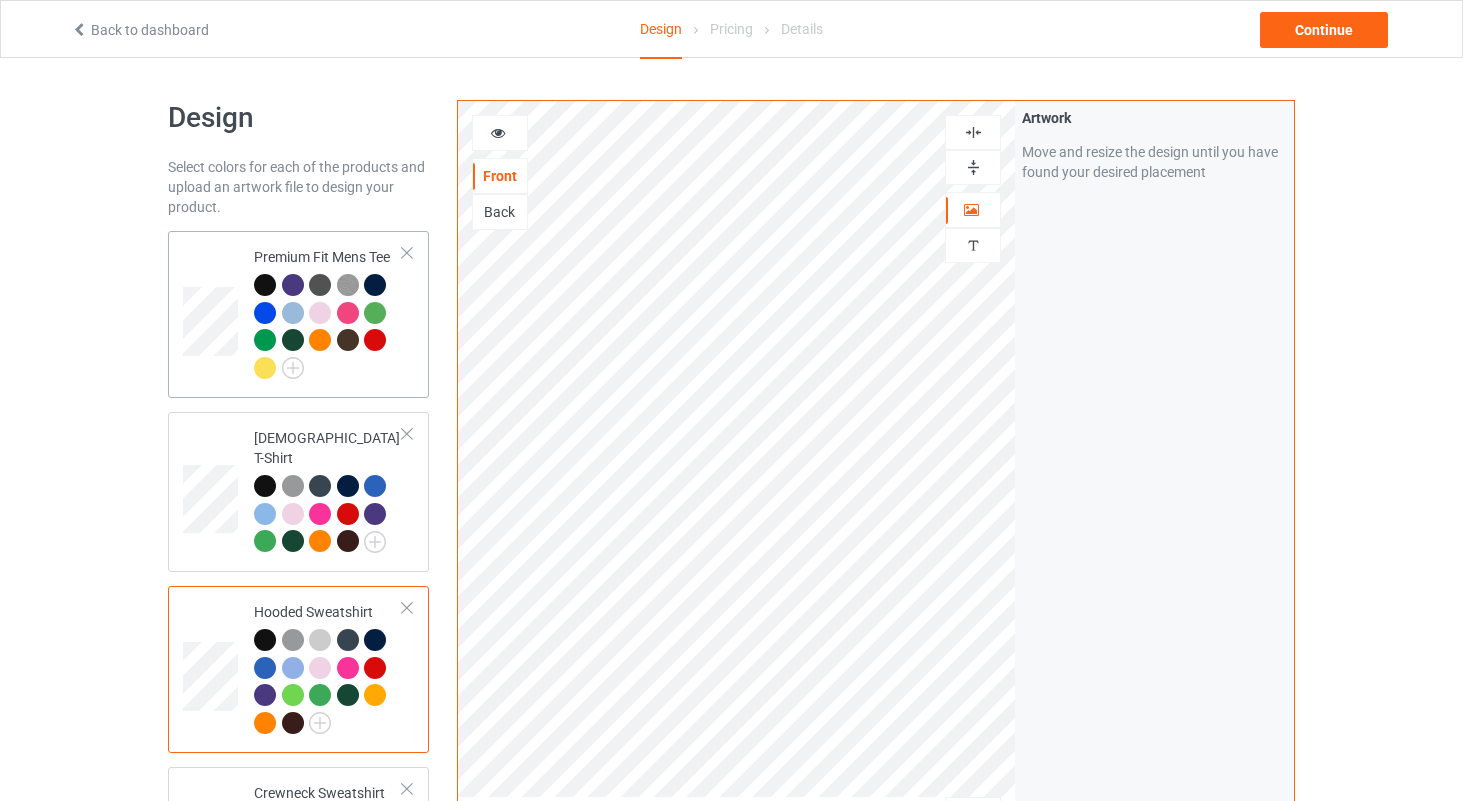 click at bounding box center (320, 313) 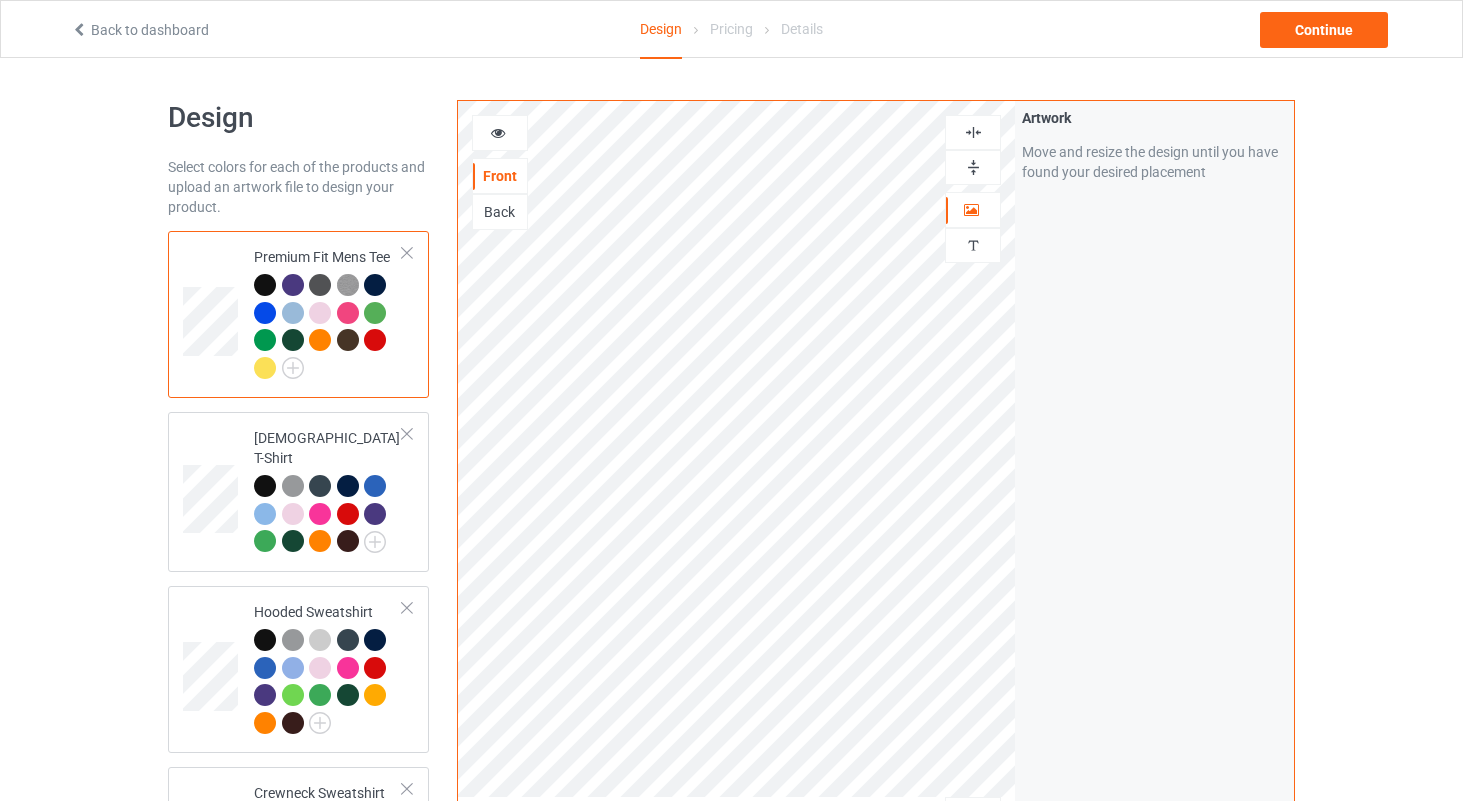 click at bounding box center [498, 130] 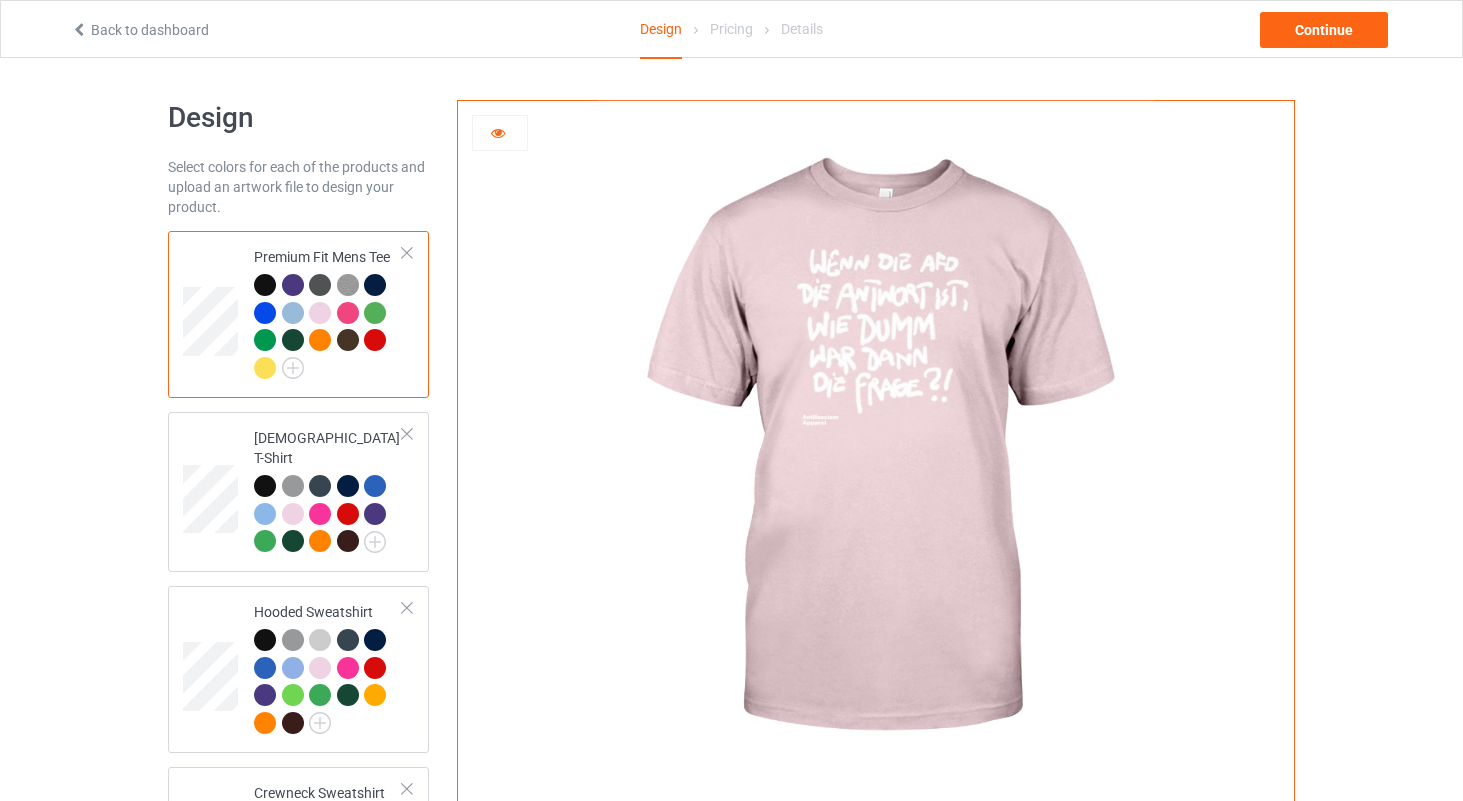 click at bounding box center (498, 130) 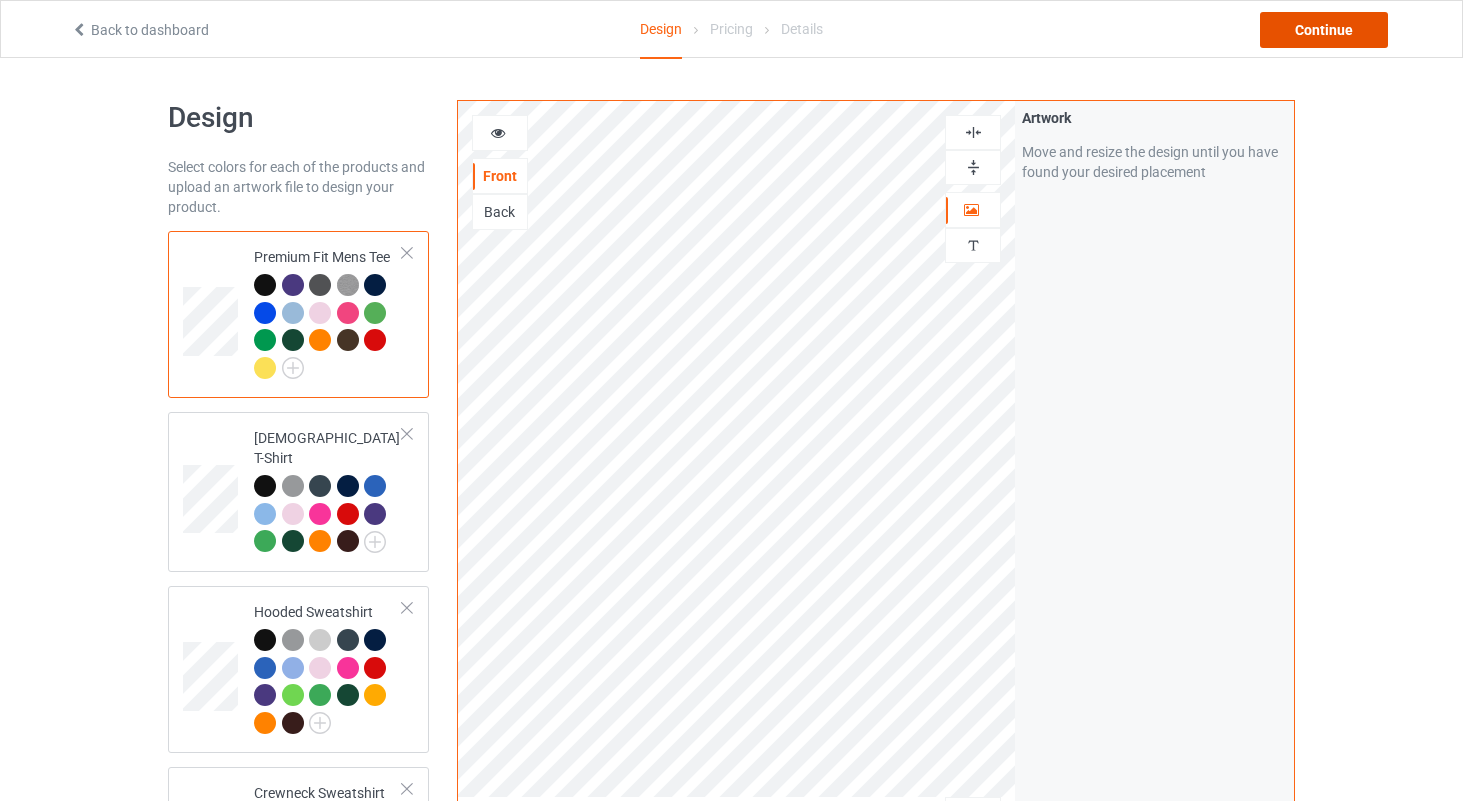 click on "Continue" at bounding box center [1324, 30] 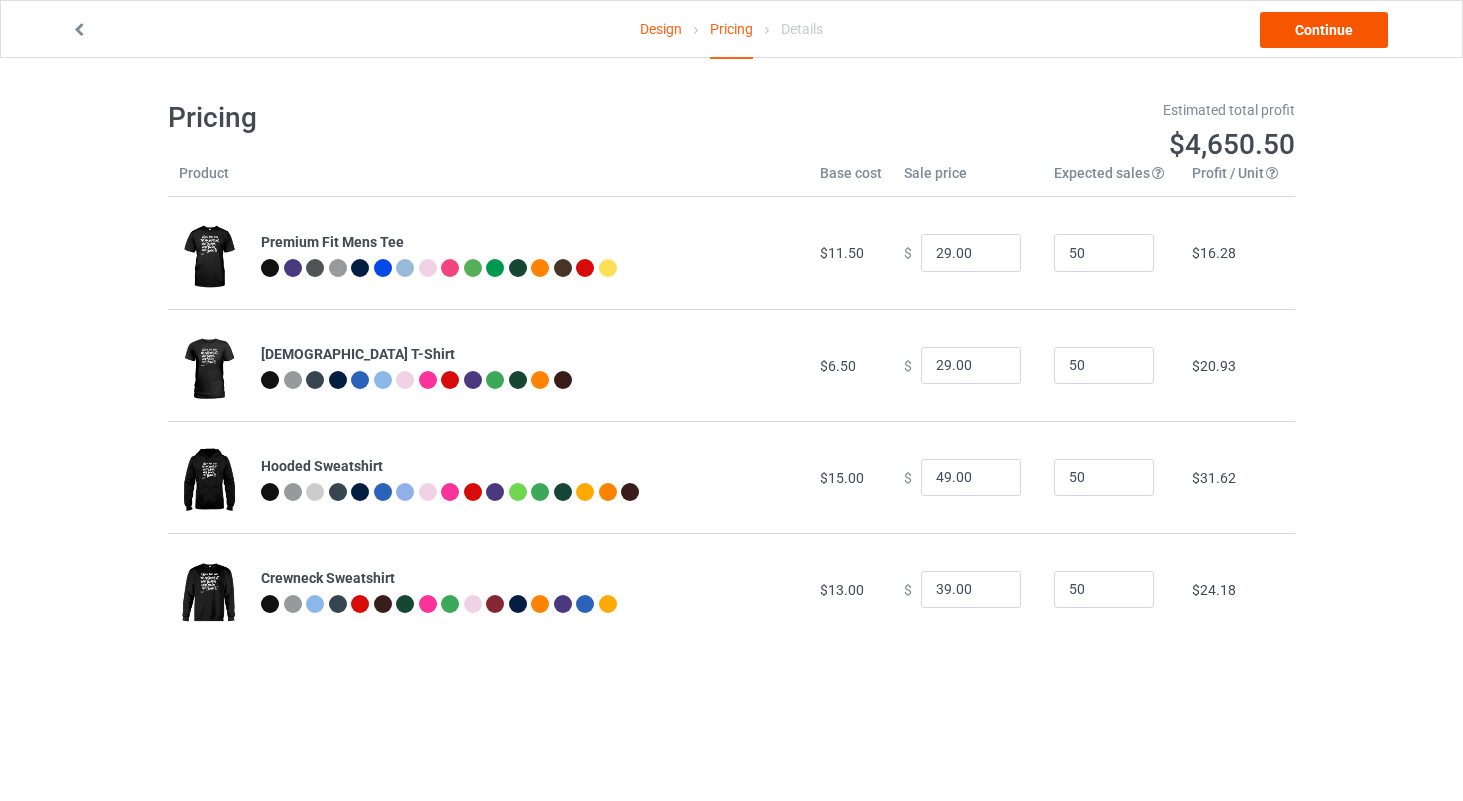 click on "Continue" at bounding box center (1324, 30) 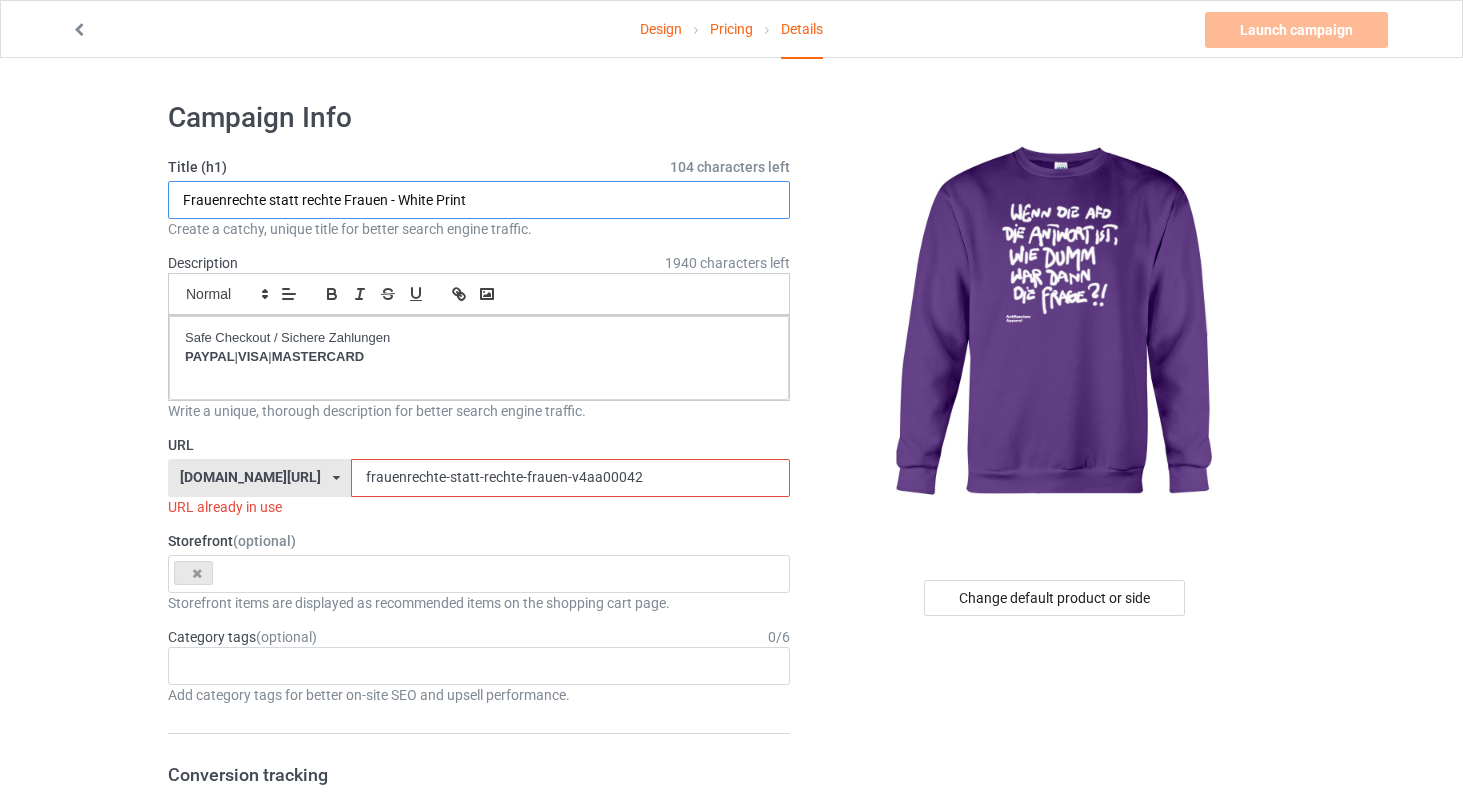 drag, startPoint x: 472, startPoint y: 205, endPoint x: 385, endPoint y: 183, distance: 89.73851 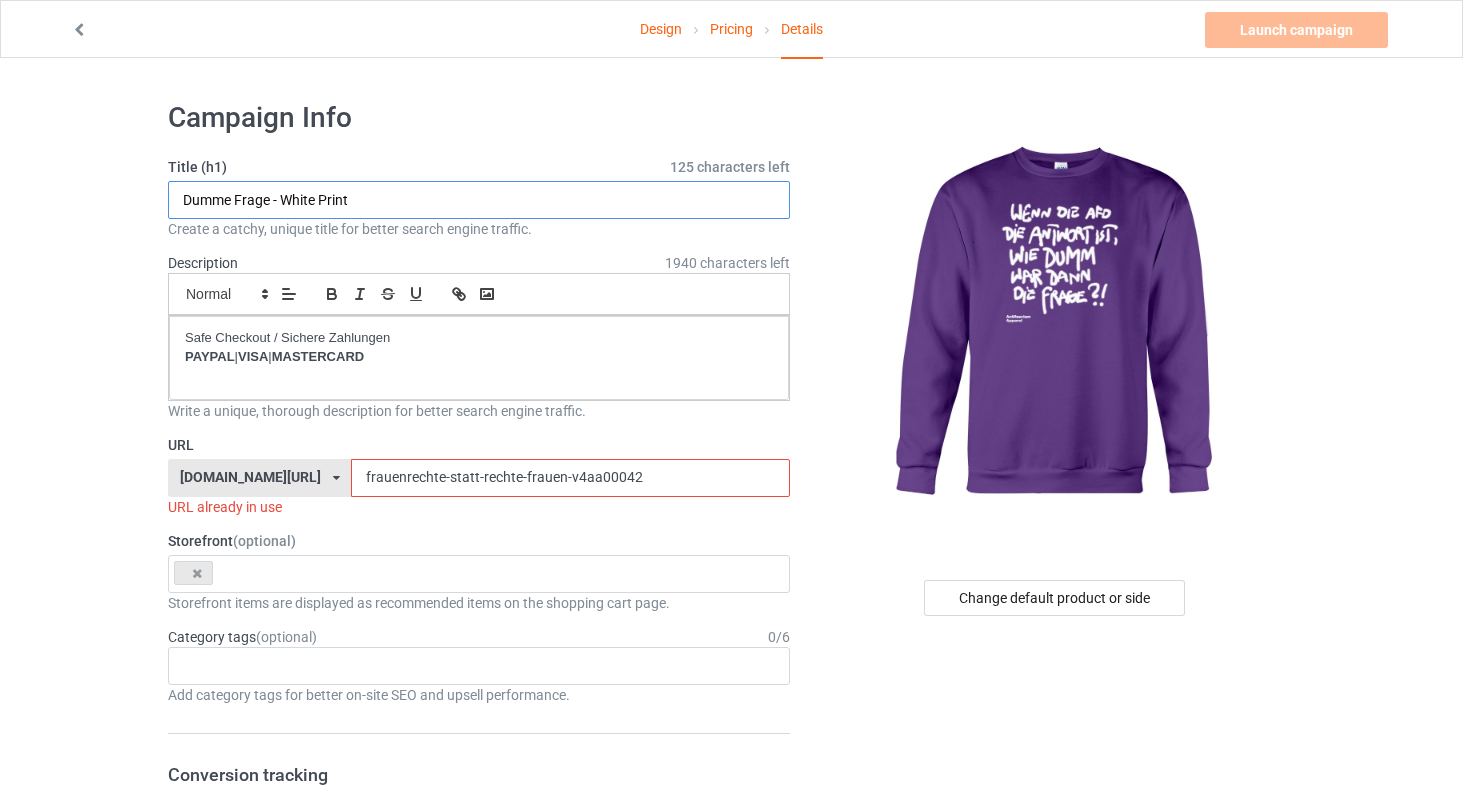 type on "Dumme Frage - White Print" 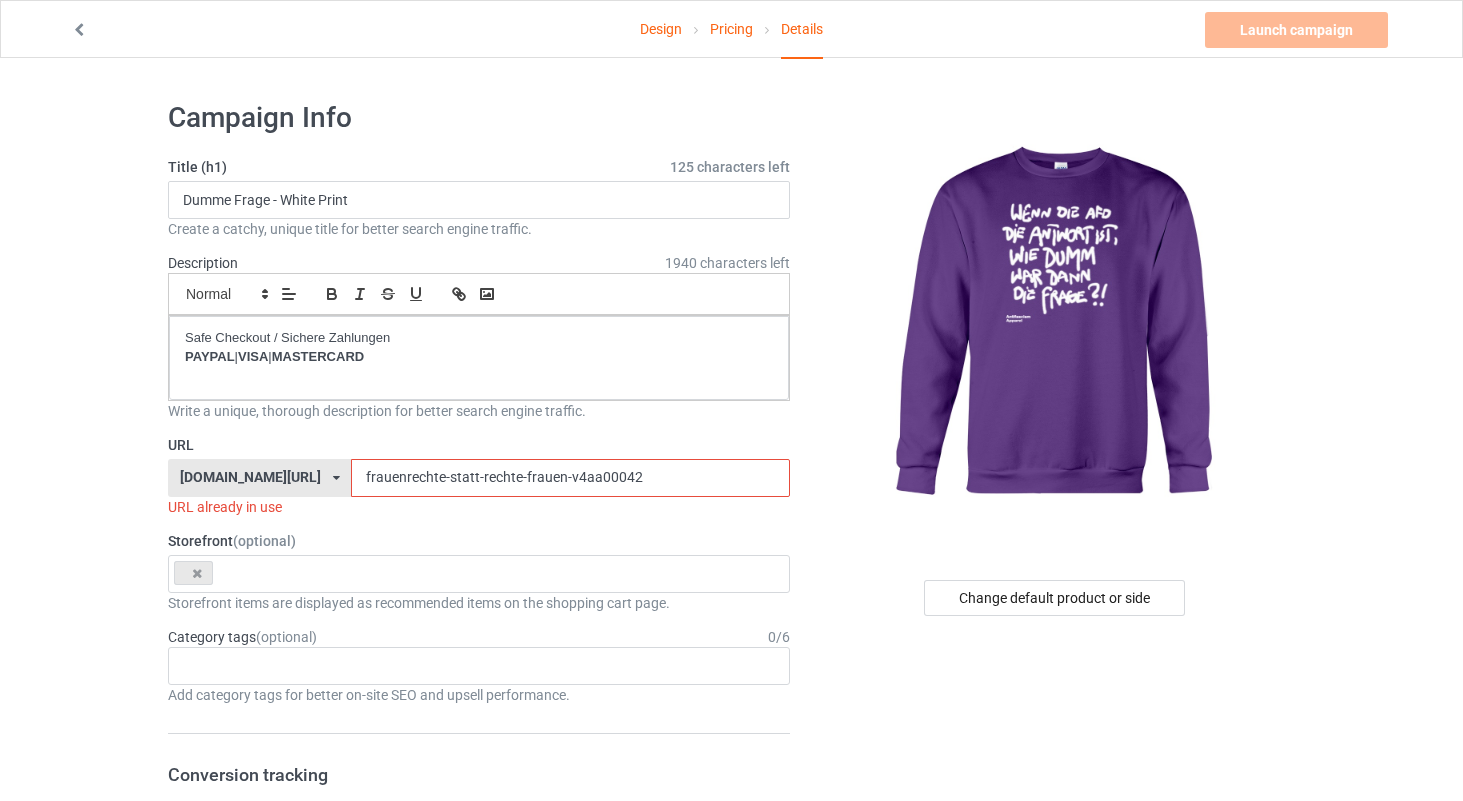 drag, startPoint x: 579, startPoint y: 475, endPoint x: 301, endPoint y: 434, distance: 281.0071 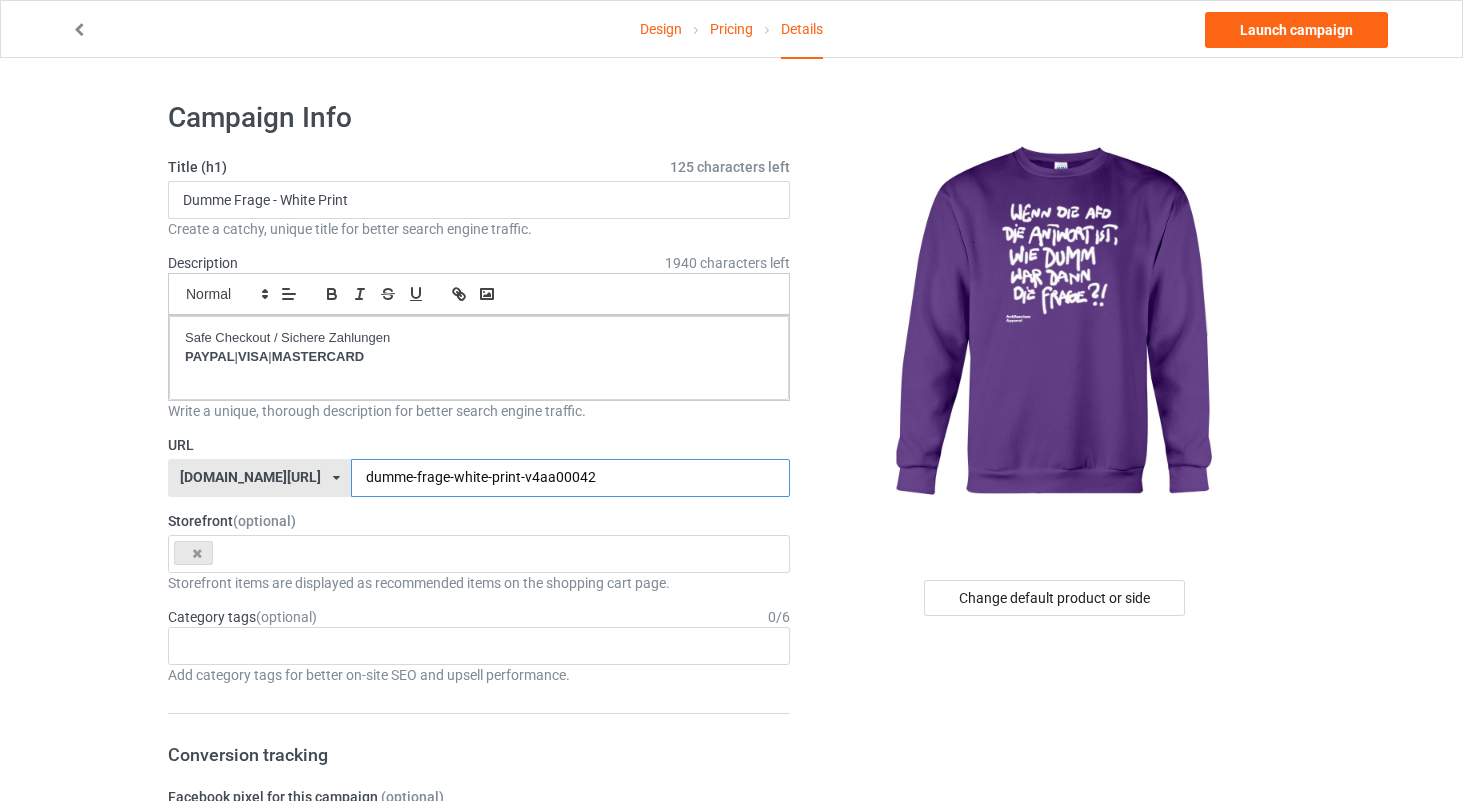 click on "dumme-frage-white-print-v4aa00042" at bounding box center [570, 478] 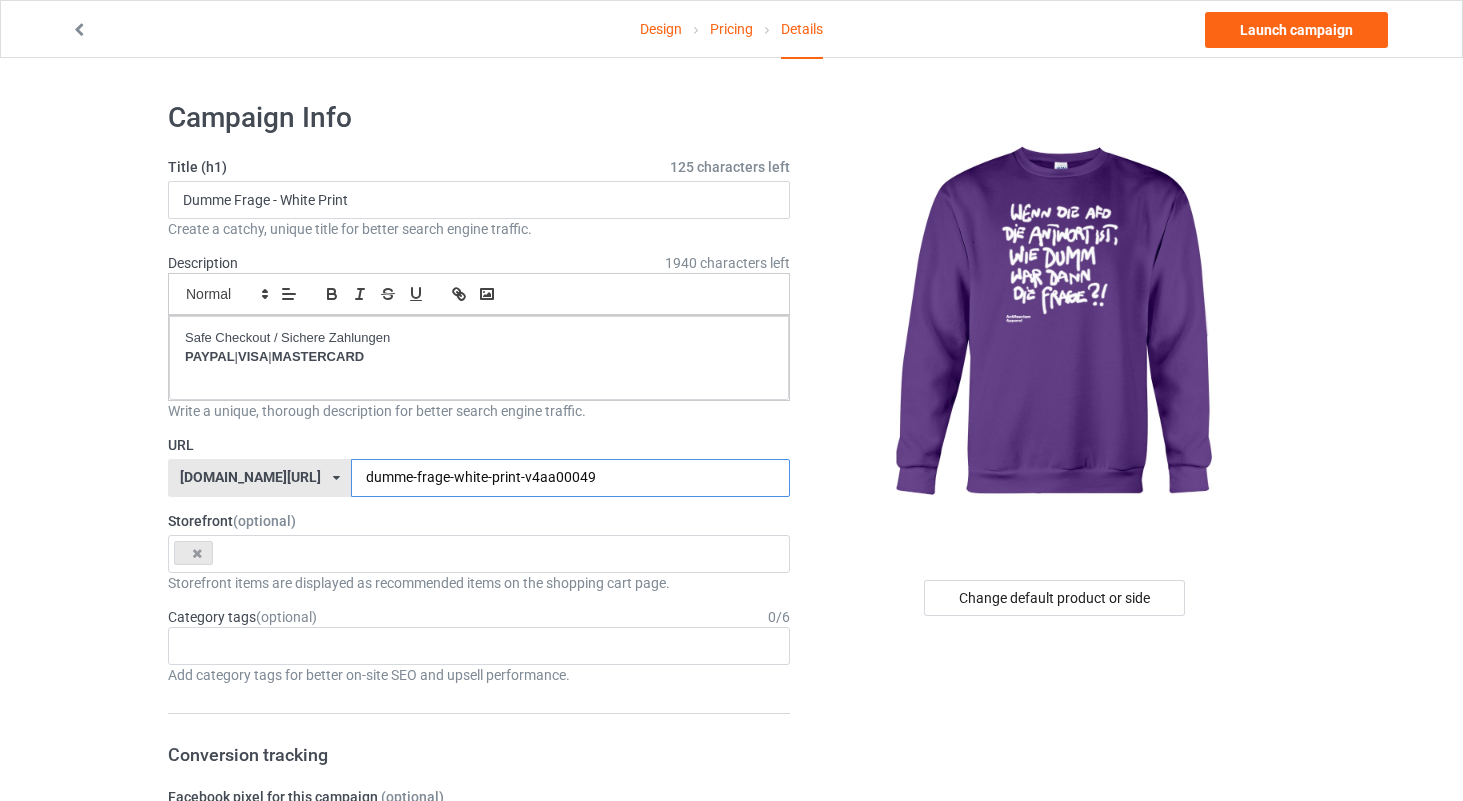 type on "dumme-frage-white-print-v4aa00049" 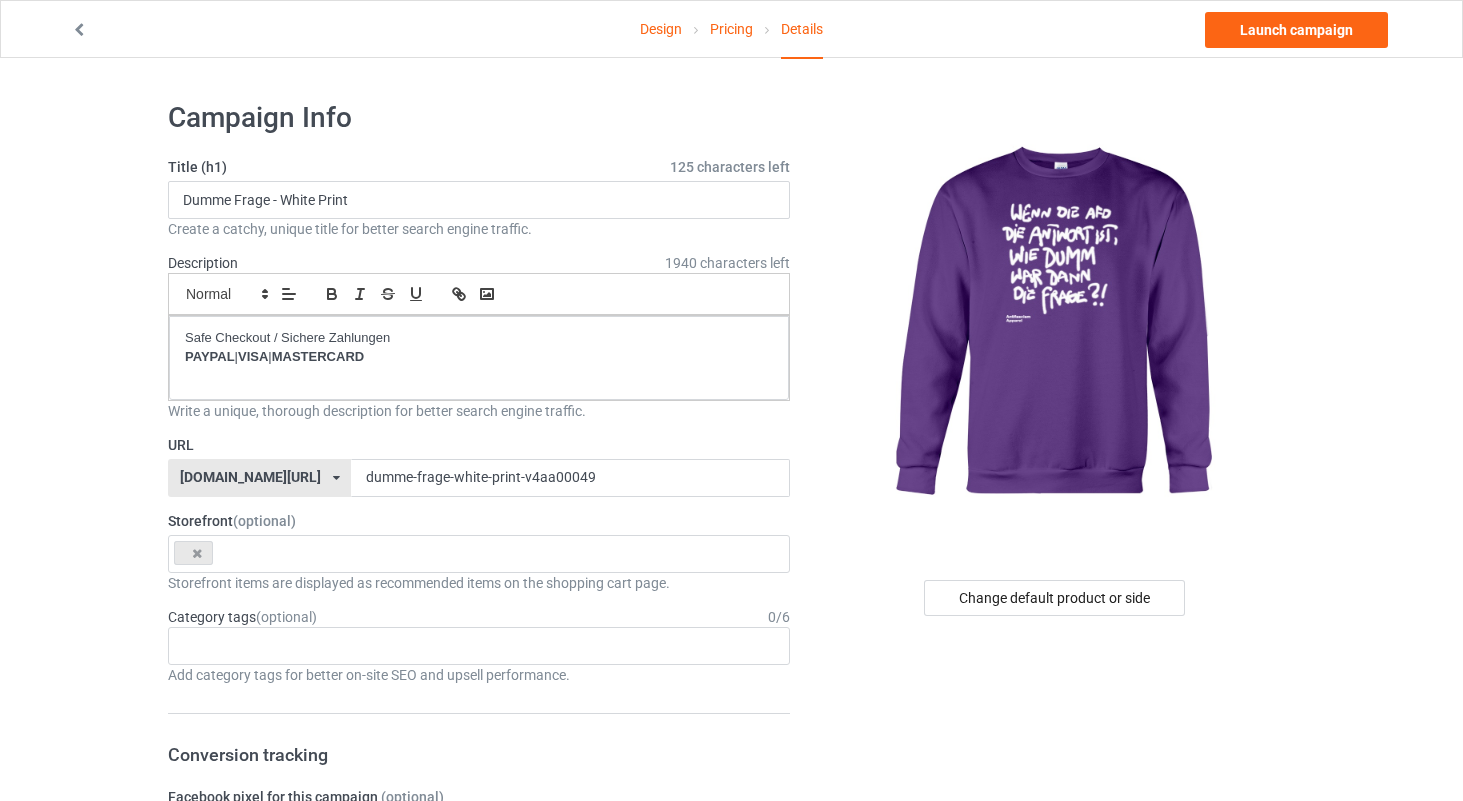 click on "Storefront (optional)" at bounding box center [479, 521] 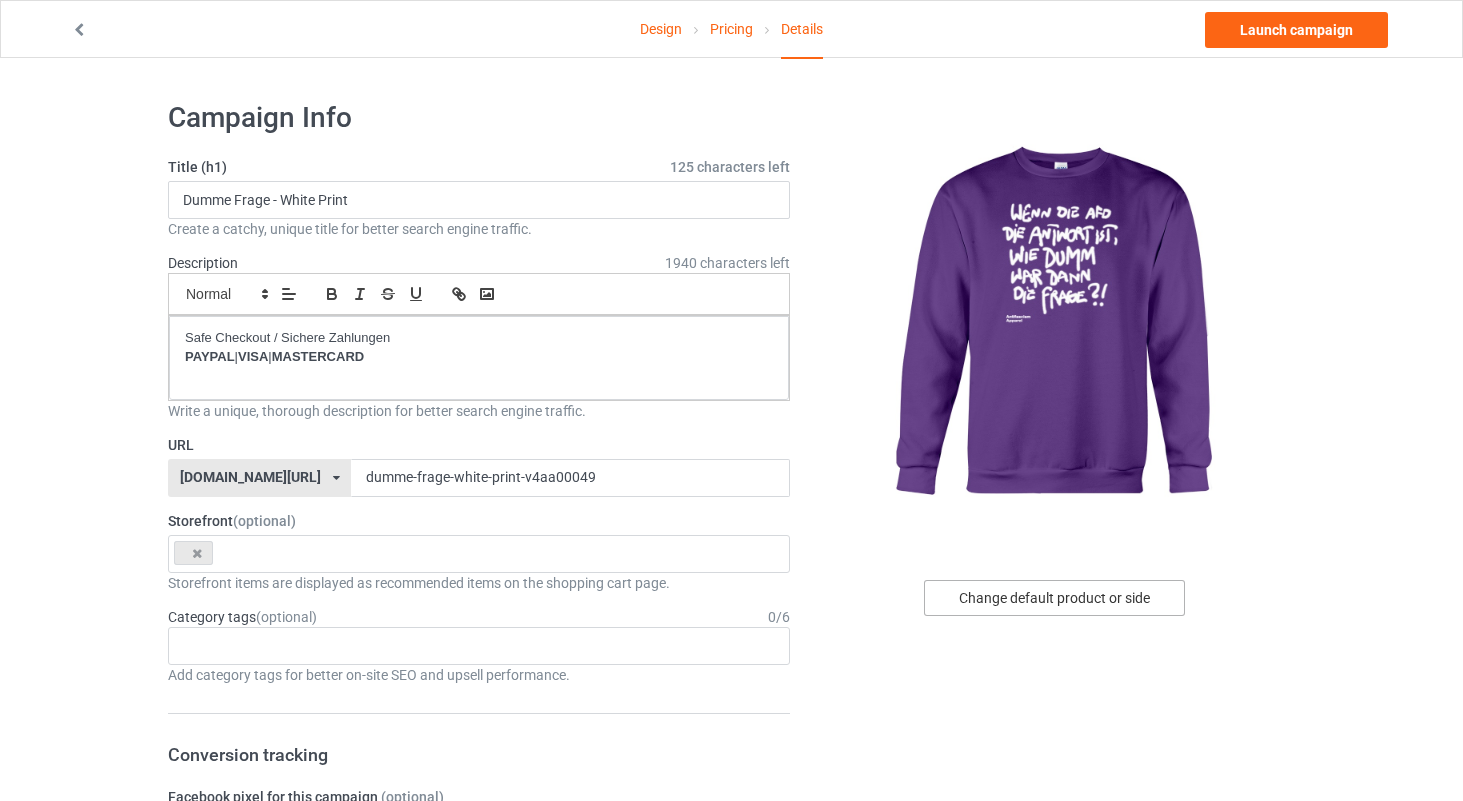 click on "Change default product or side" at bounding box center [1054, 598] 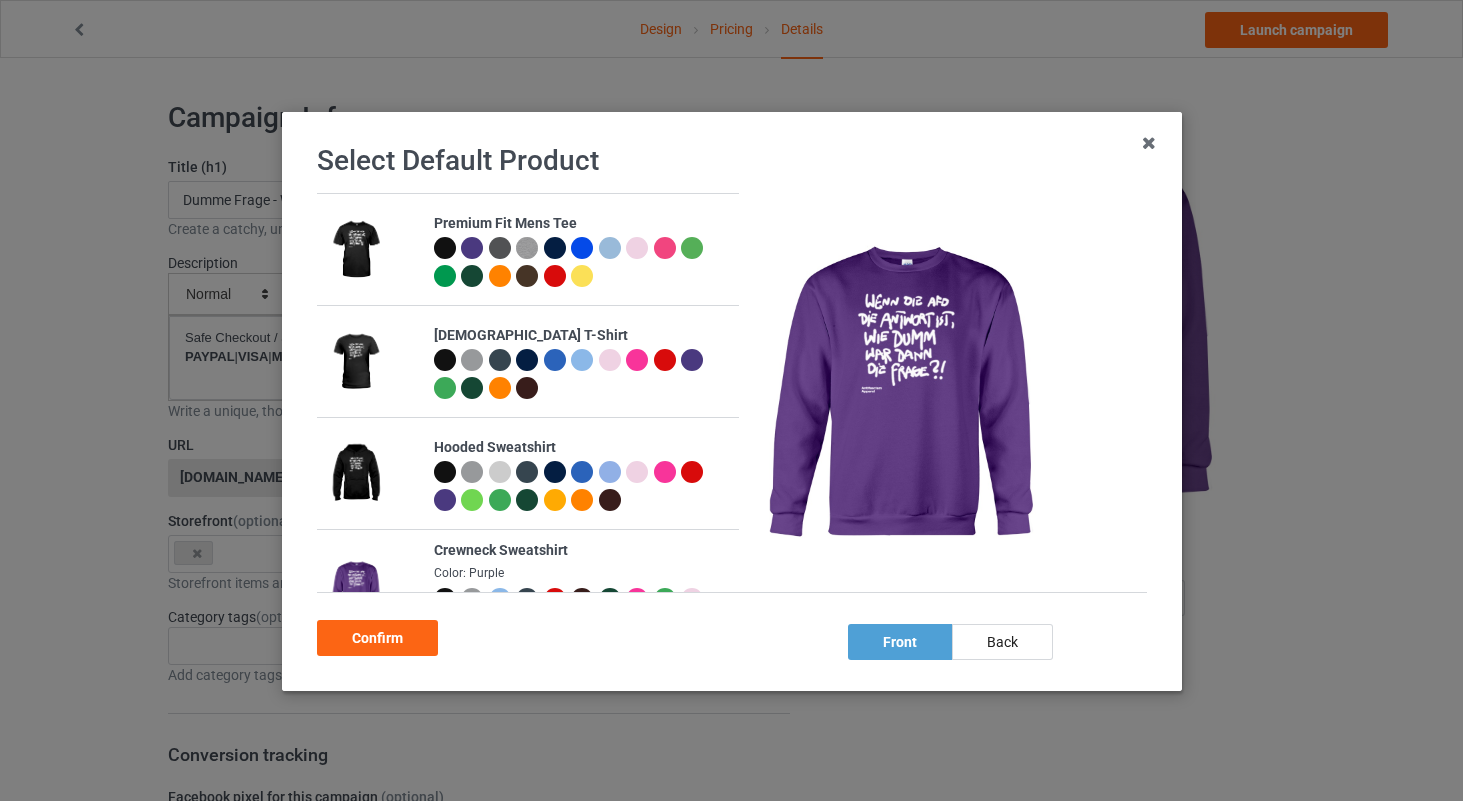click at bounding box center [499, 276] 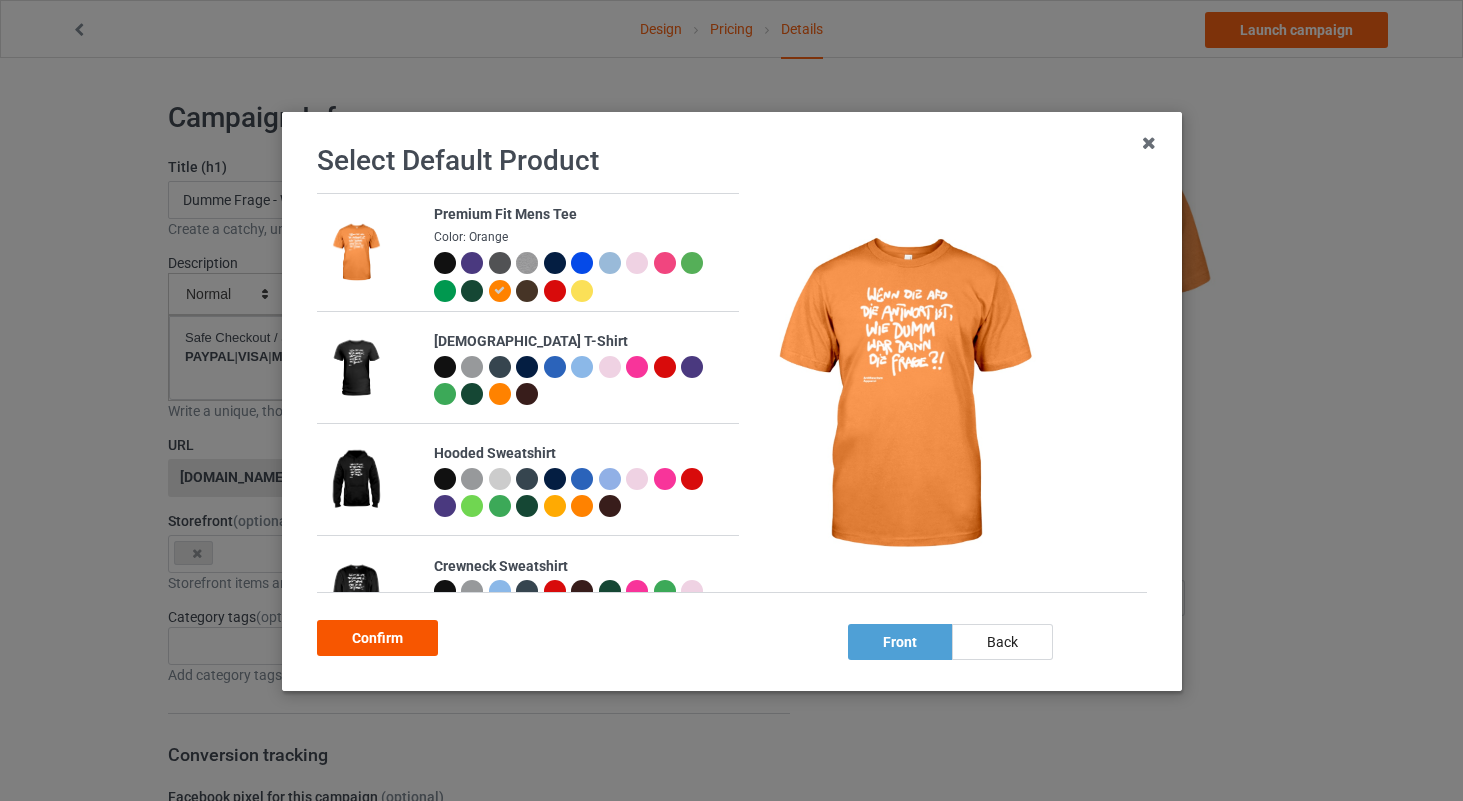 click on "Confirm" at bounding box center [377, 638] 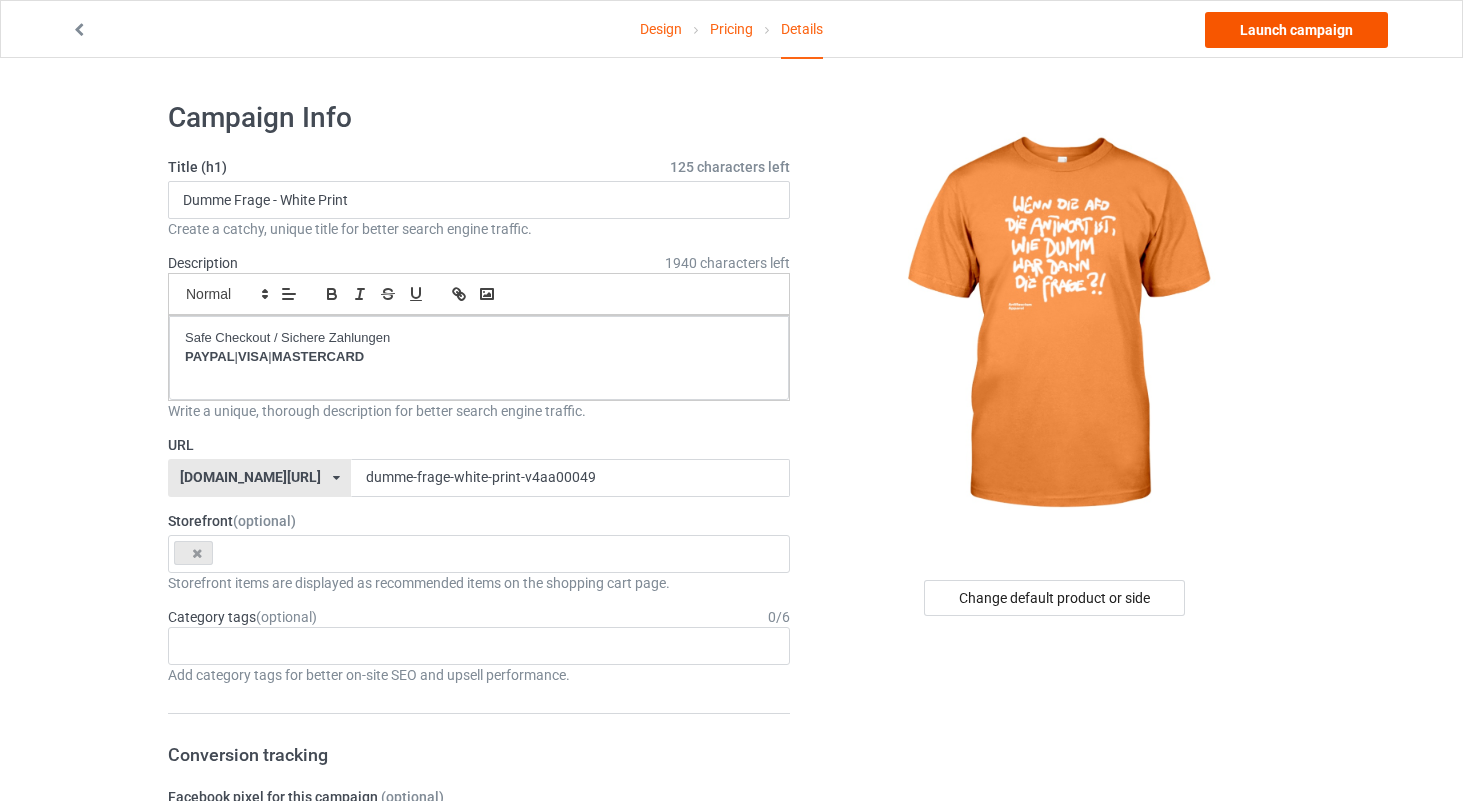 scroll, scrollTop: 0, scrollLeft: 0, axis: both 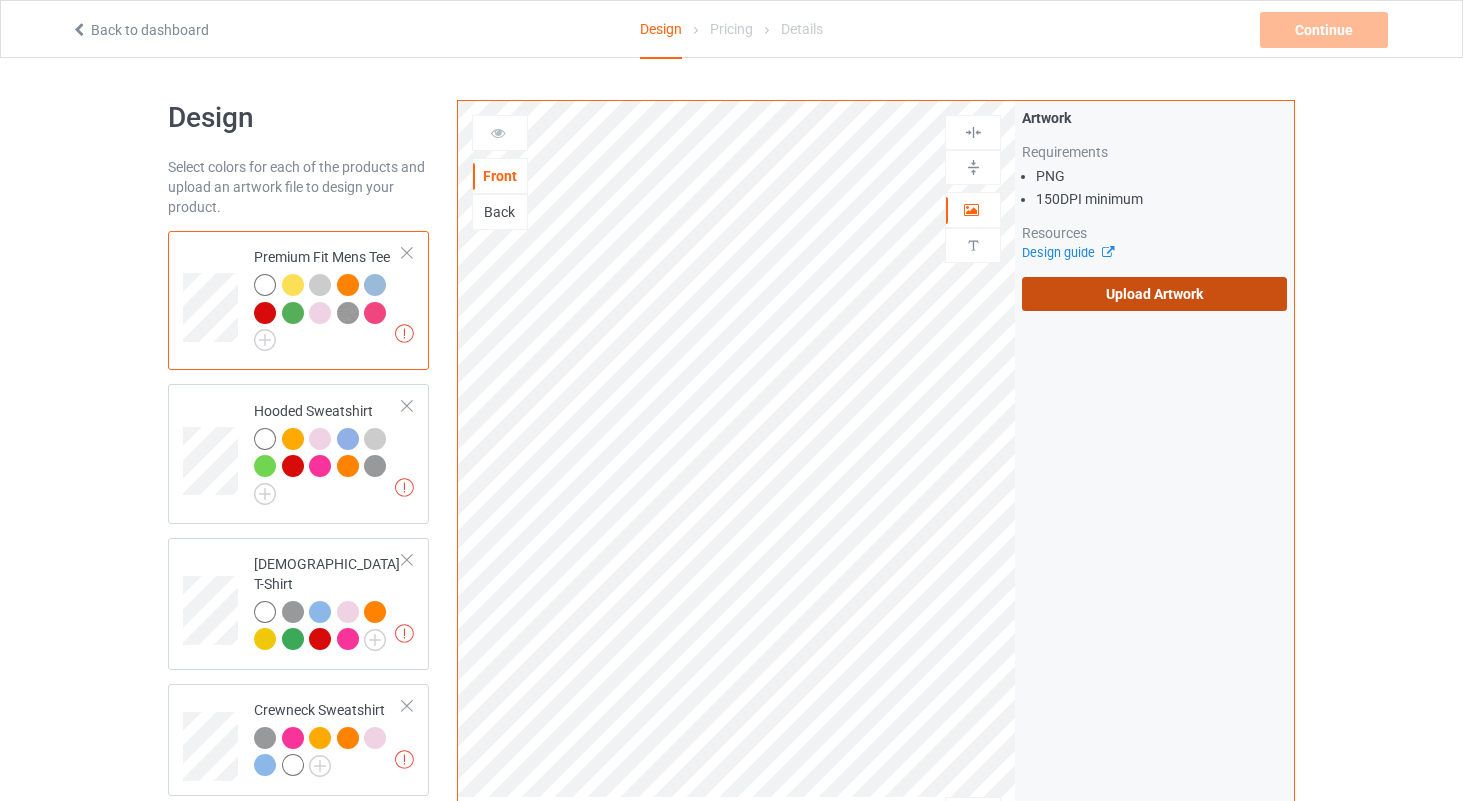 click on "Upload Artwork" at bounding box center [1154, 294] 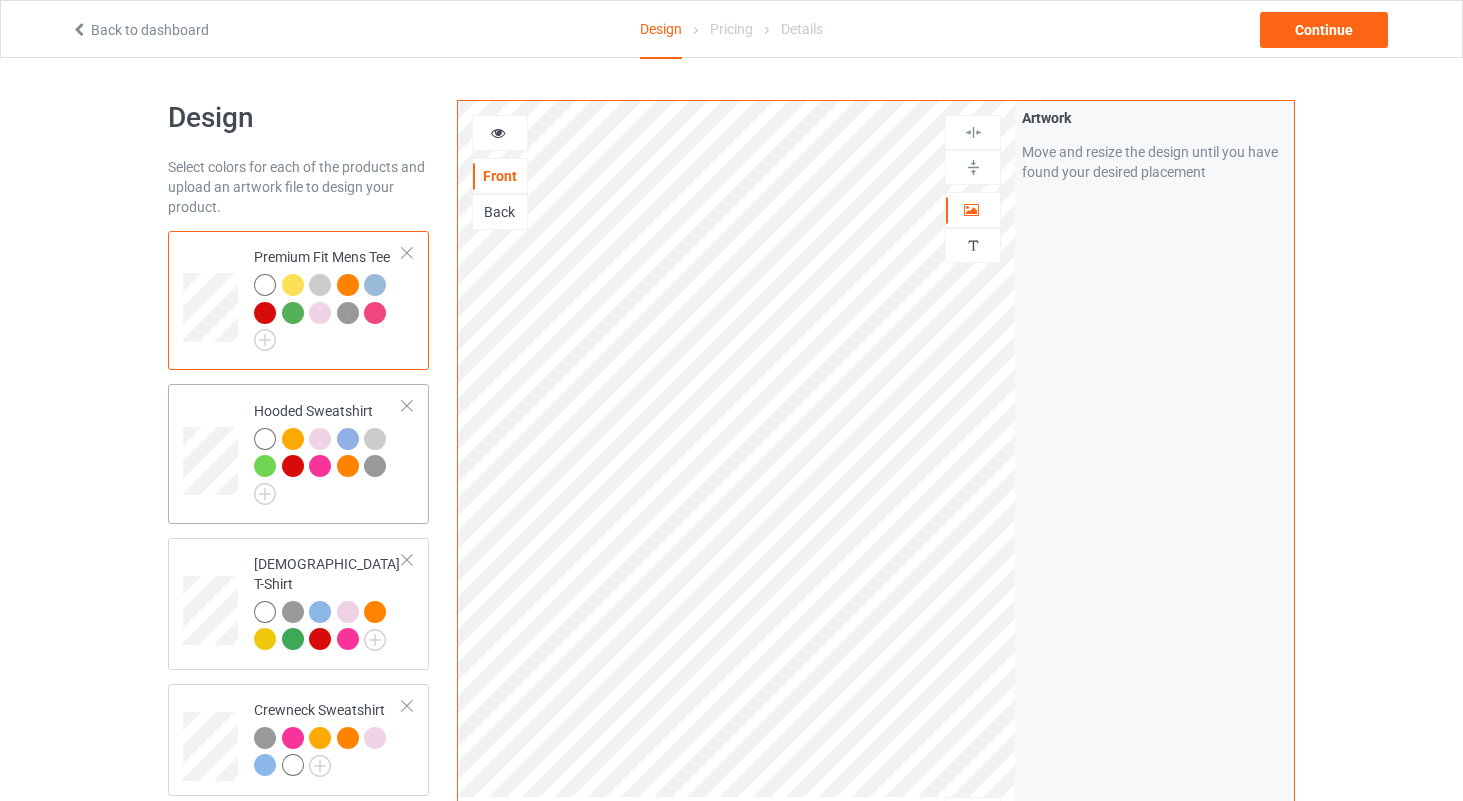 click at bounding box center [320, 466] 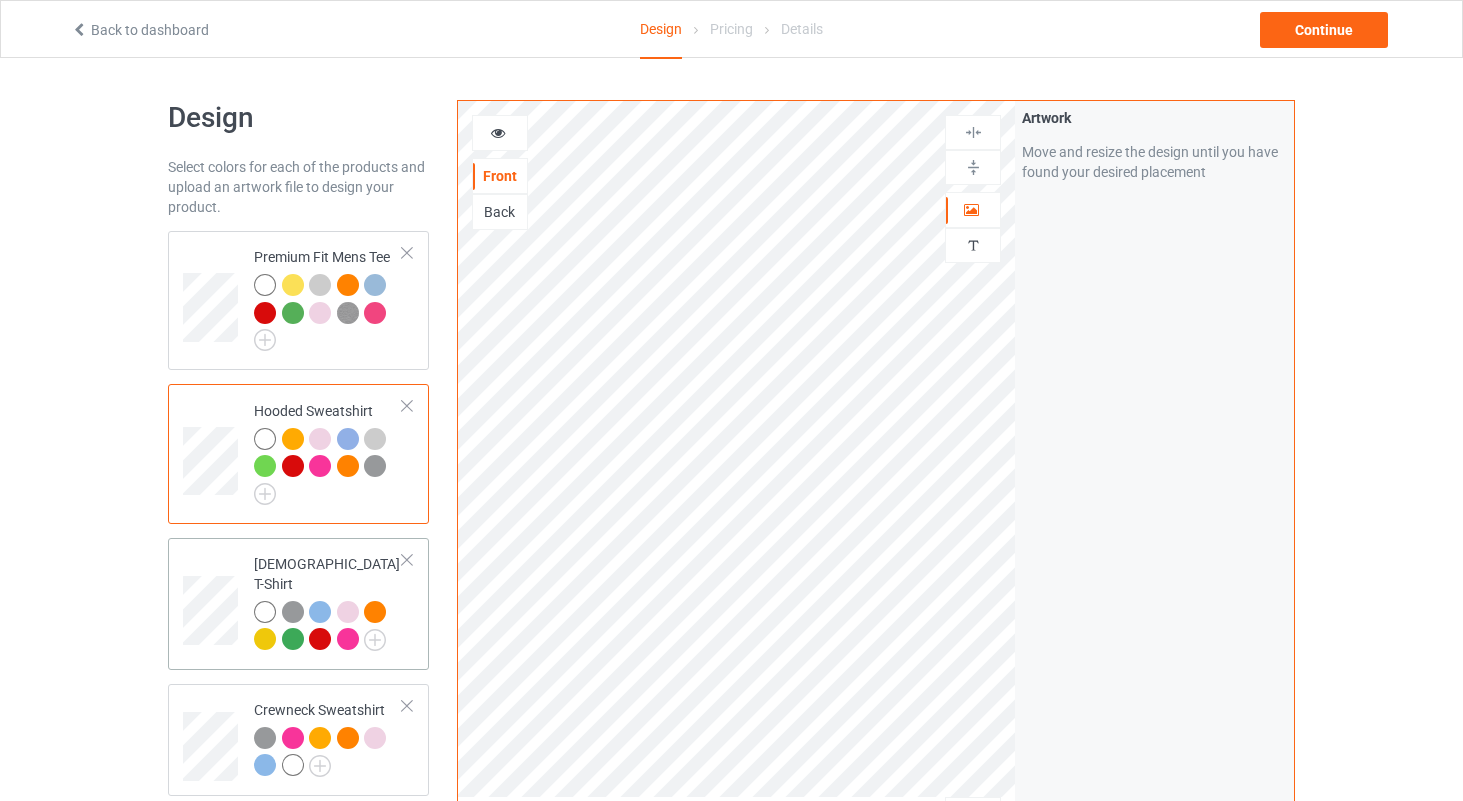 scroll, scrollTop: 0, scrollLeft: 0, axis: both 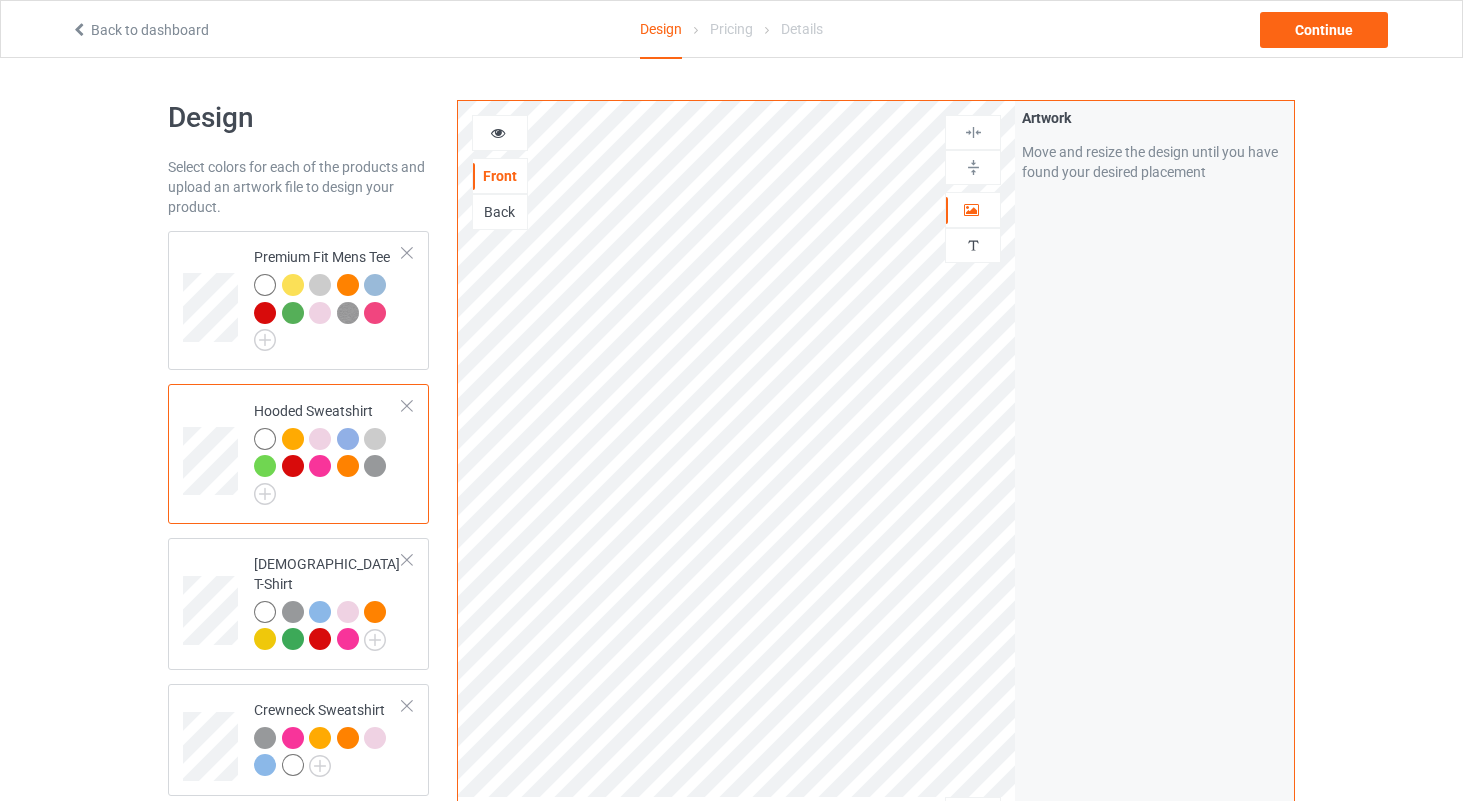 click at bounding box center [498, 130] 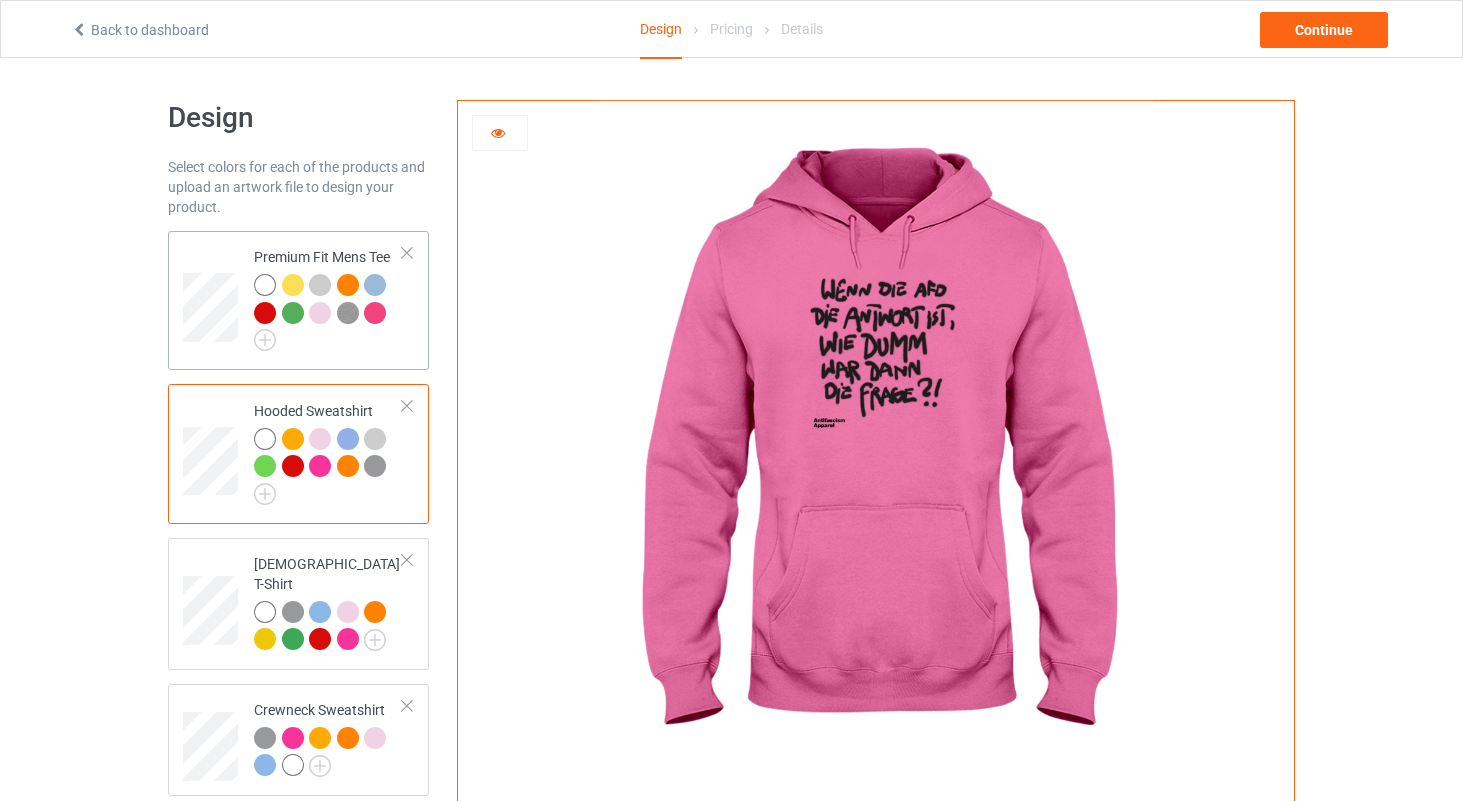 click at bounding box center [348, 285] 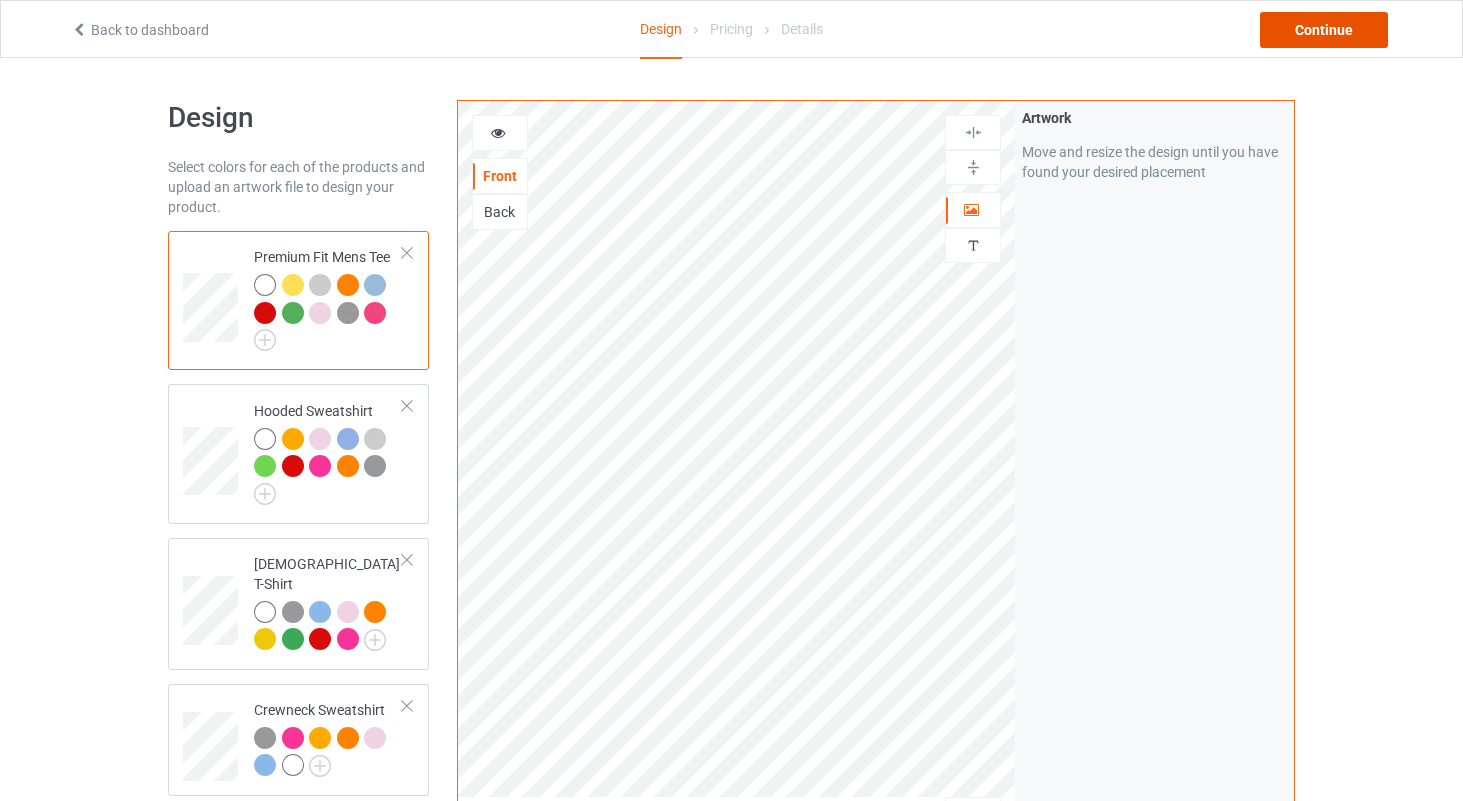 click on "Continue" at bounding box center [1324, 30] 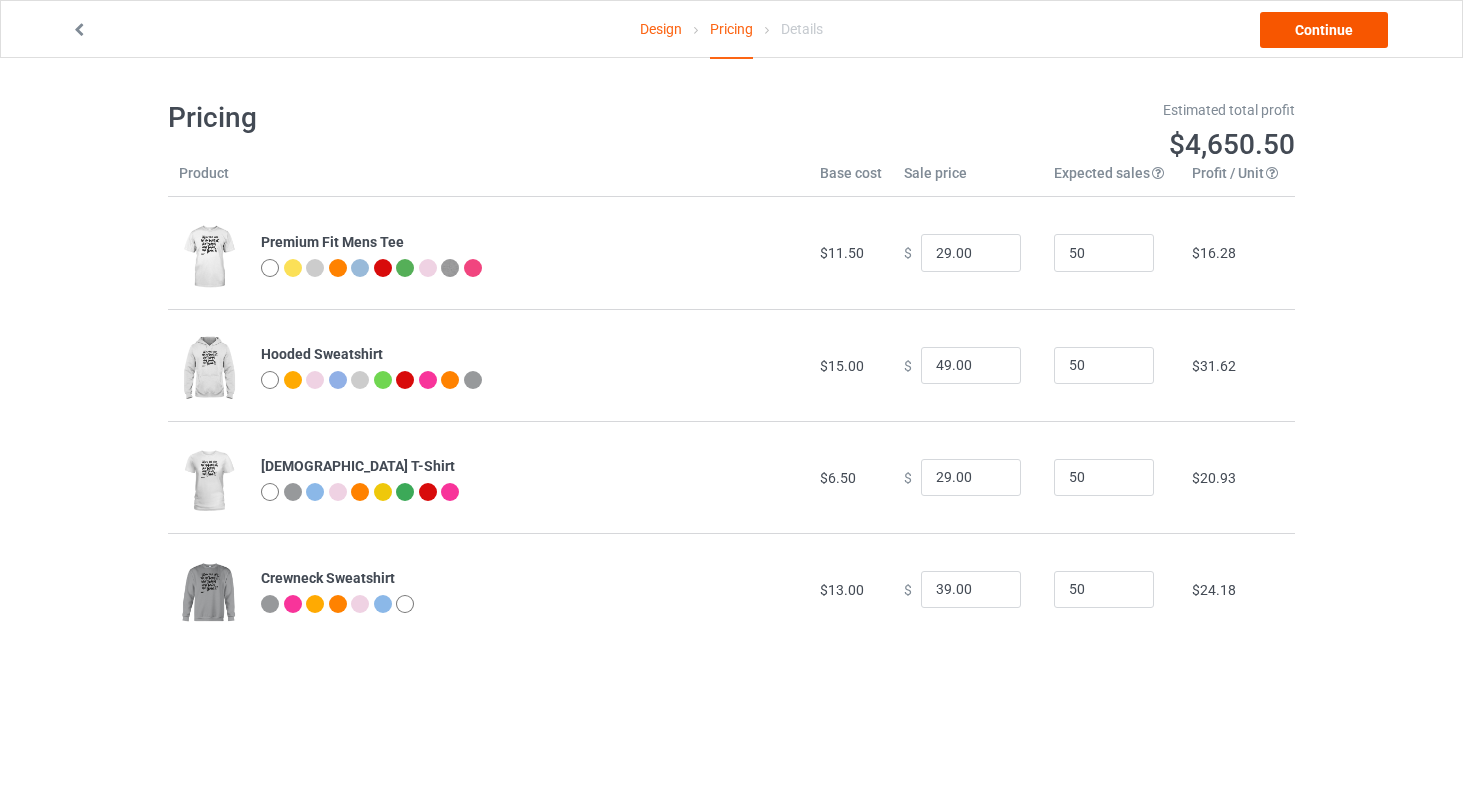 click on "Continue" at bounding box center [1324, 30] 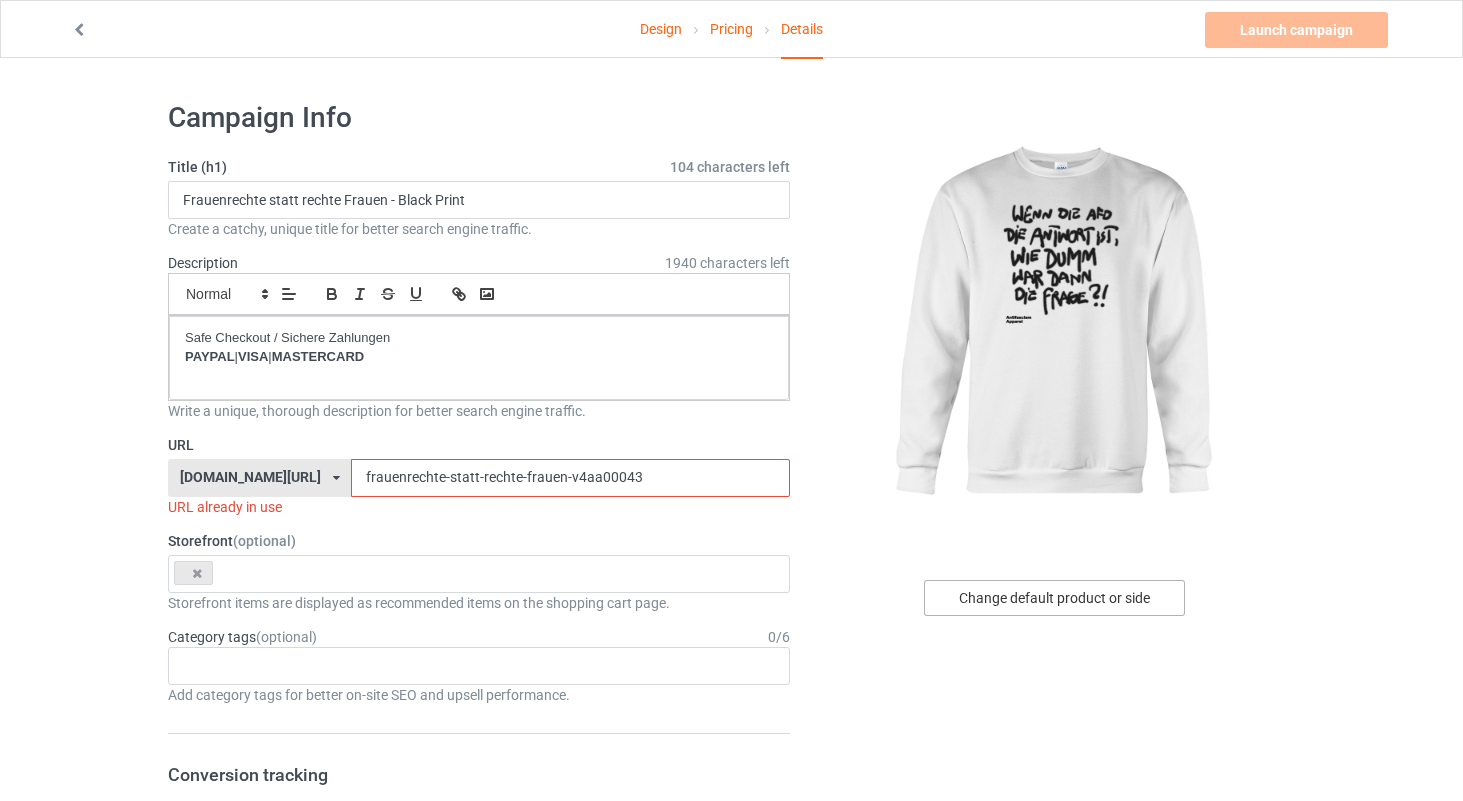 click on "Change default product or side" at bounding box center (1054, 598) 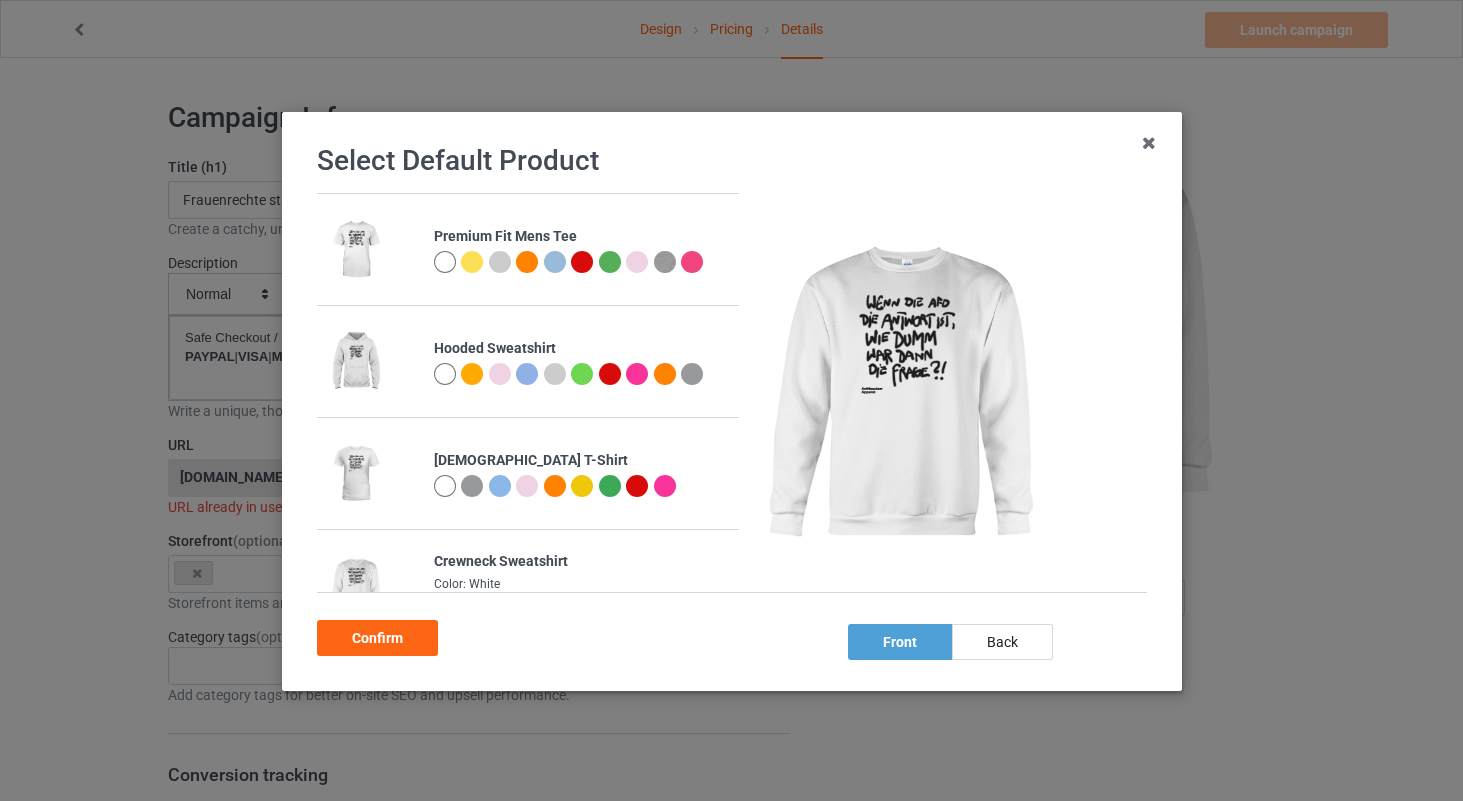 click at bounding box center (444, 486) 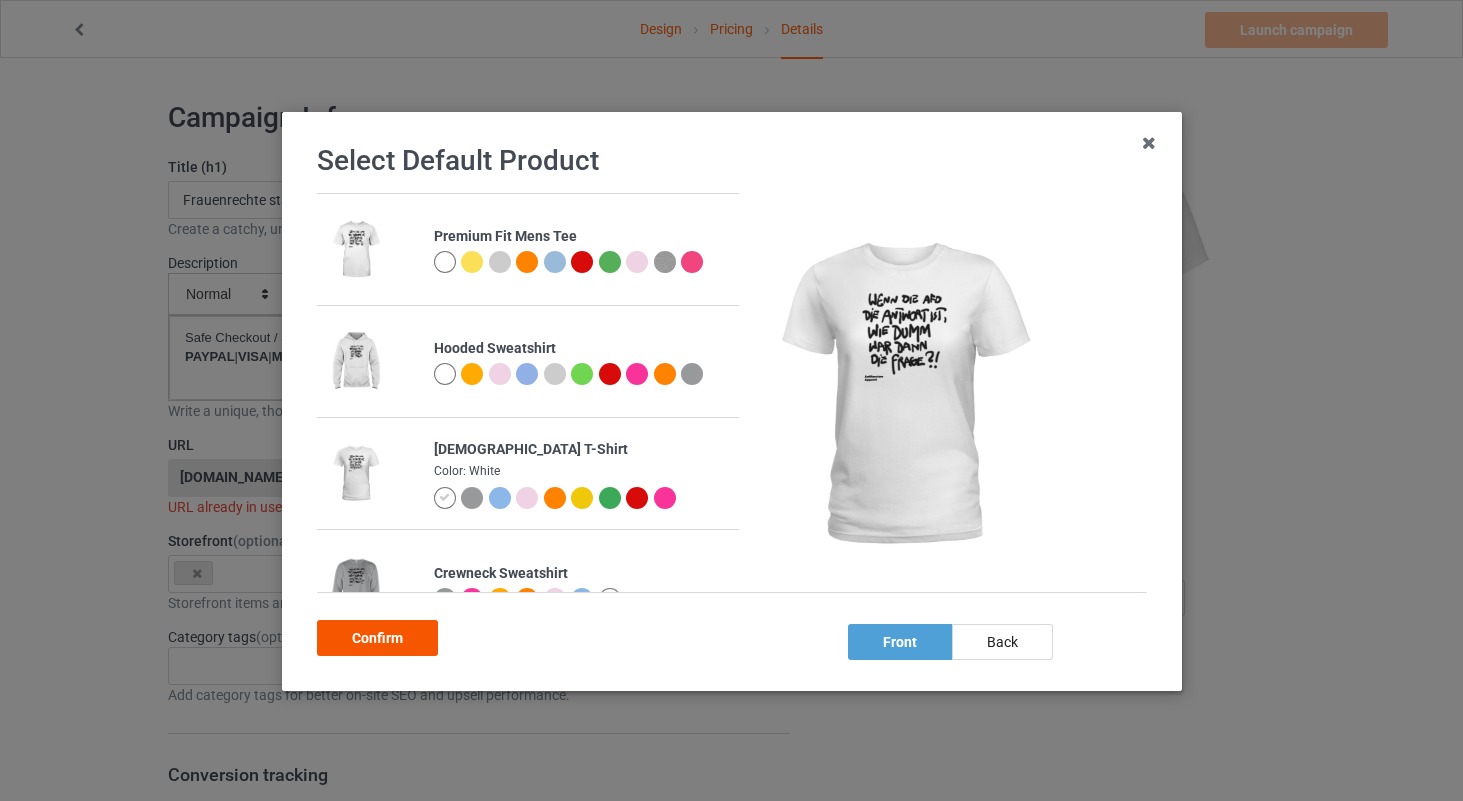 click on "Confirm" at bounding box center [377, 638] 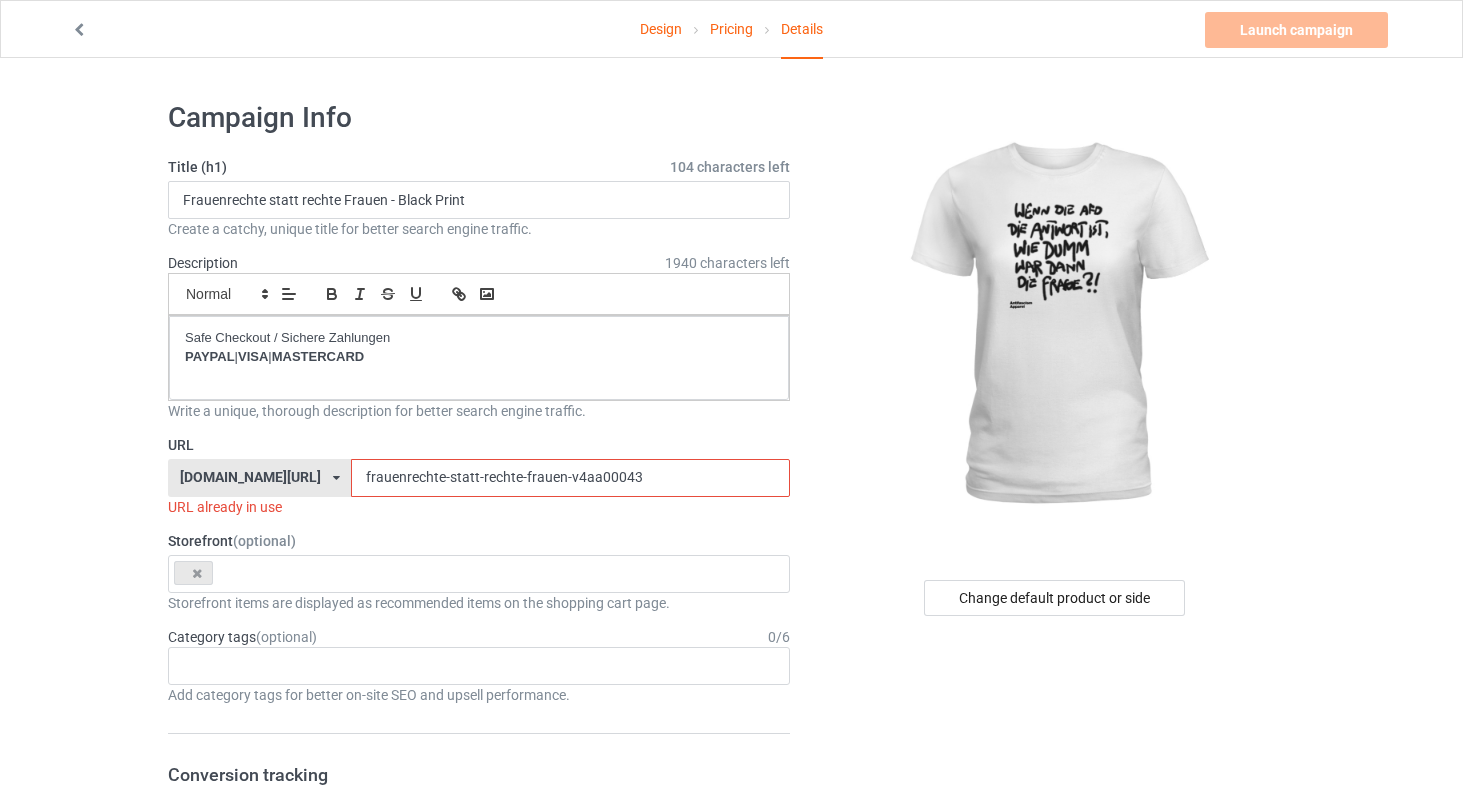 click on "frauenrechte-statt-rechte-frauen-v4aa00043" at bounding box center [570, 478] 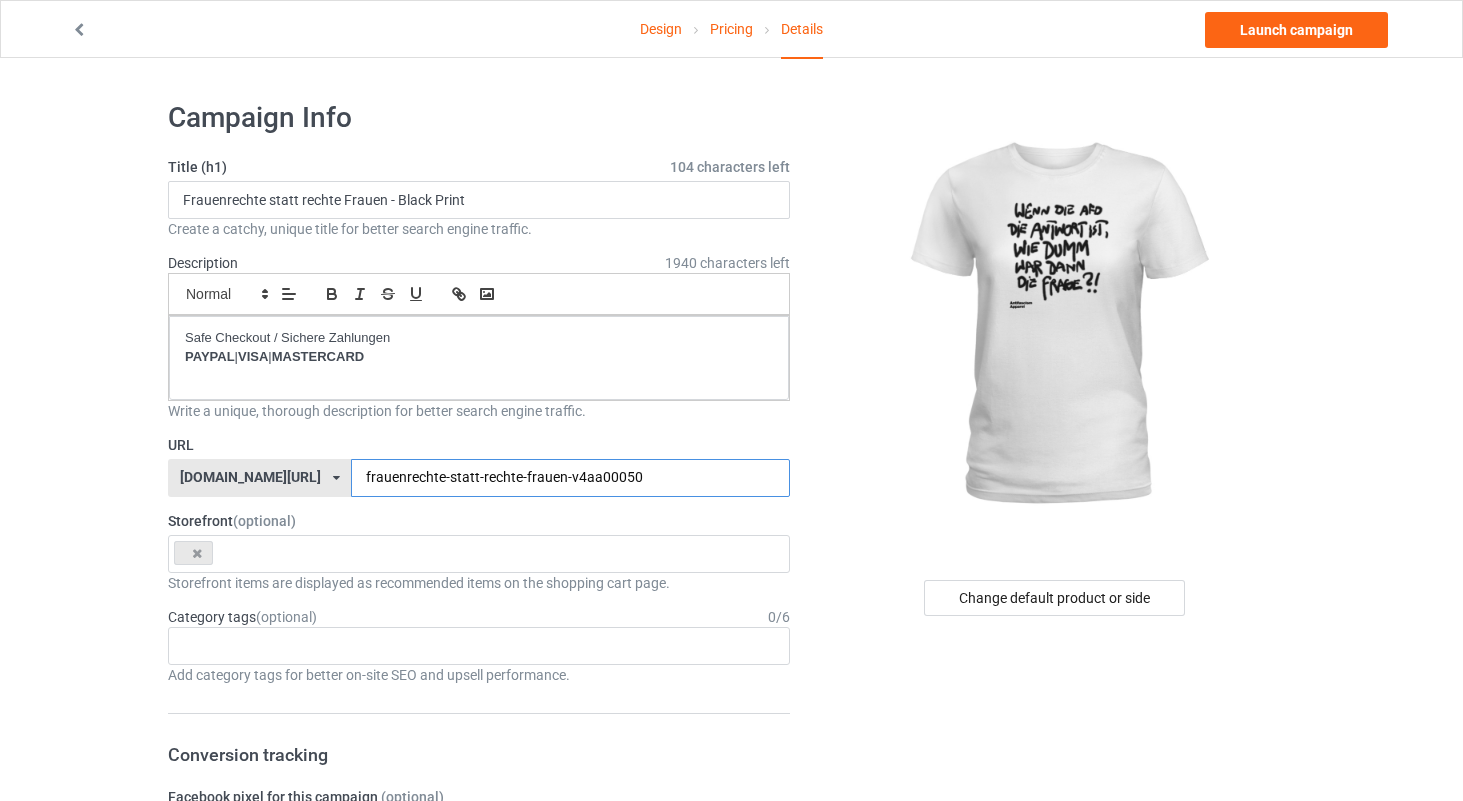 drag, startPoint x: 579, startPoint y: 472, endPoint x: 361, endPoint y: 441, distance: 220.1931 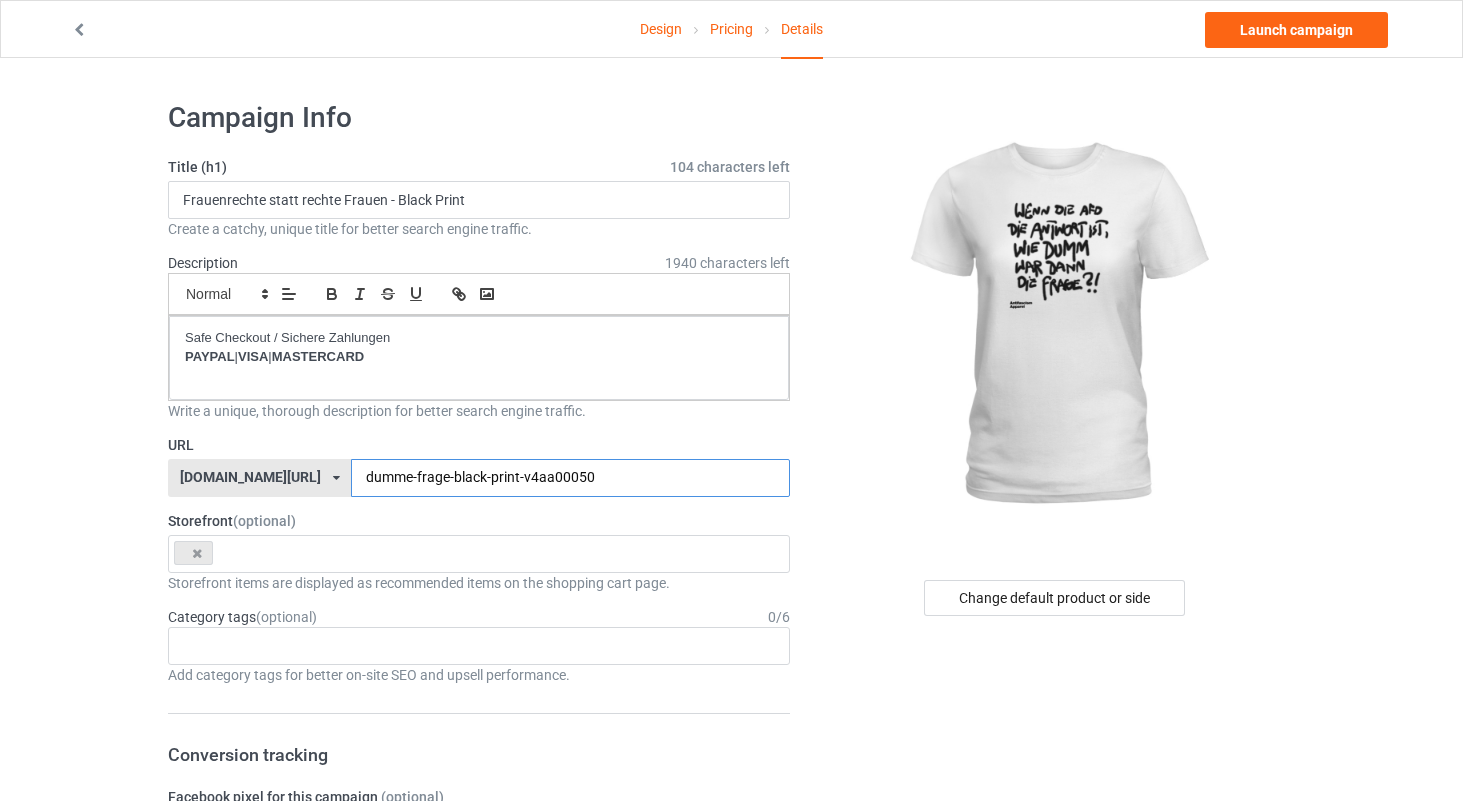 type on "dumme-frage-black-print-v4aa00050" 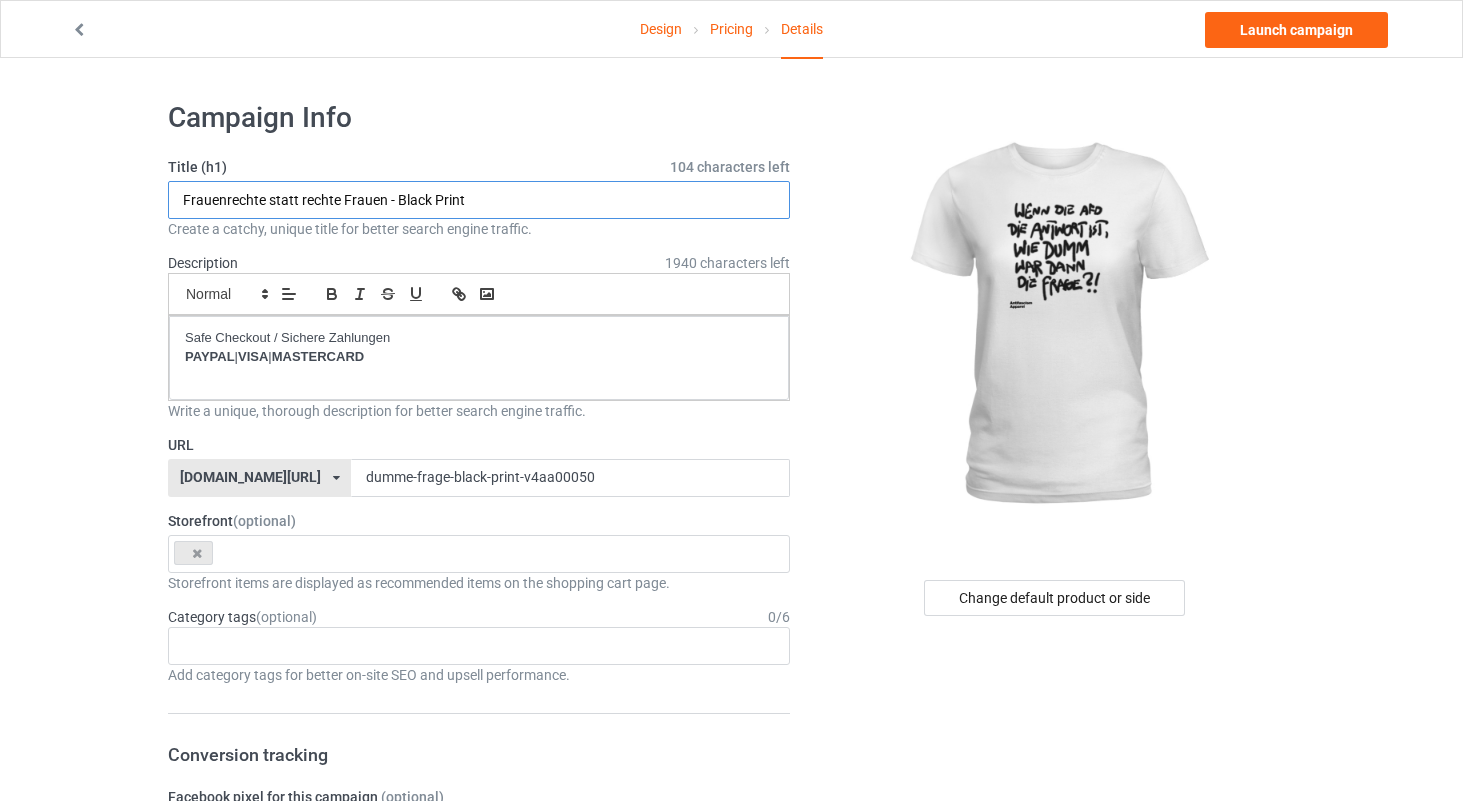 drag, startPoint x: 385, startPoint y: 202, endPoint x: 198, endPoint y: 174, distance: 189.08464 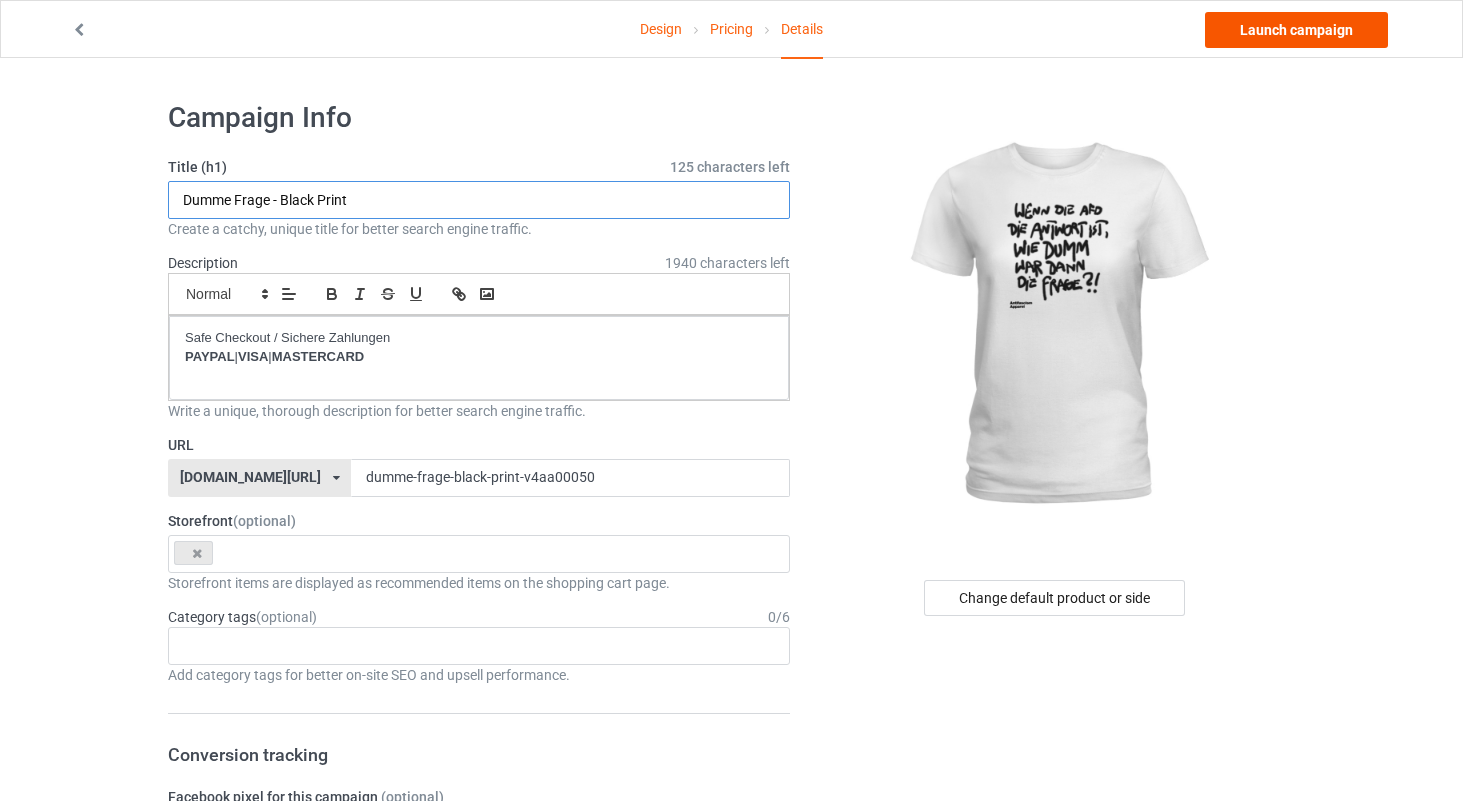 type on "Dumme Frage - Black Print" 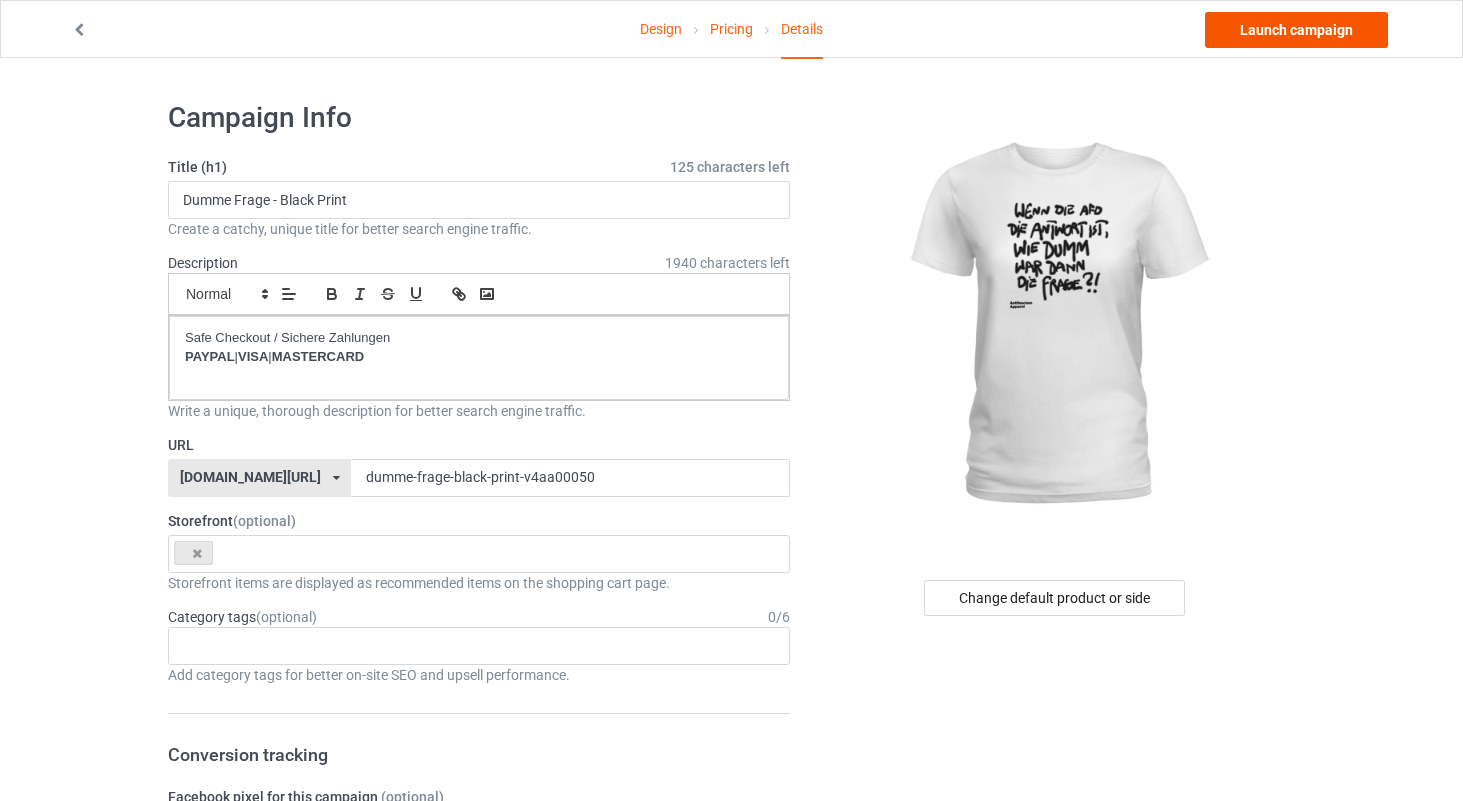 click on "Launch campaign" at bounding box center [1296, 30] 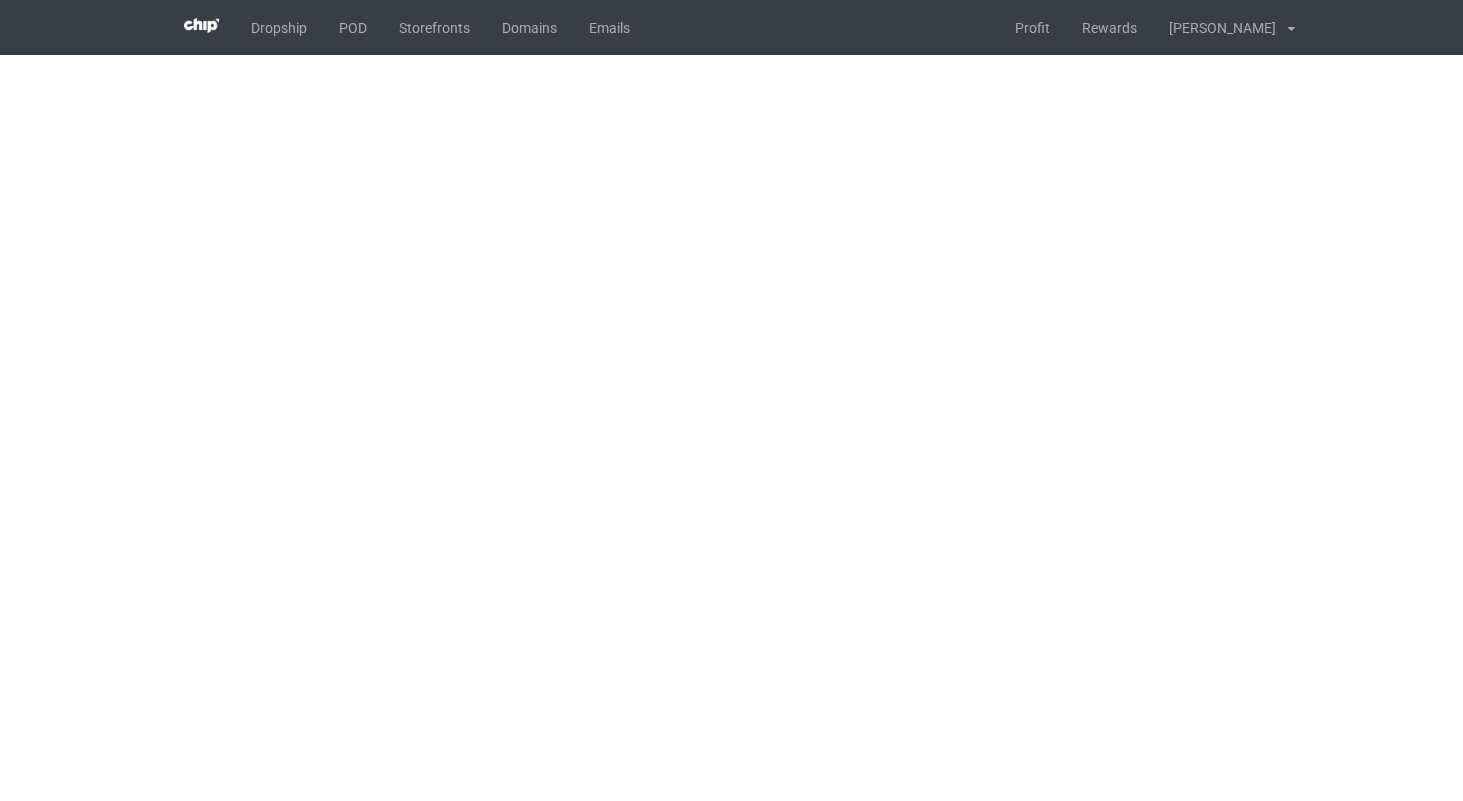 scroll, scrollTop: 0, scrollLeft: 0, axis: both 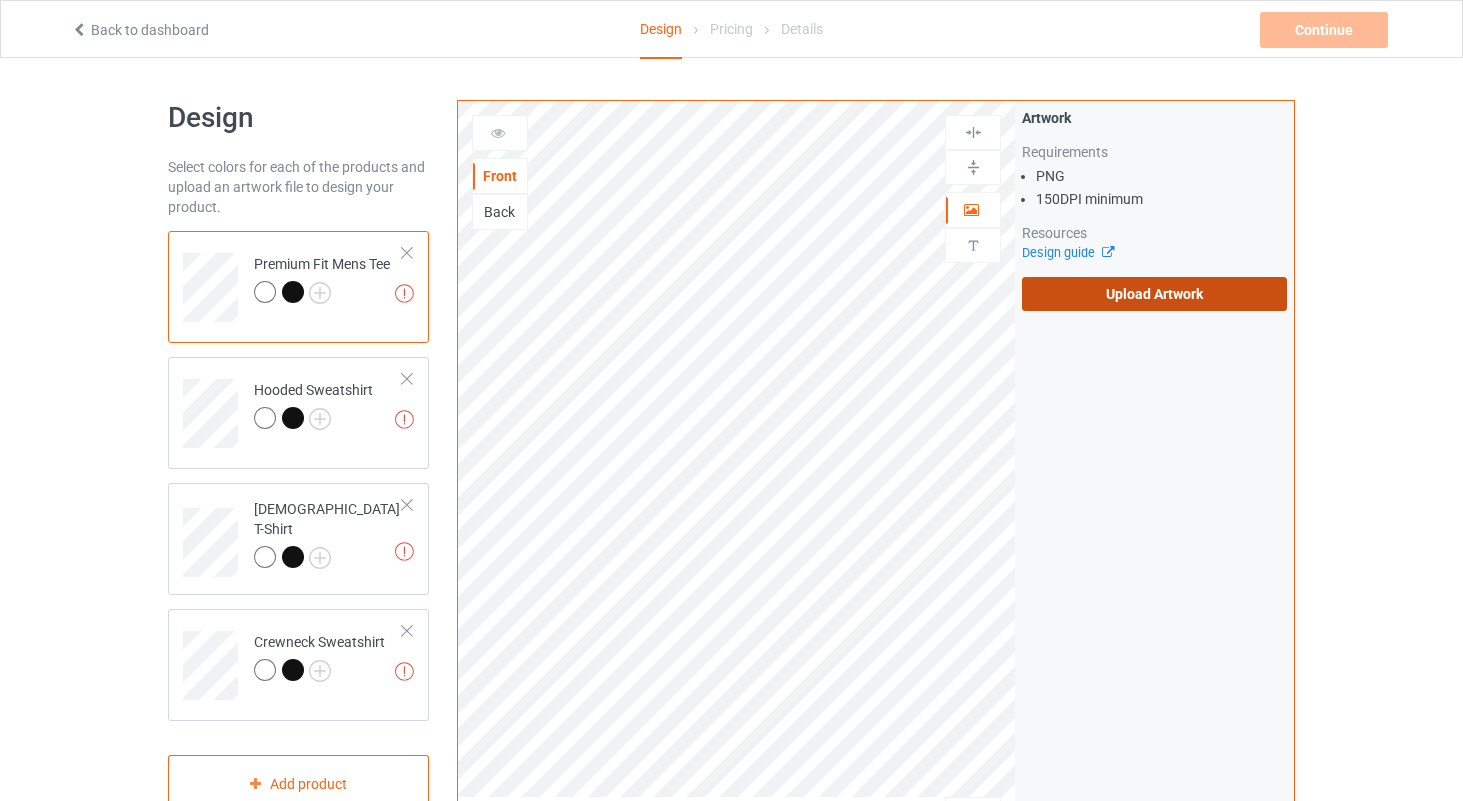 click on "Upload Artwork" at bounding box center (1154, 294) 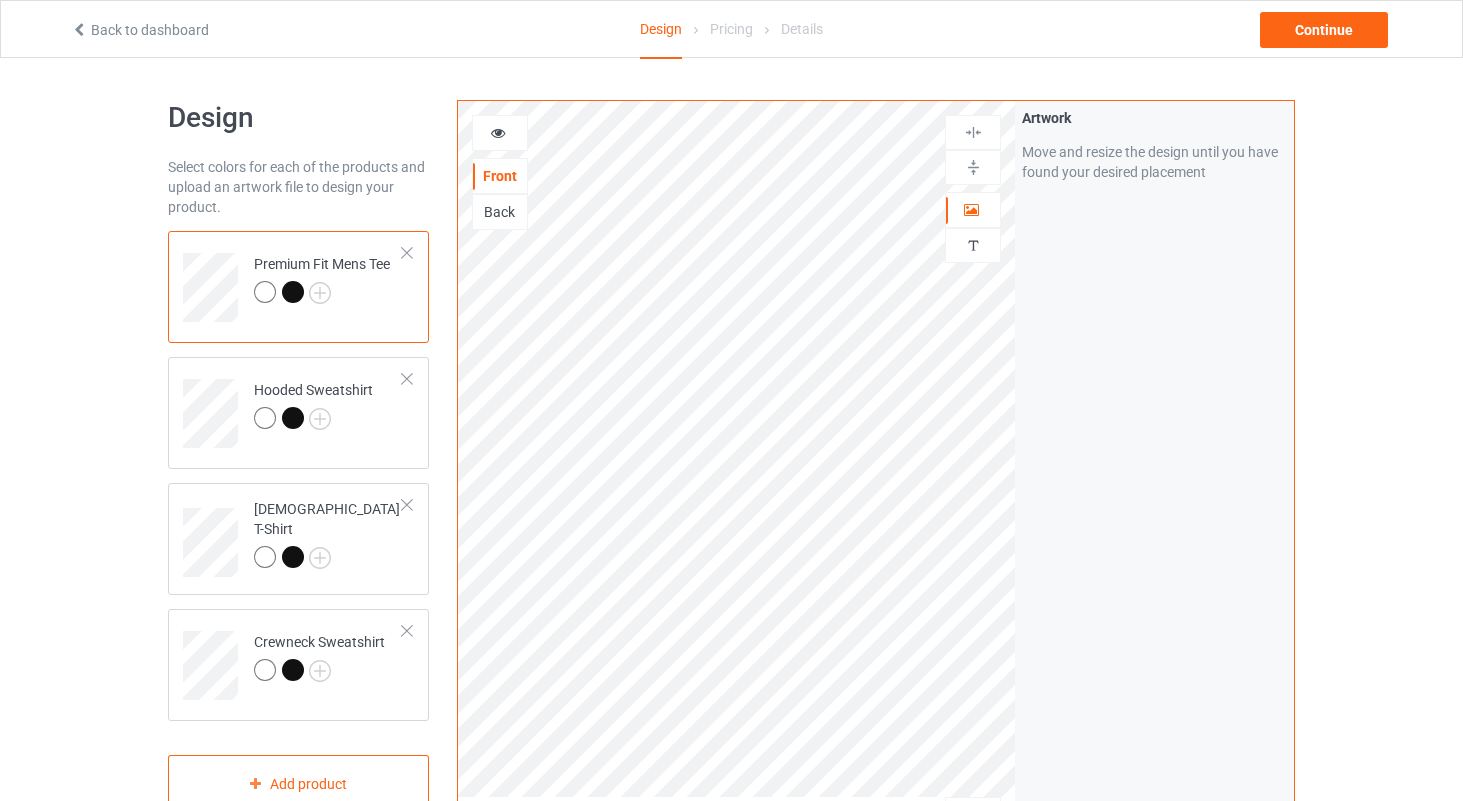 click at bounding box center (498, 130) 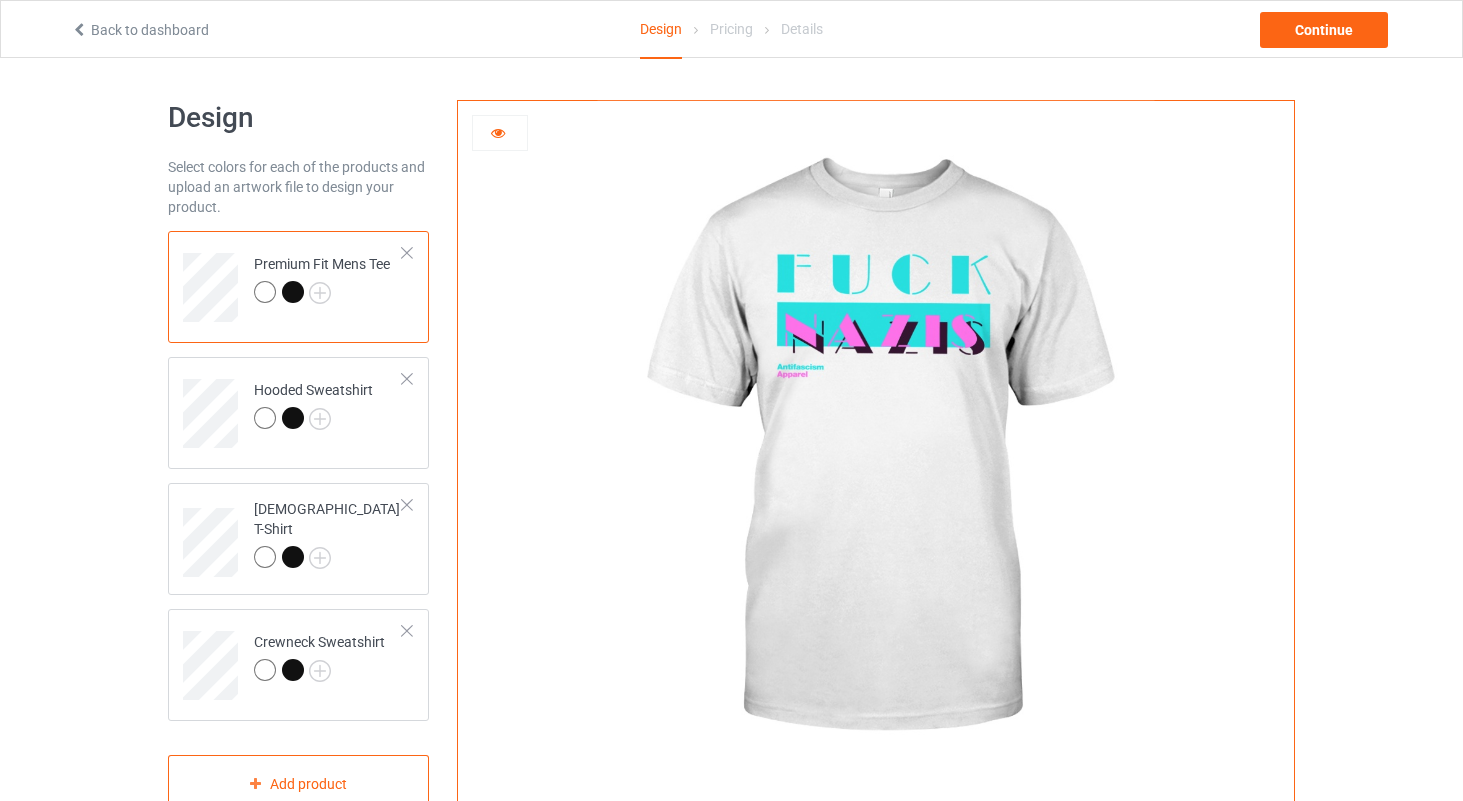 click at bounding box center [498, 130] 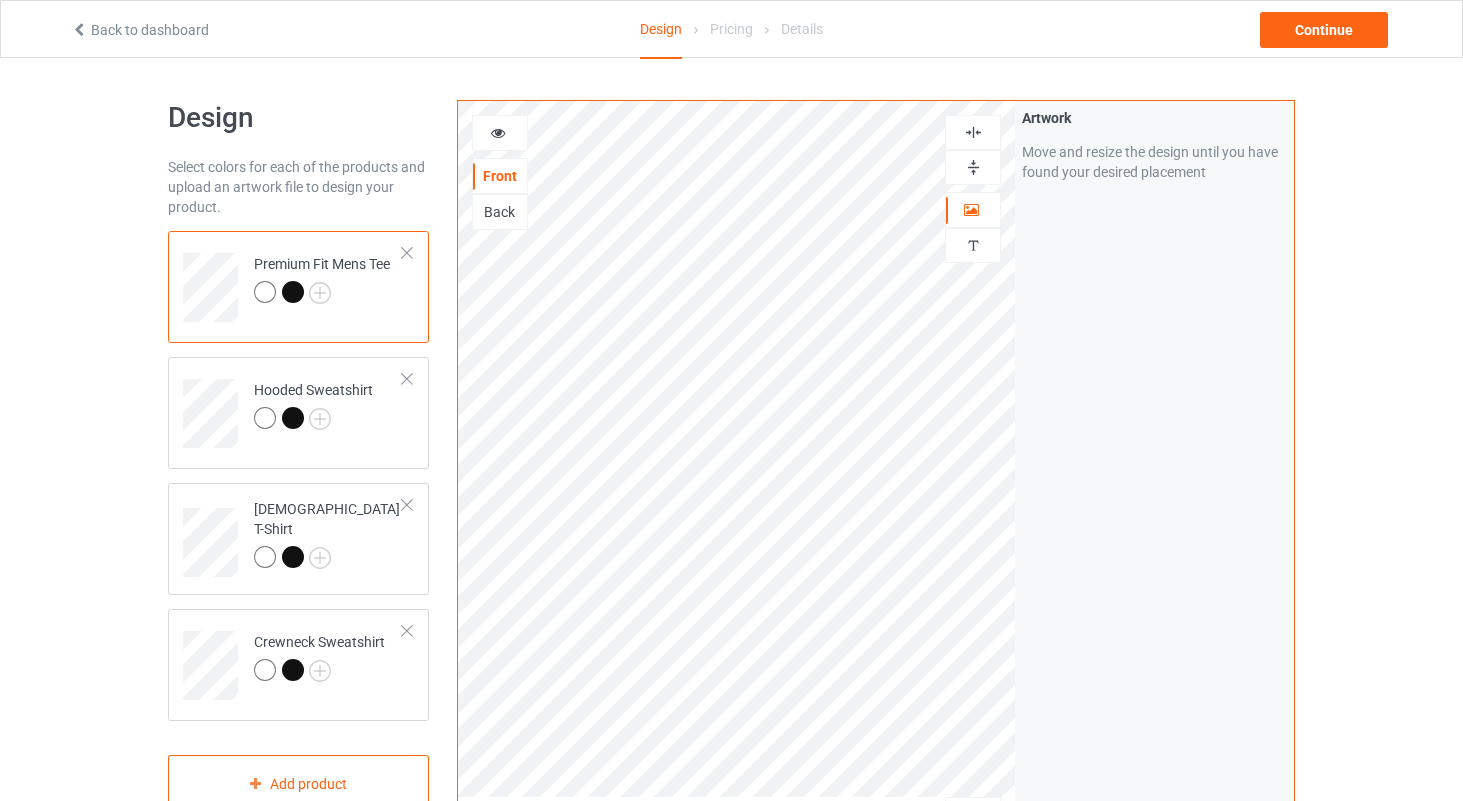 click at bounding box center [498, 130] 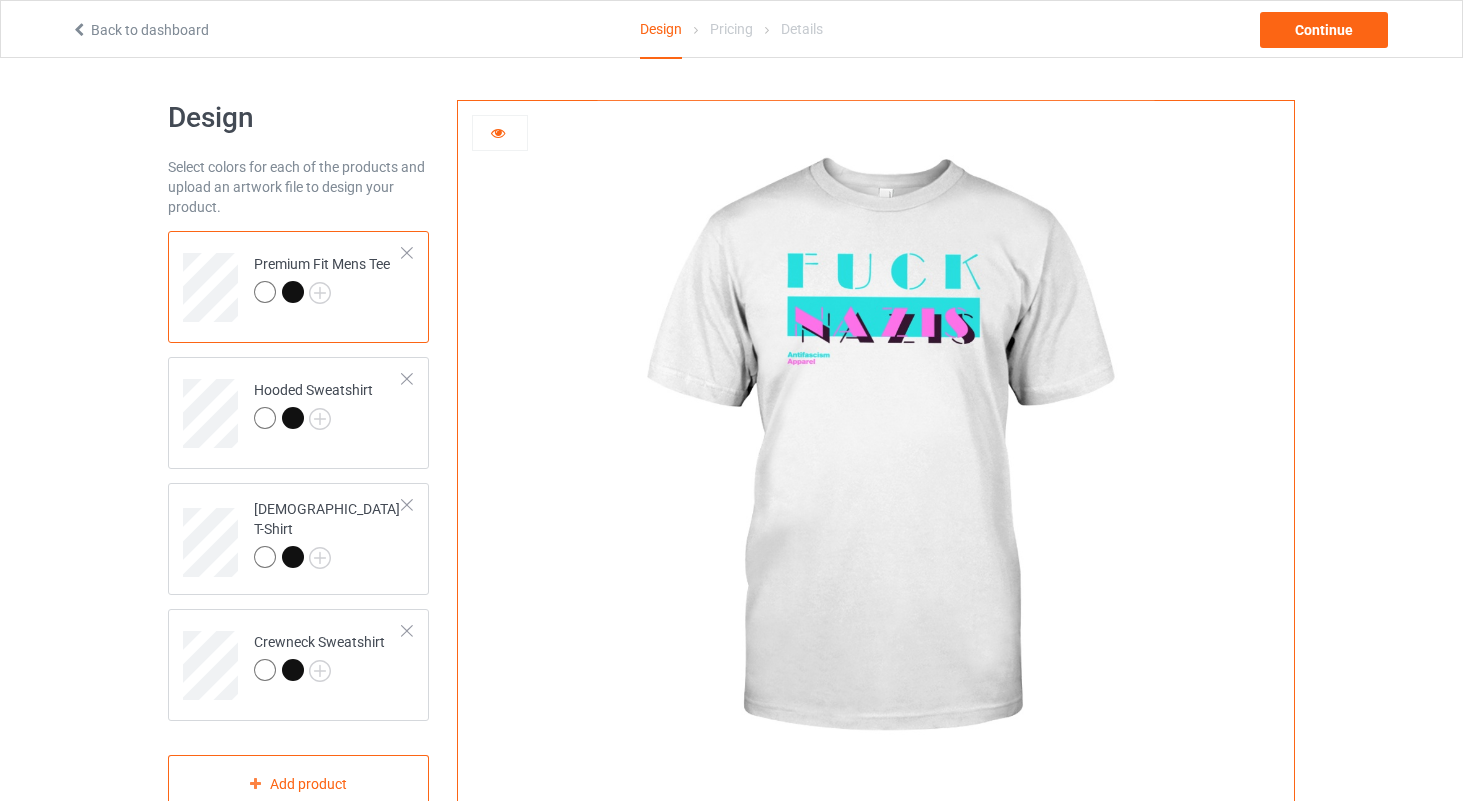 click at bounding box center (498, 130) 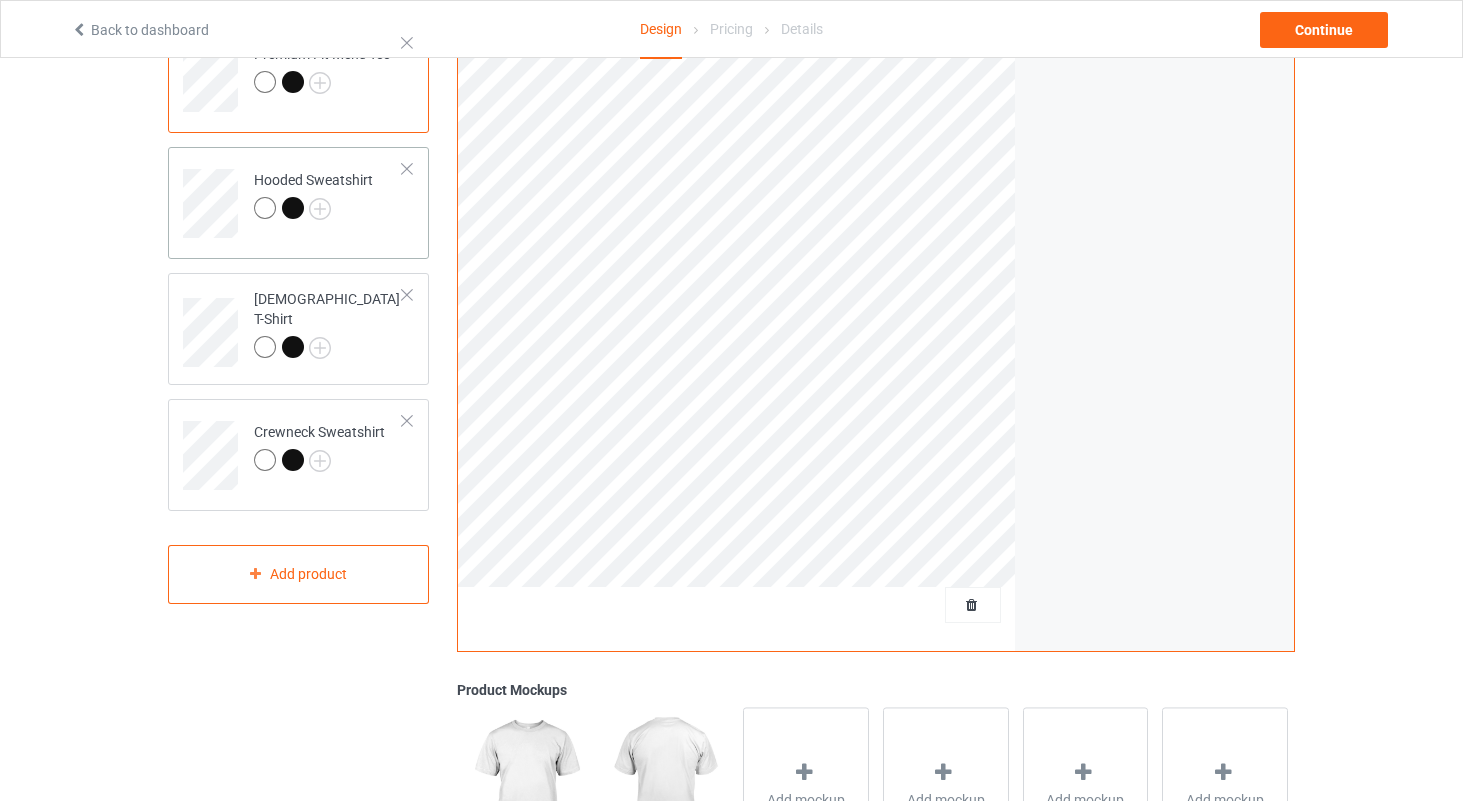 scroll, scrollTop: 350, scrollLeft: 0, axis: vertical 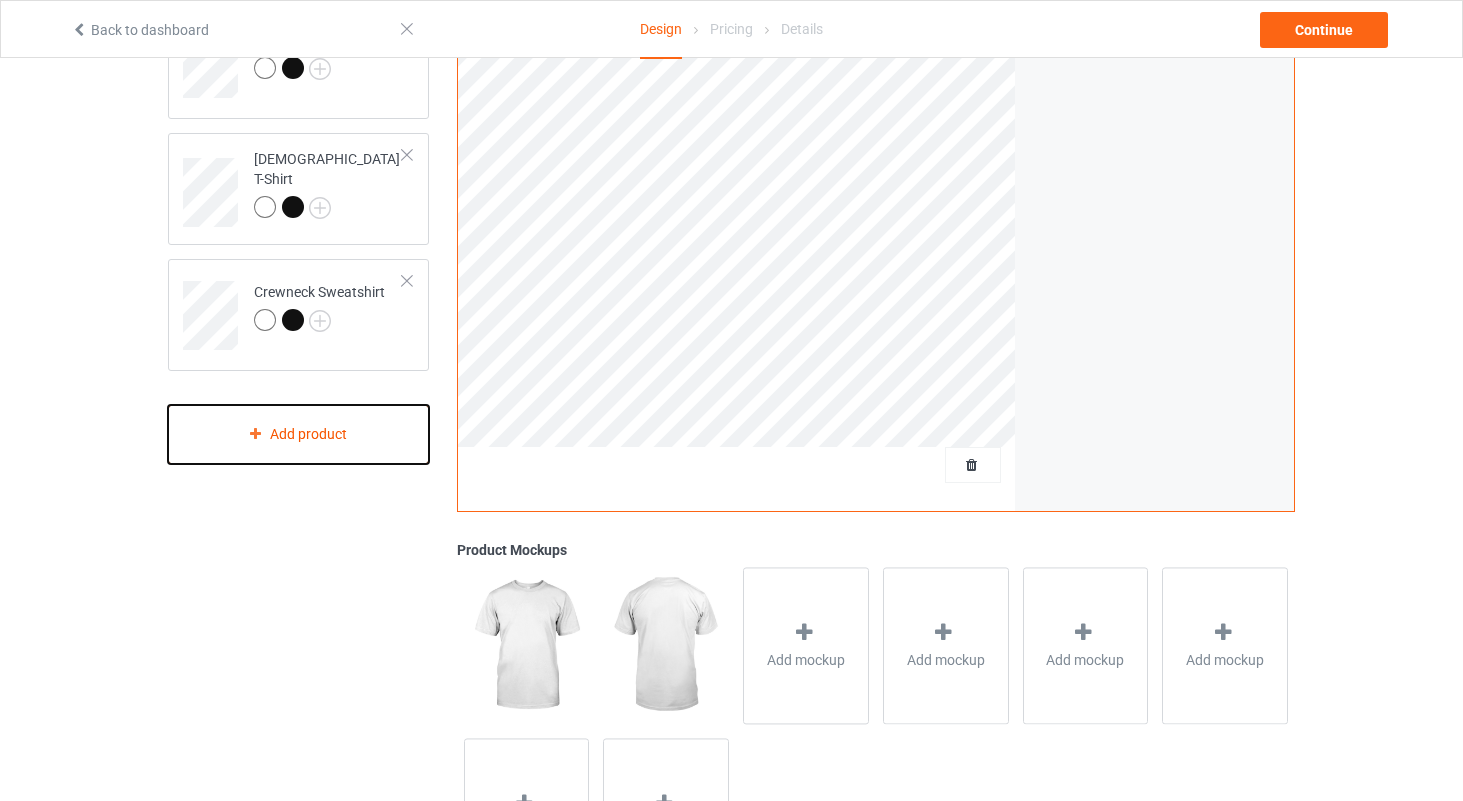 click on "Add product" at bounding box center [298, 434] 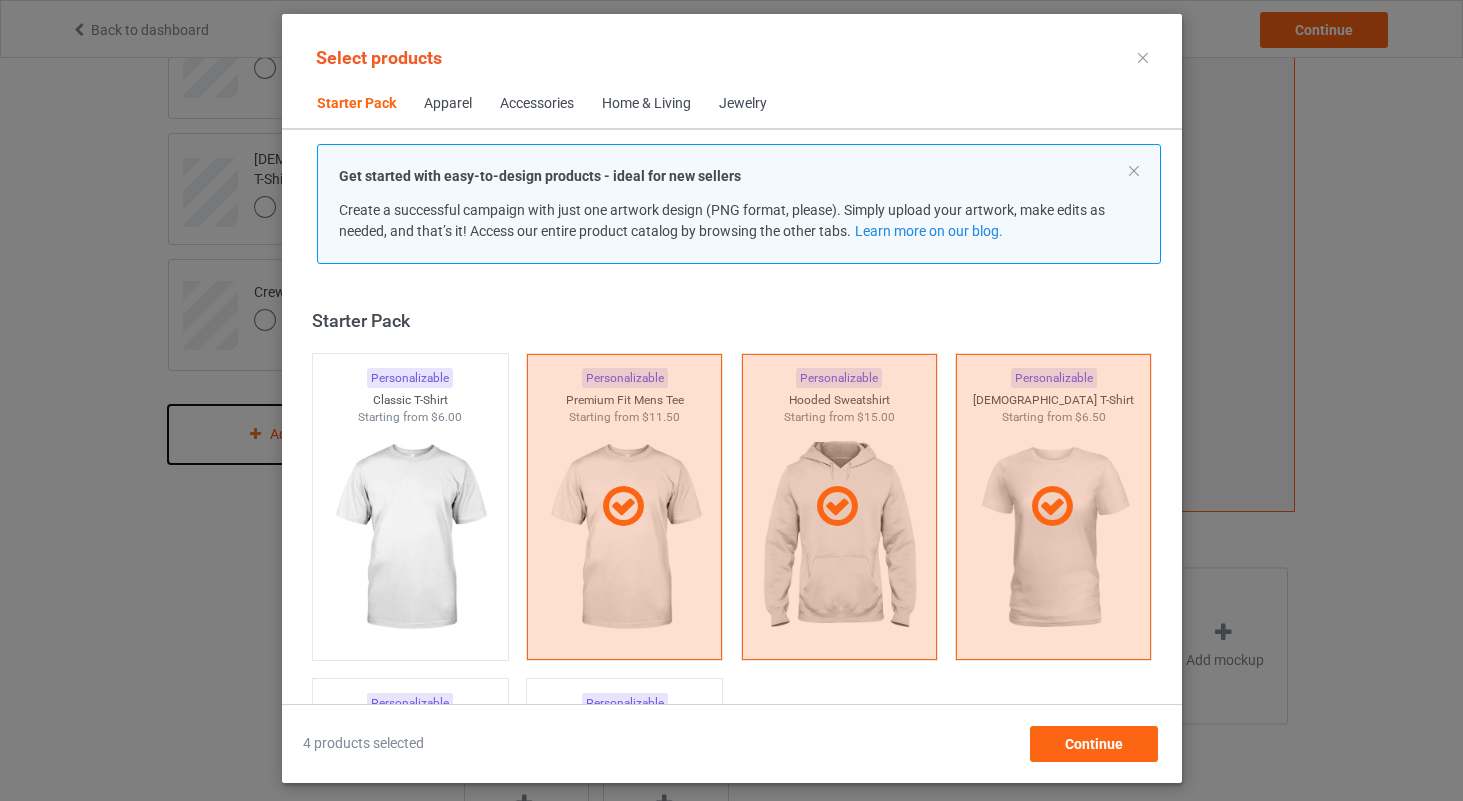 scroll, scrollTop: 25, scrollLeft: 0, axis: vertical 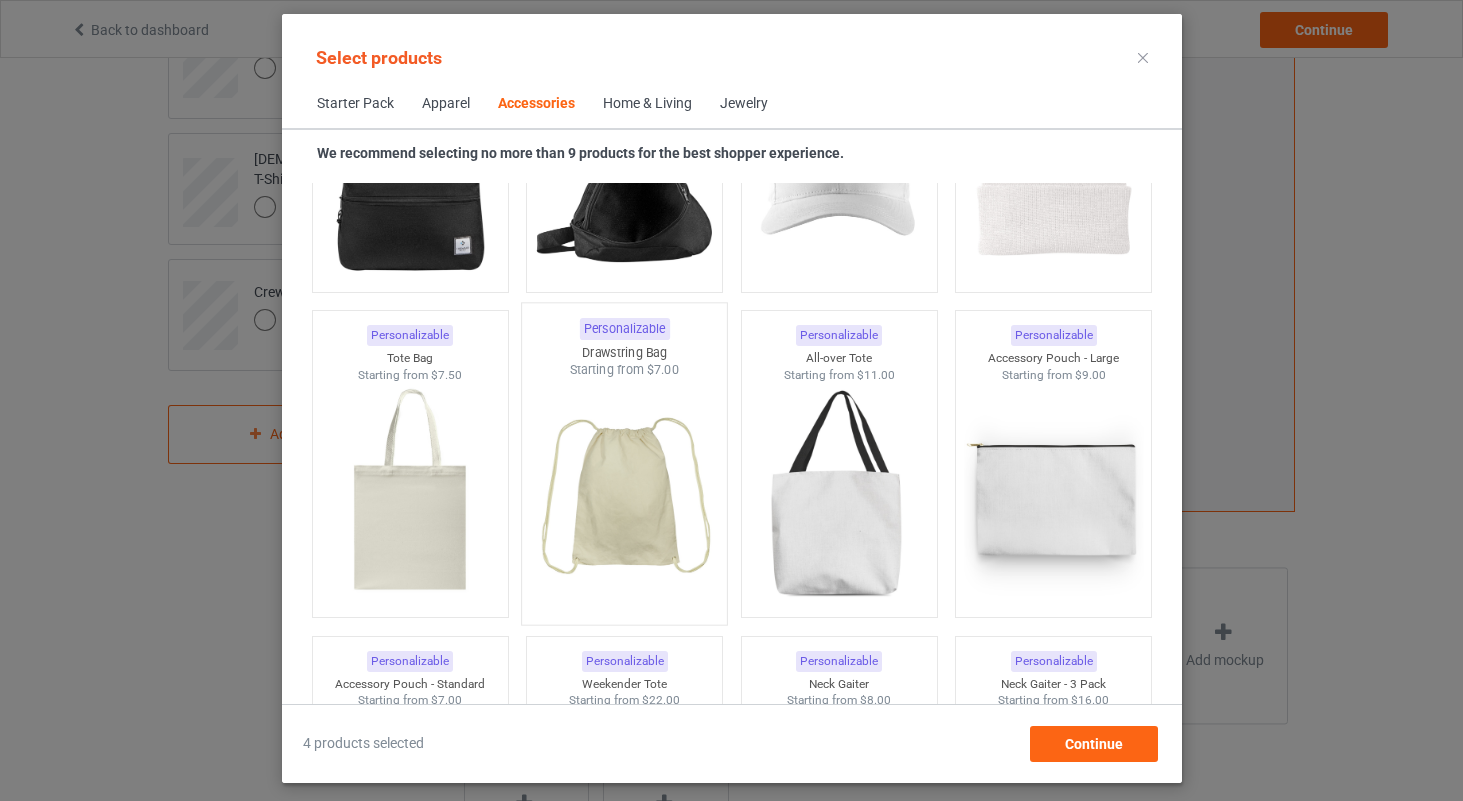 click at bounding box center (624, 496) 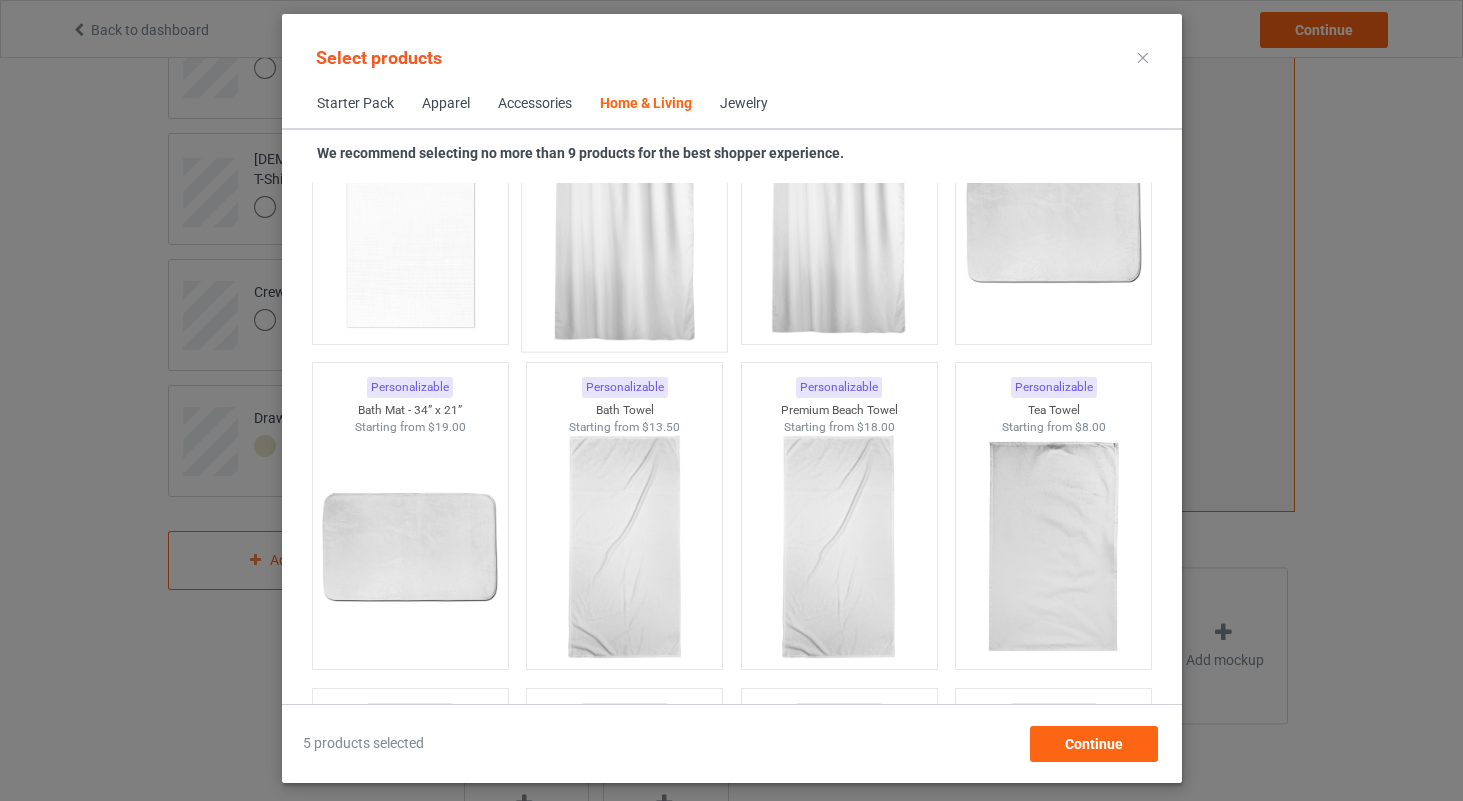 scroll, scrollTop: 12125, scrollLeft: 0, axis: vertical 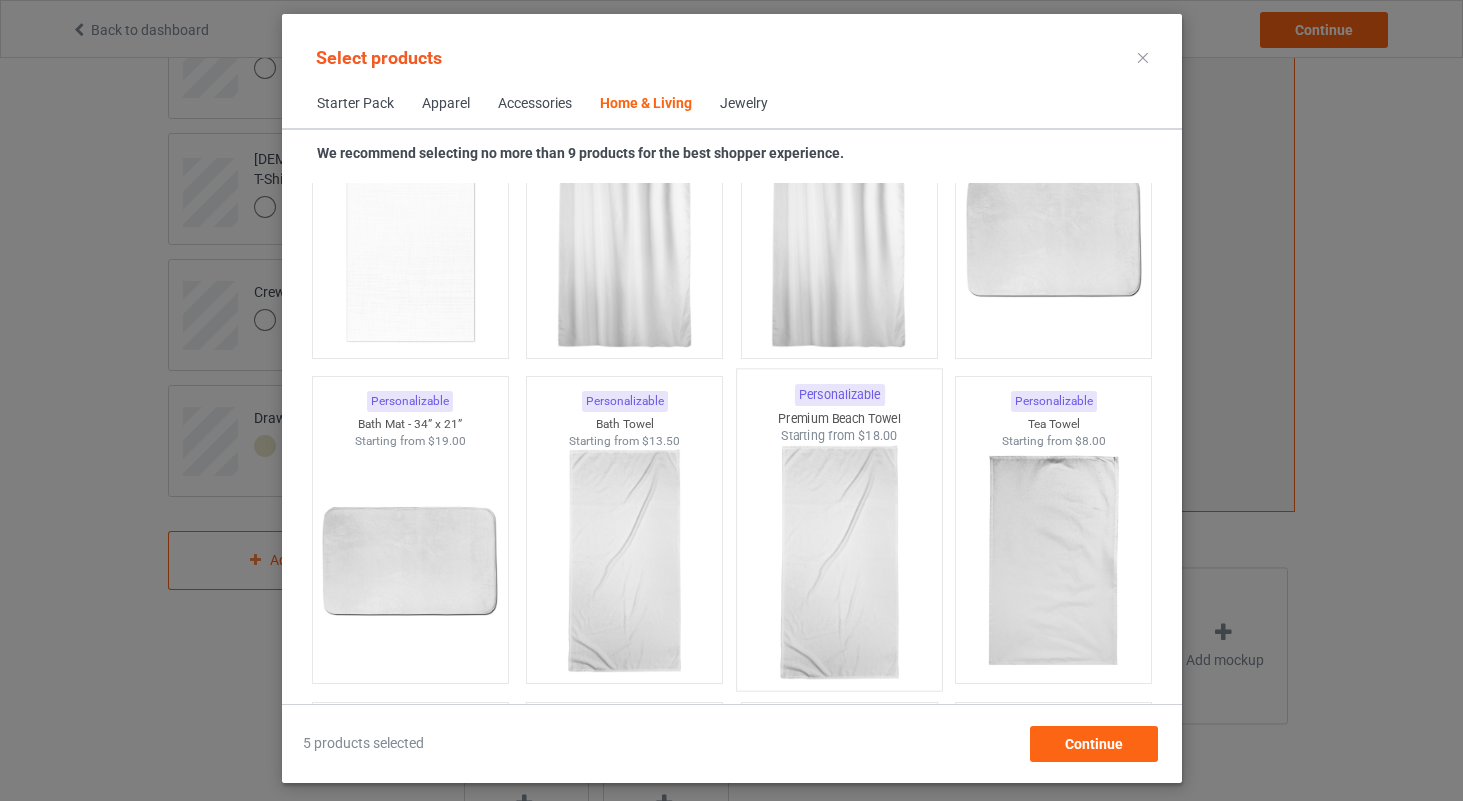 click at bounding box center [839, 562] 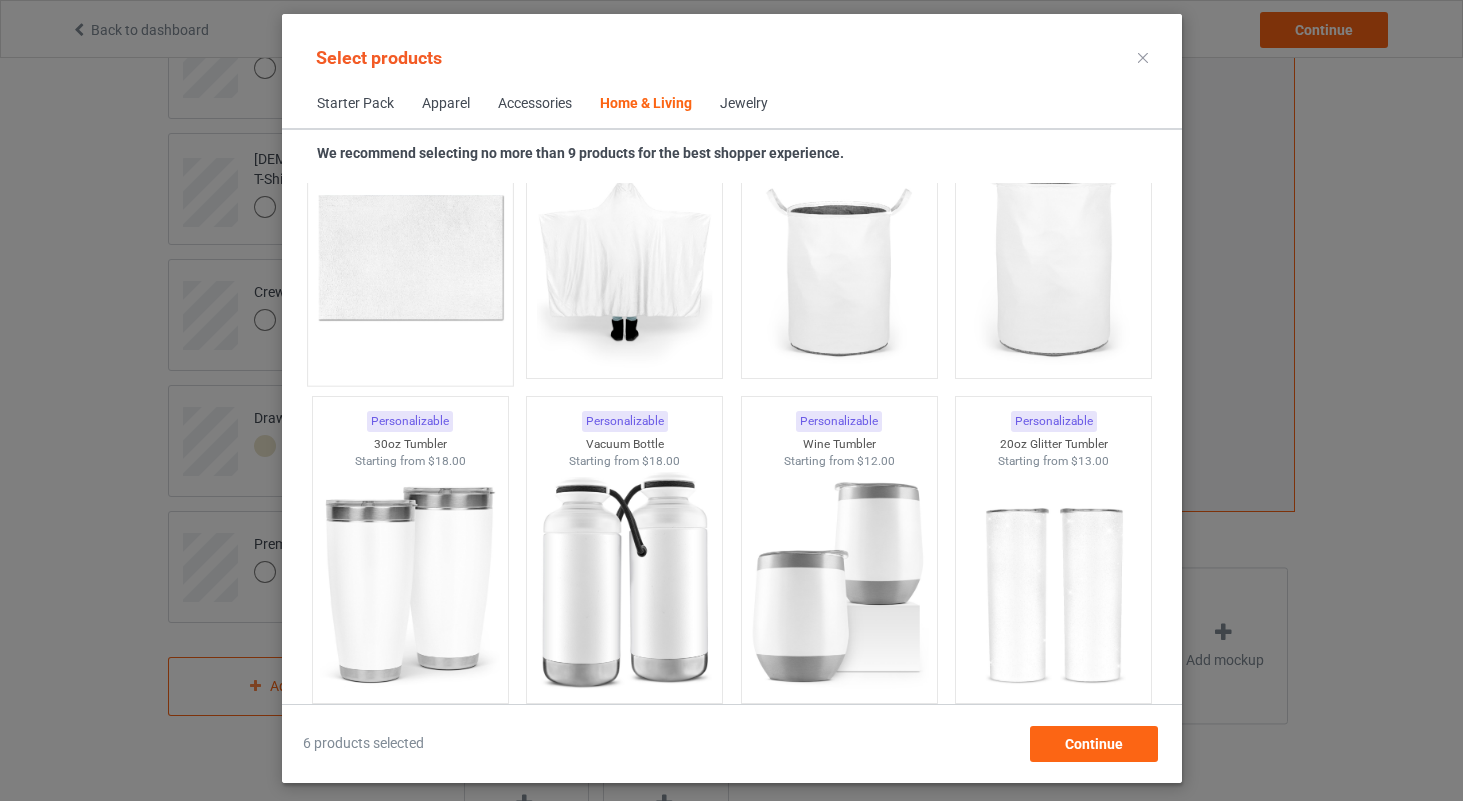 scroll, scrollTop: 16674, scrollLeft: 0, axis: vertical 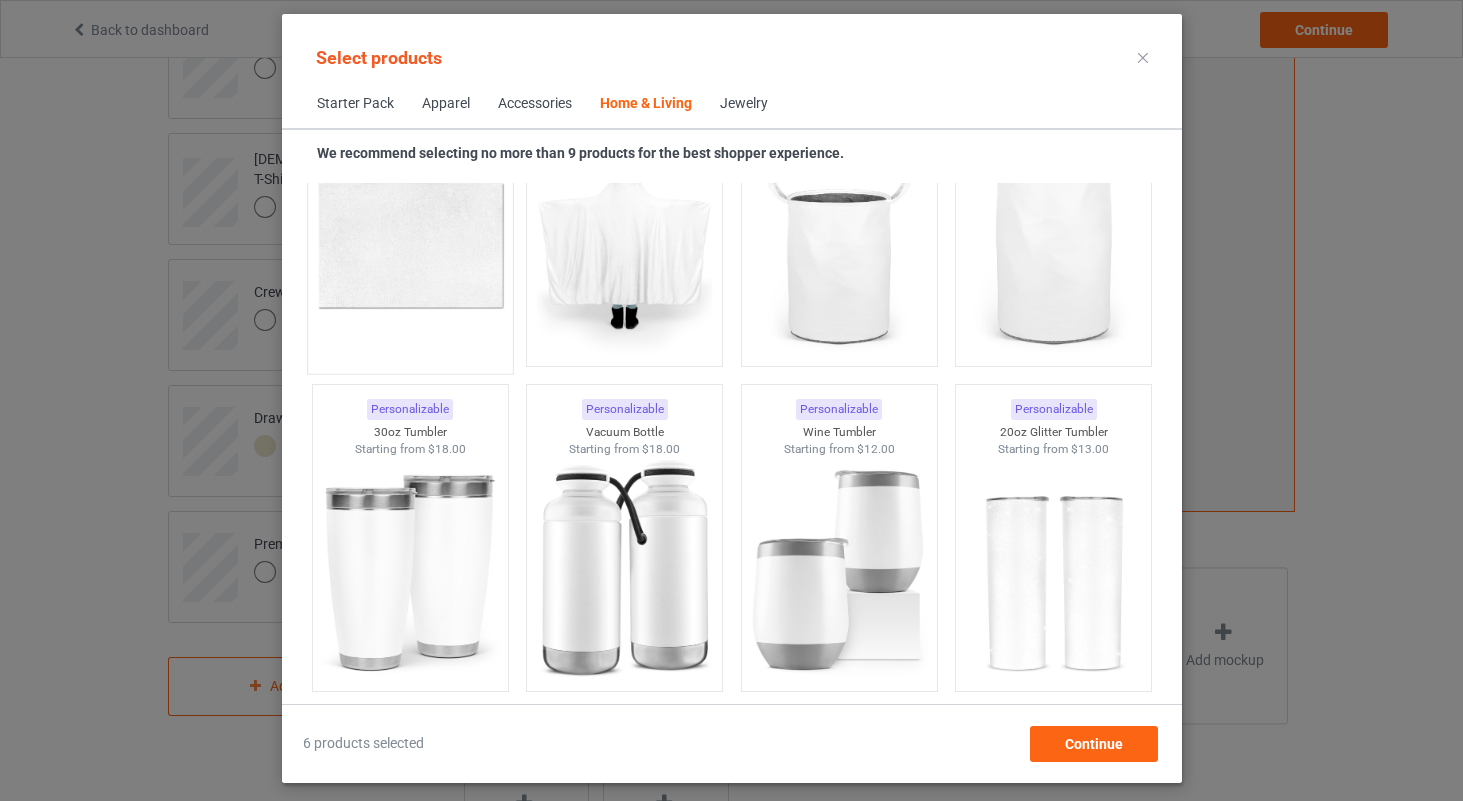 click at bounding box center [410, 245] 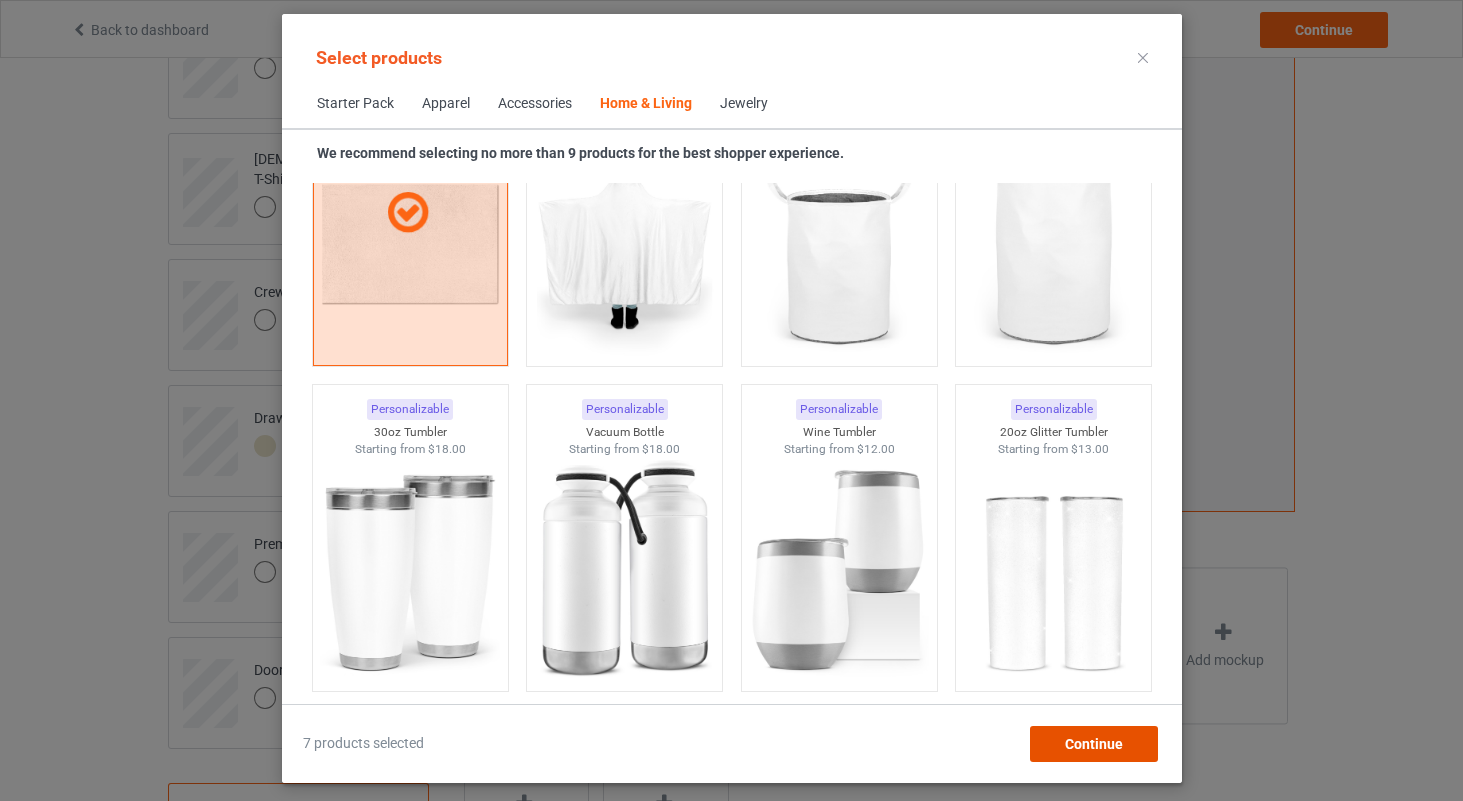 click on "Continue" at bounding box center (1093, 744) 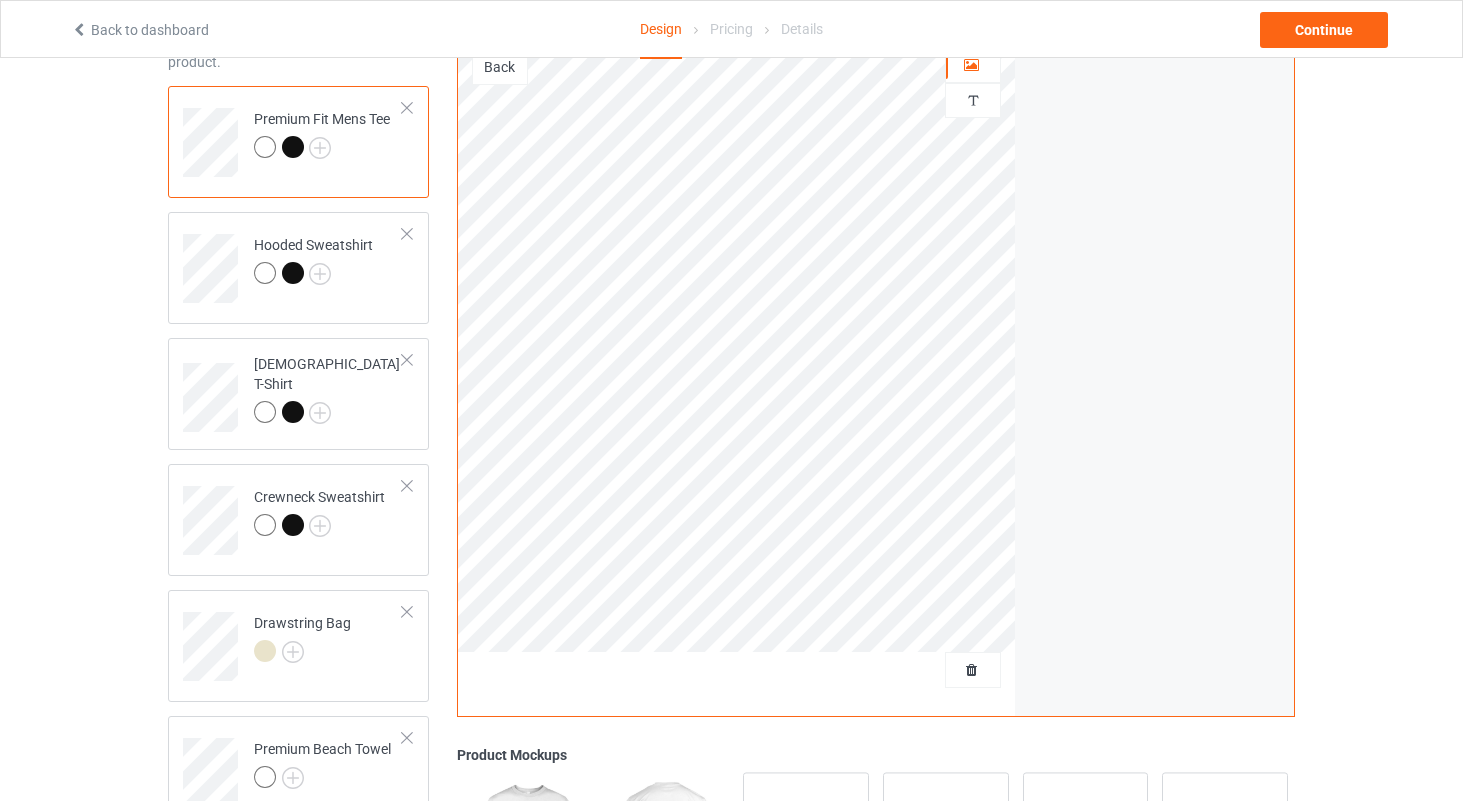 scroll, scrollTop: 59, scrollLeft: 0, axis: vertical 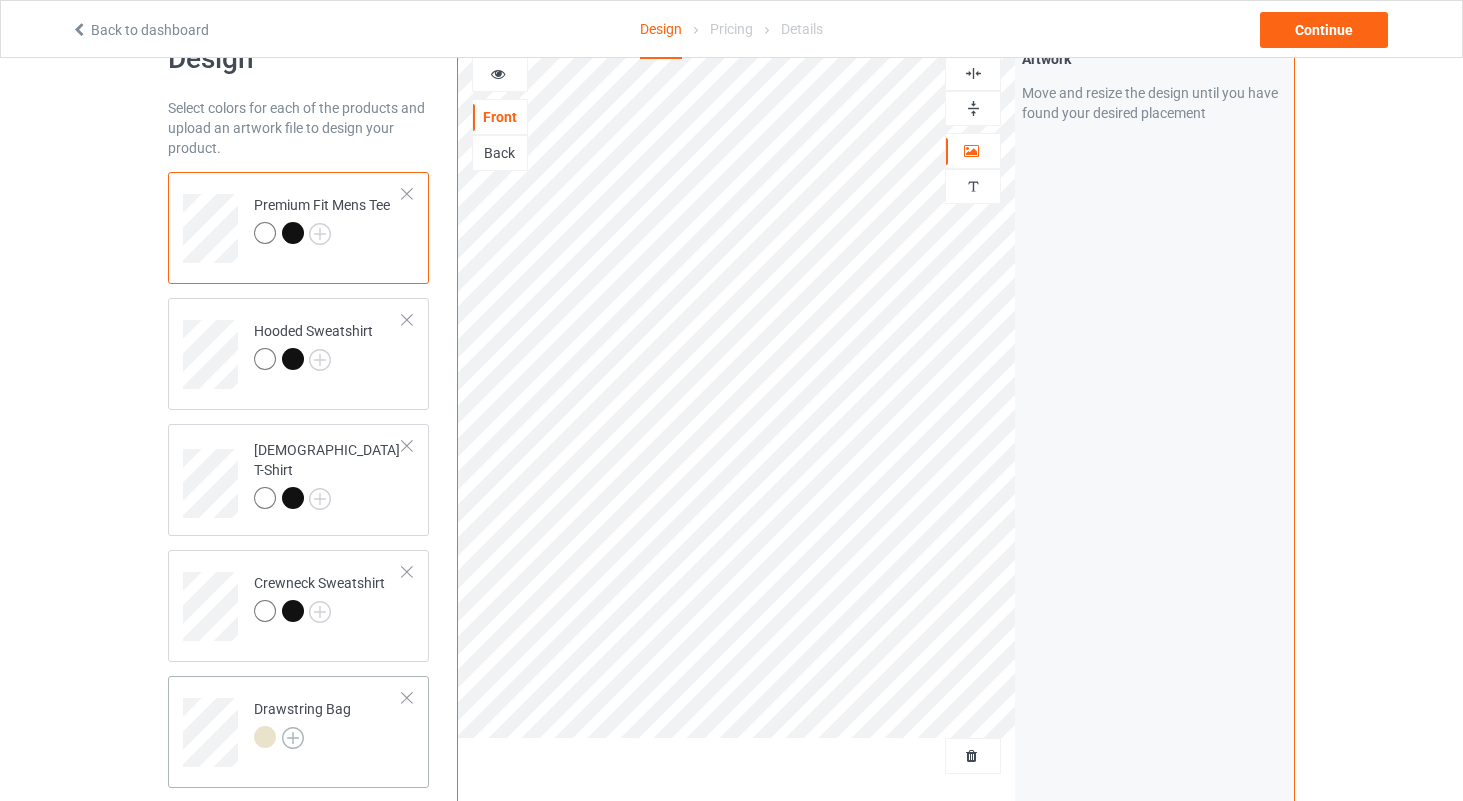 click at bounding box center [293, 738] 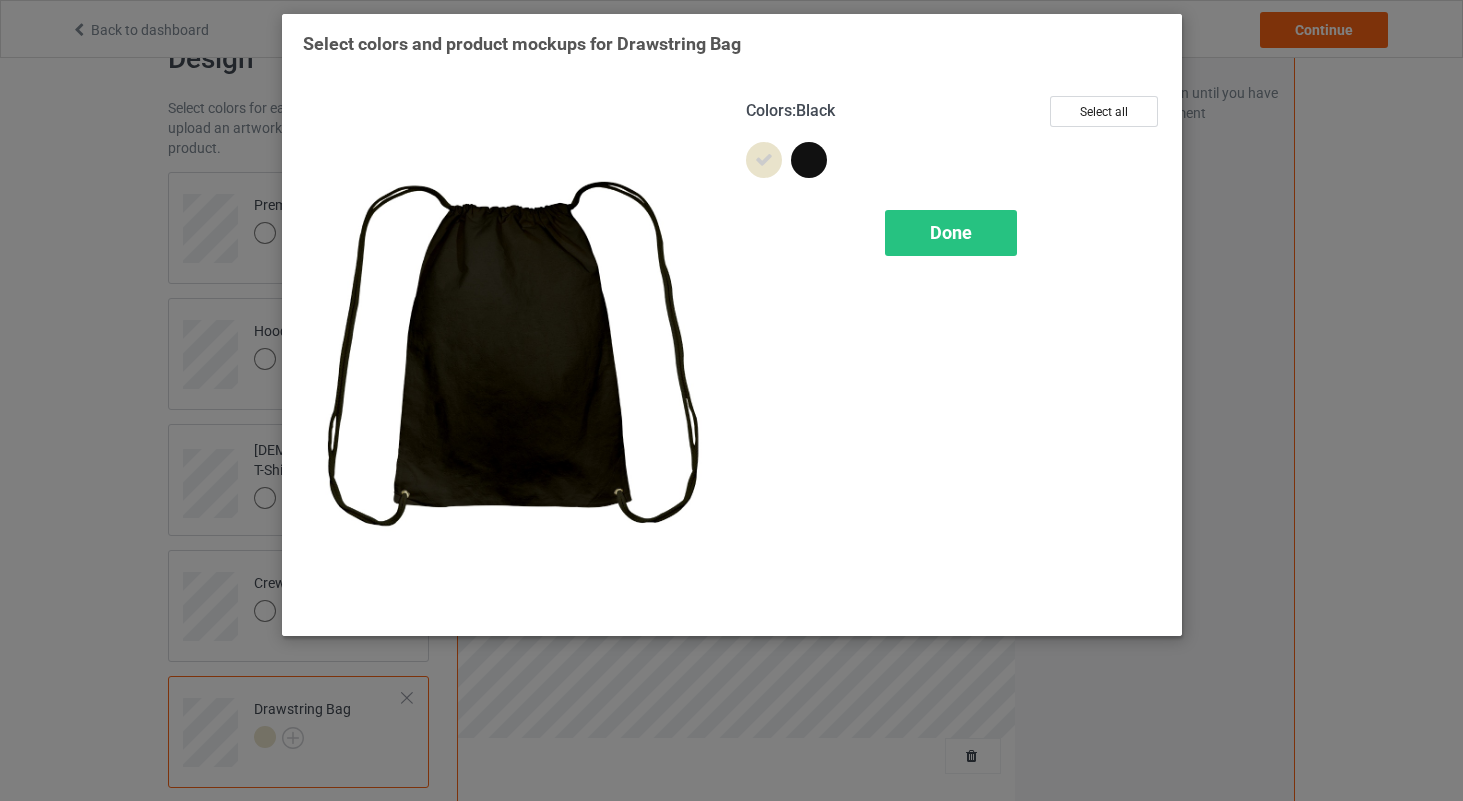 click at bounding box center [809, 160] 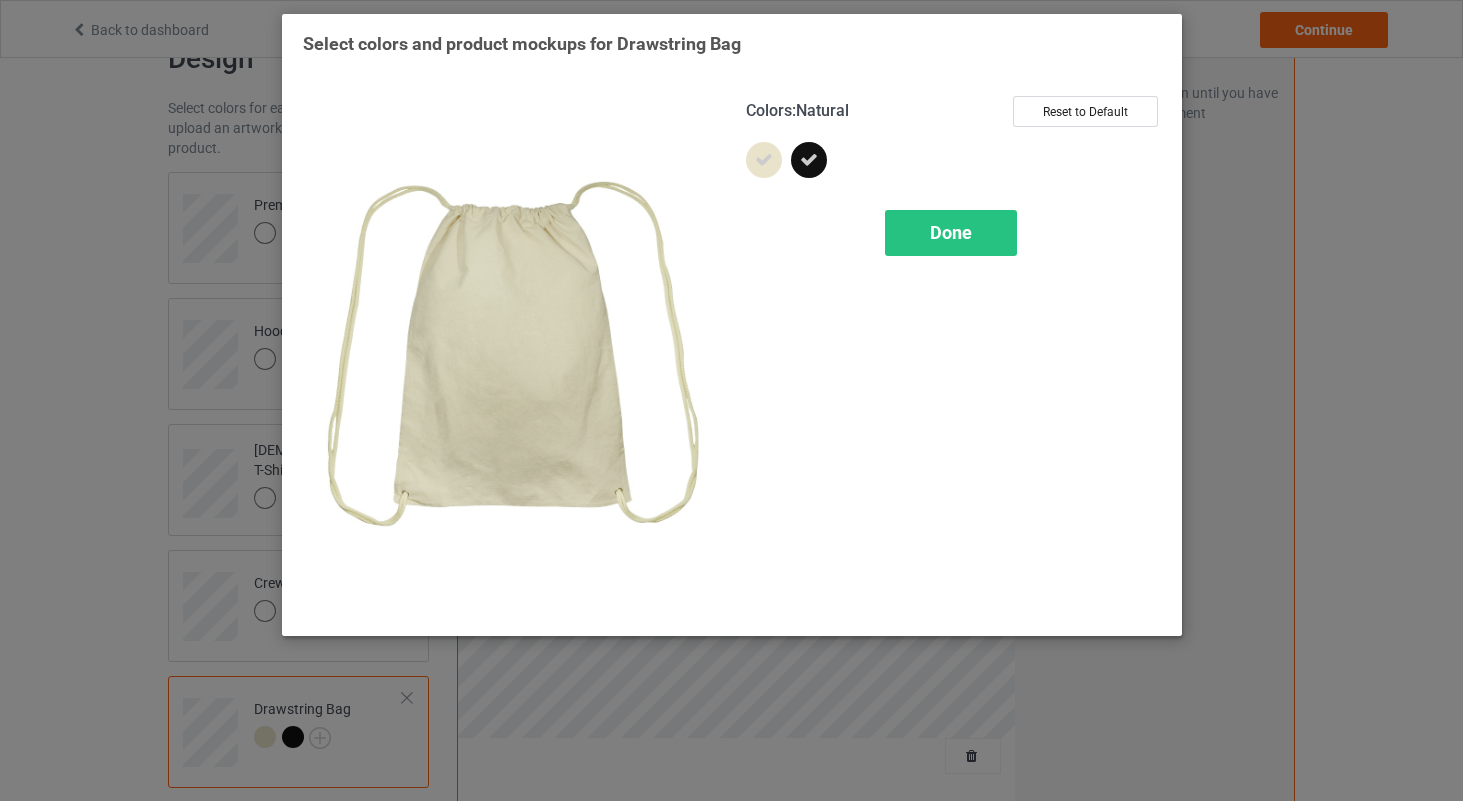 click at bounding box center [764, 160] 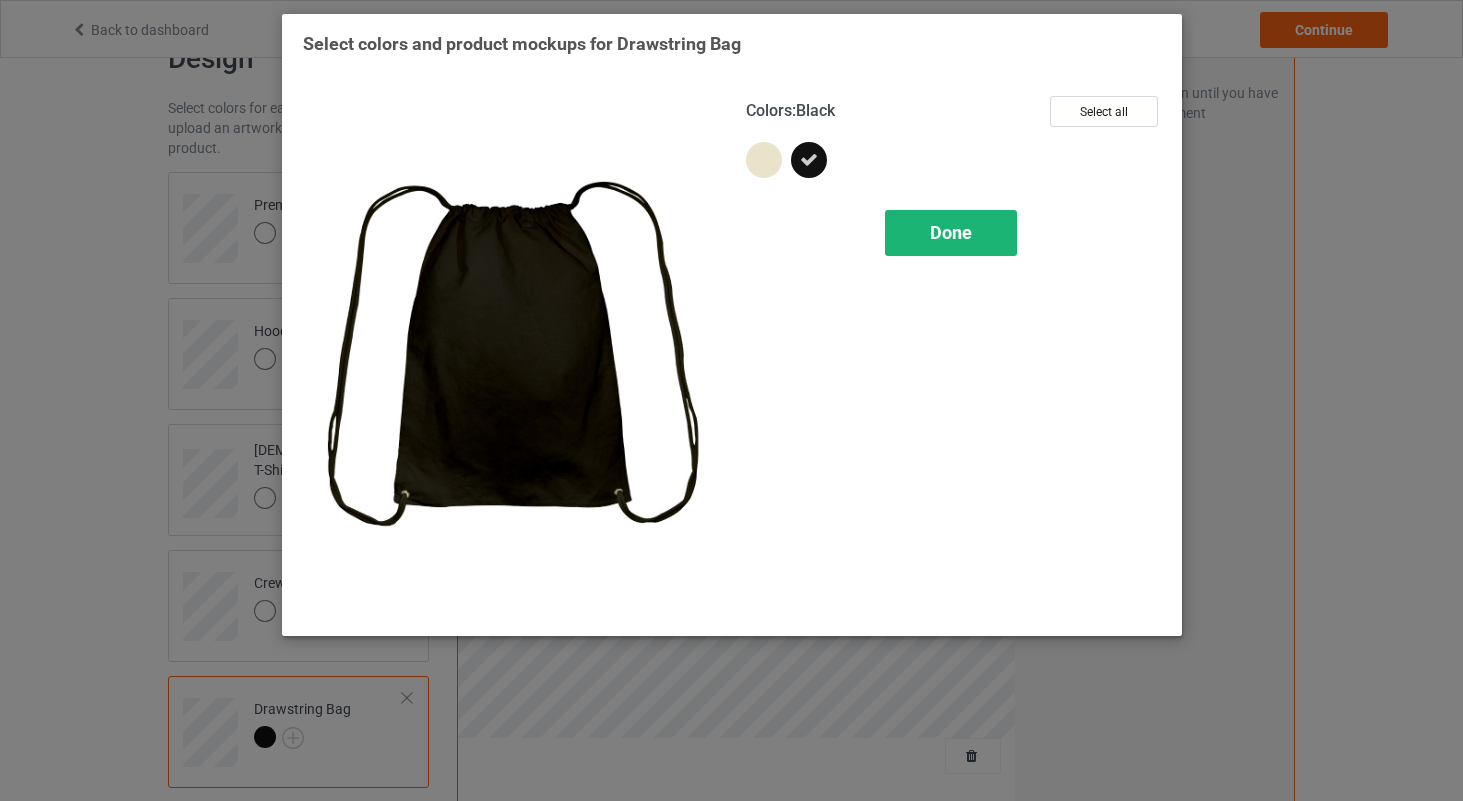 click on "Done" at bounding box center [951, 232] 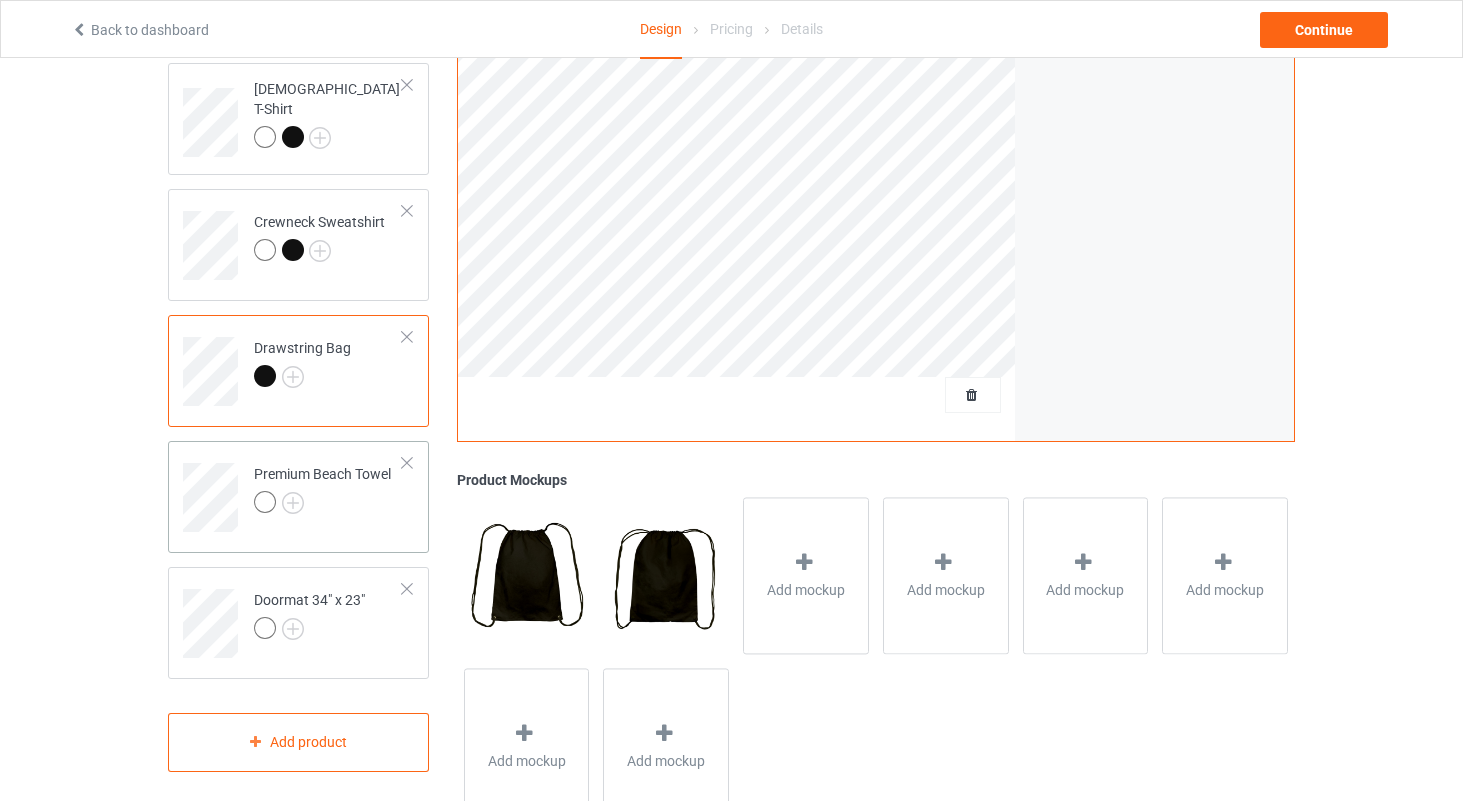 scroll, scrollTop: 429, scrollLeft: 0, axis: vertical 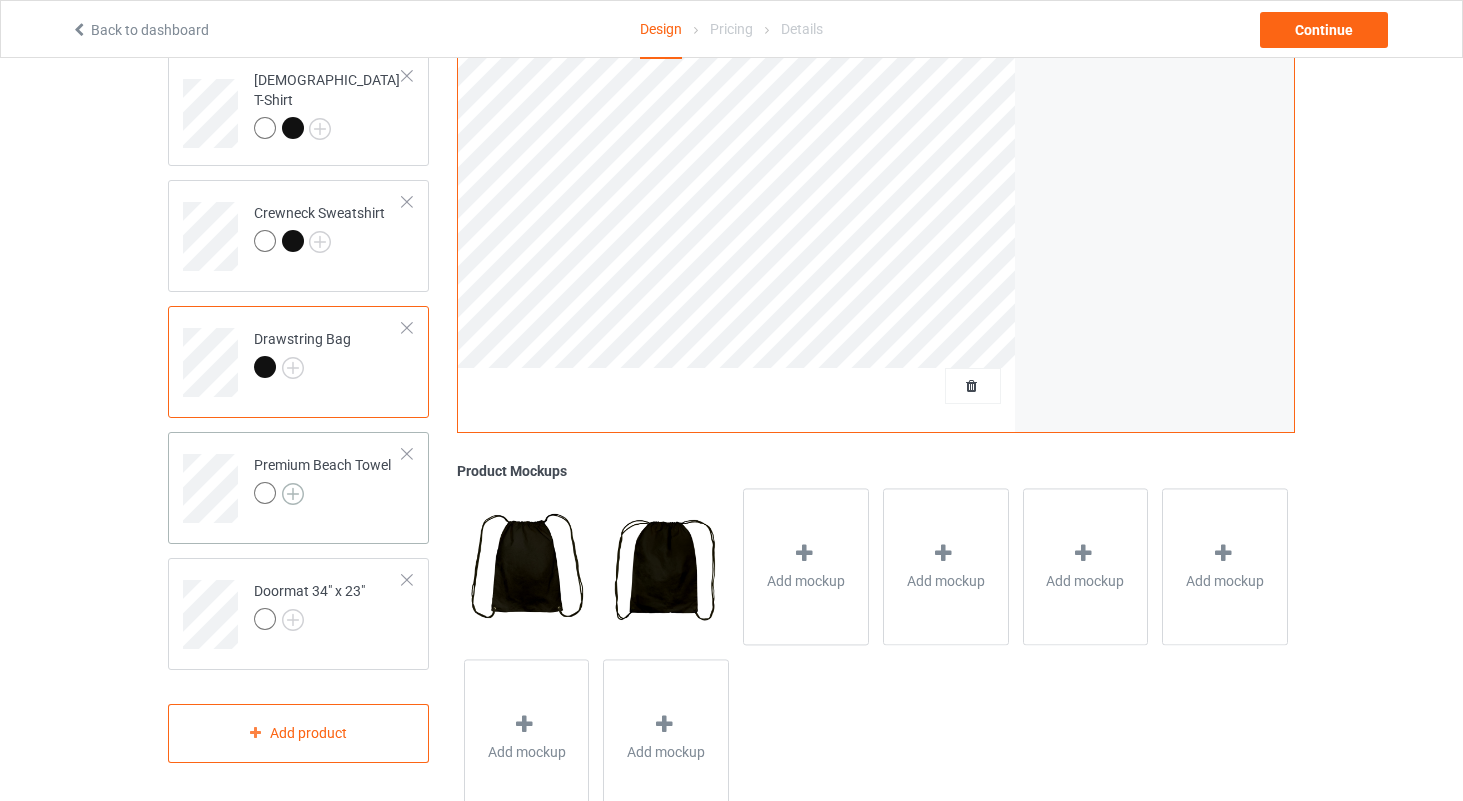 click at bounding box center [293, 494] 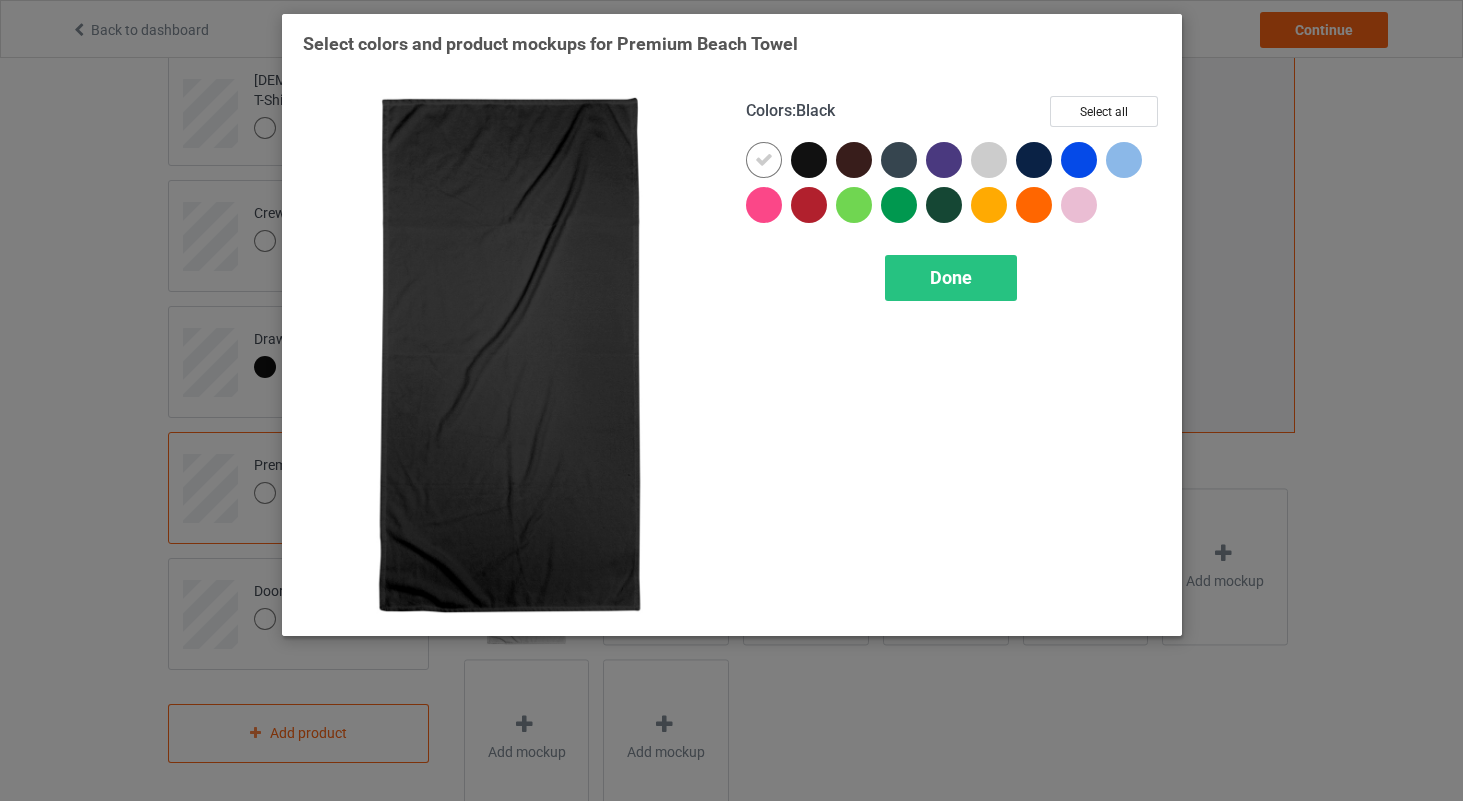 click at bounding box center [809, 160] 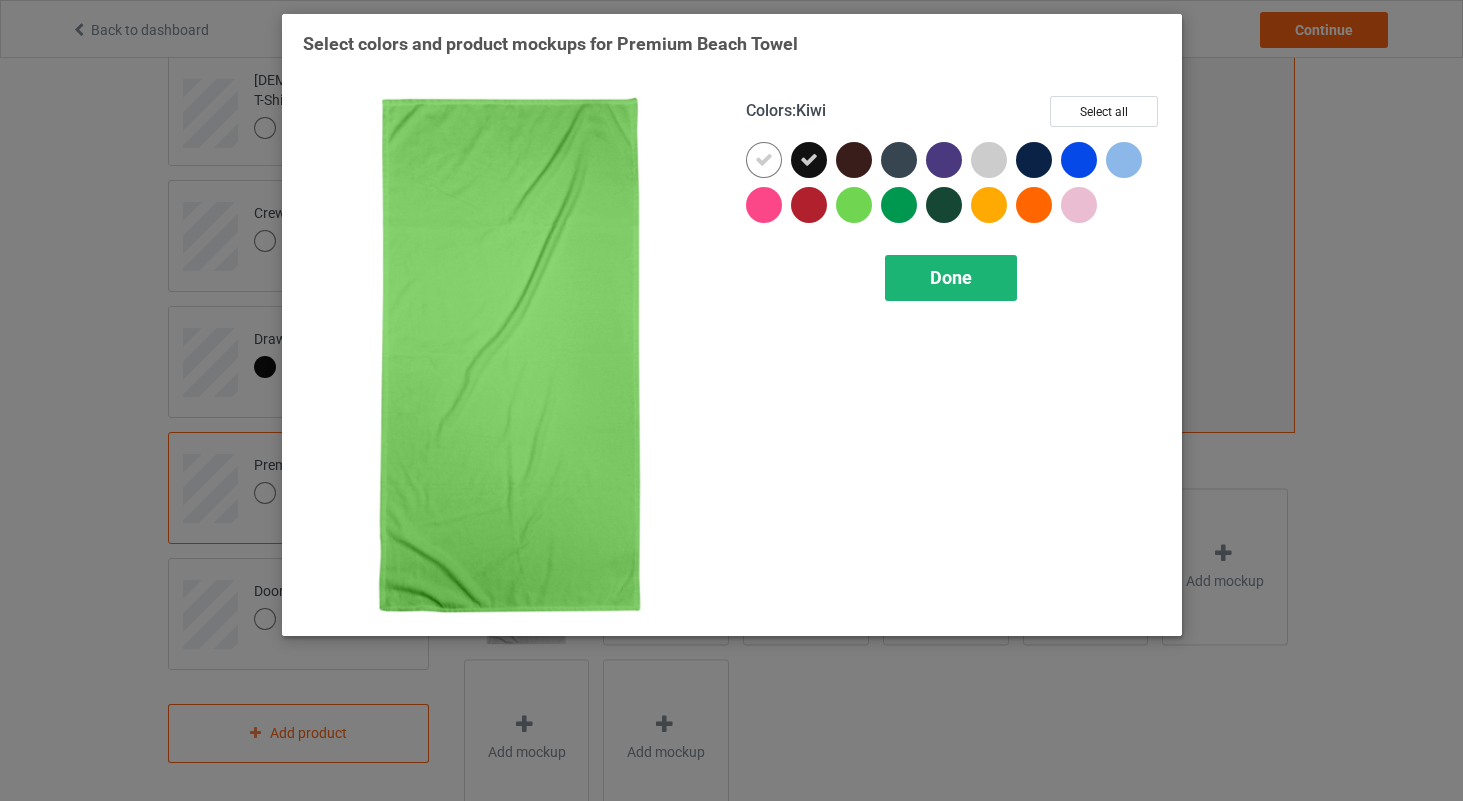 click on "Done" at bounding box center (951, 278) 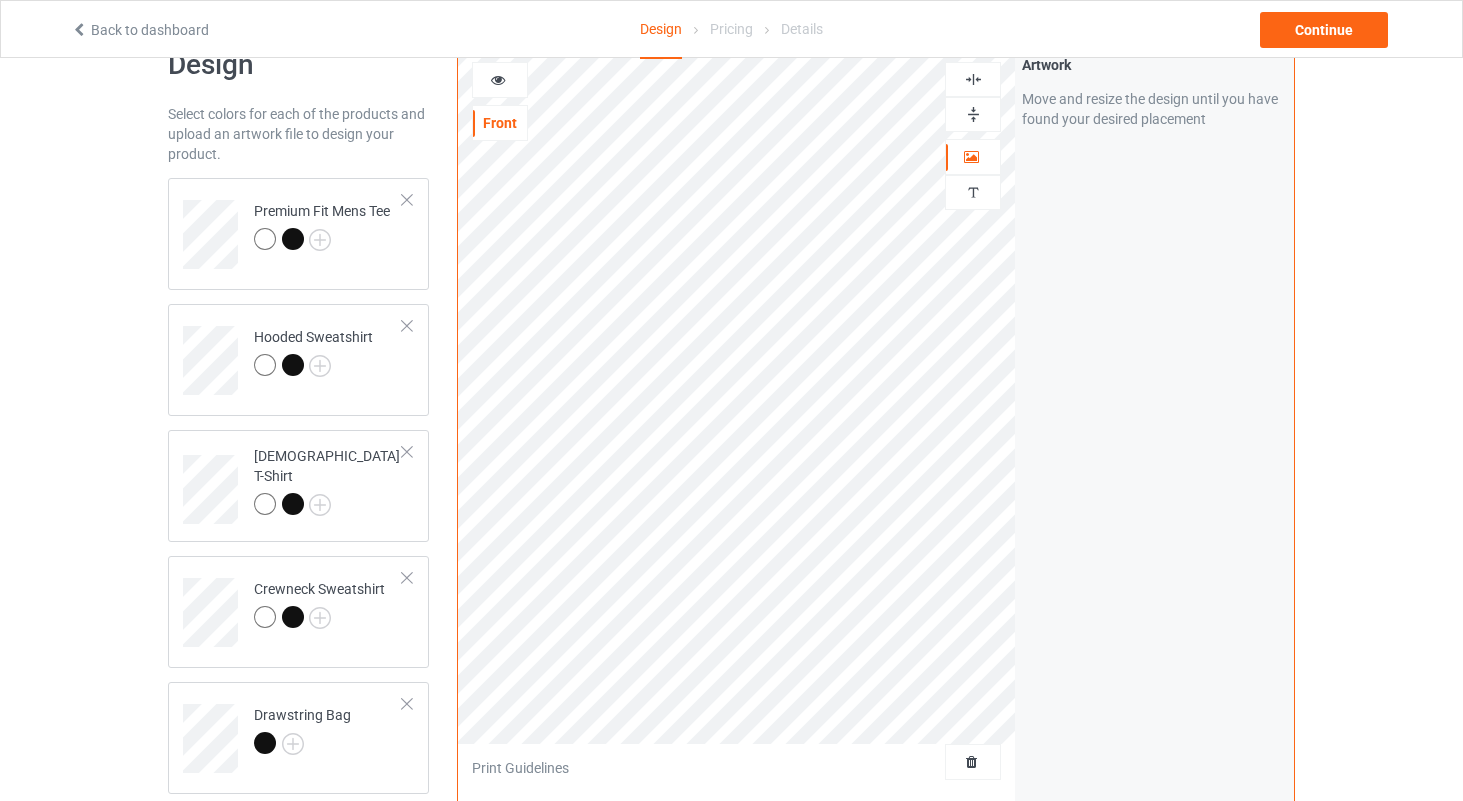scroll, scrollTop: 49, scrollLeft: 0, axis: vertical 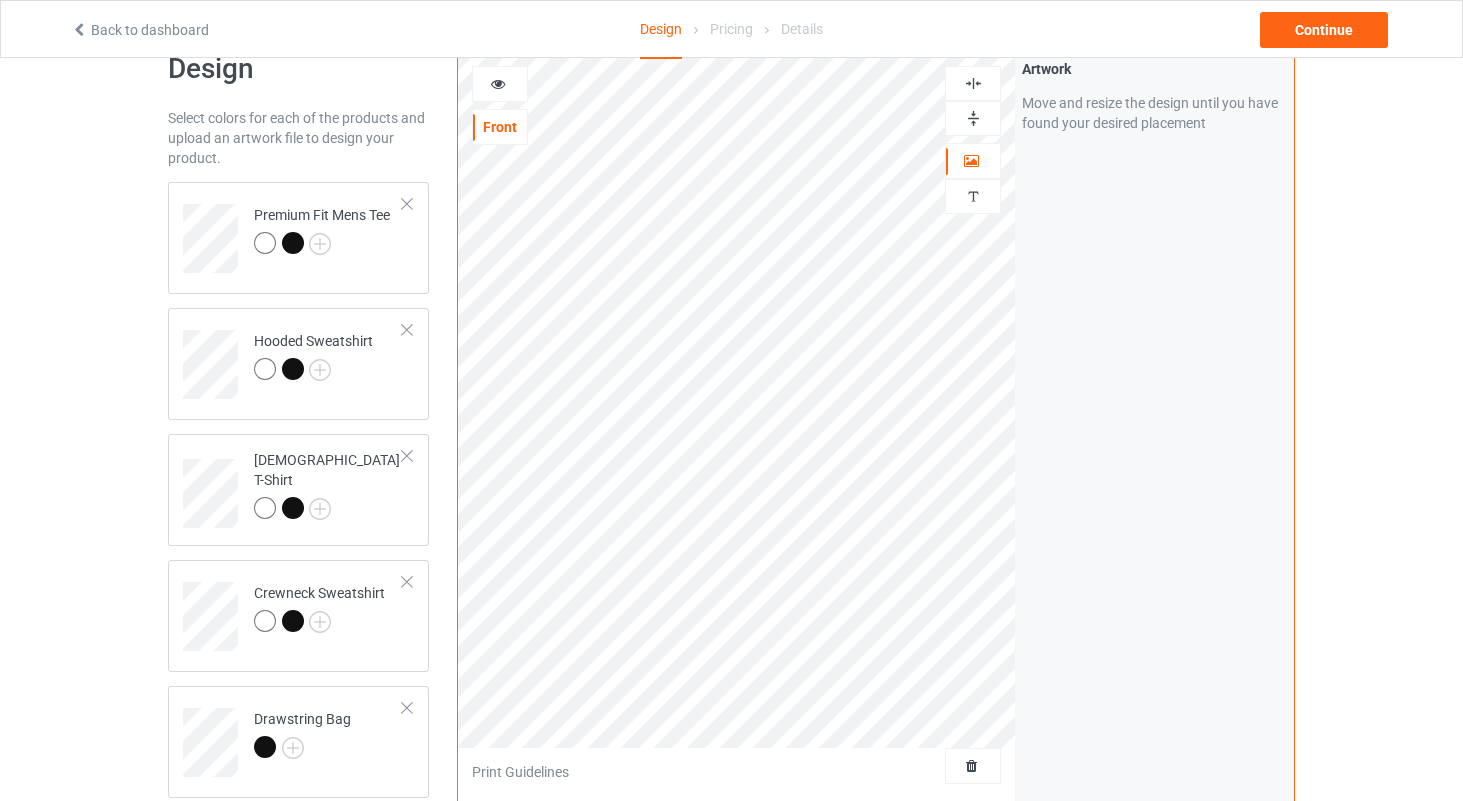 click at bounding box center (498, 81) 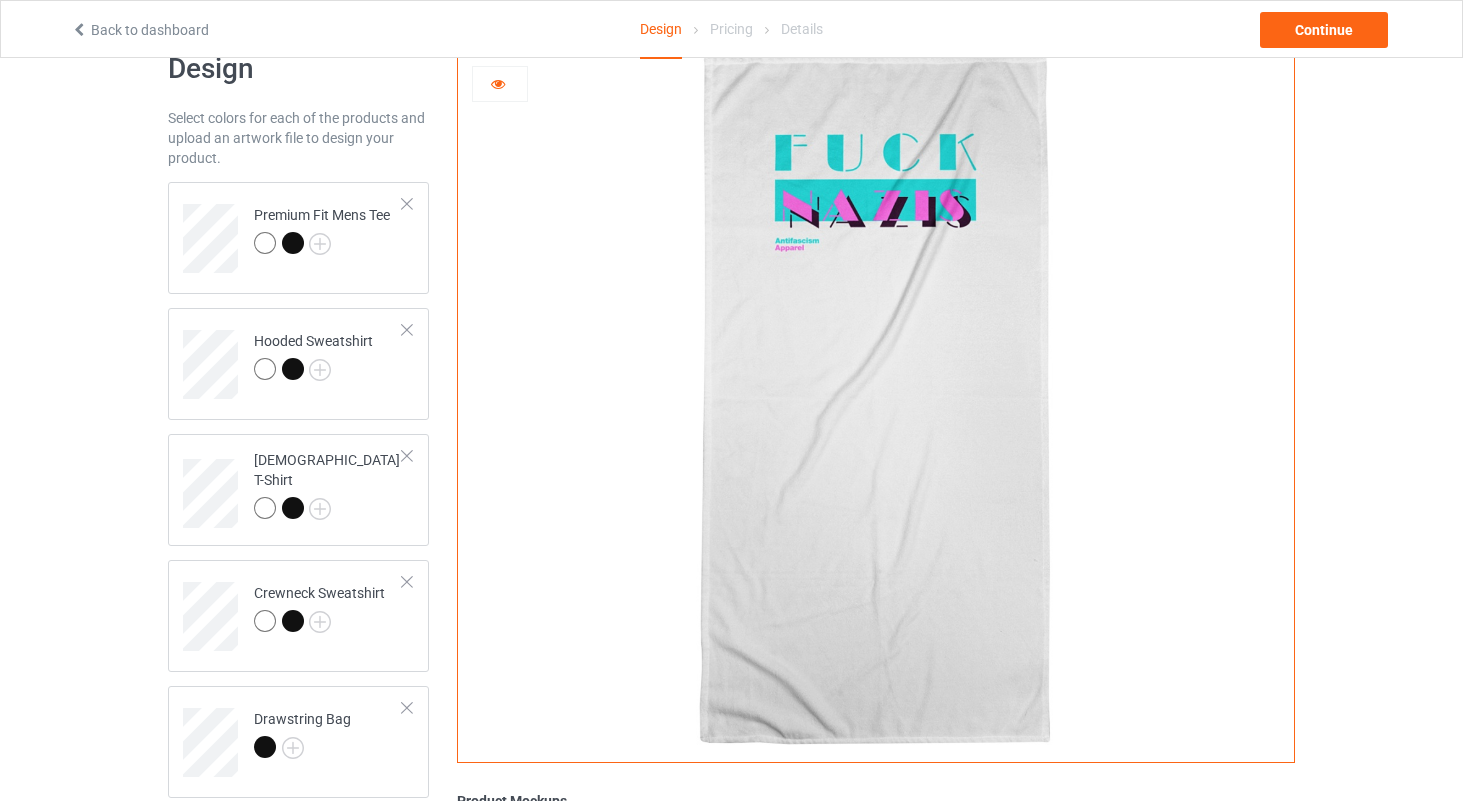 click at bounding box center [498, 81] 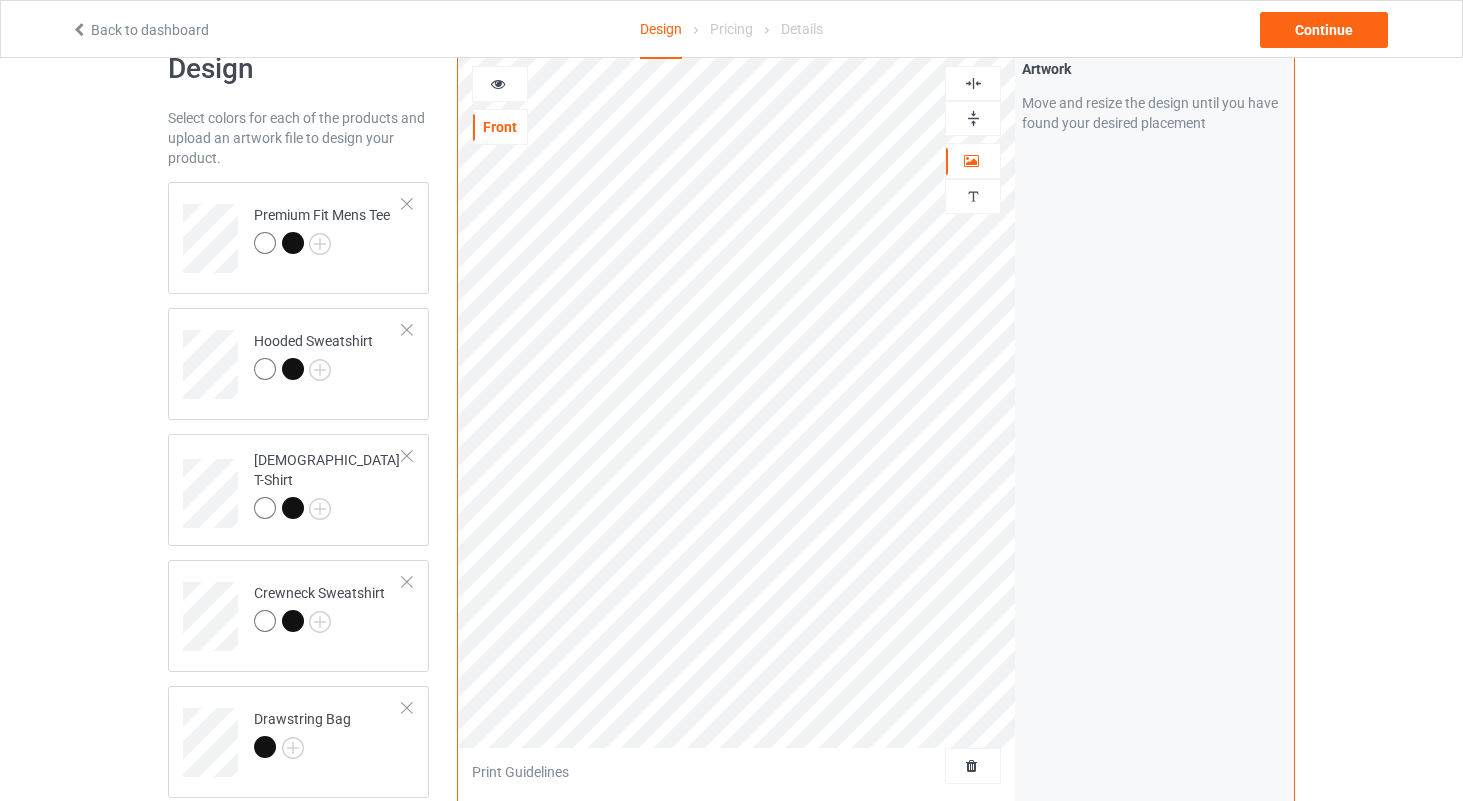 click at bounding box center (973, 83) 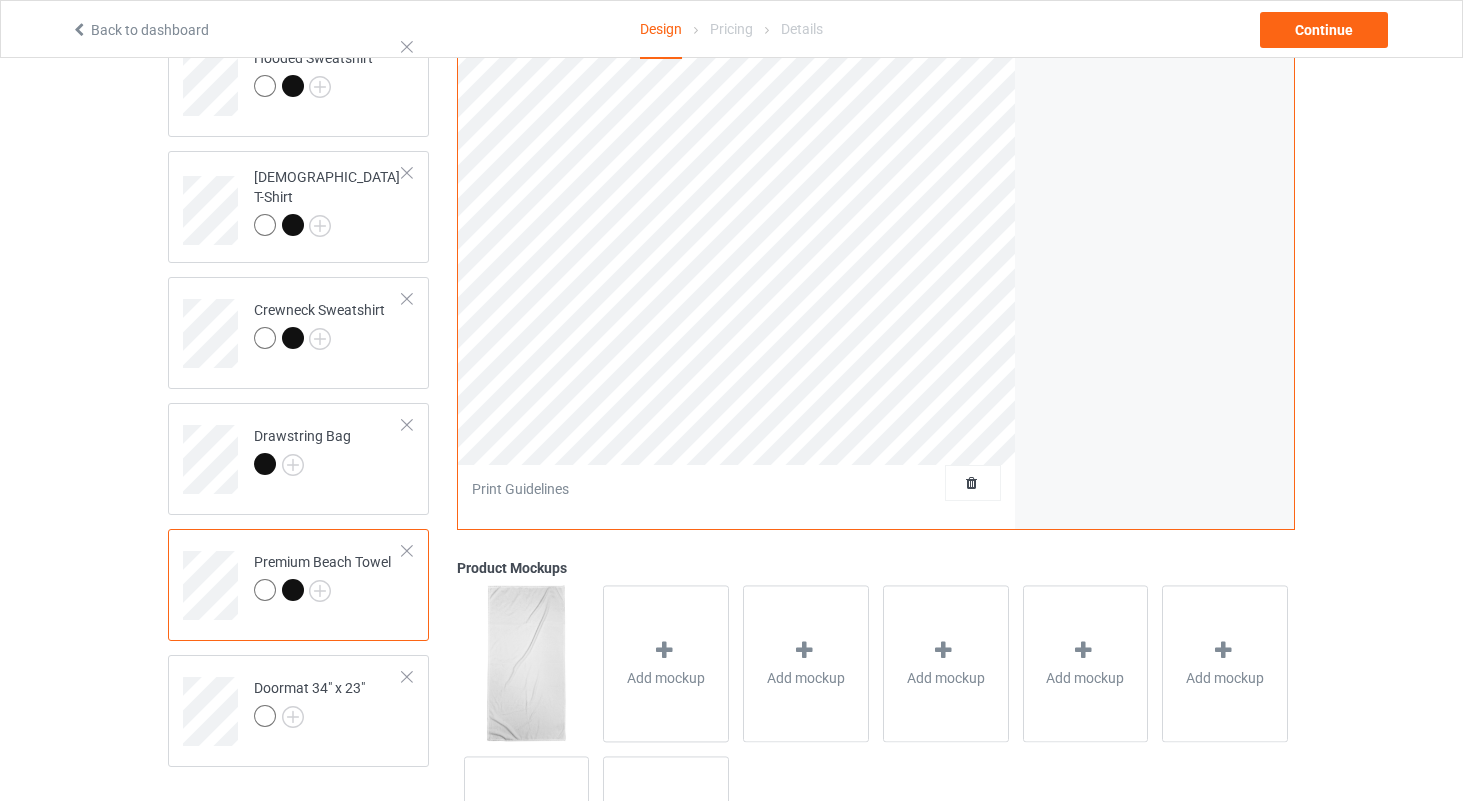 scroll, scrollTop: 368, scrollLeft: 0, axis: vertical 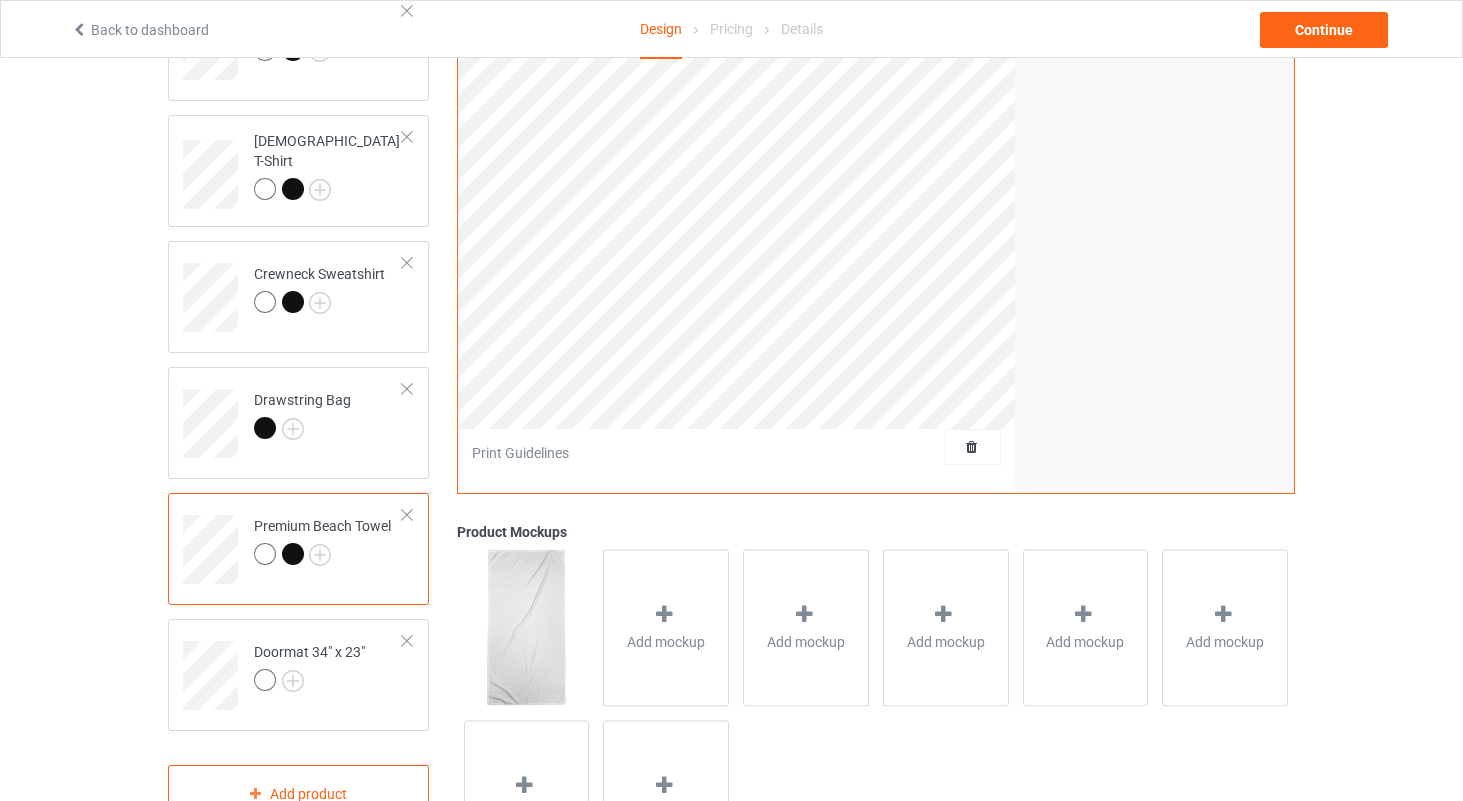 click at bounding box center [293, 554] 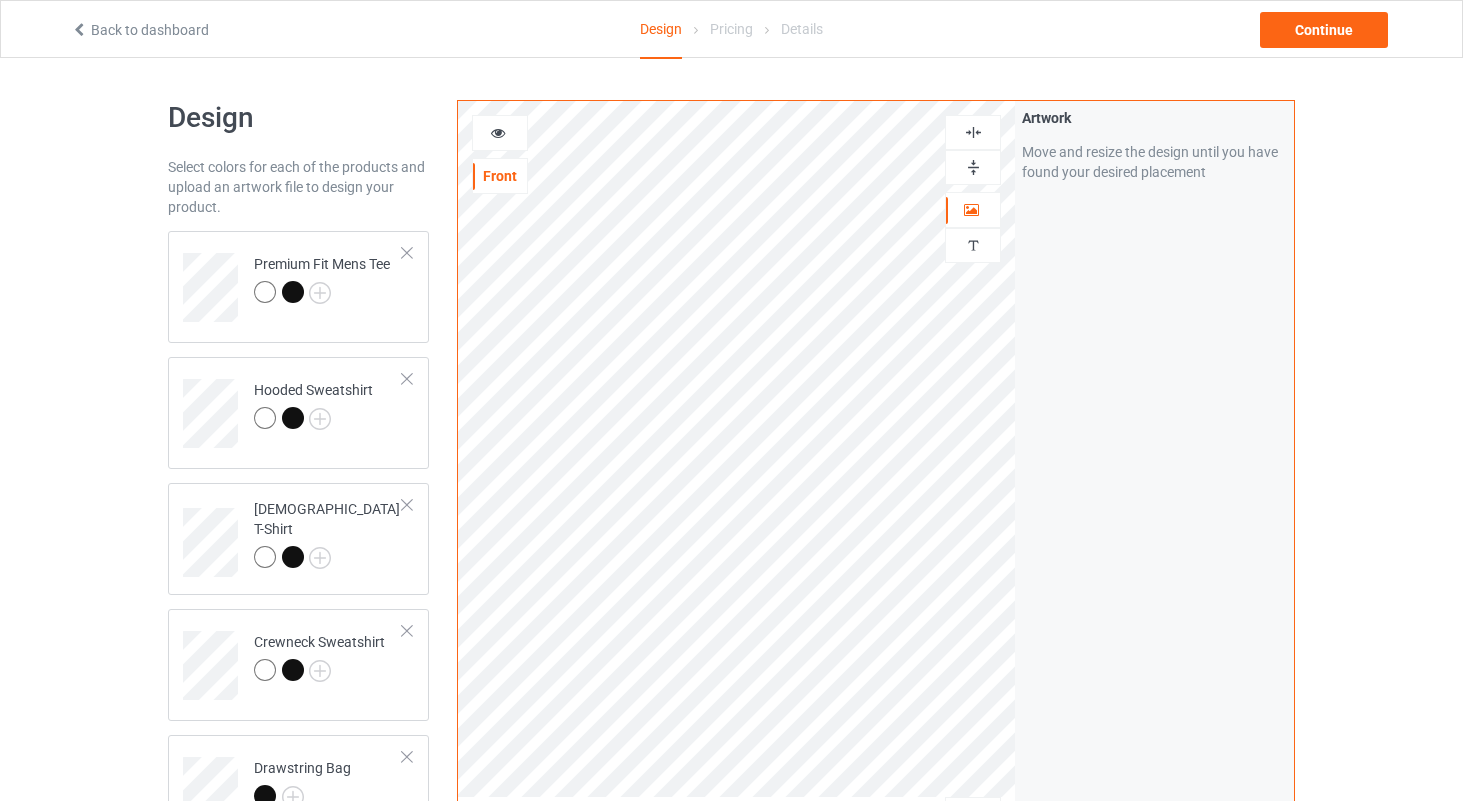 scroll, scrollTop: 0, scrollLeft: 0, axis: both 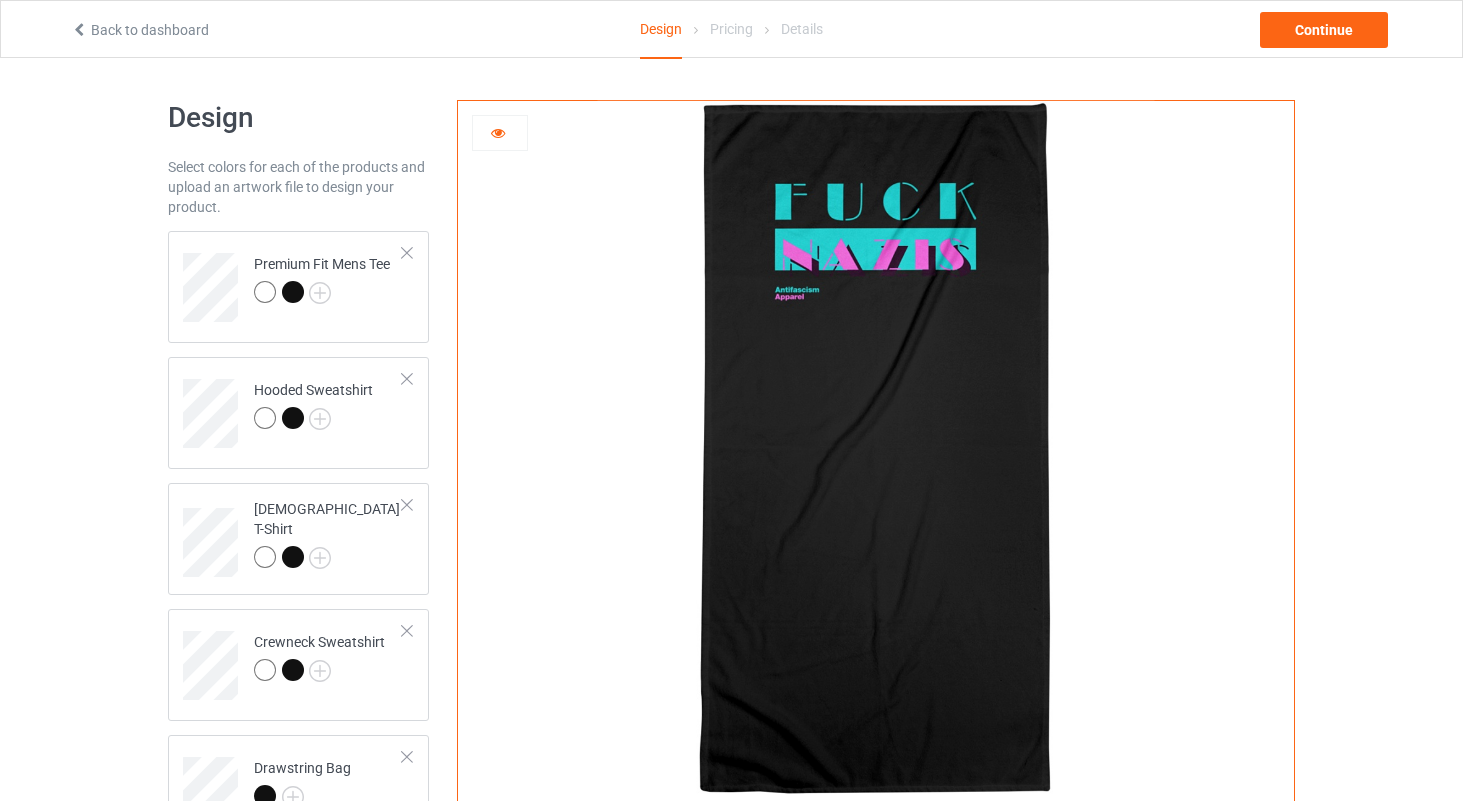 click at bounding box center [498, 130] 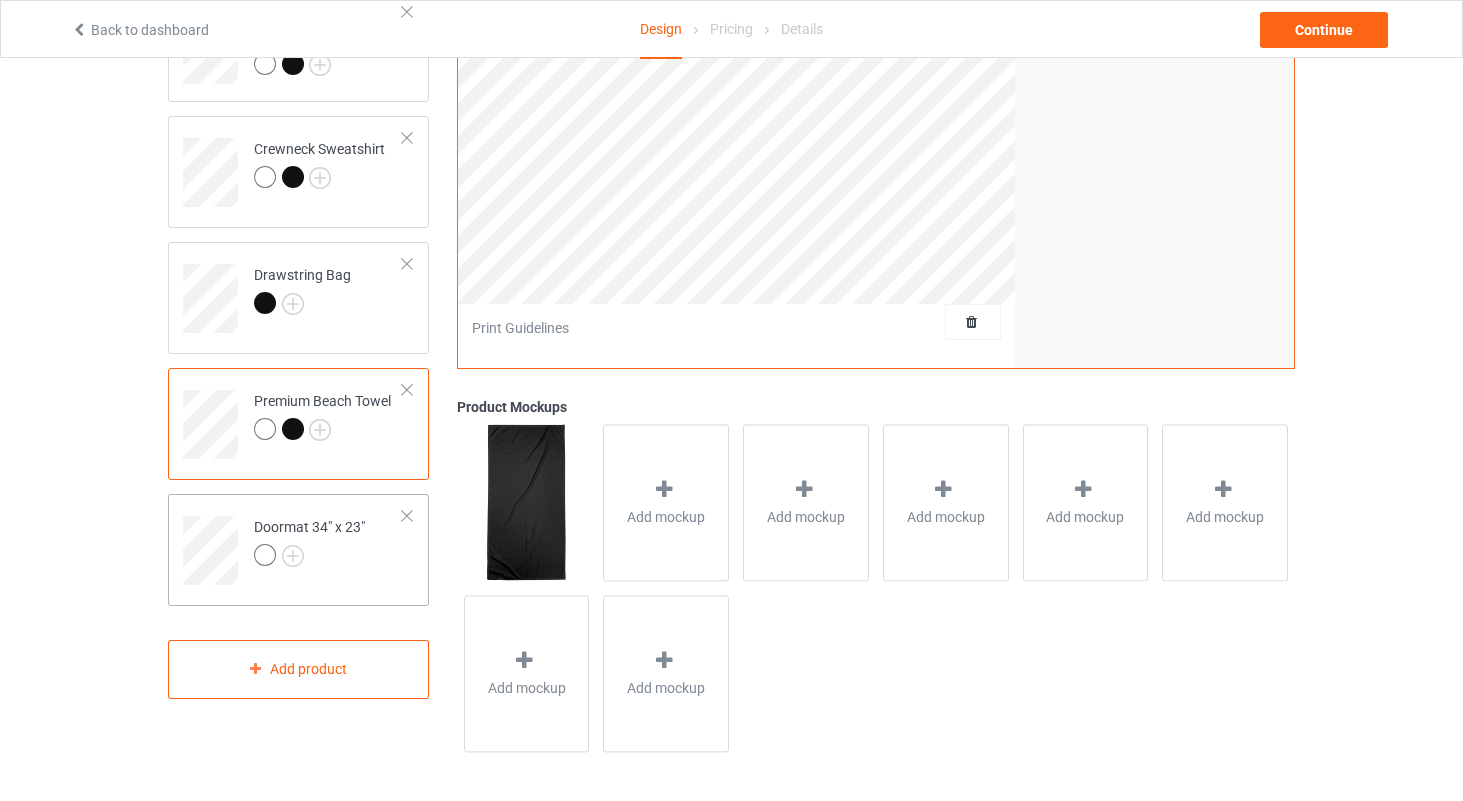 scroll, scrollTop: 492, scrollLeft: 0, axis: vertical 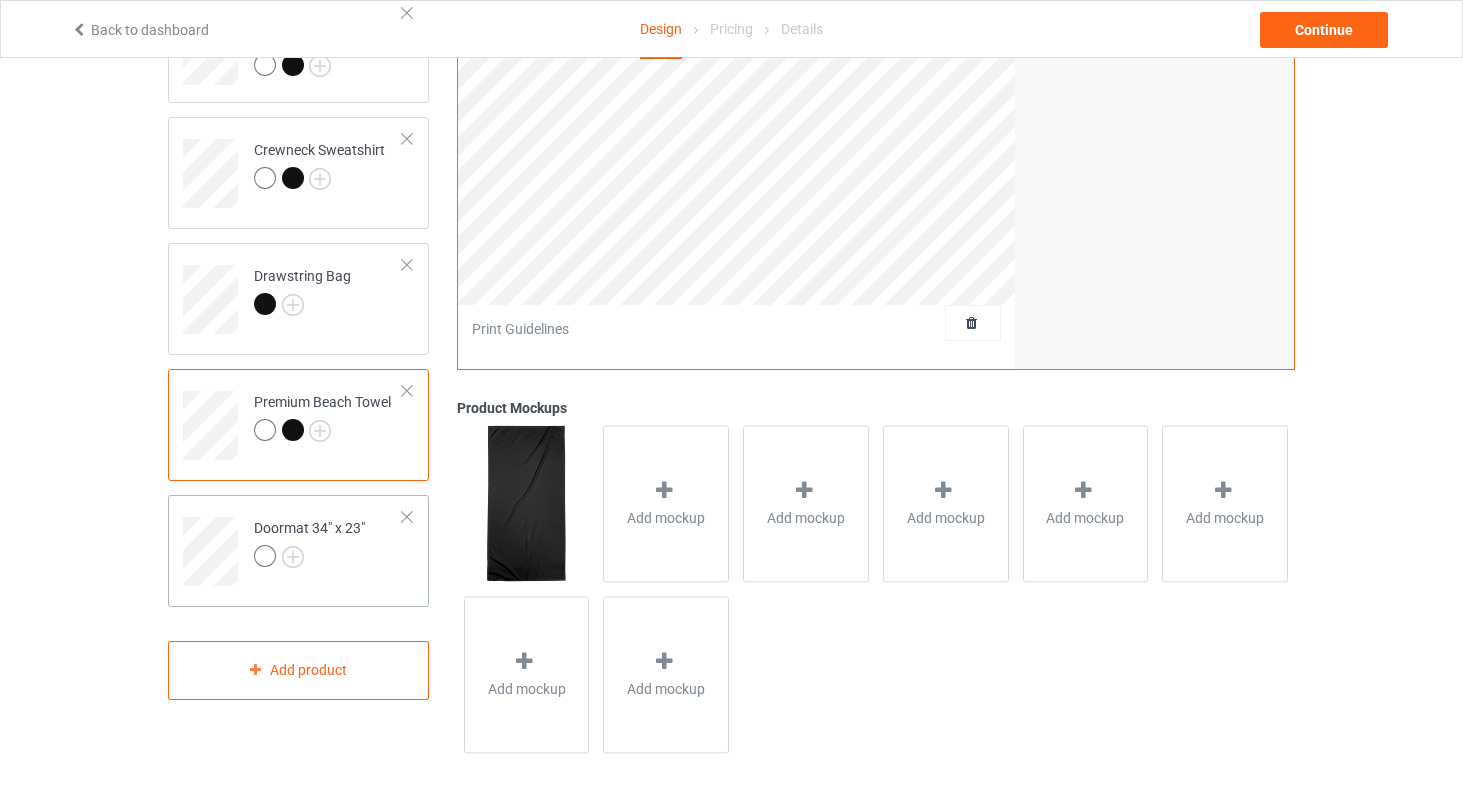 click at bounding box center (309, 559) 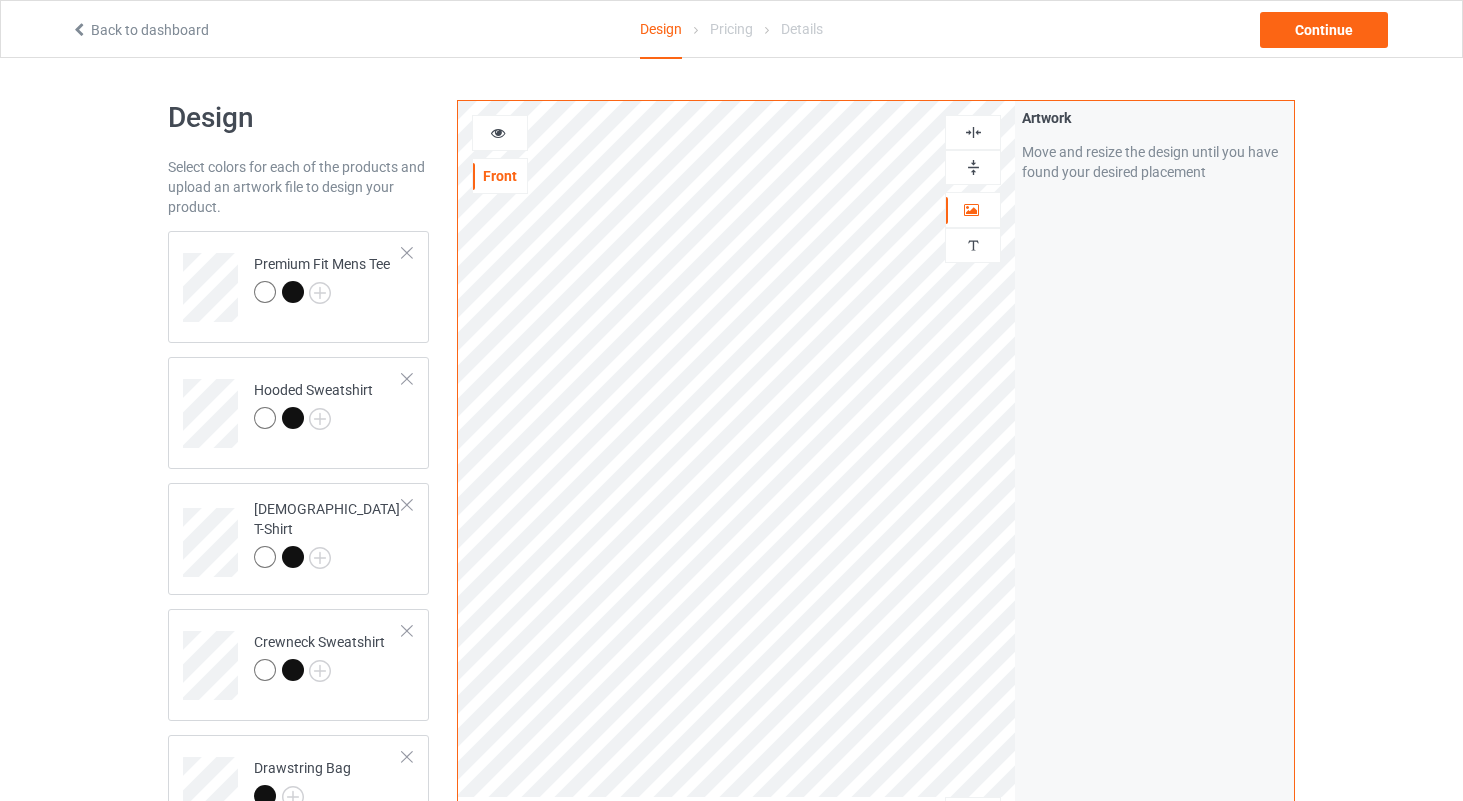 scroll, scrollTop: 0, scrollLeft: 0, axis: both 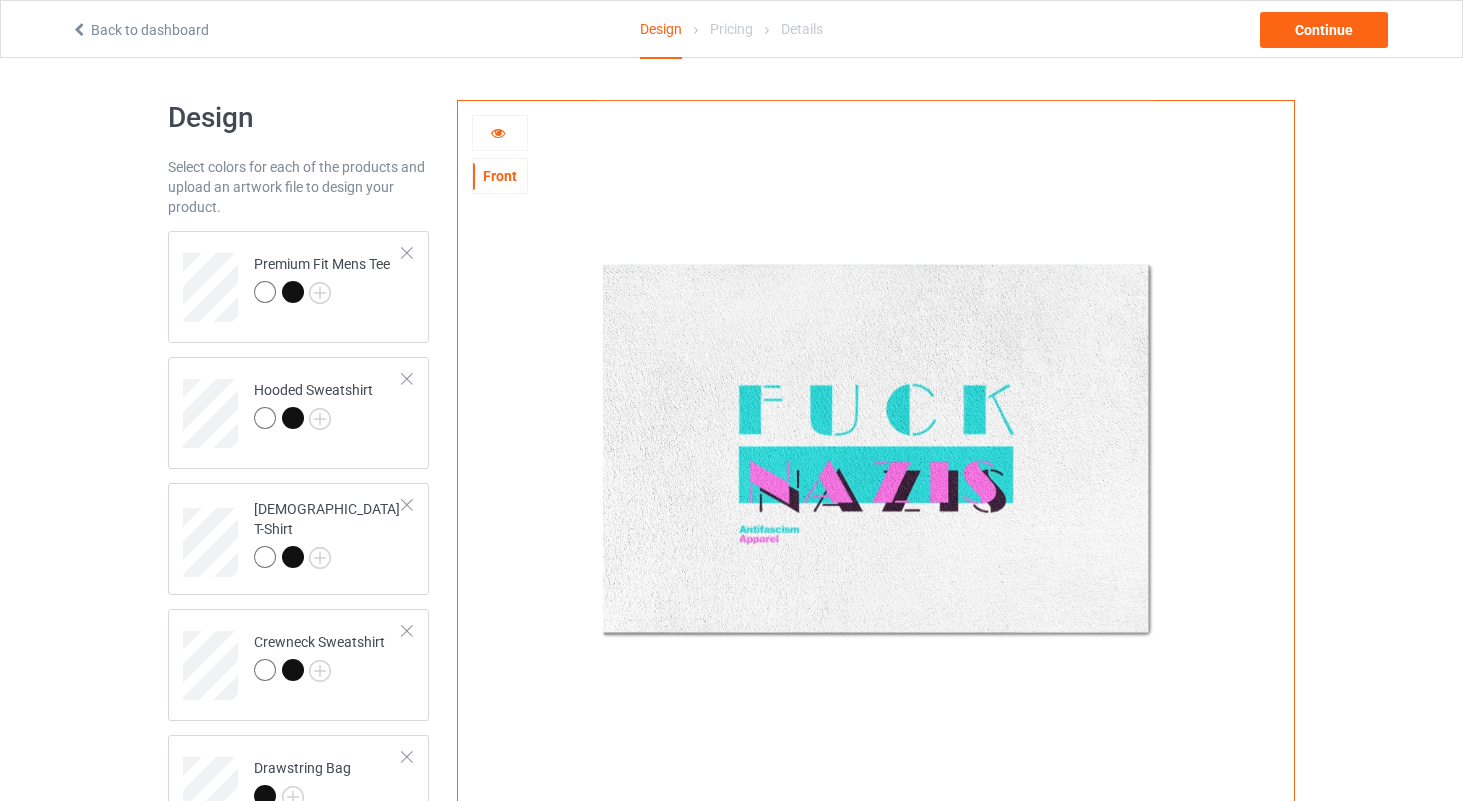 click at bounding box center (500, 133) 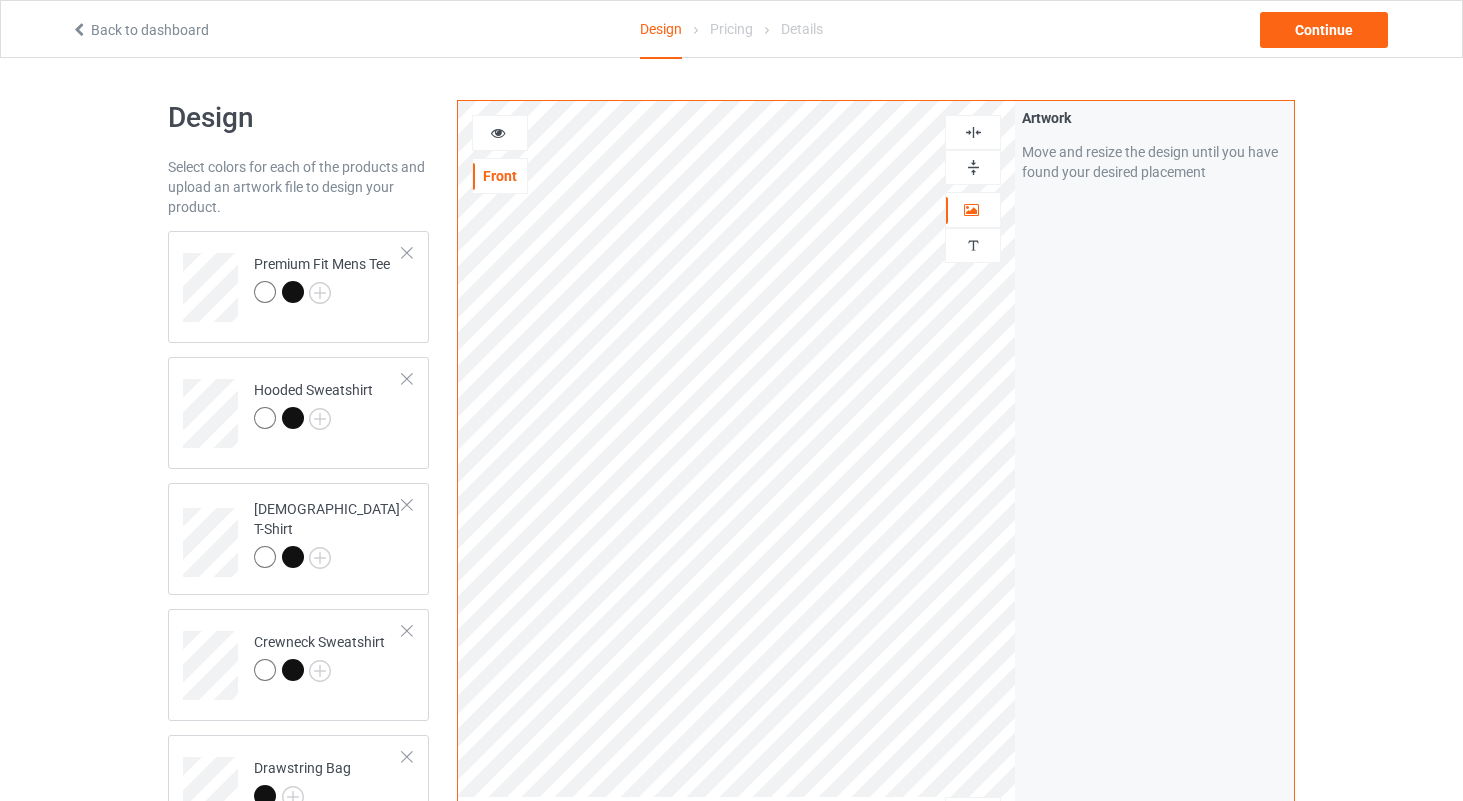 click at bounding box center (973, 132) 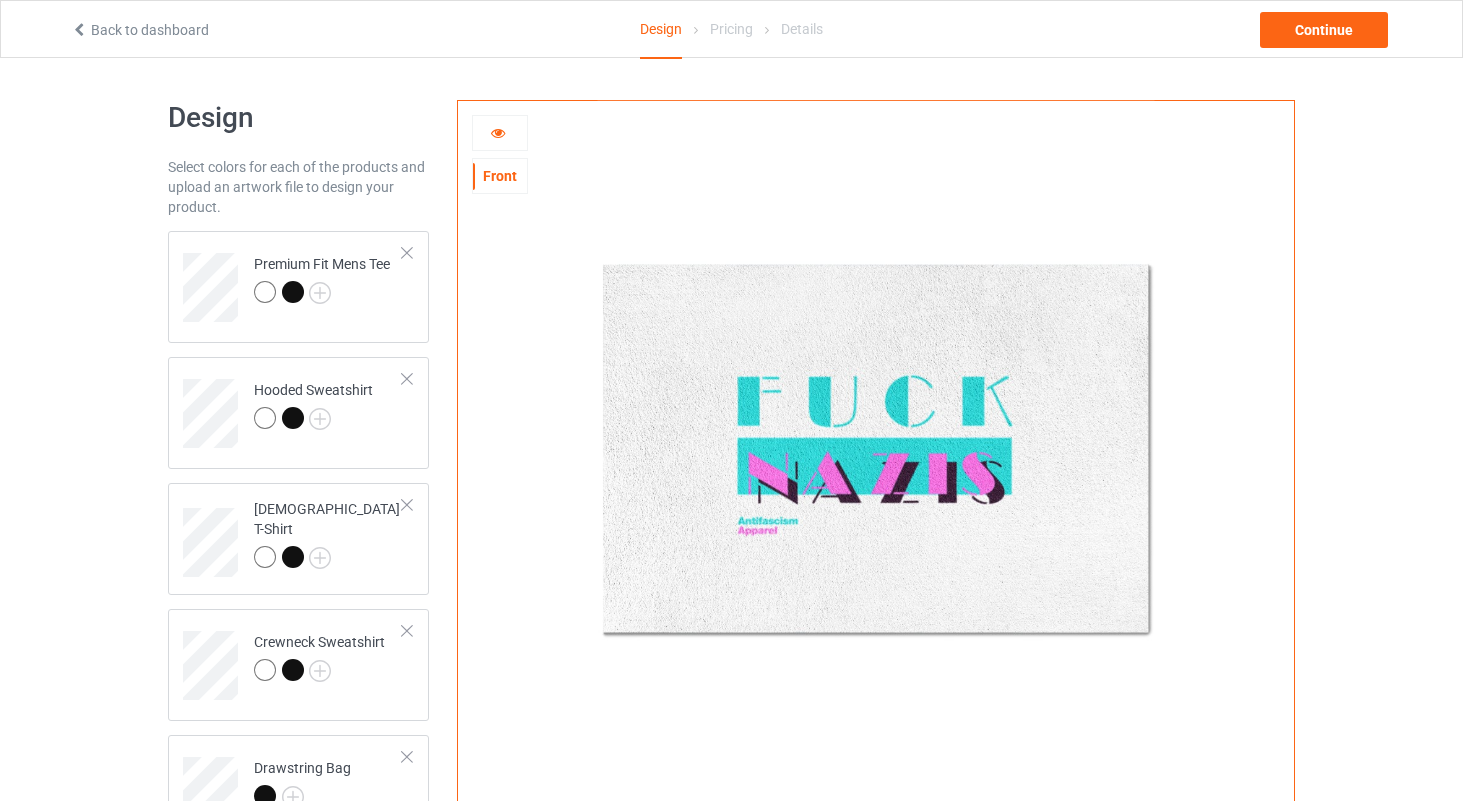 click at bounding box center (498, 130) 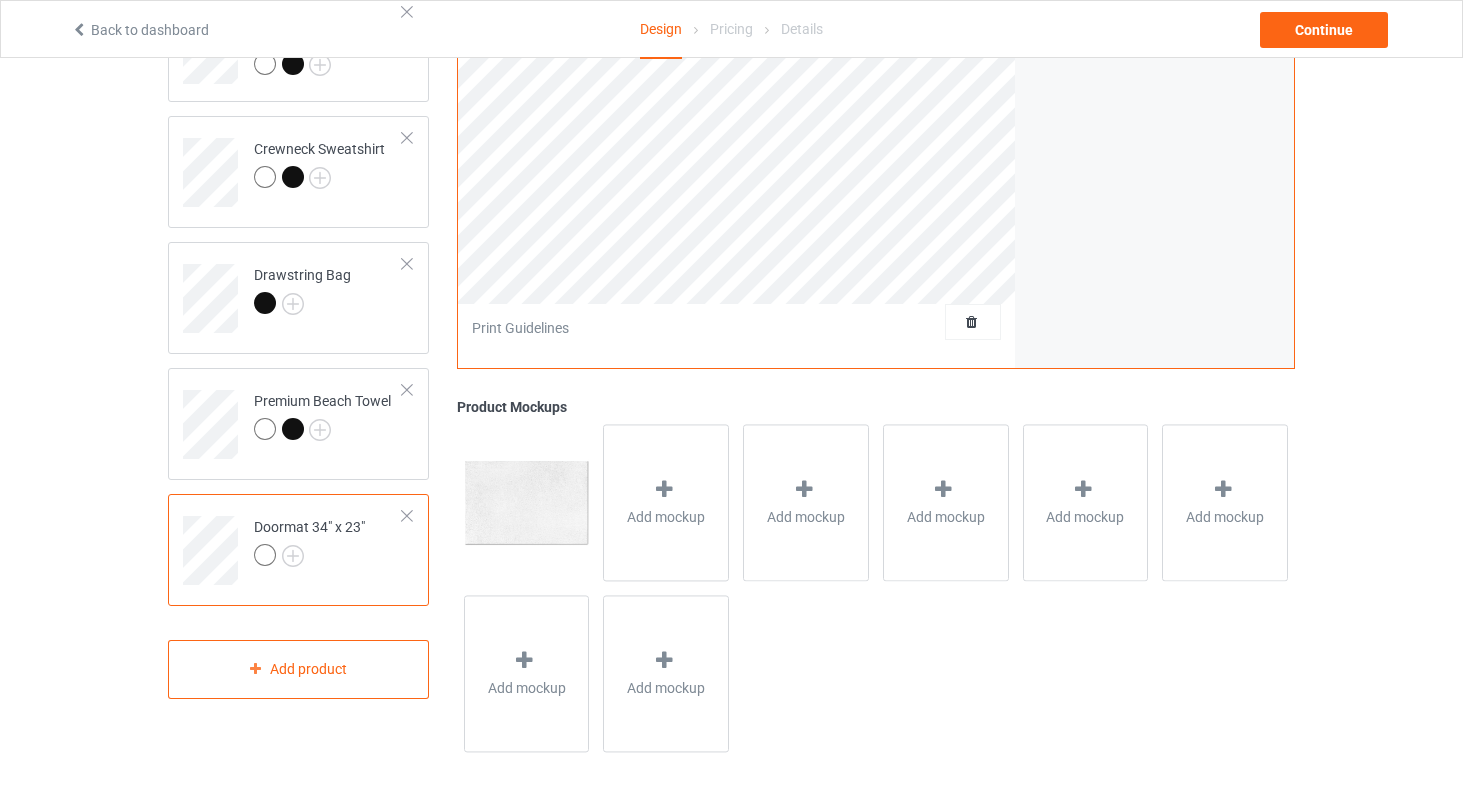 scroll, scrollTop: 492, scrollLeft: 0, axis: vertical 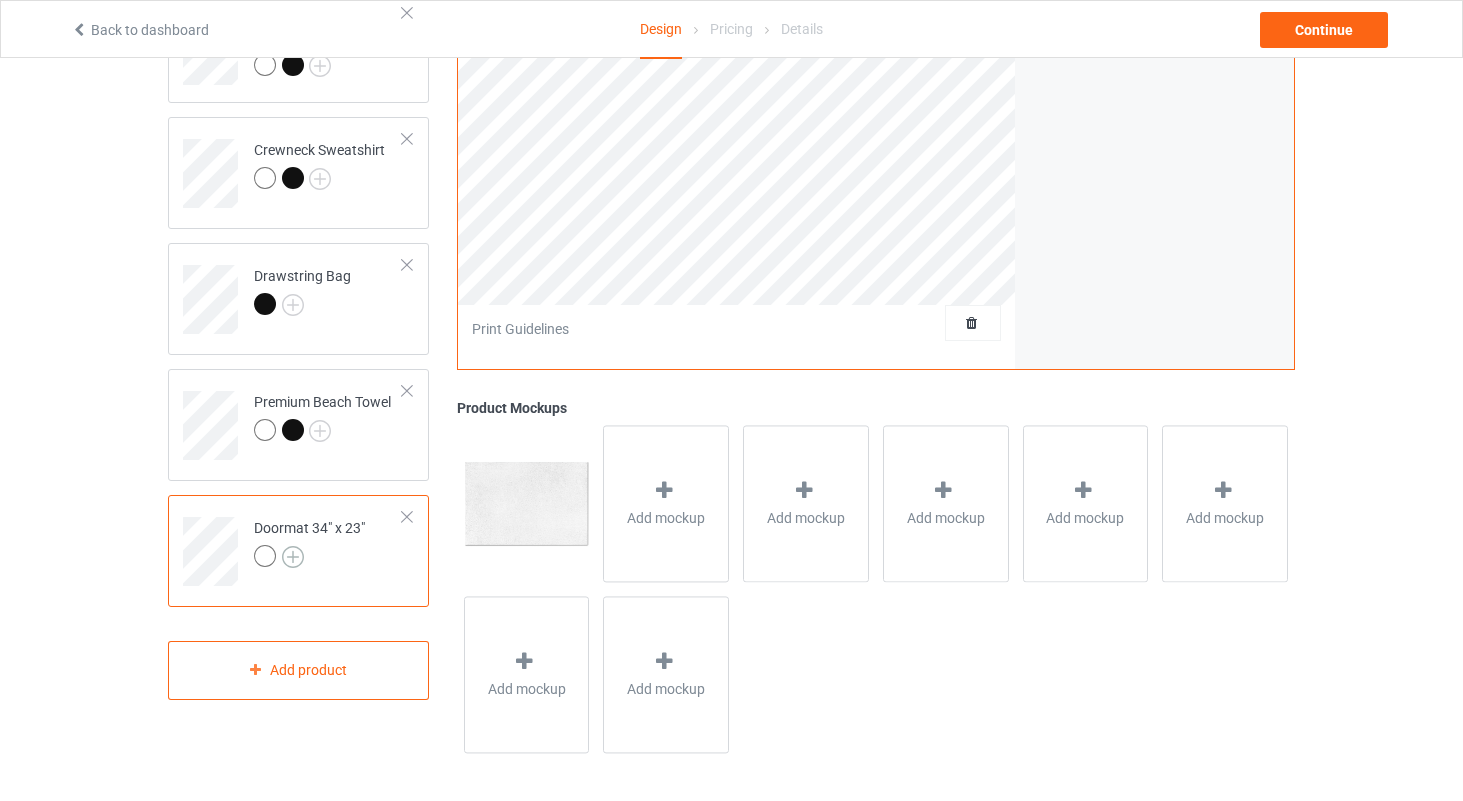 click at bounding box center [293, 557] 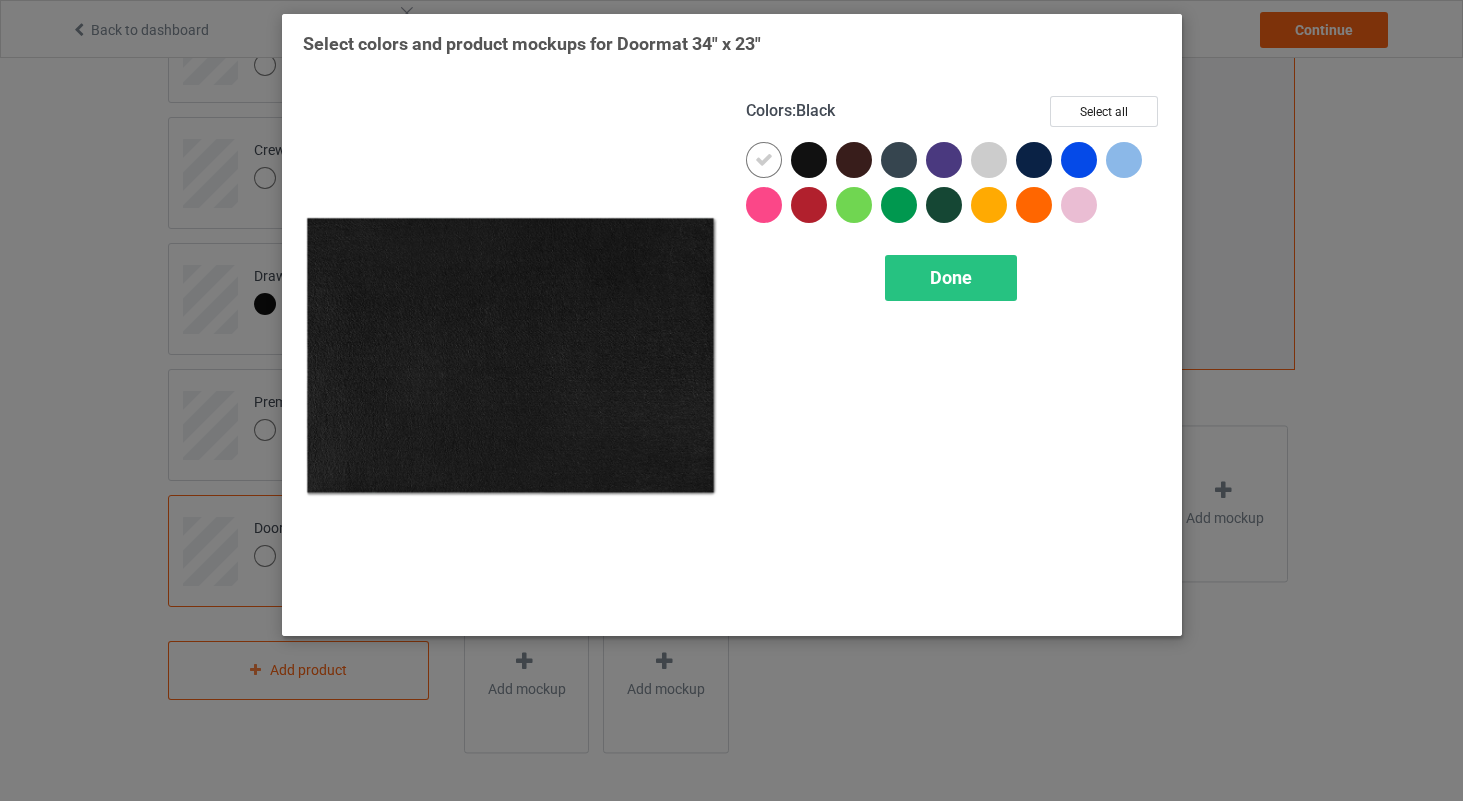 click at bounding box center [809, 160] 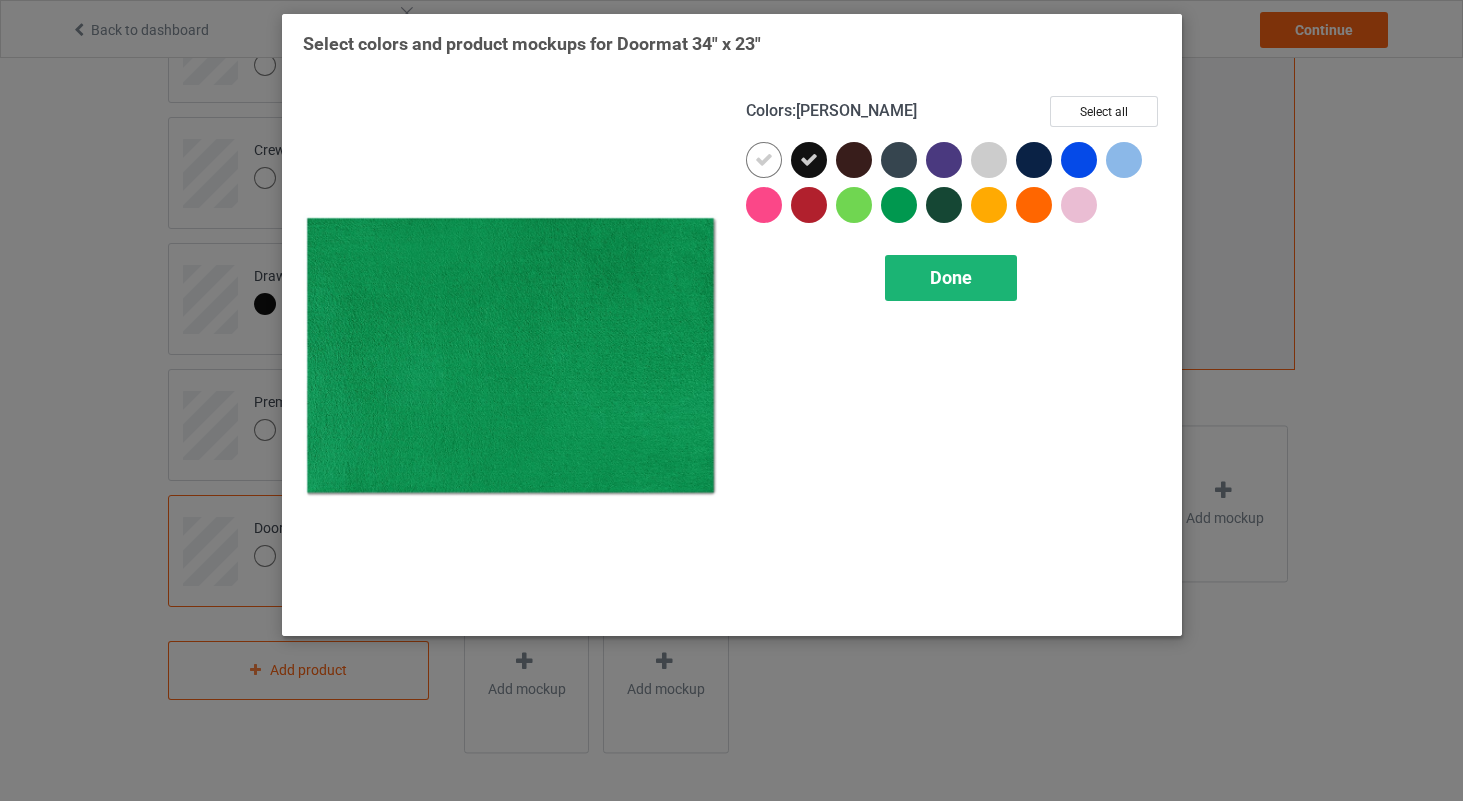 click on "Done" at bounding box center [951, 277] 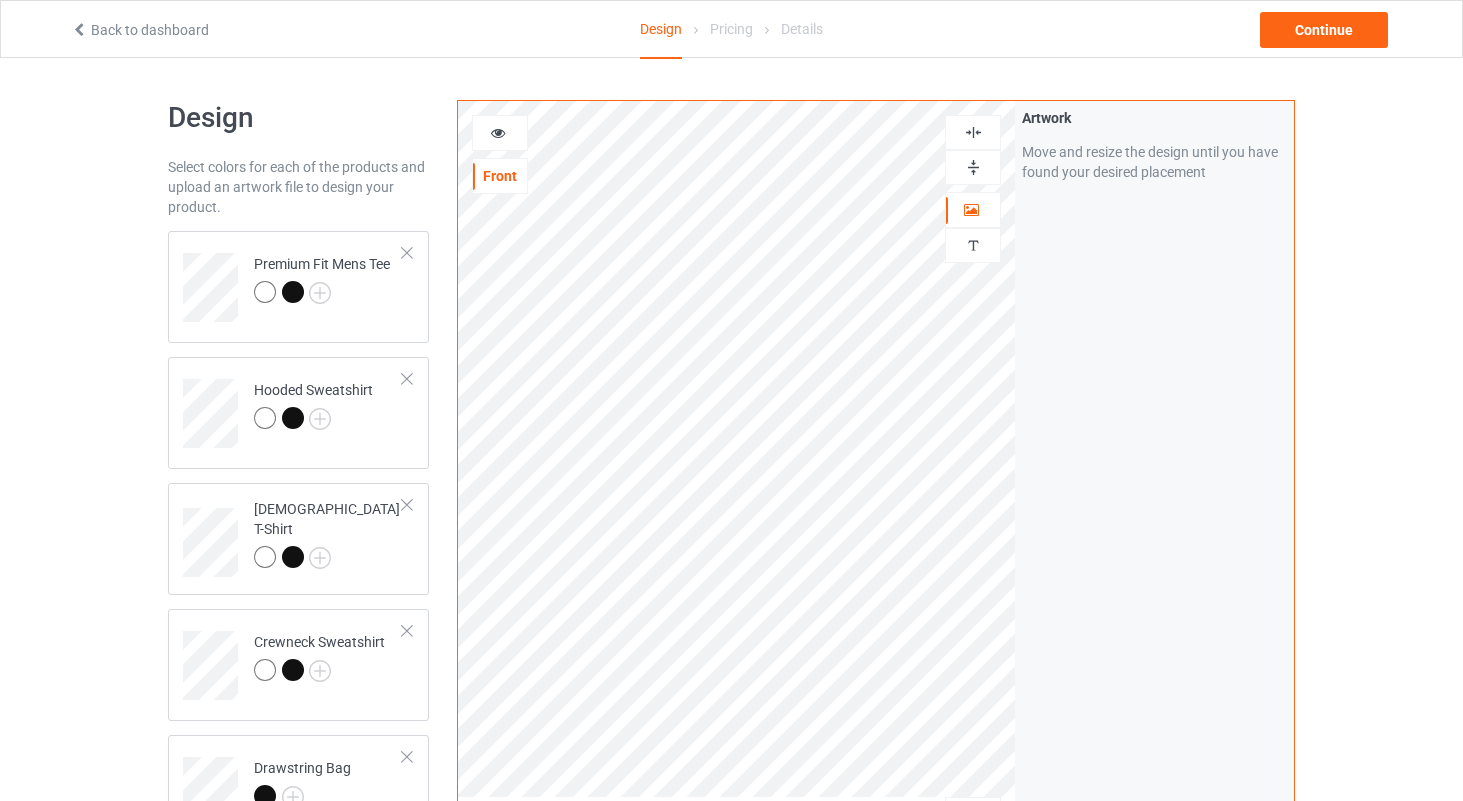 scroll, scrollTop: 0, scrollLeft: 0, axis: both 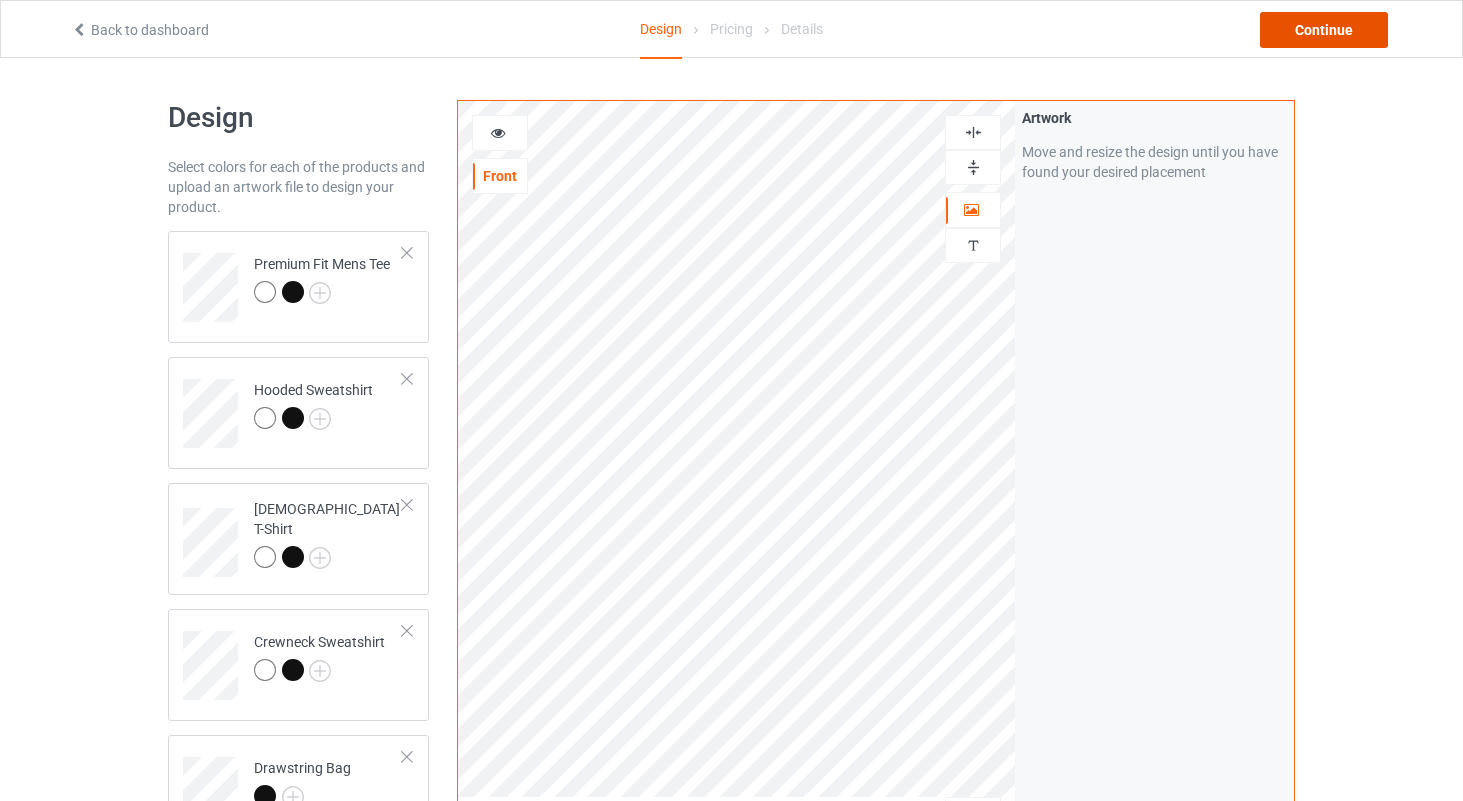 click on "Continue" at bounding box center [1324, 30] 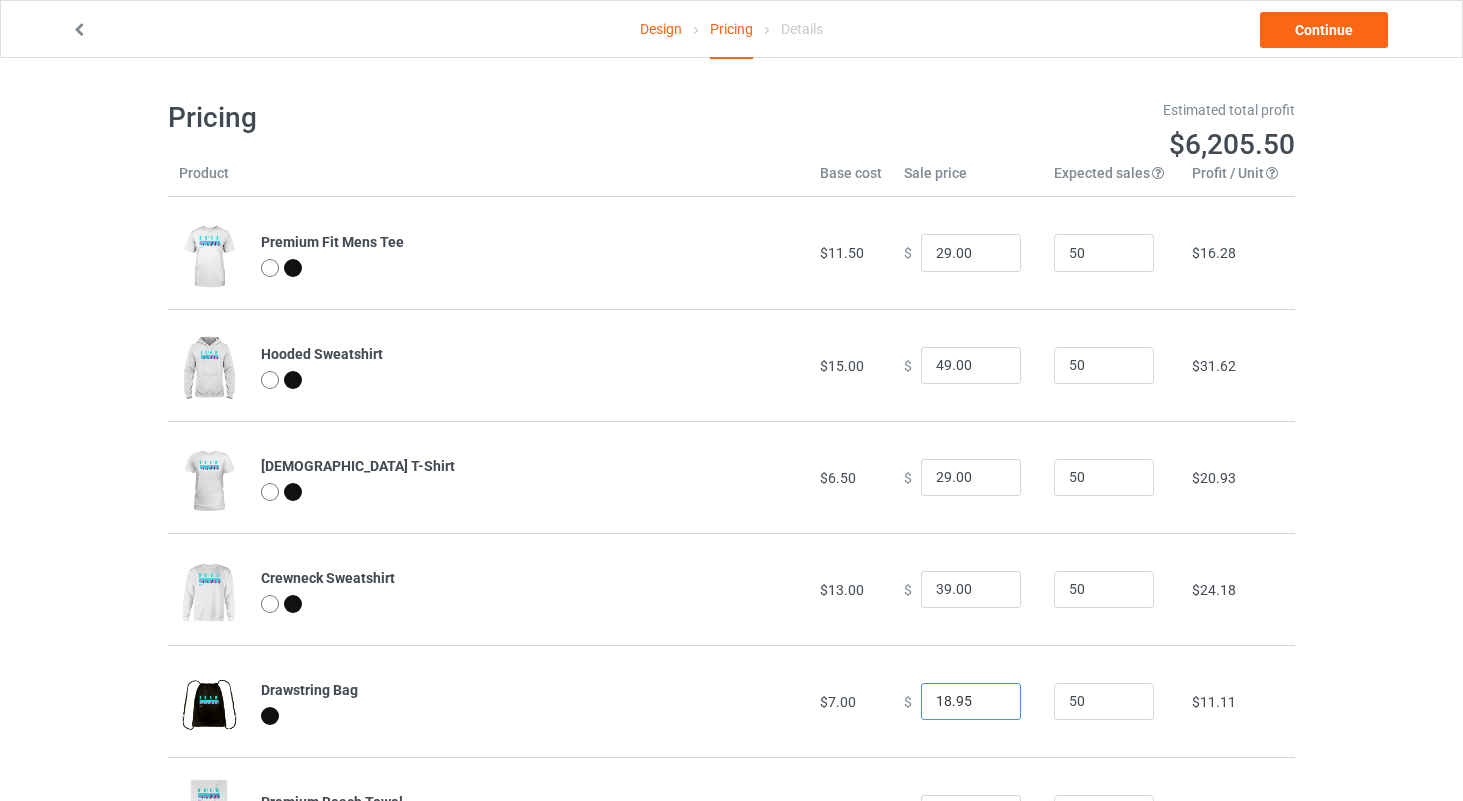 drag, startPoint x: 958, startPoint y: 694, endPoint x: 859, endPoint y: 690, distance: 99.08077 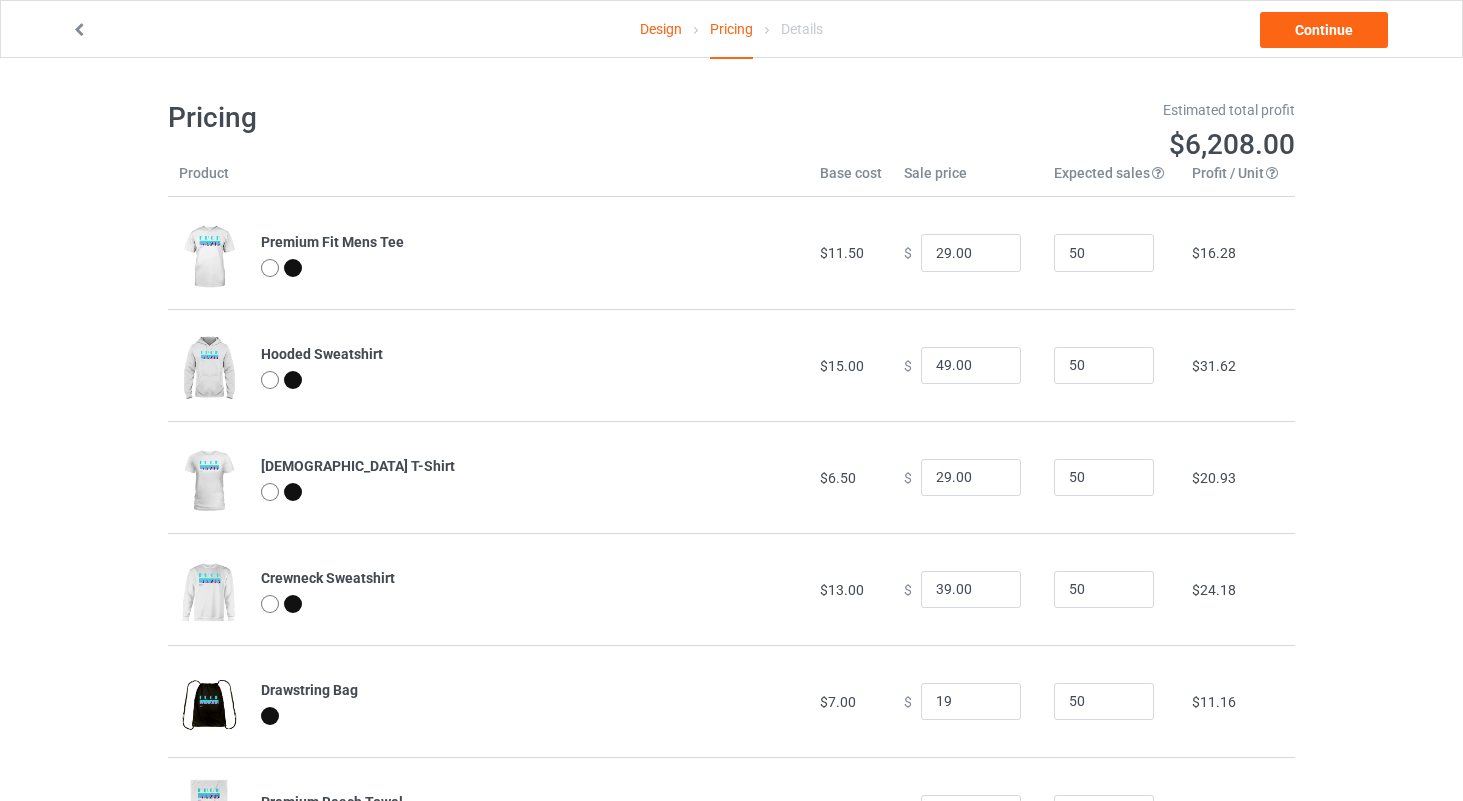 type on "19.00" 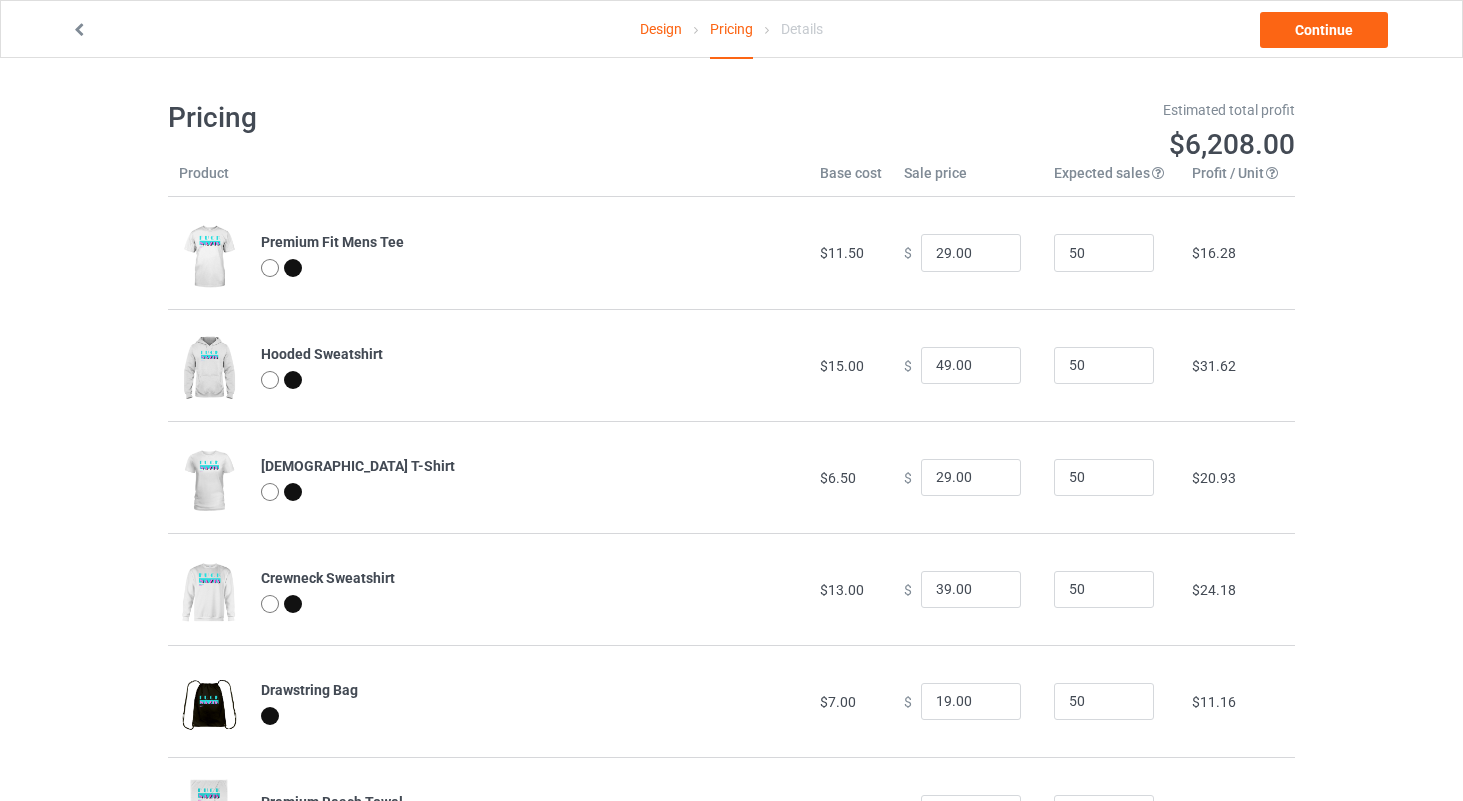 click on "Drawstring Bag" at bounding box center (529, 701) 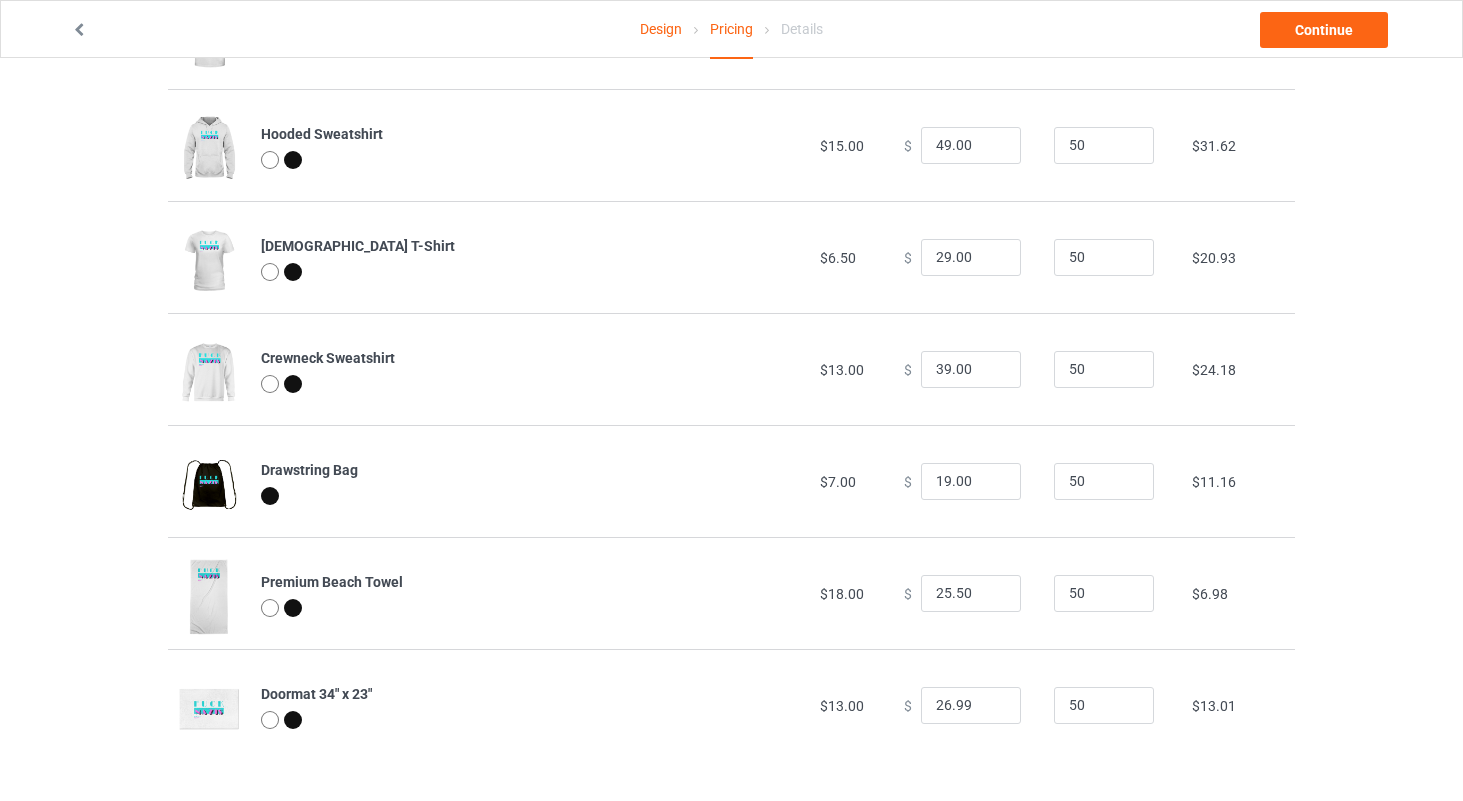 scroll, scrollTop: 219, scrollLeft: 0, axis: vertical 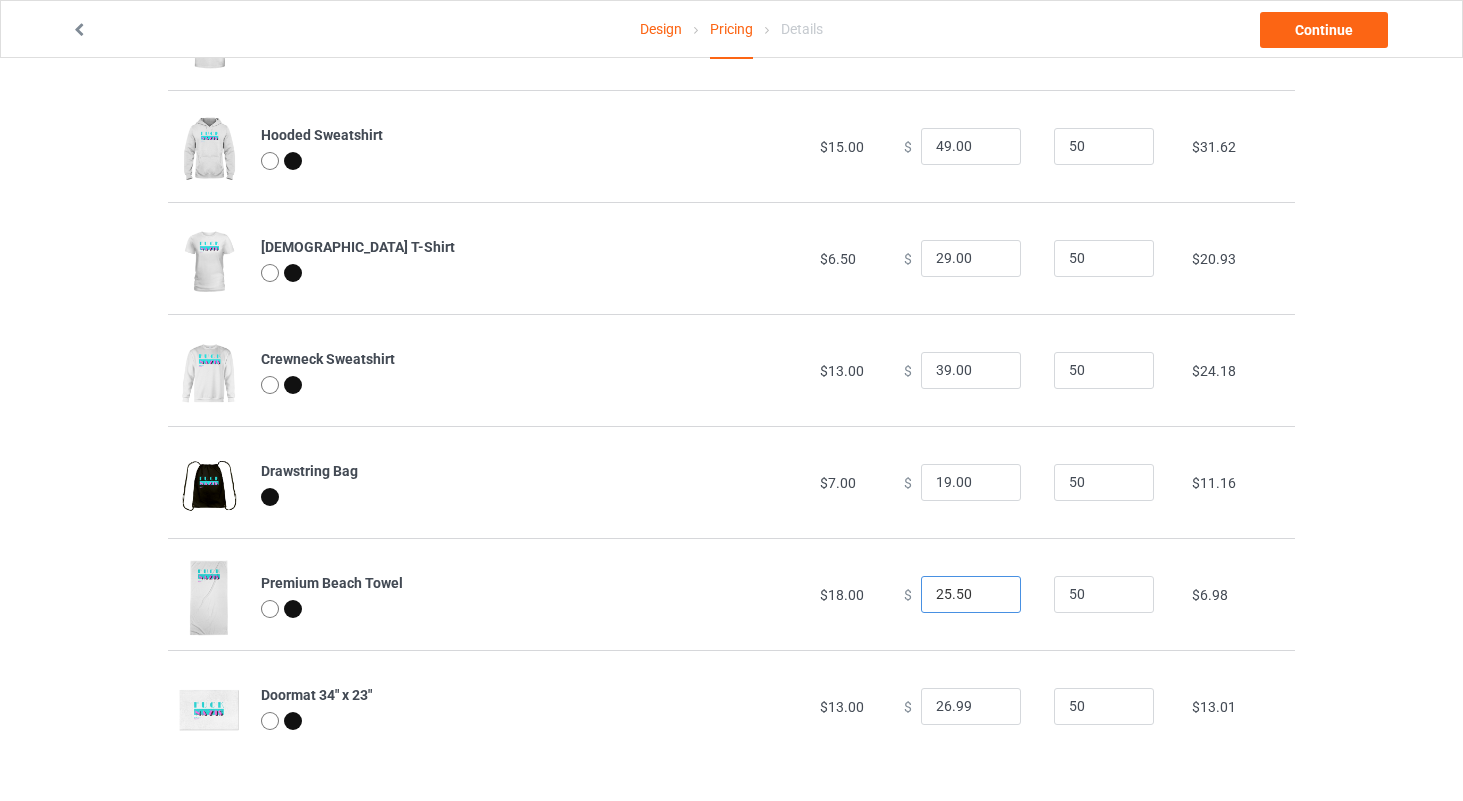 drag, startPoint x: 959, startPoint y: 590, endPoint x: 887, endPoint y: 588, distance: 72.02777 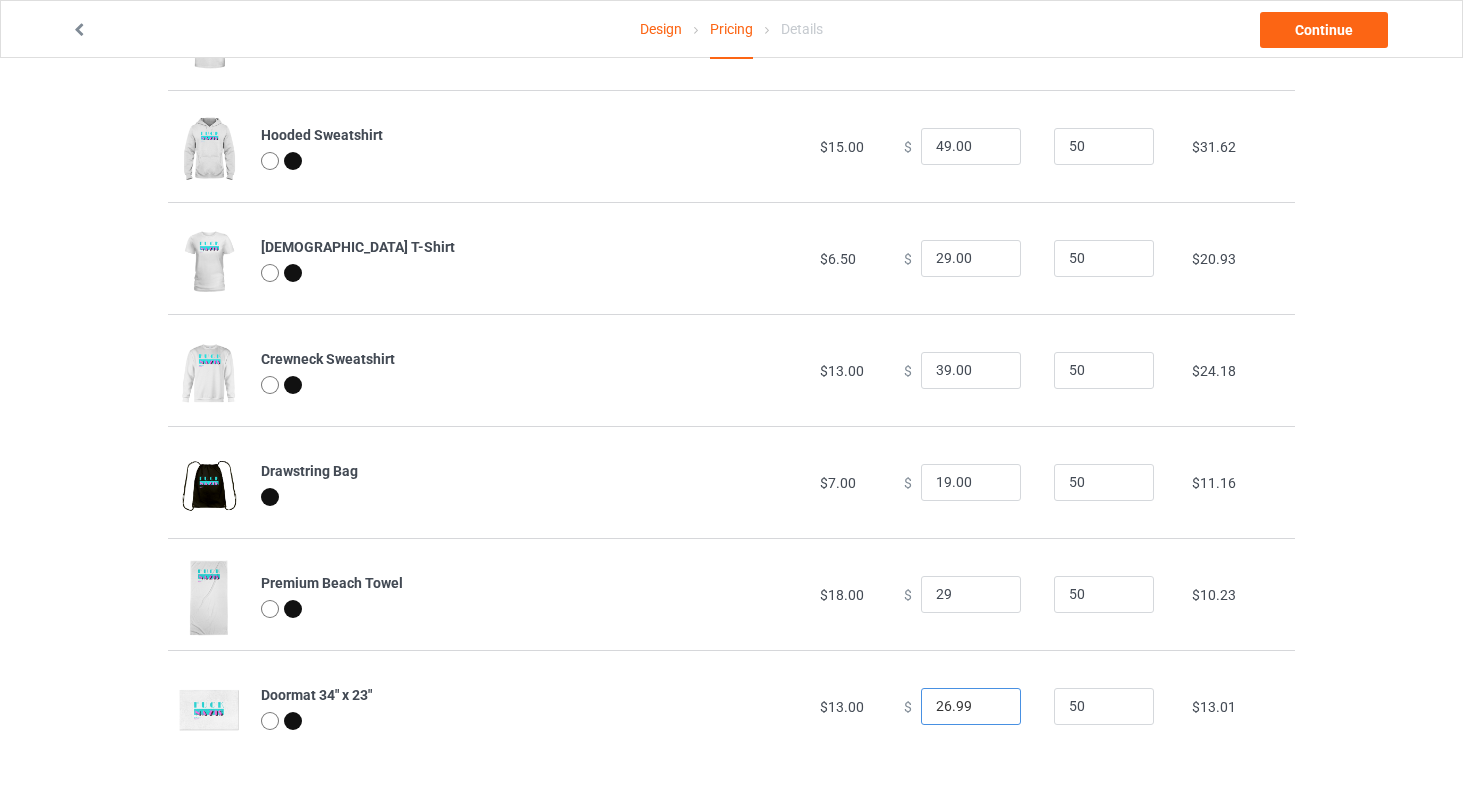 type on "29.00" 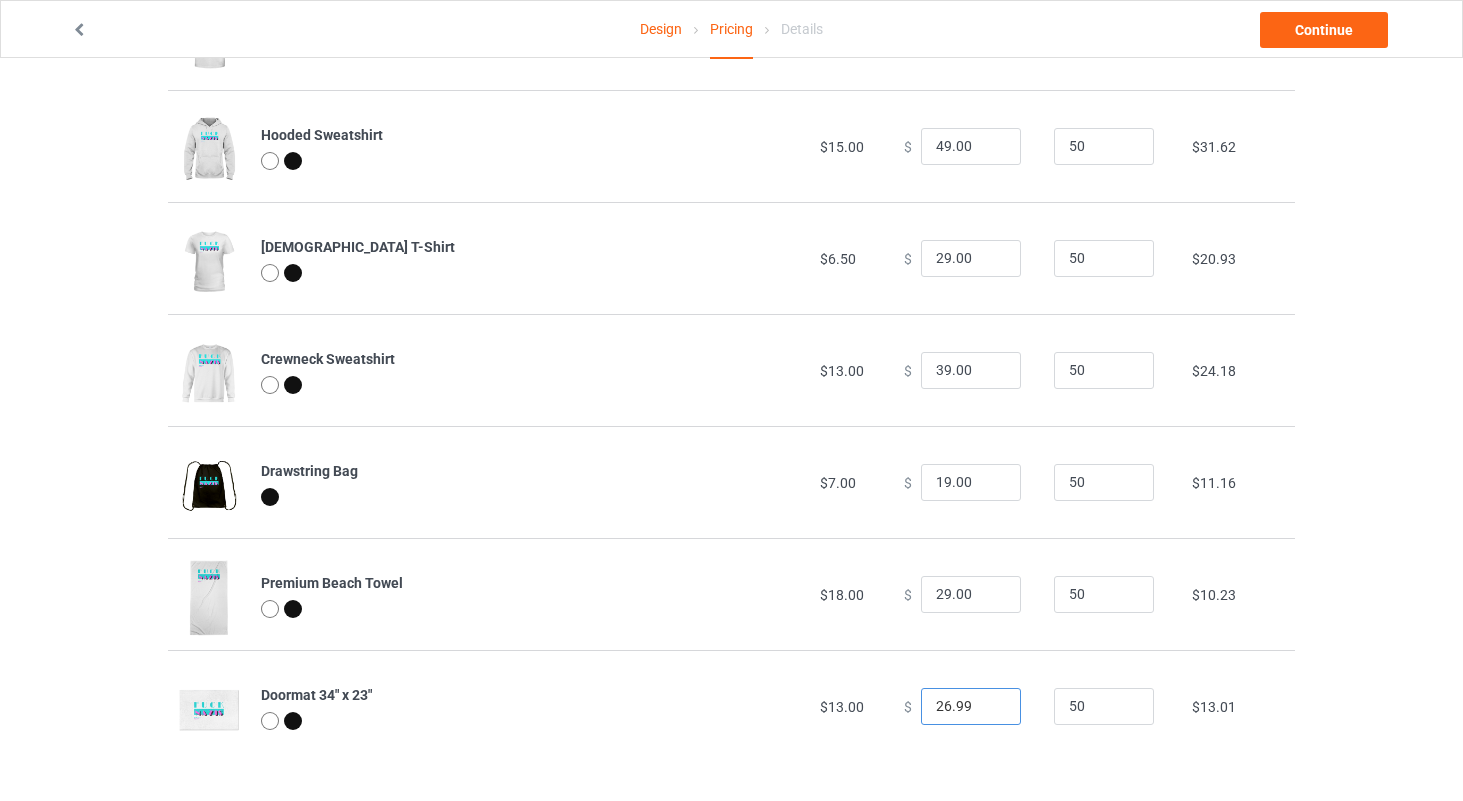 drag, startPoint x: 959, startPoint y: 698, endPoint x: 894, endPoint y: 696, distance: 65.03076 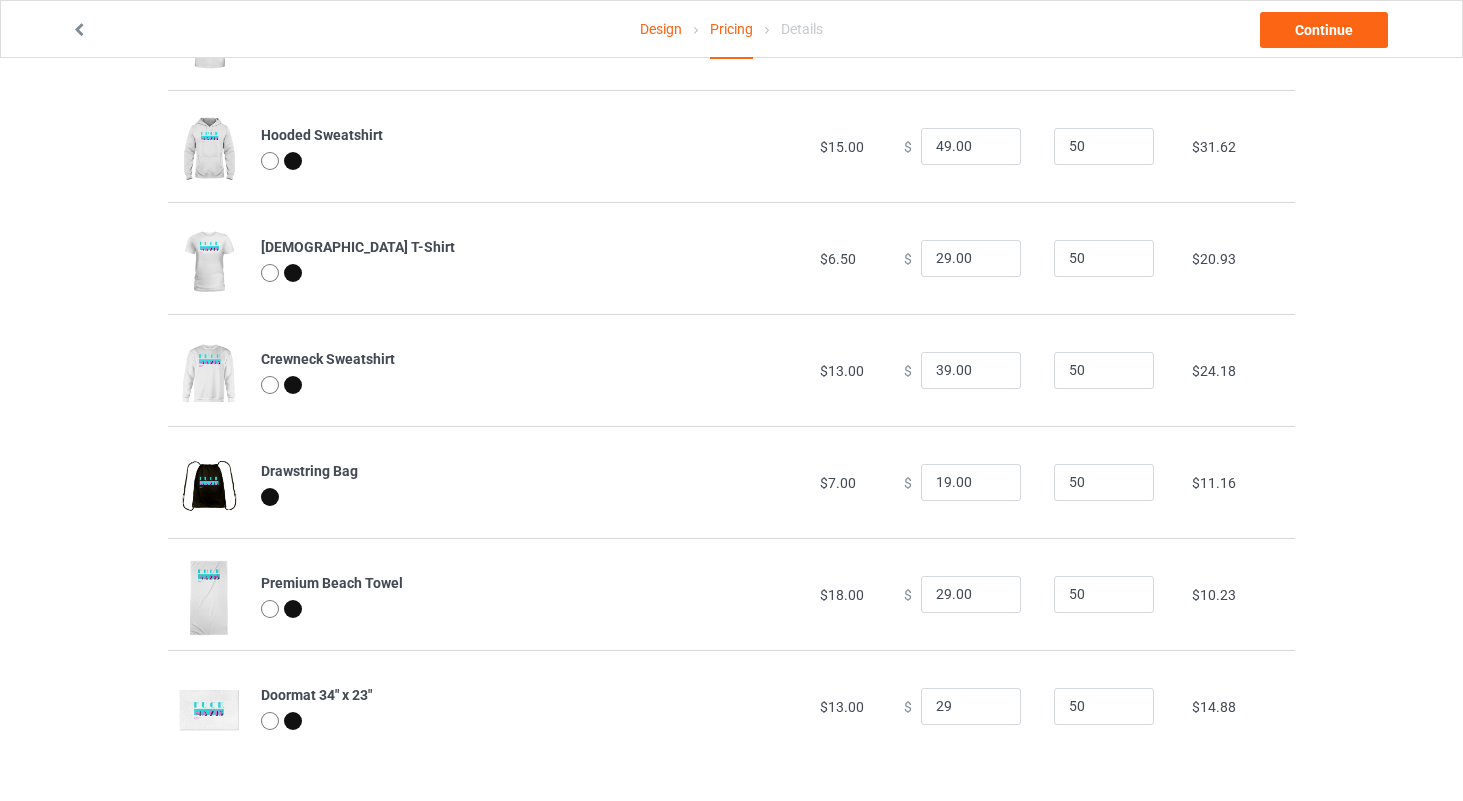 type on "29.00" 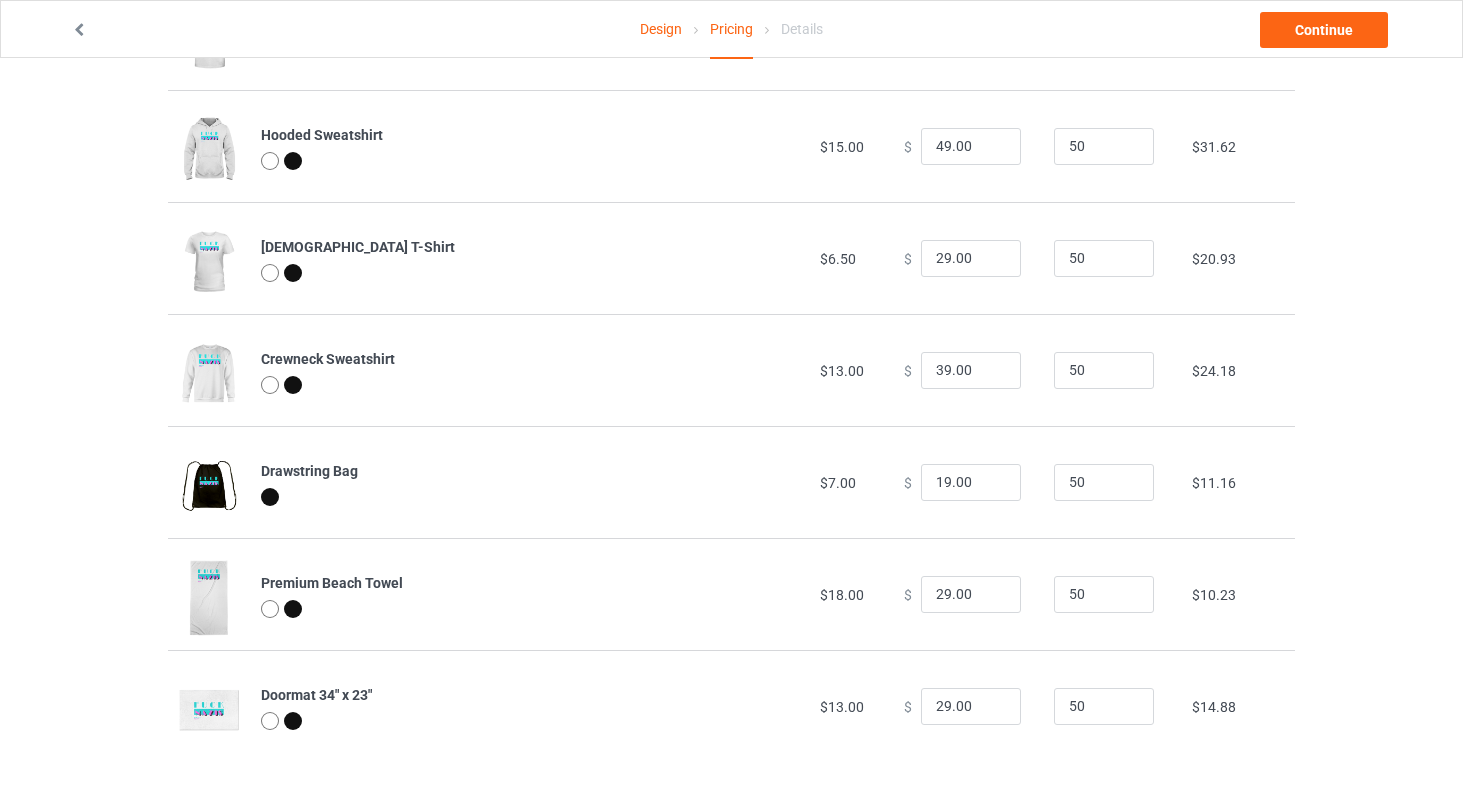 click on "Premium Beach Towel" at bounding box center (529, 594) 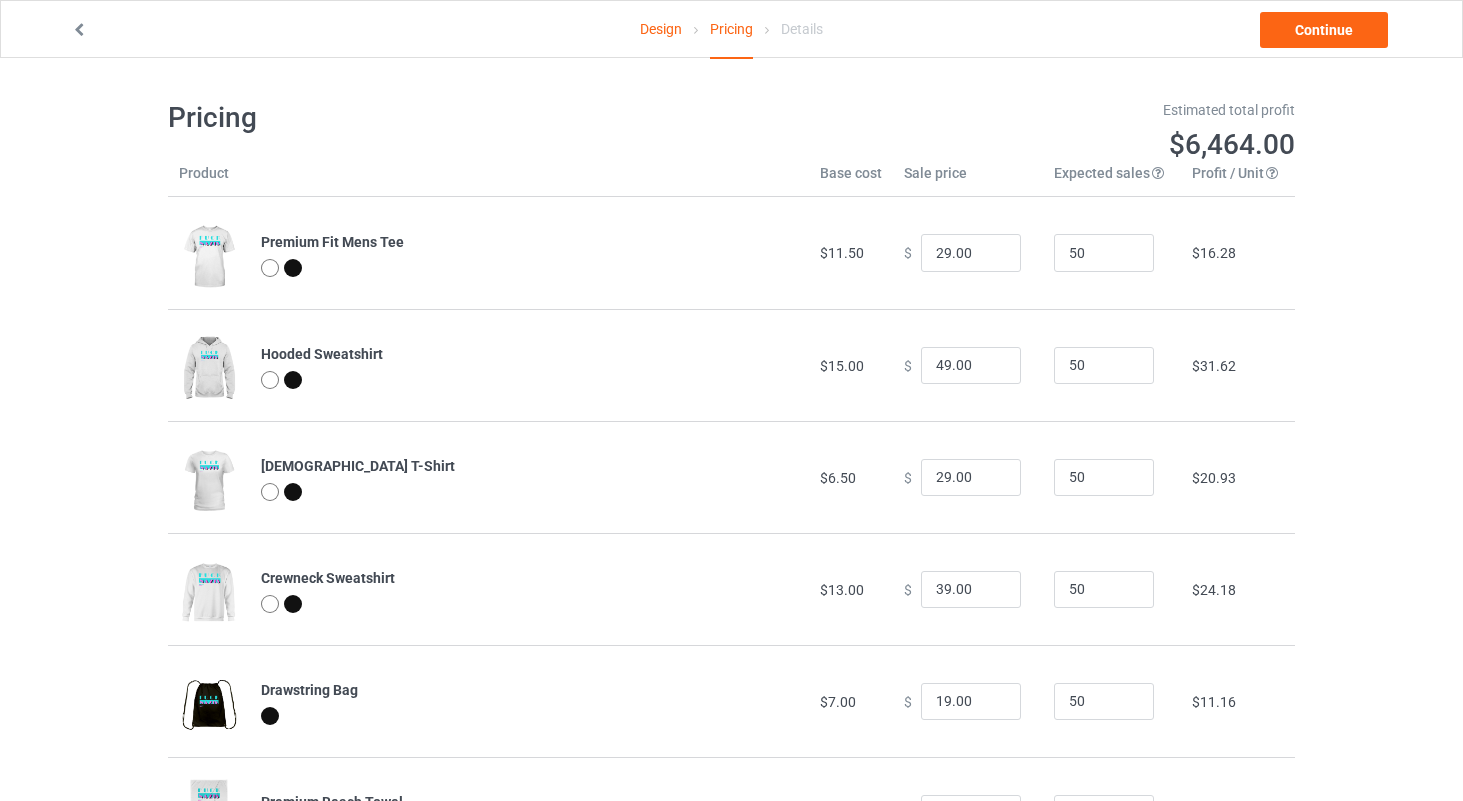 scroll, scrollTop: 0, scrollLeft: 0, axis: both 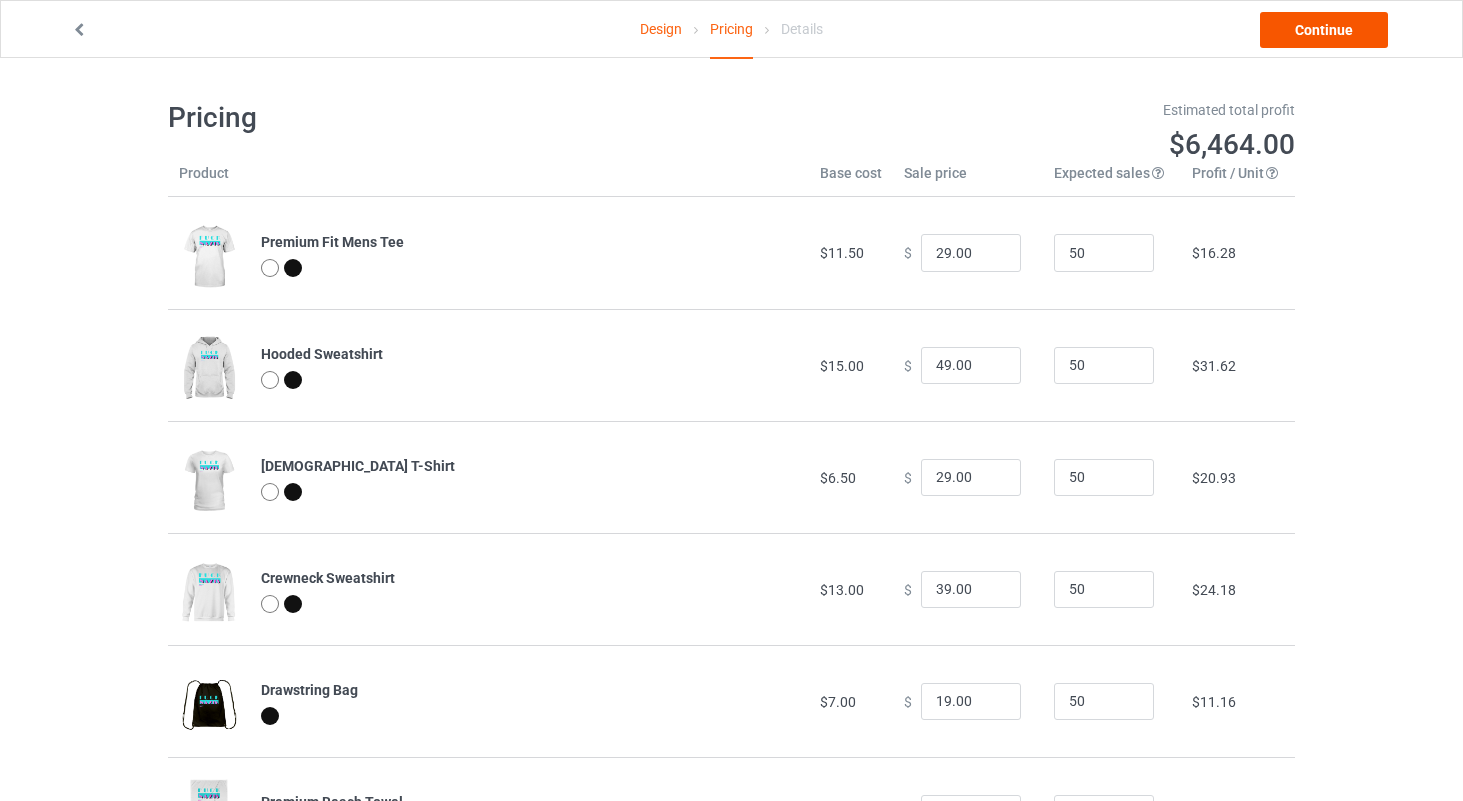 click on "Continue" at bounding box center (1324, 30) 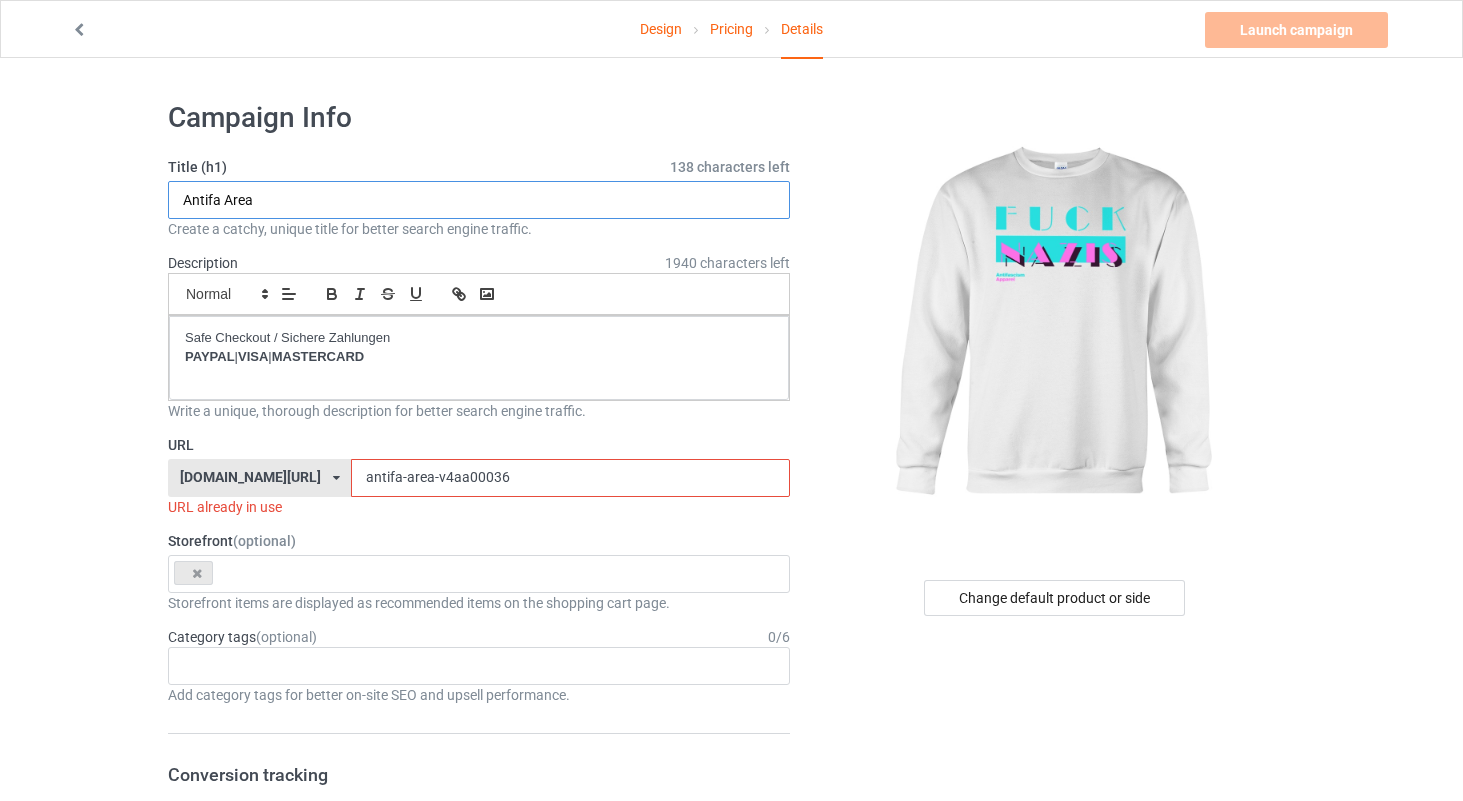 drag, startPoint x: 305, startPoint y: 194, endPoint x: 224, endPoint y: 163, distance: 86.72946 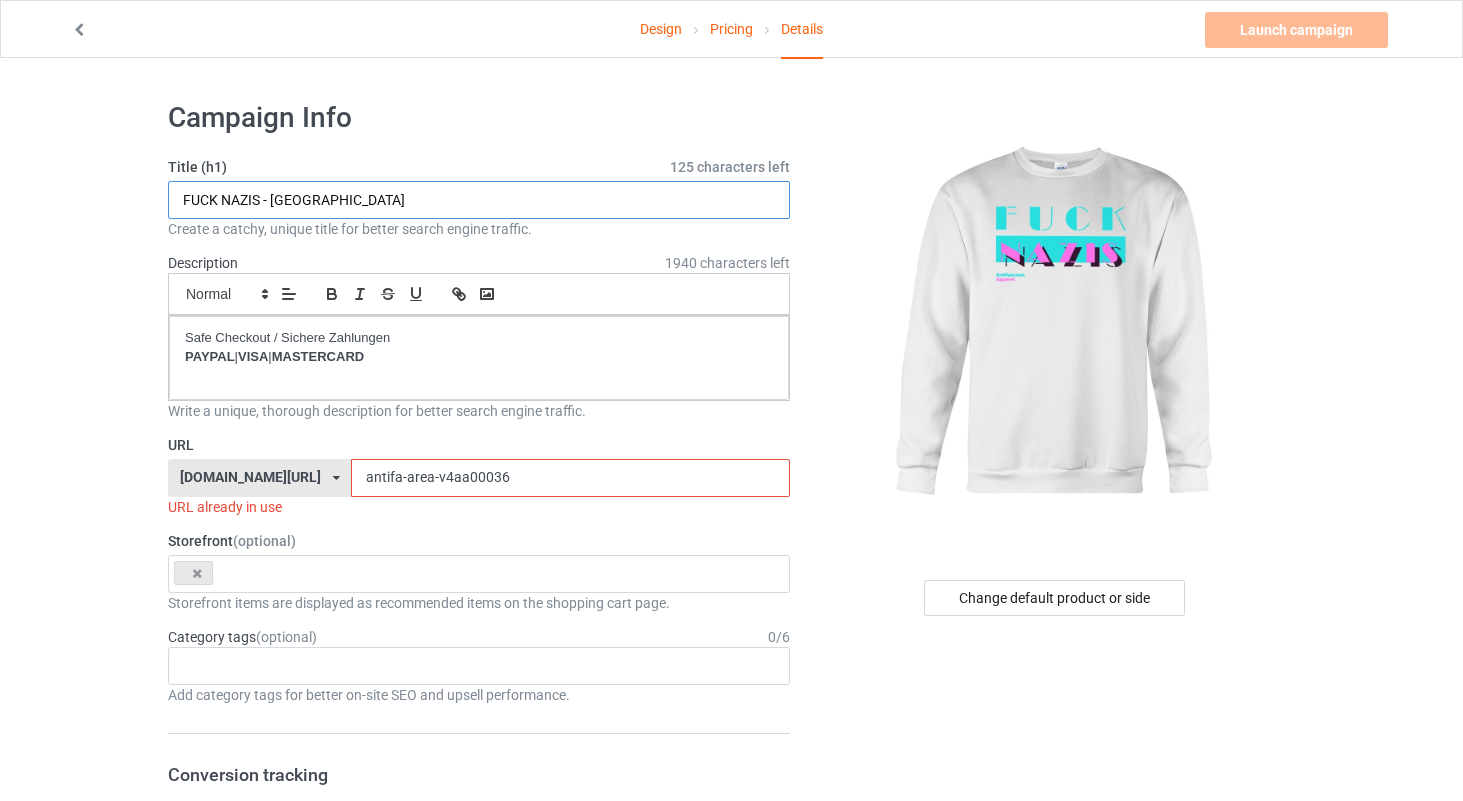 type on "FUCK NAZIS - Palm Springs" 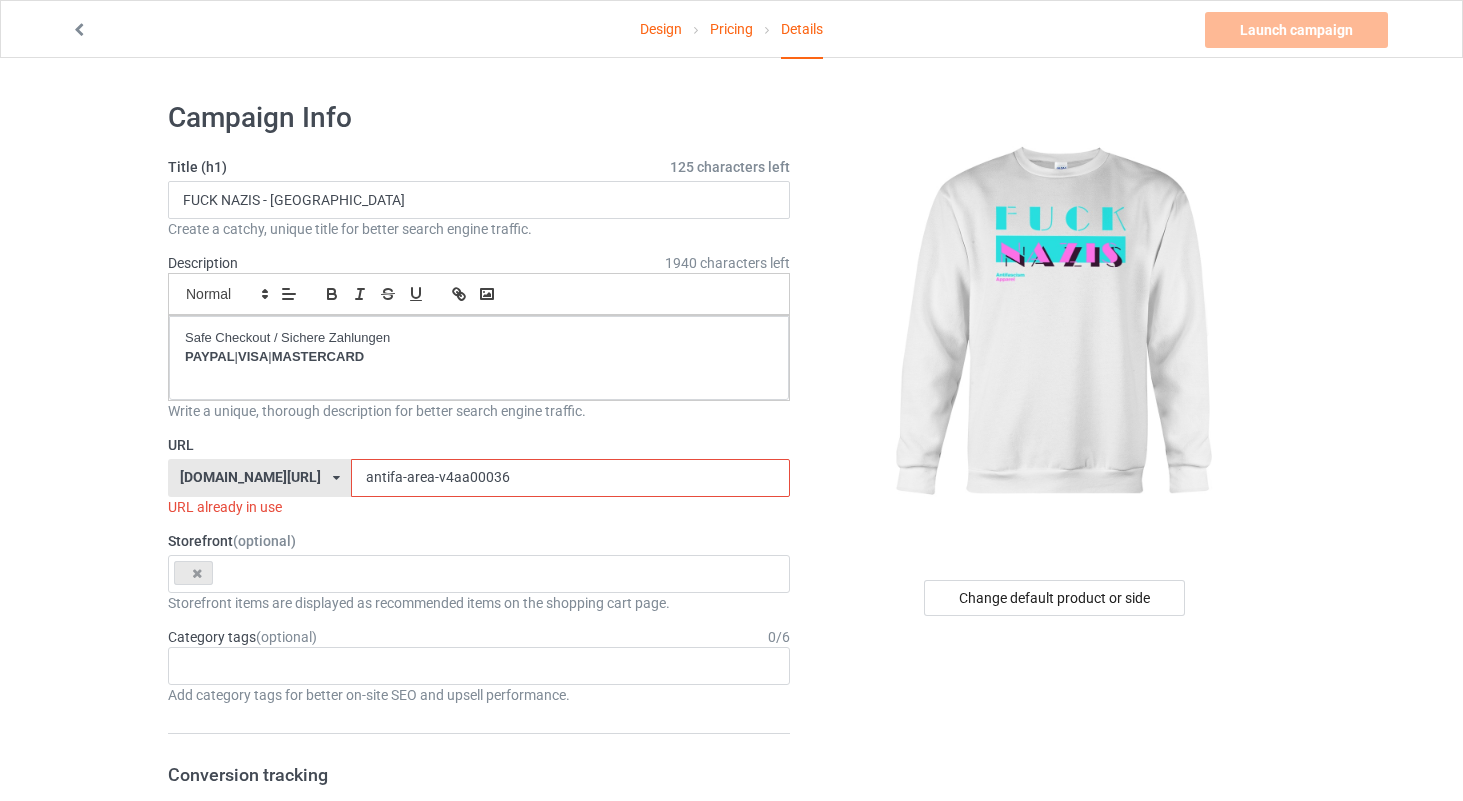 drag, startPoint x: 532, startPoint y: 474, endPoint x: 365, endPoint y: 471, distance: 167.02695 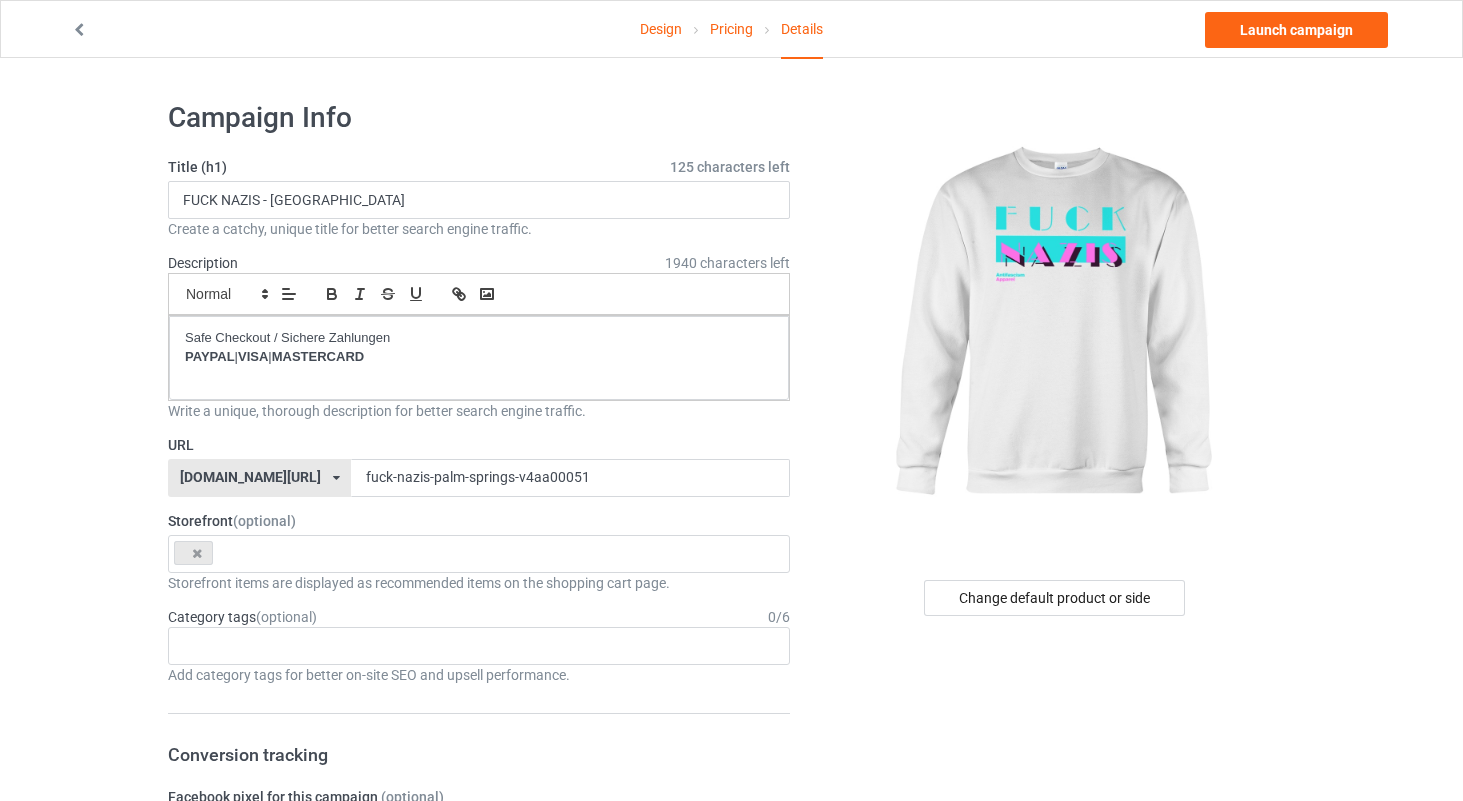 scroll, scrollTop: 0, scrollLeft: 0, axis: both 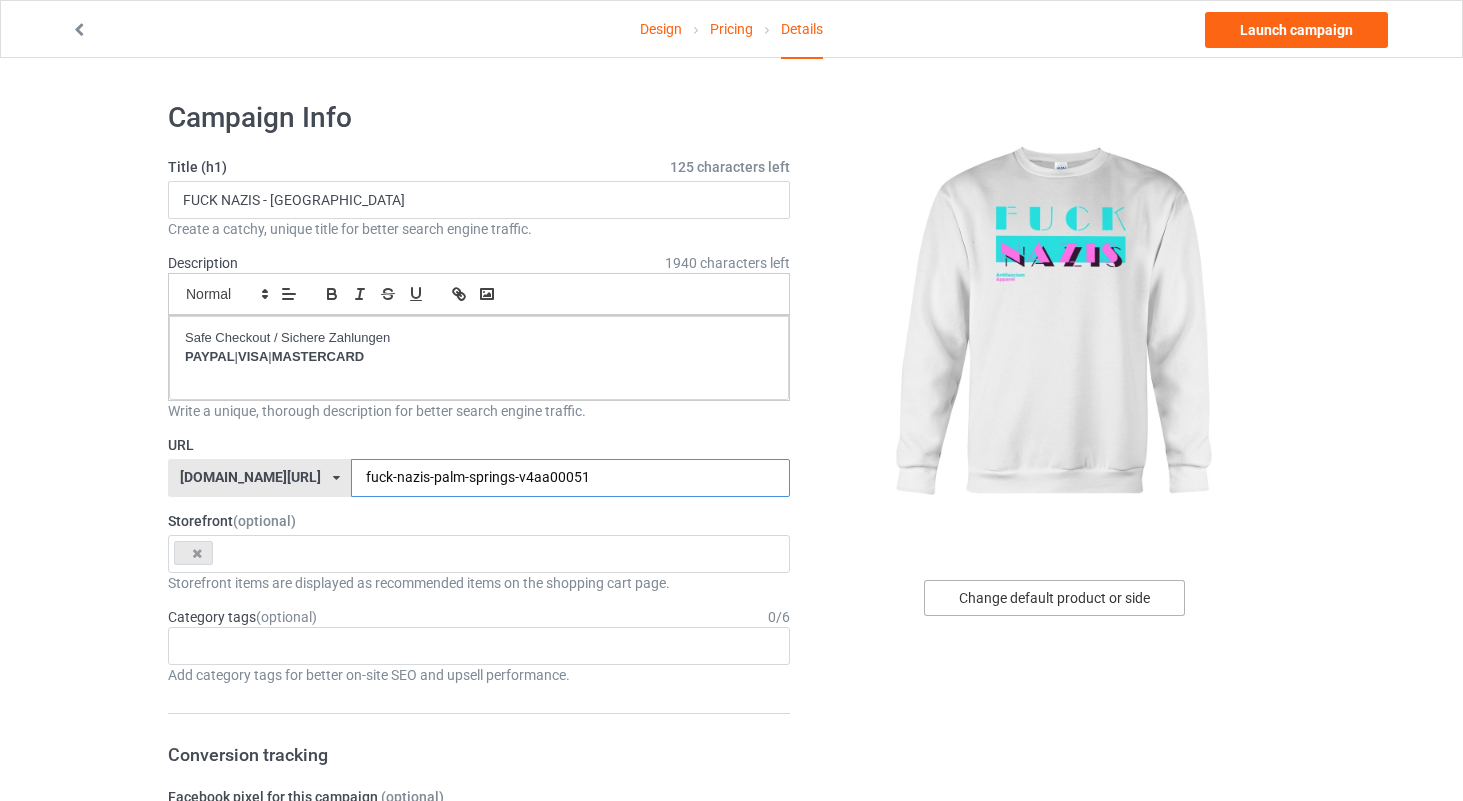 type on "fuck-nazis-palm-springs-v4aa00051" 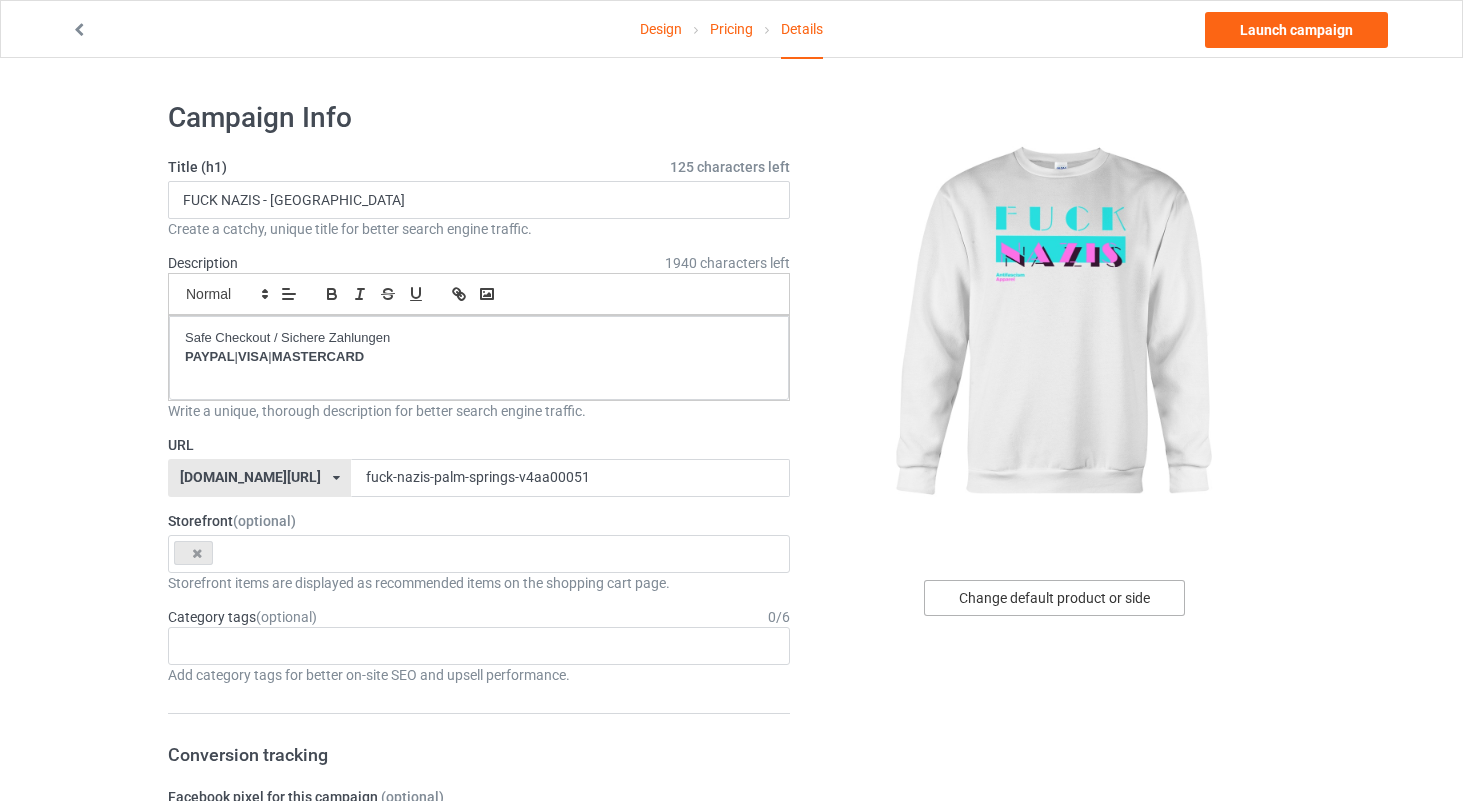 click on "Change default product or side" at bounding box center (1054, 598) 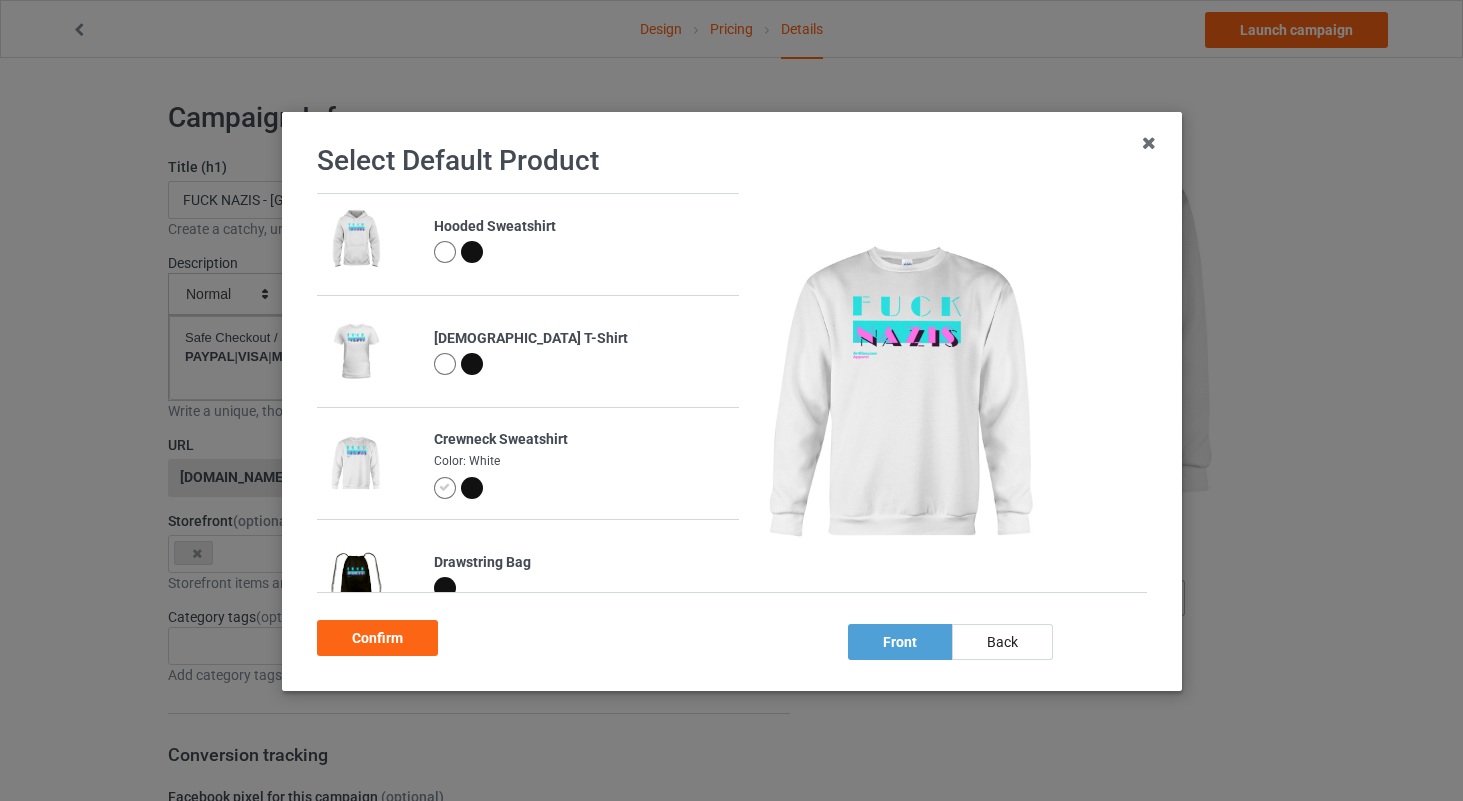 scroll, scrollTop: 193, scrollLeft: 0, axis: vertical 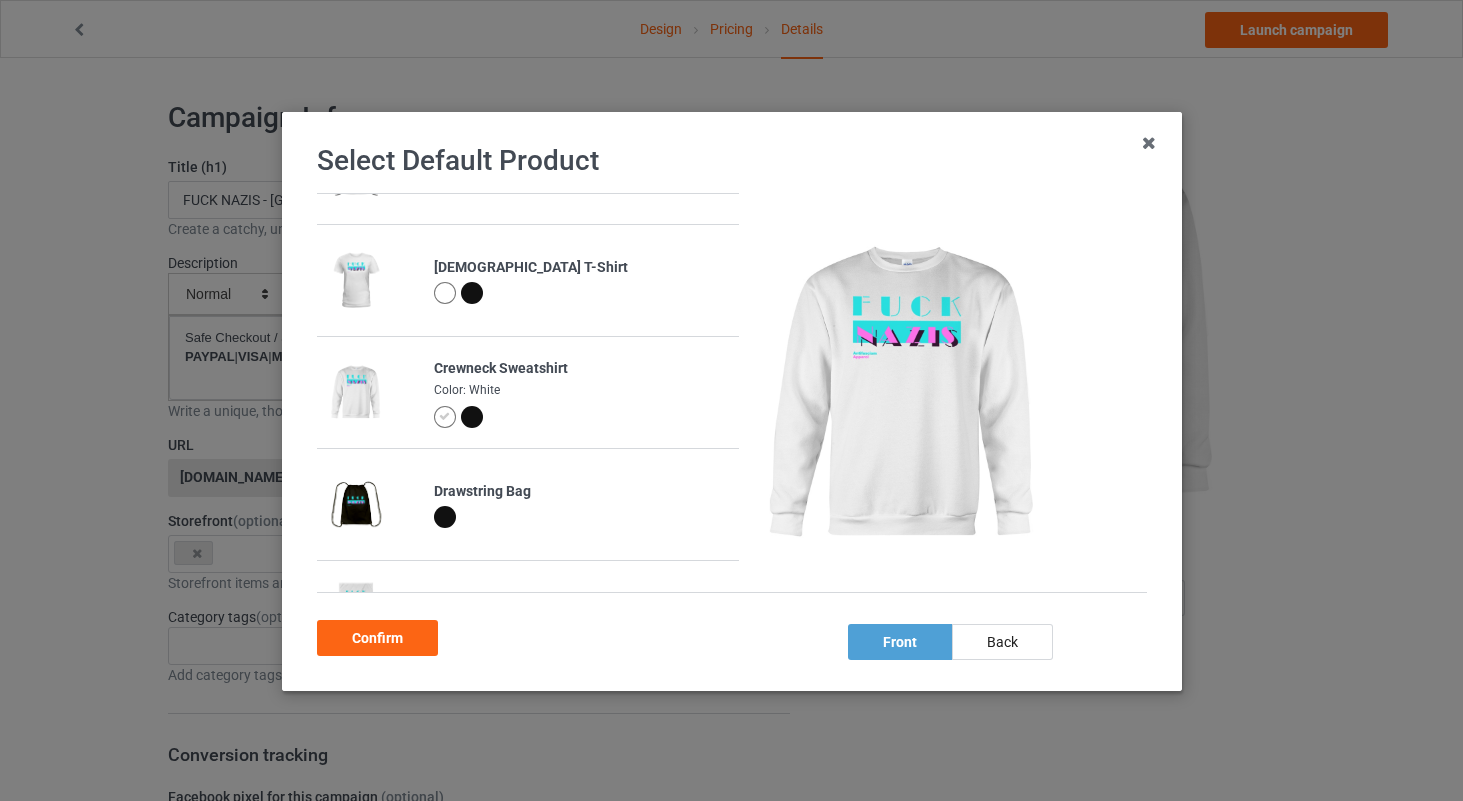 click at bounding box center [472, 417] 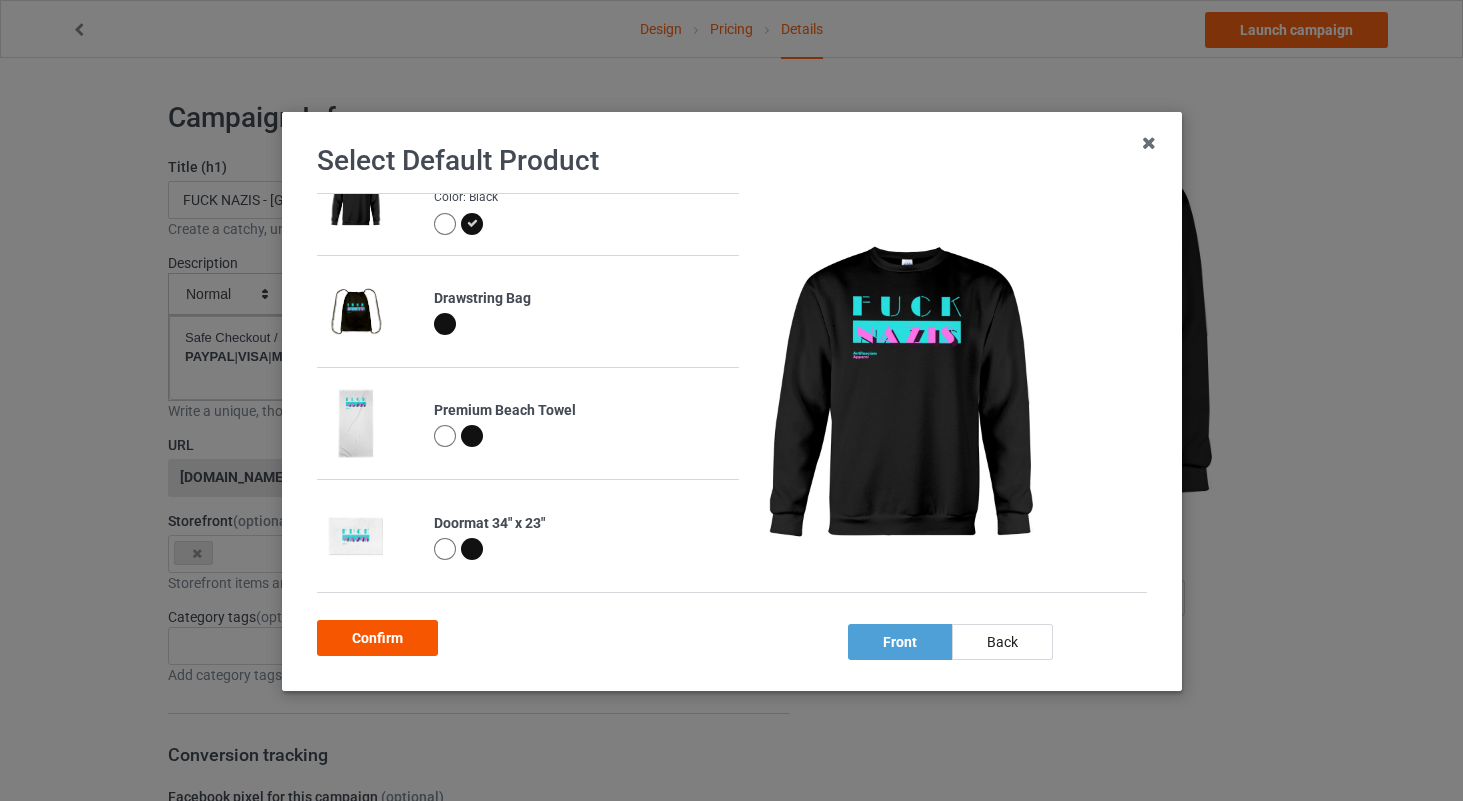 scroll, scrollTop: 386, scrollLeft: 0, axis: vertical 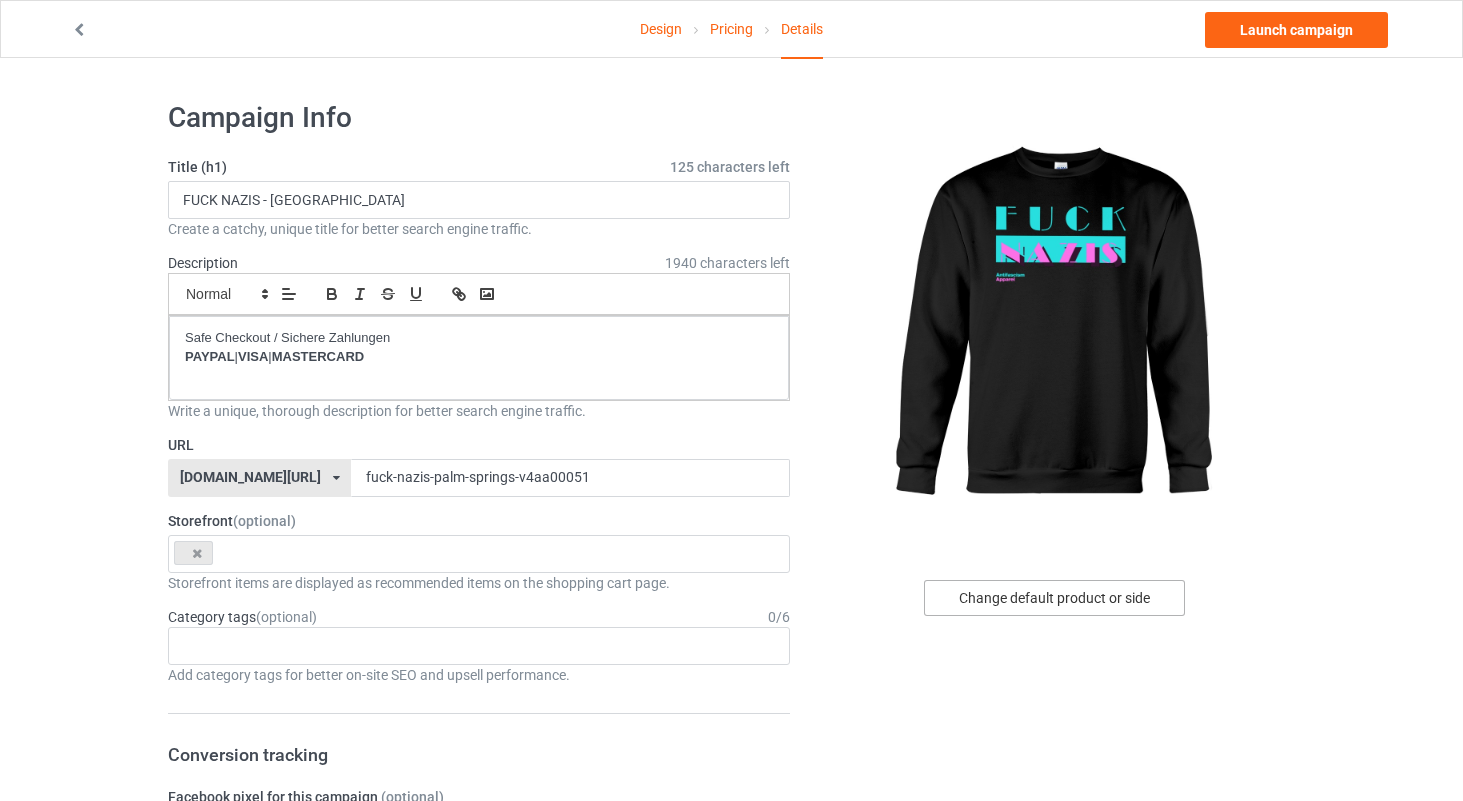 click on "Change default product or side" at bounding box center (1054, 598) 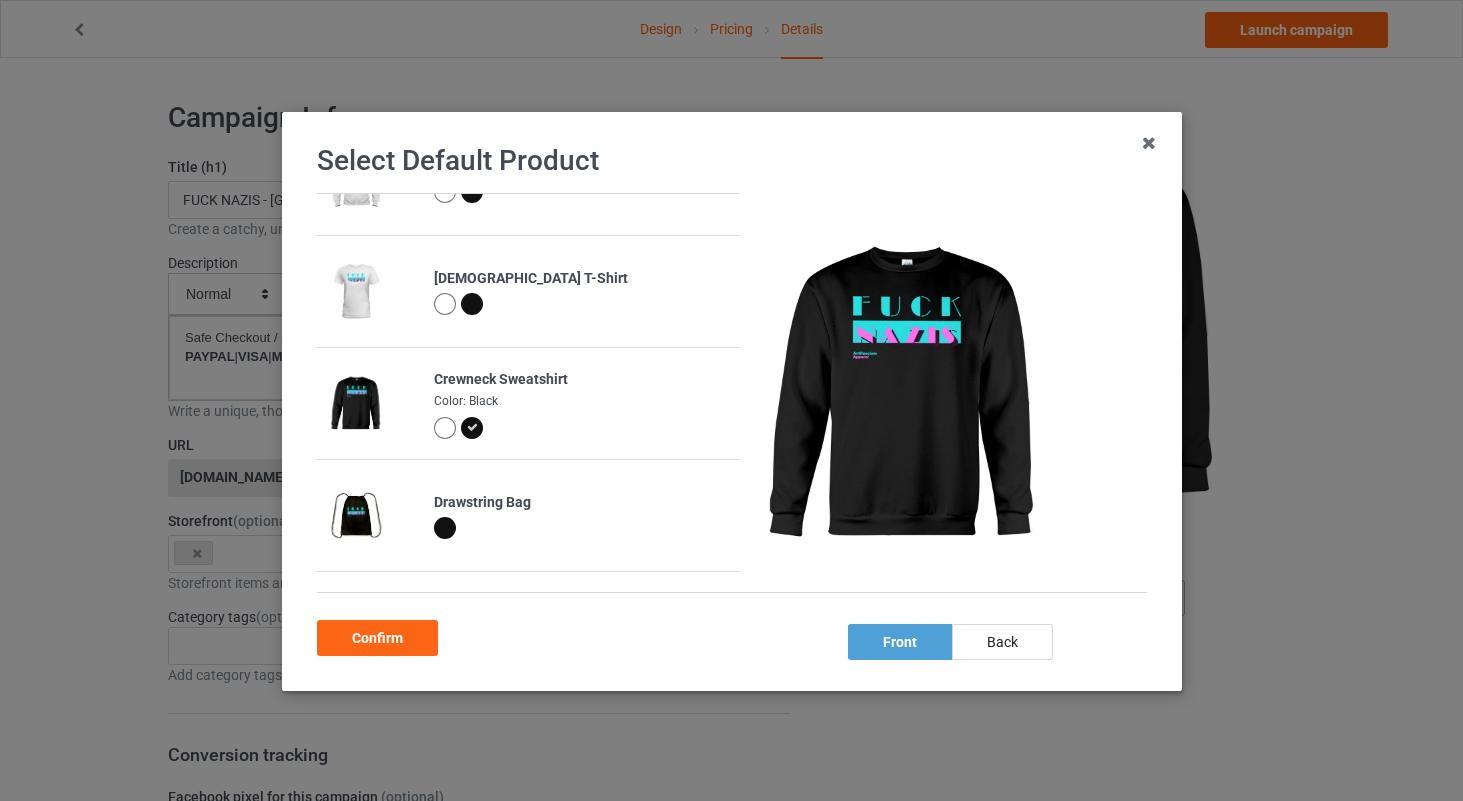 scroll, scrollTop: 143, scrollLeft: 0, axis: vertical 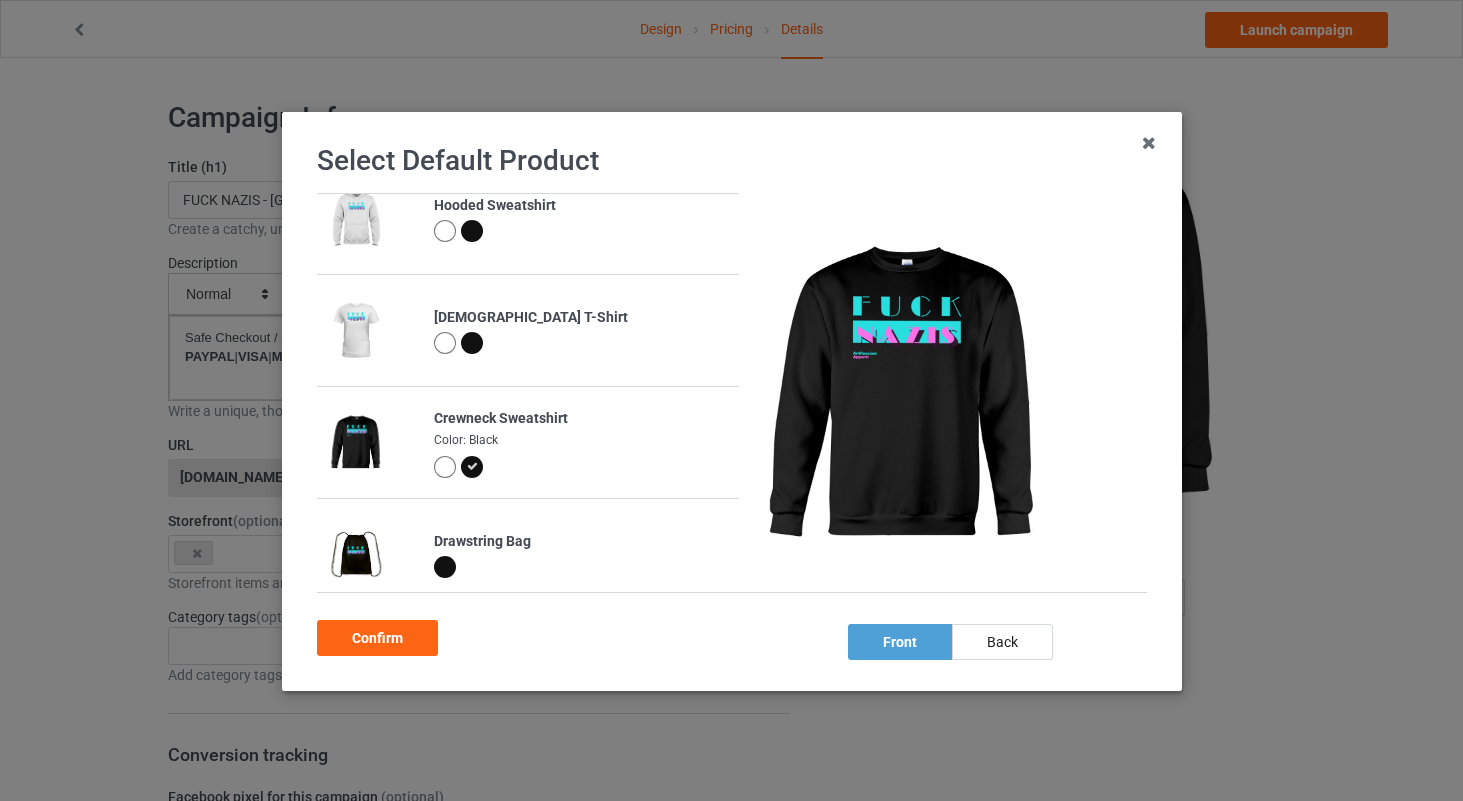 click at bounding box center (444, 467) 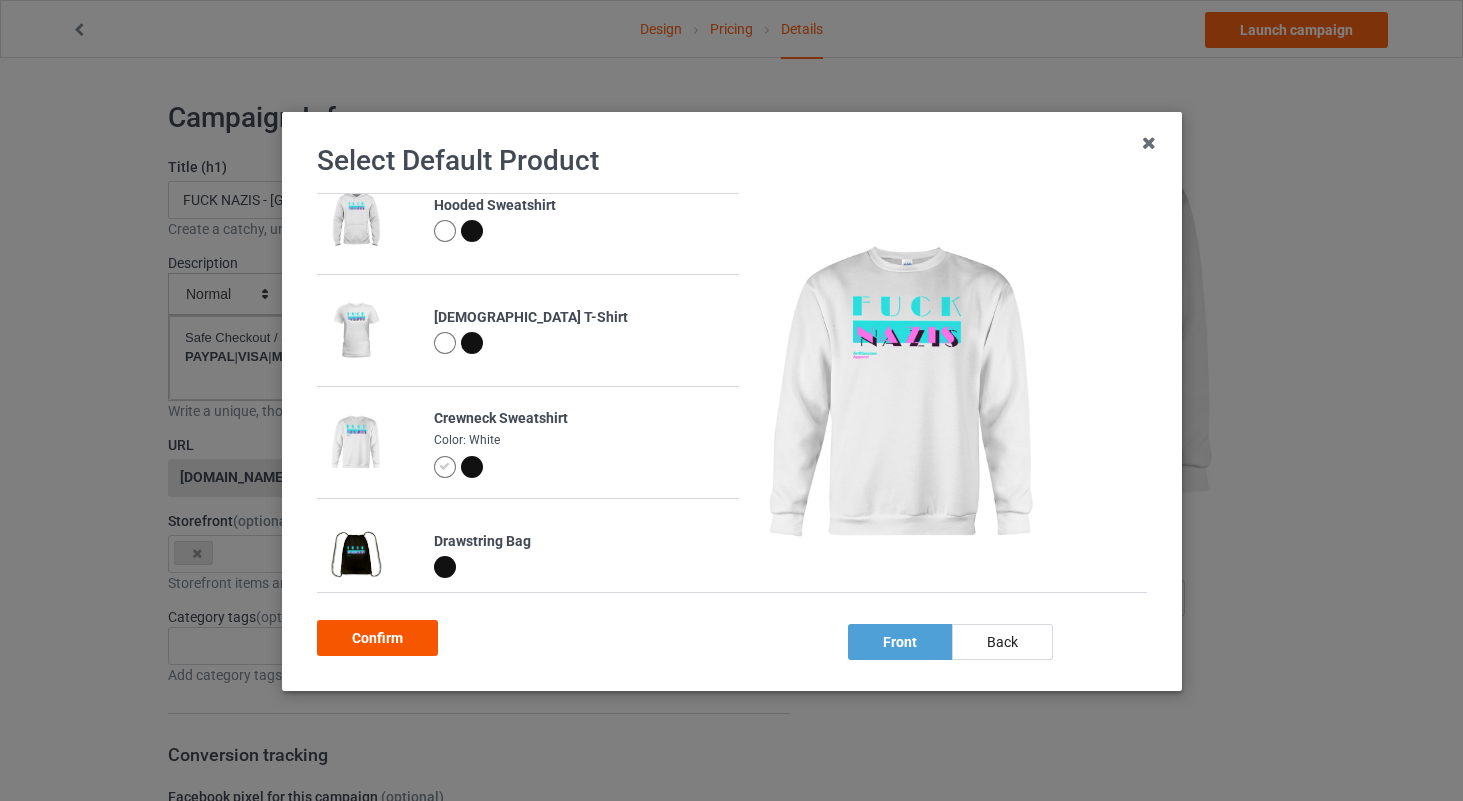 click on "Confirm" at bounding box center (377, 638) 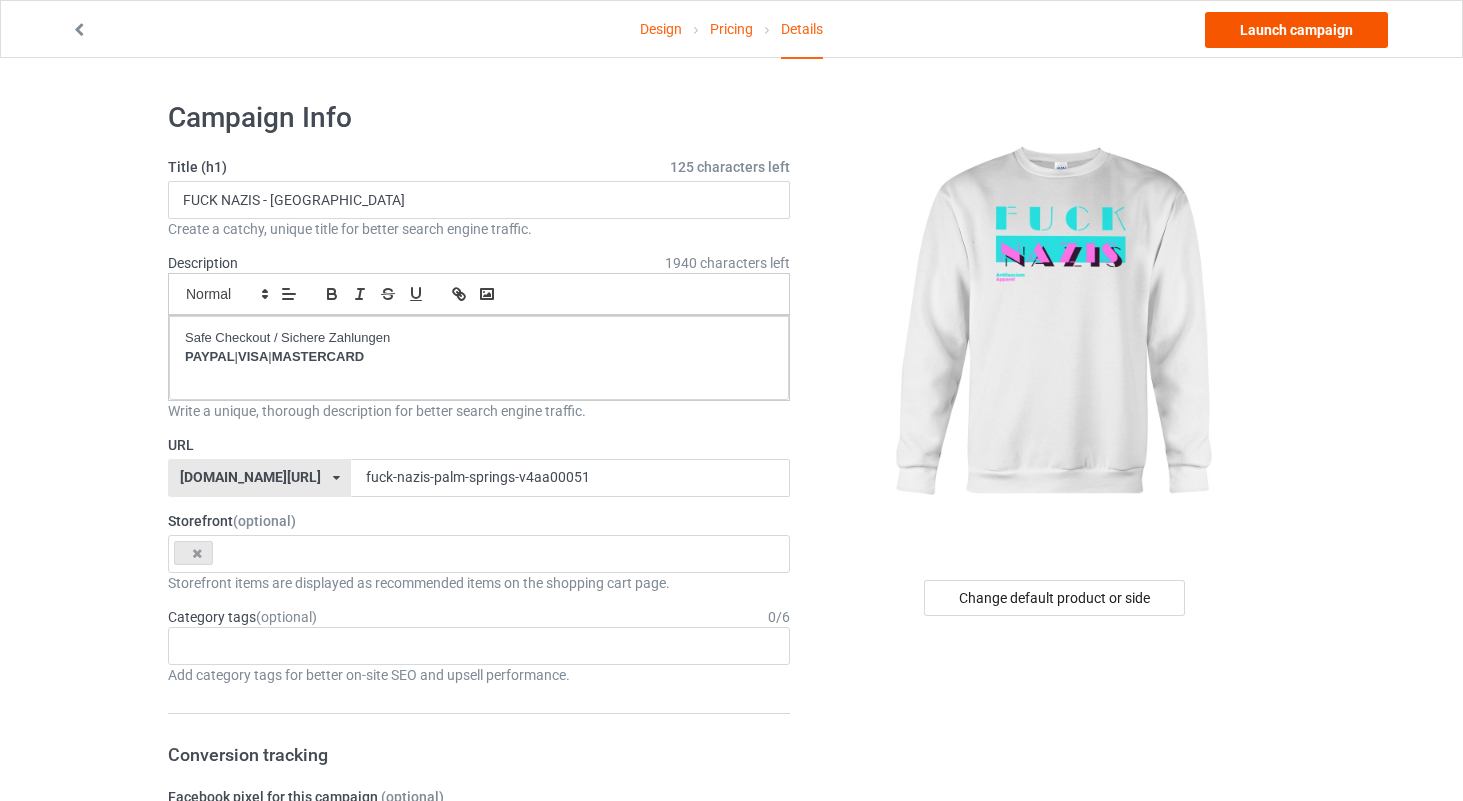 scroll, scrollTop: 0, scrollLeft: 0, axis: both 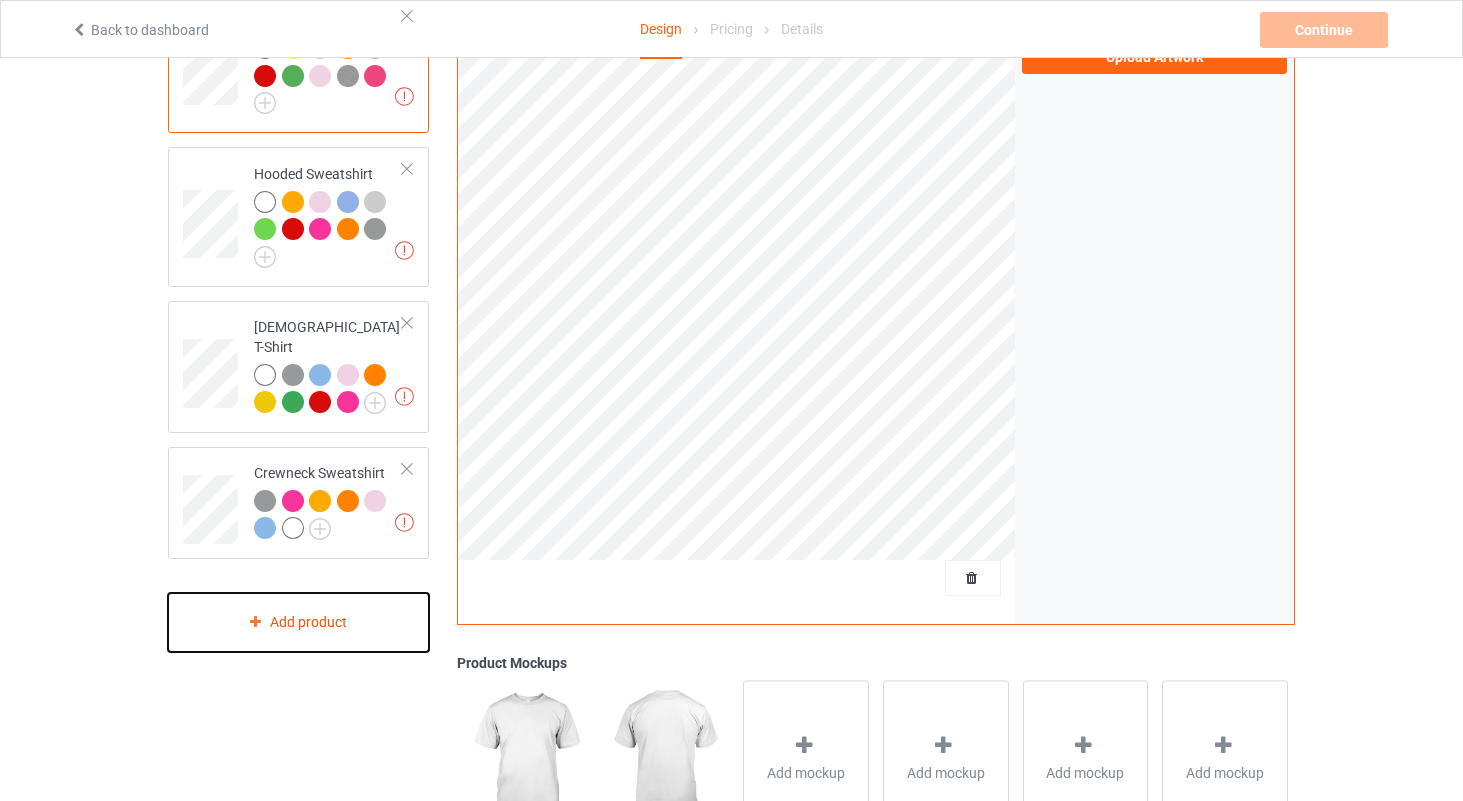 click on "Add product" at bounding box center (298, 622) 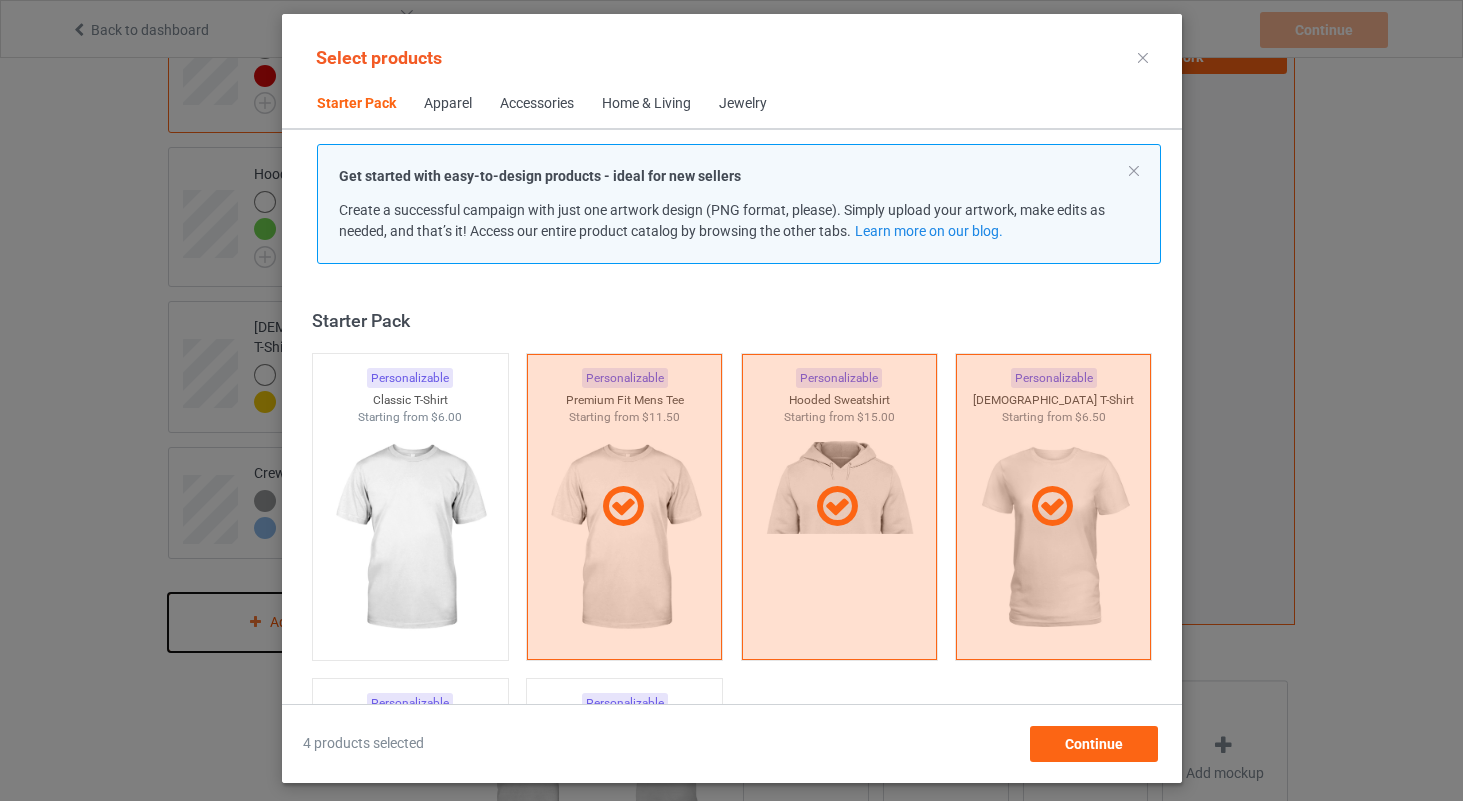scroll, scrollTop: 25, scrollLeft: 0, axis: vertical 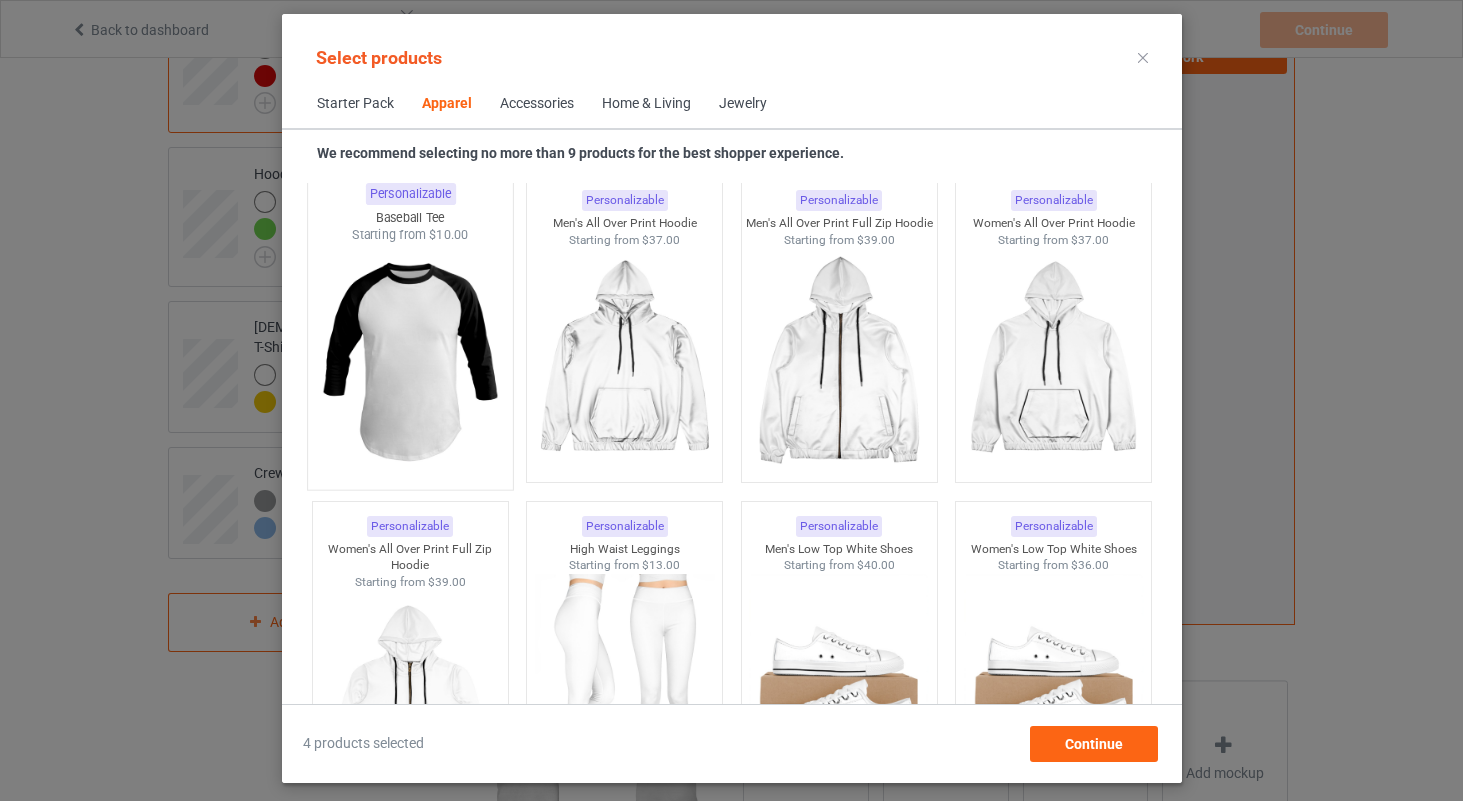 click at bounding box center [410, 361] 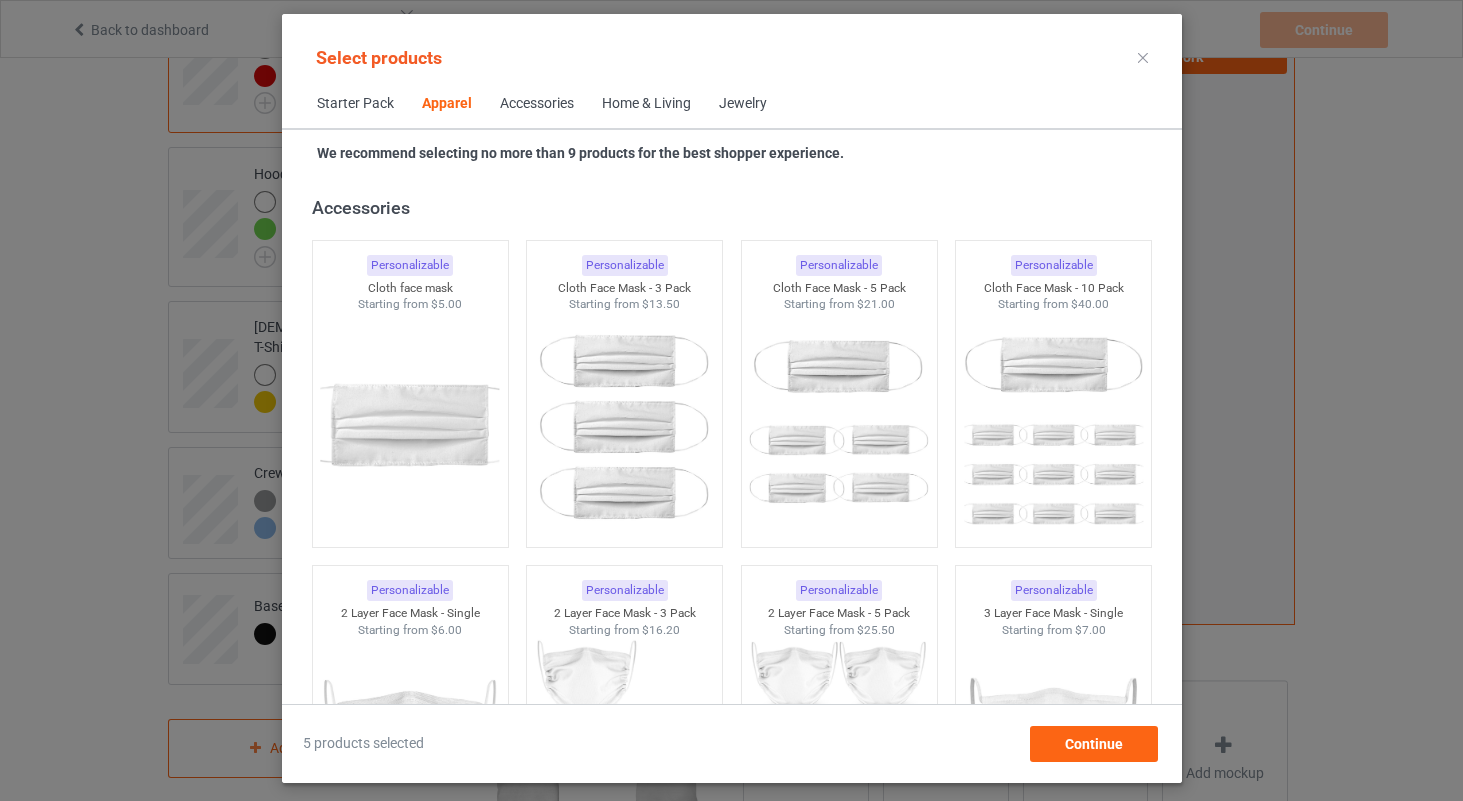 scroll, scrollTop: 4384, scrollLeft: 0, axis: vertical 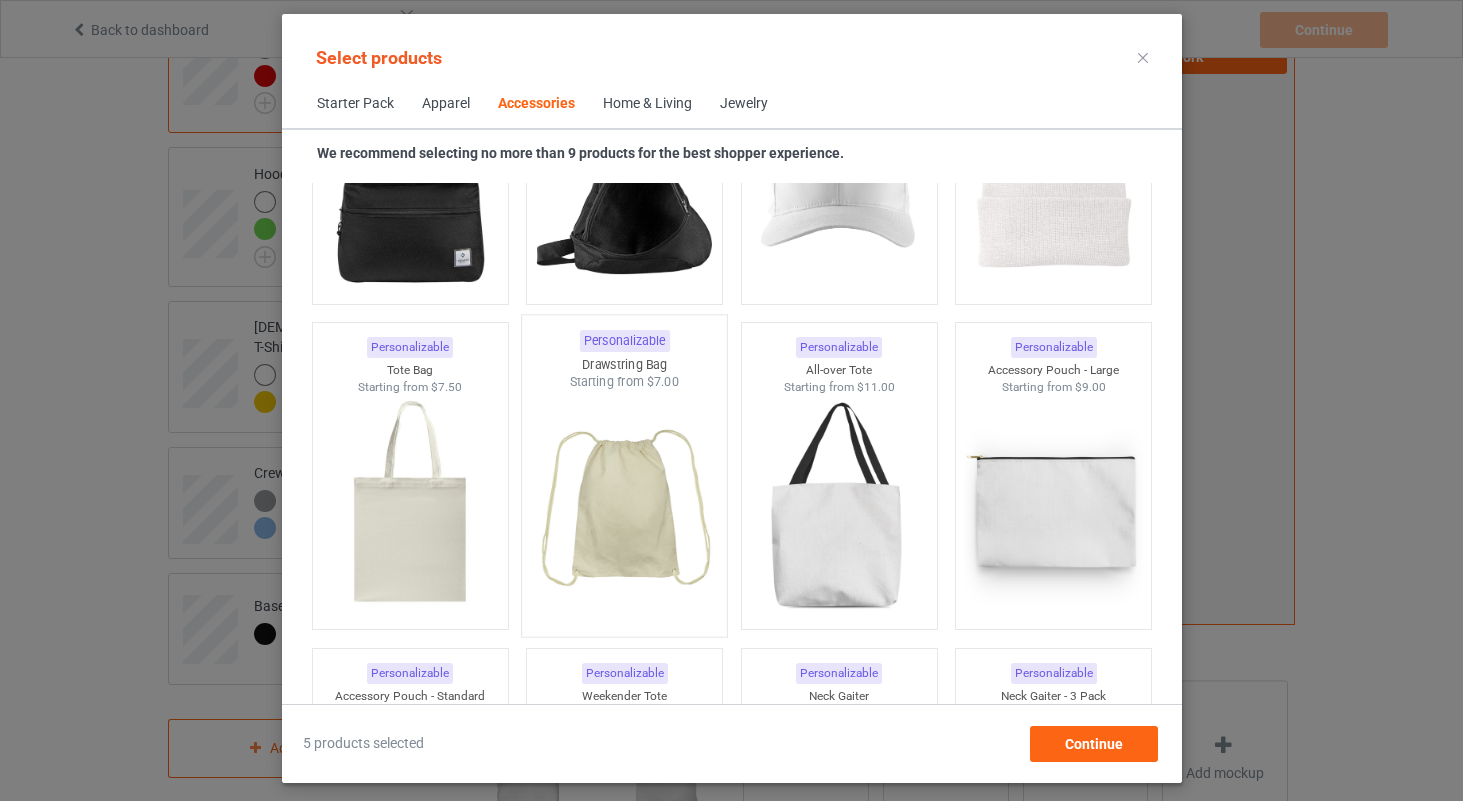 click at bounding box center (624, 508) 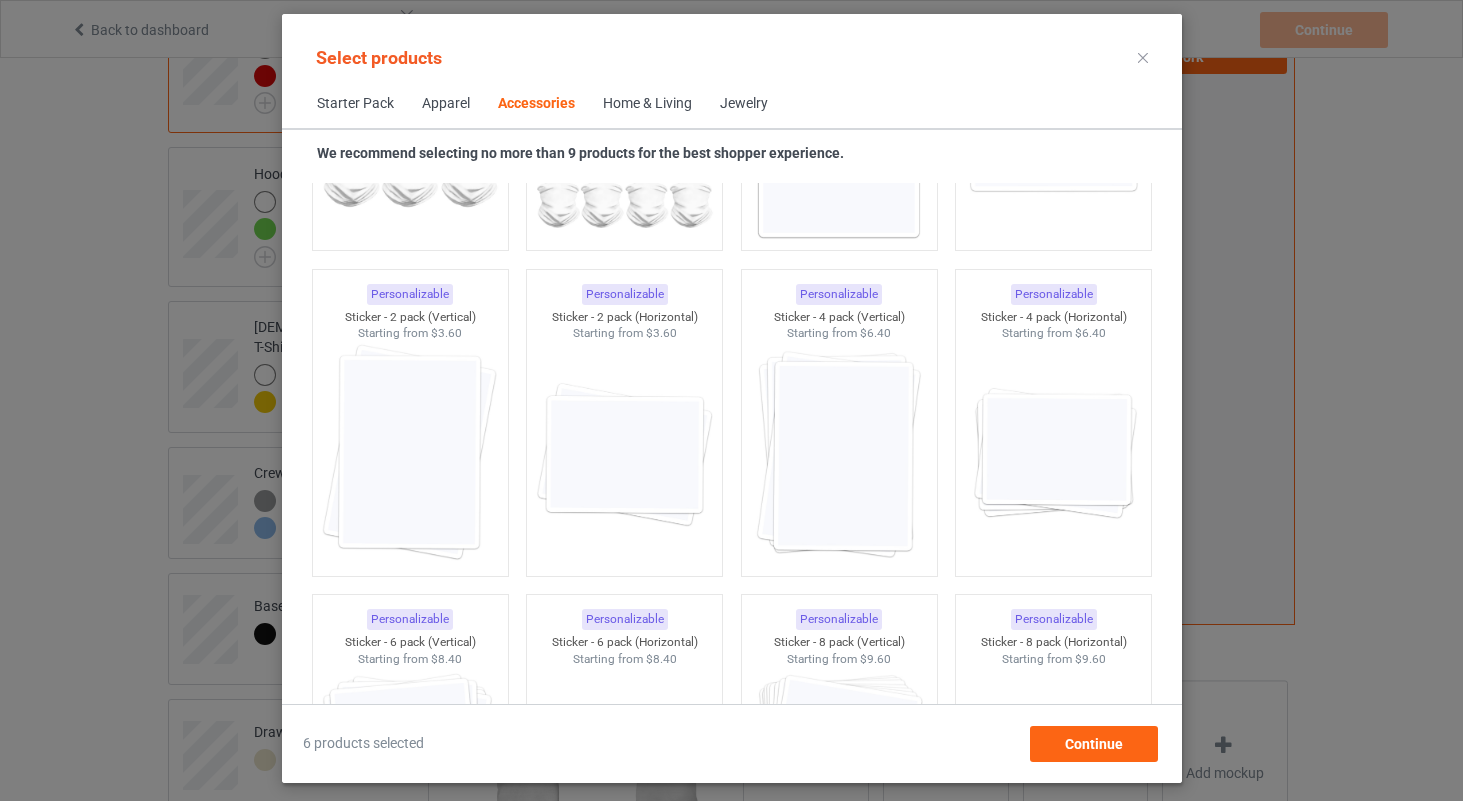 scroll, scrollTop: 6957, scrollLeft: 0, axis: vertical 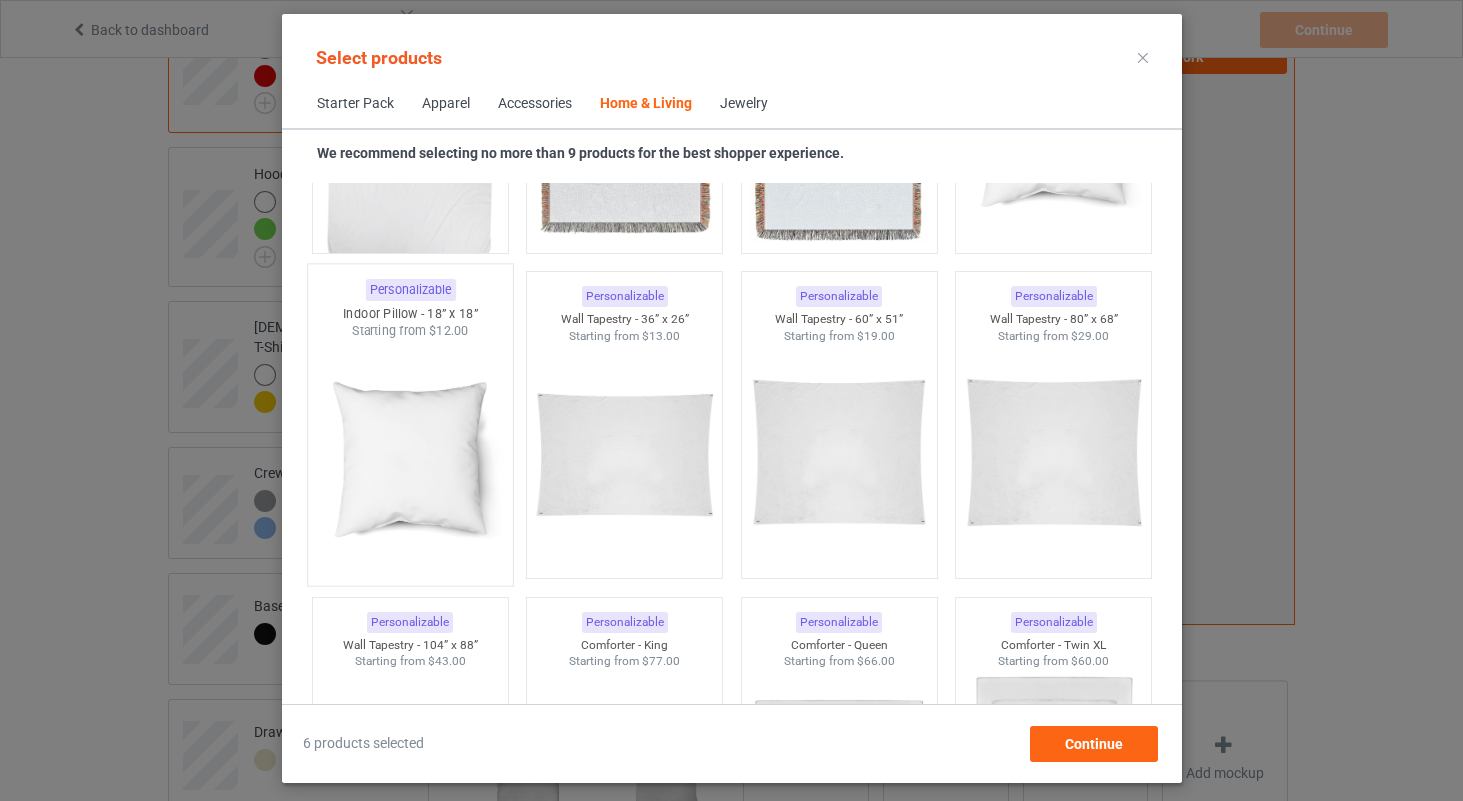 click at bounding box center (410, 457) 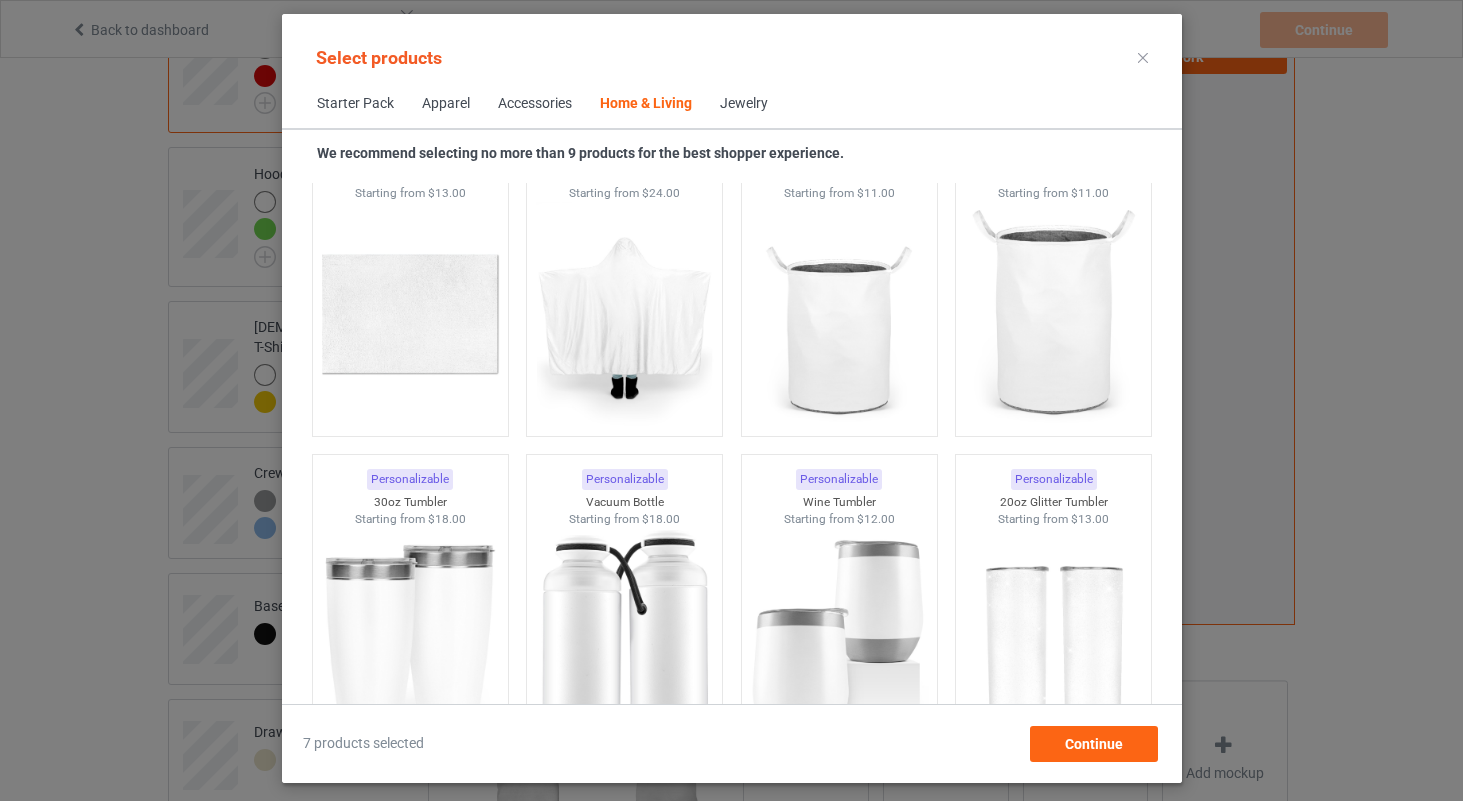 scroll, scrollTop: 16607, scrollLeft: 0, axis: vertical 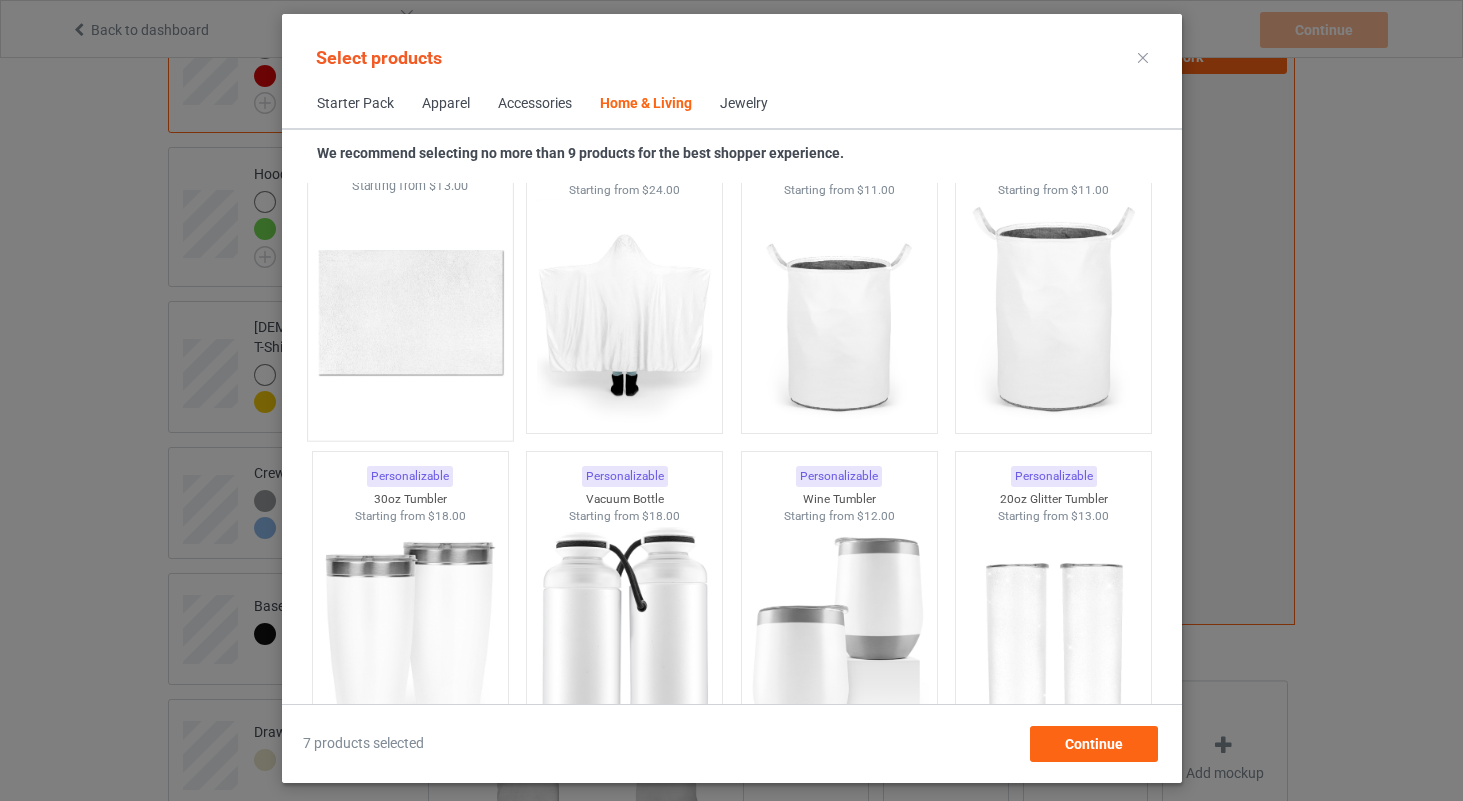 click at bounding box center (410, 312) 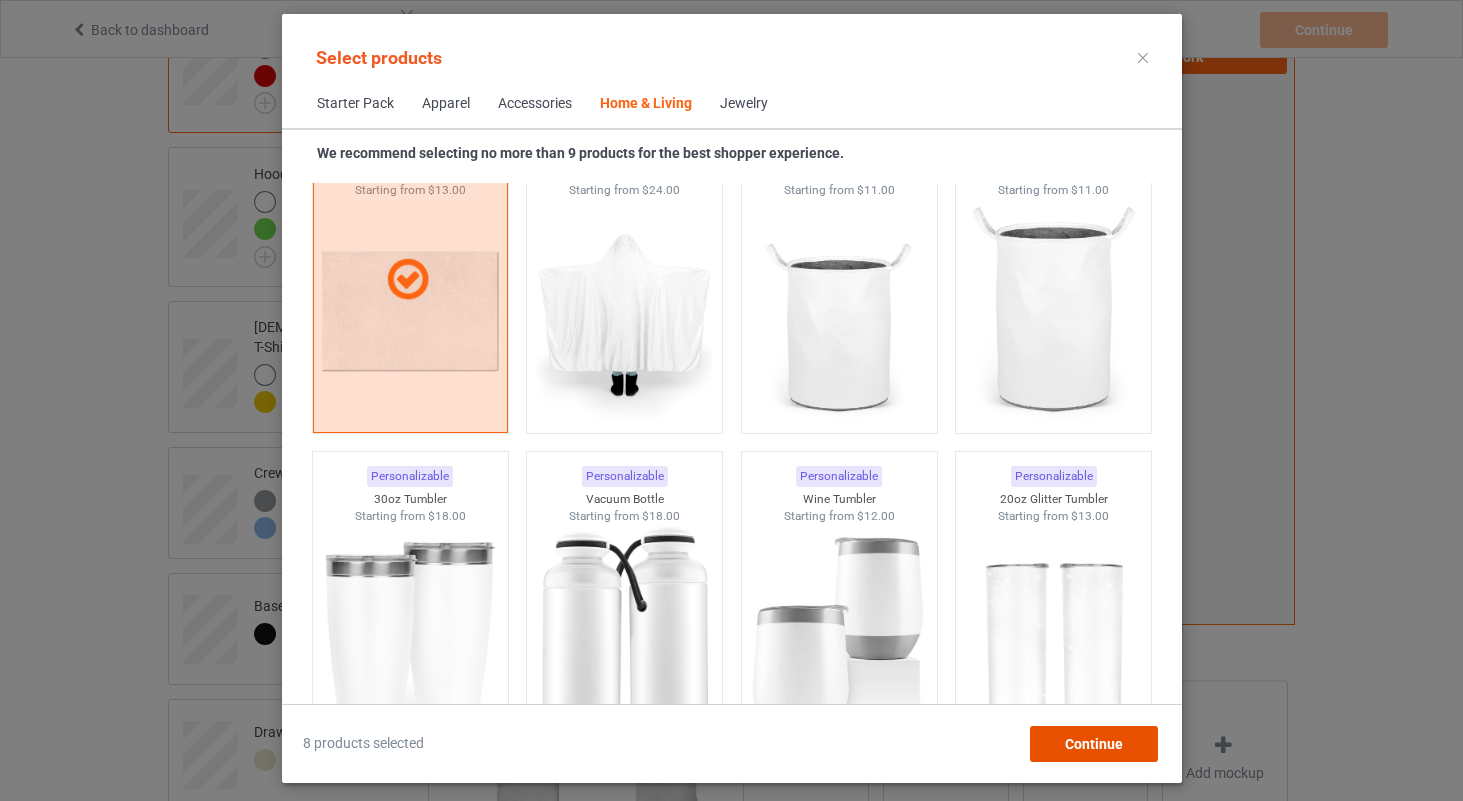 click on "Continue" at bounding box center [1093, 744] 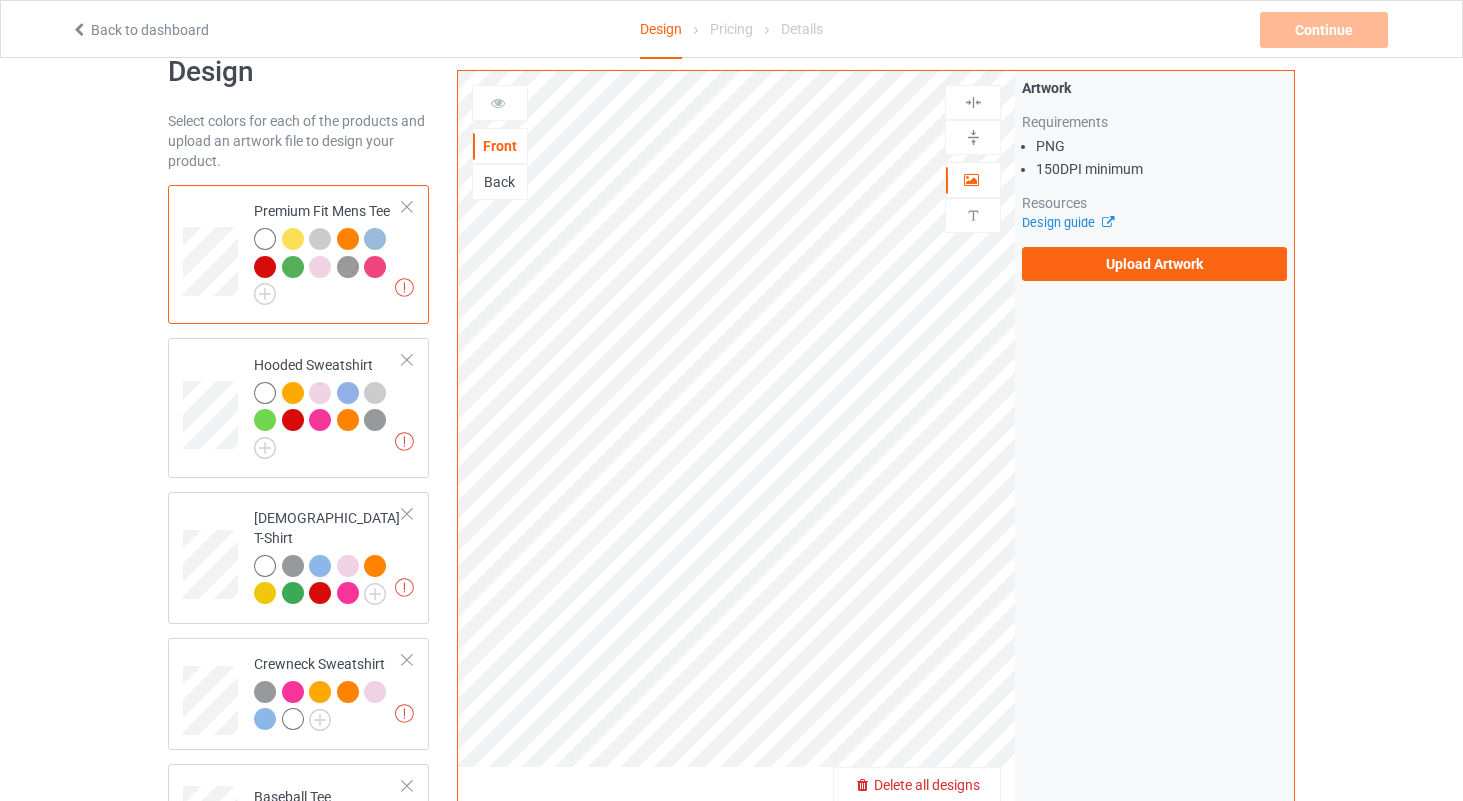 scroll, scrollTop: 48, scrollLeft: 0, axis: vertical 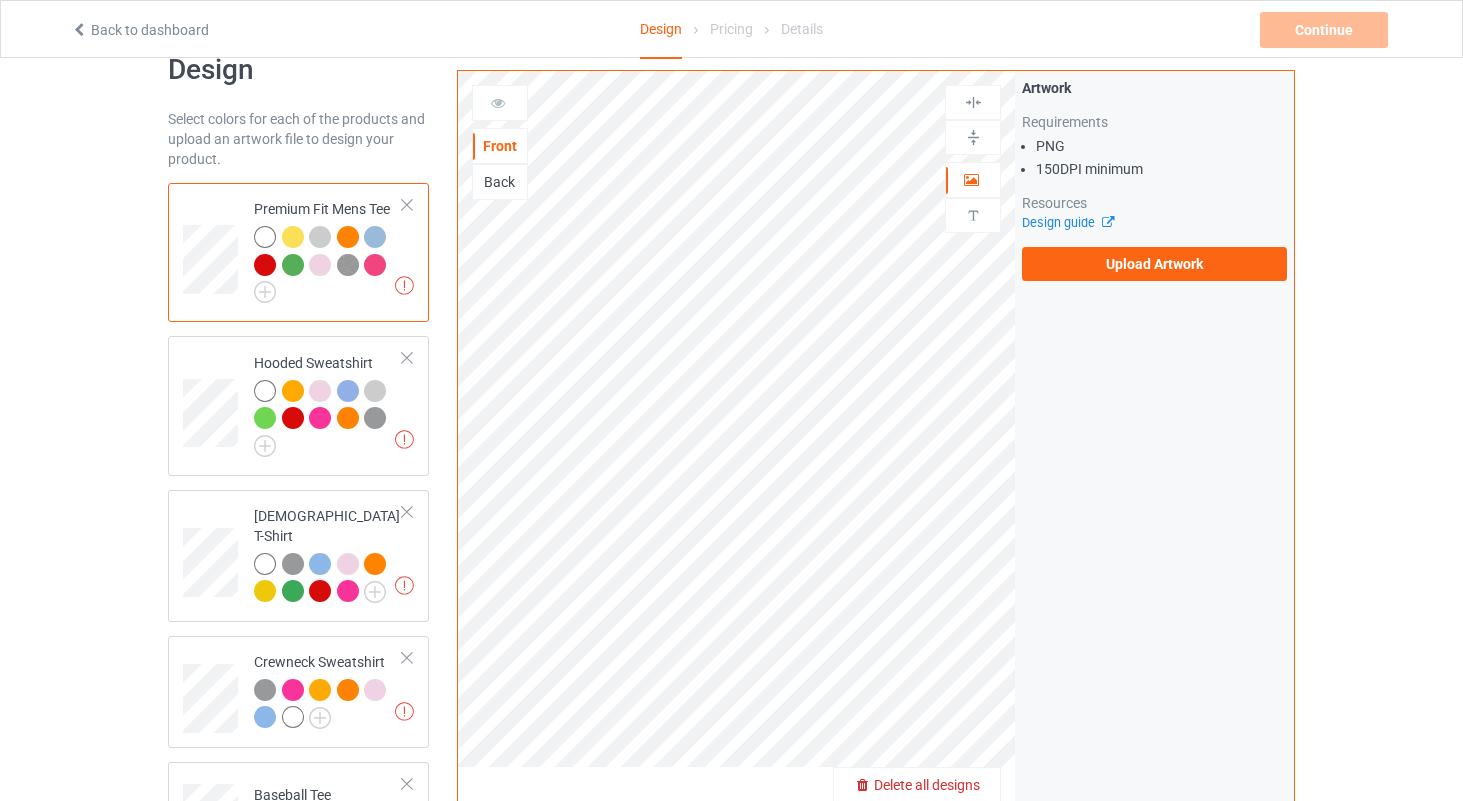 click on "Missing artworks Premium Fit Mens Tee" at bounding box center [328, 252] 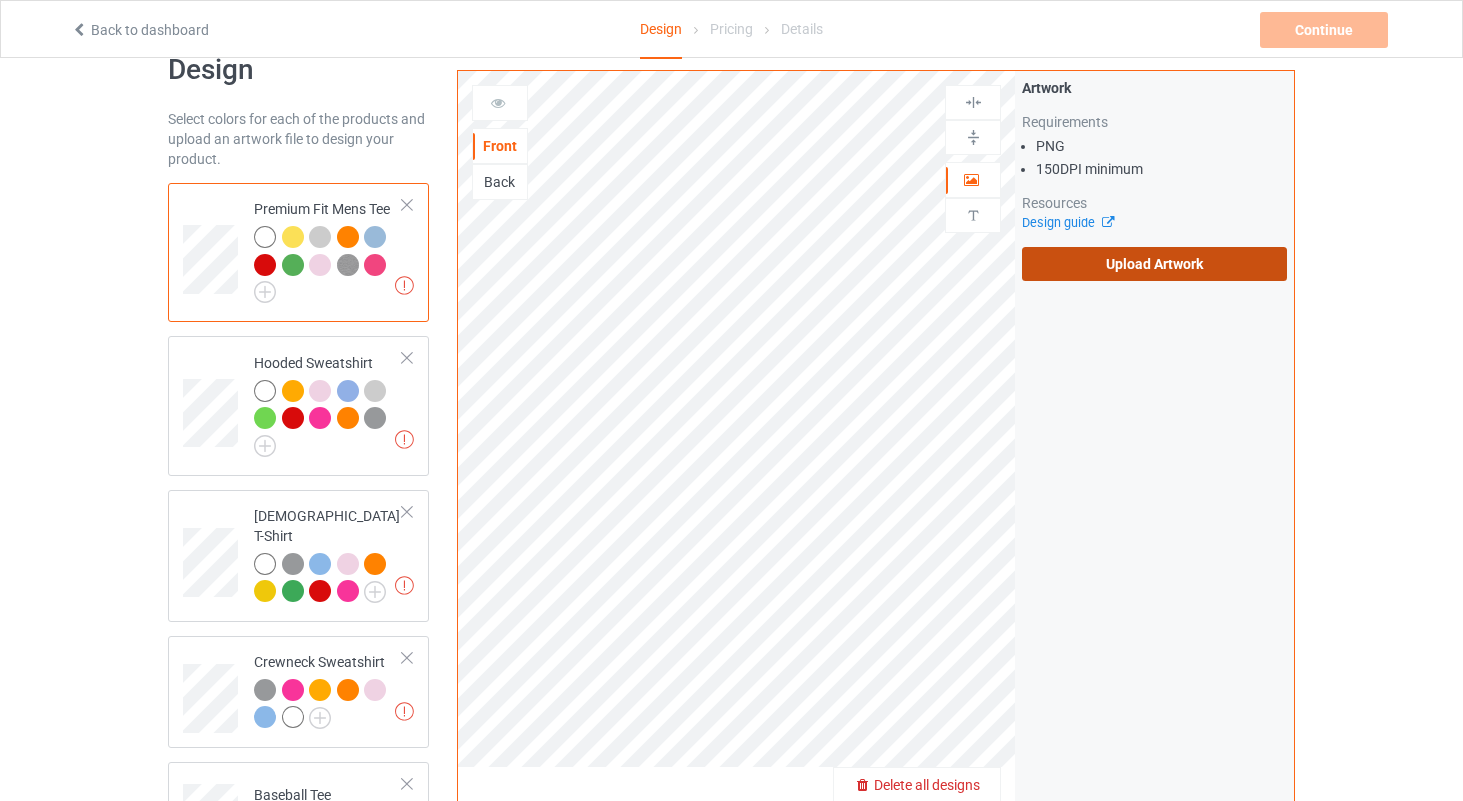 click on "Upload Artwork" at bounding box center (1154, 264) 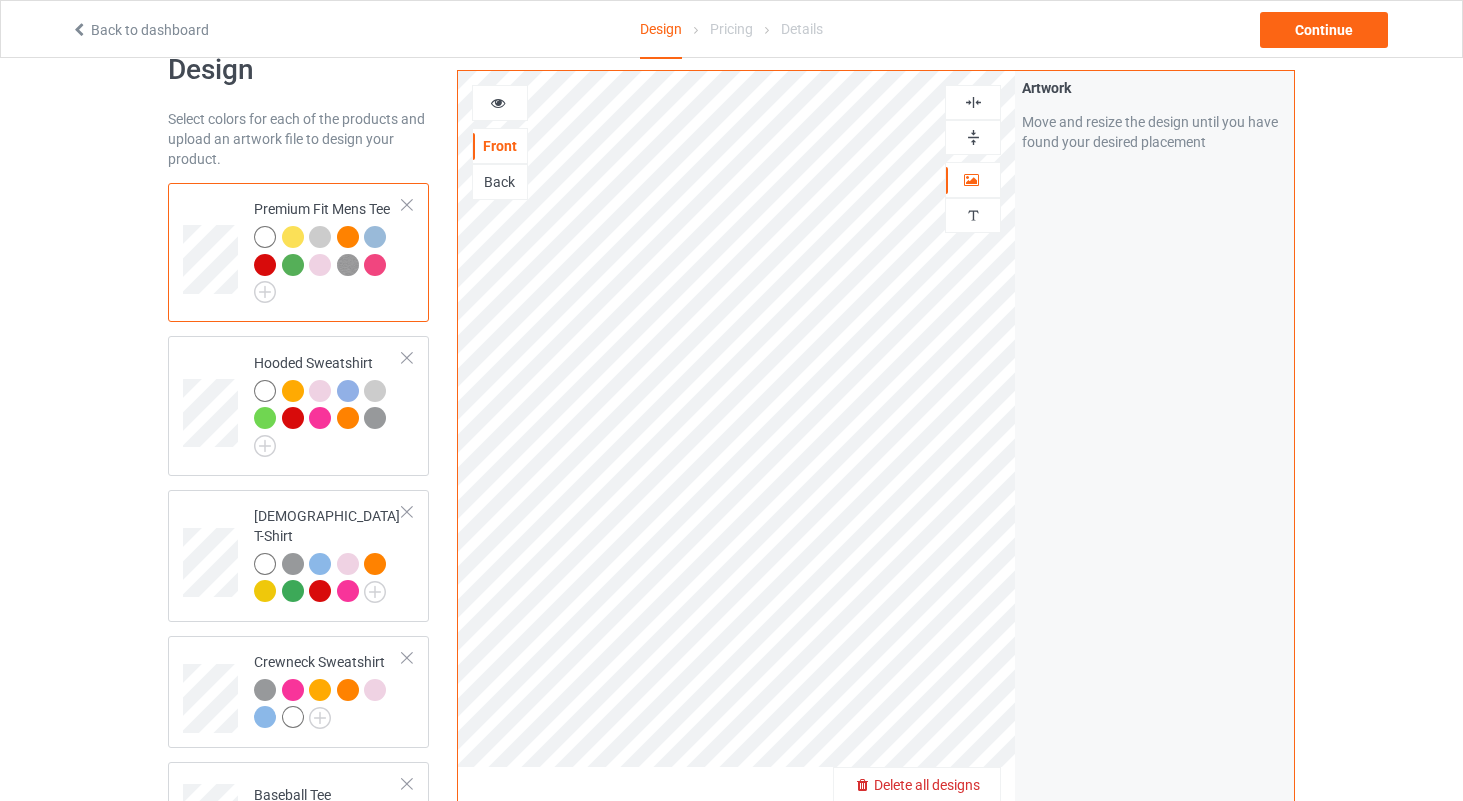 click at bounding box center [498, 100] 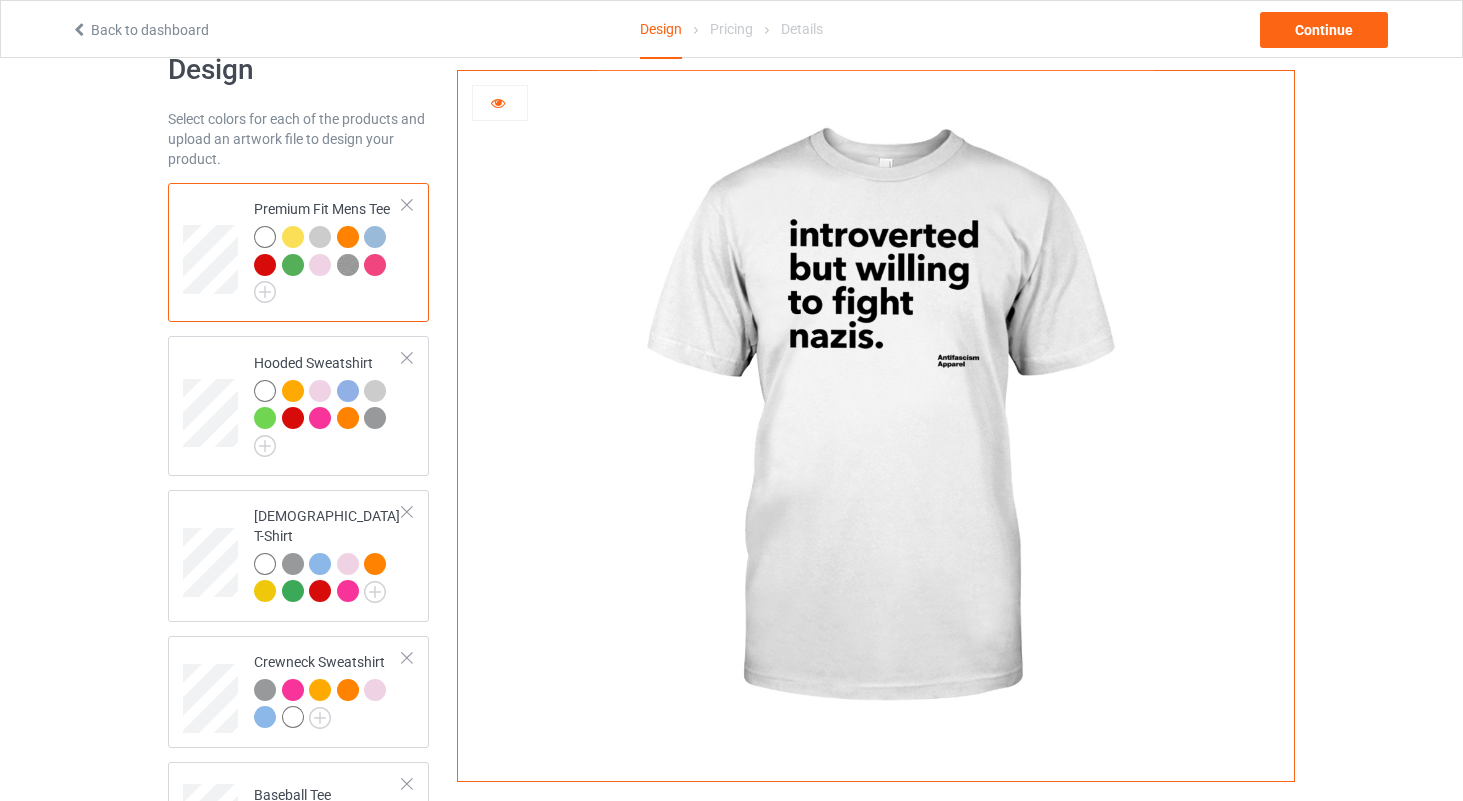 click at bounding box center [498, 100] 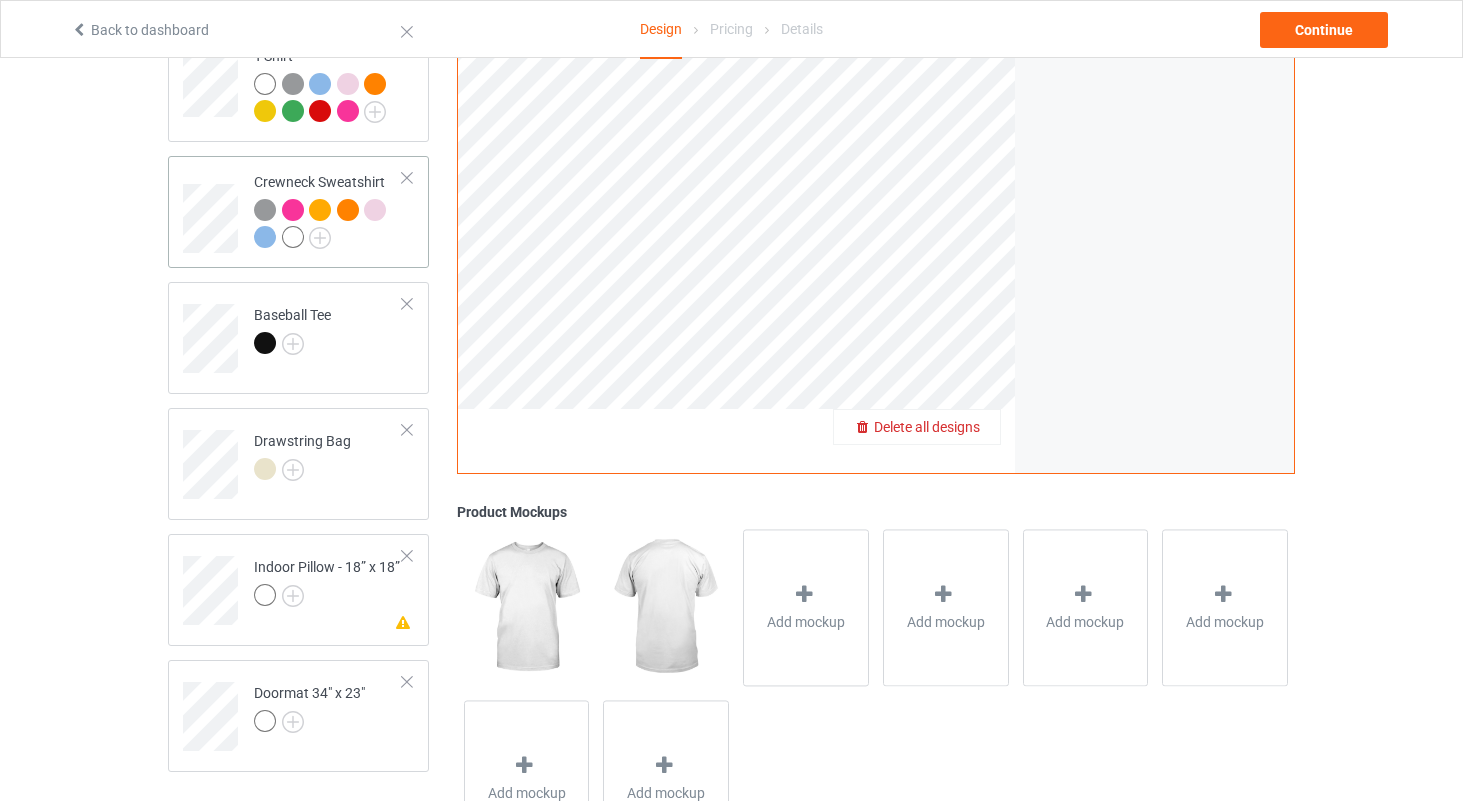 scroll, scrollTop: 555, scrollLeft: 0, axis: vertical 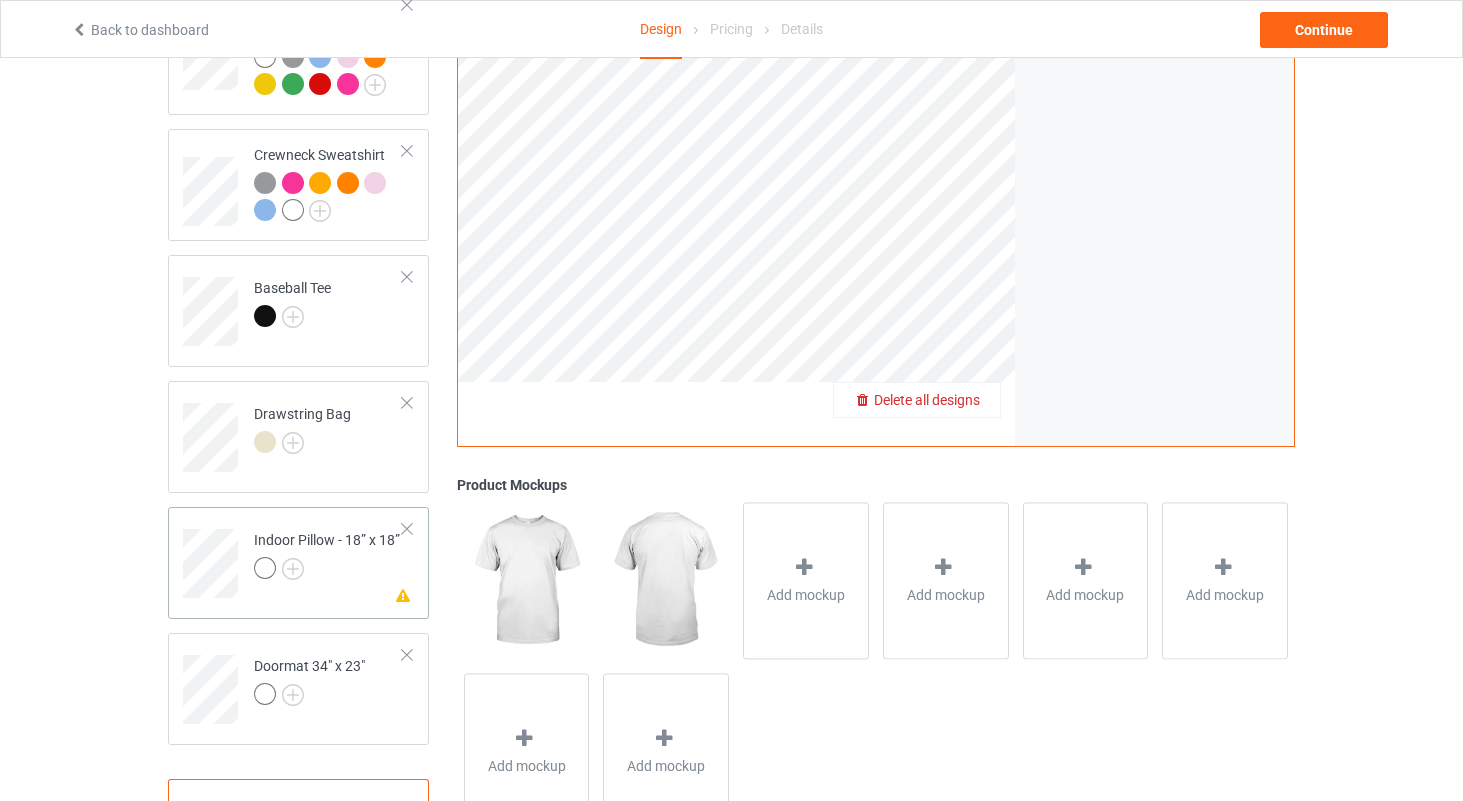 click on "Missing artwork on 1 side(s) Indoor Pillow - 18” x 18”" at bounding box center (328, 556) 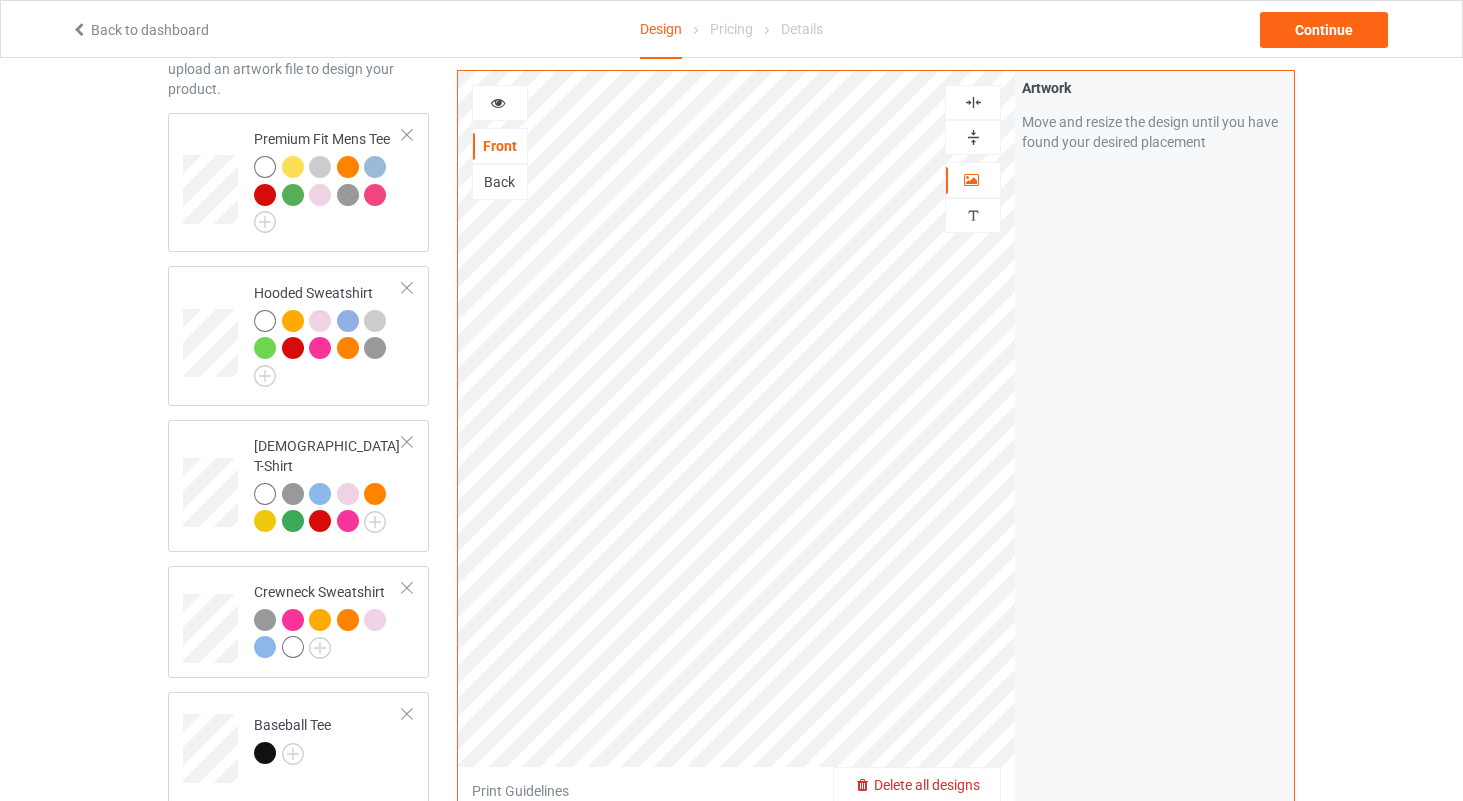 scroll, scrollTop: 100, scrollLeft: 0, axis: vertical 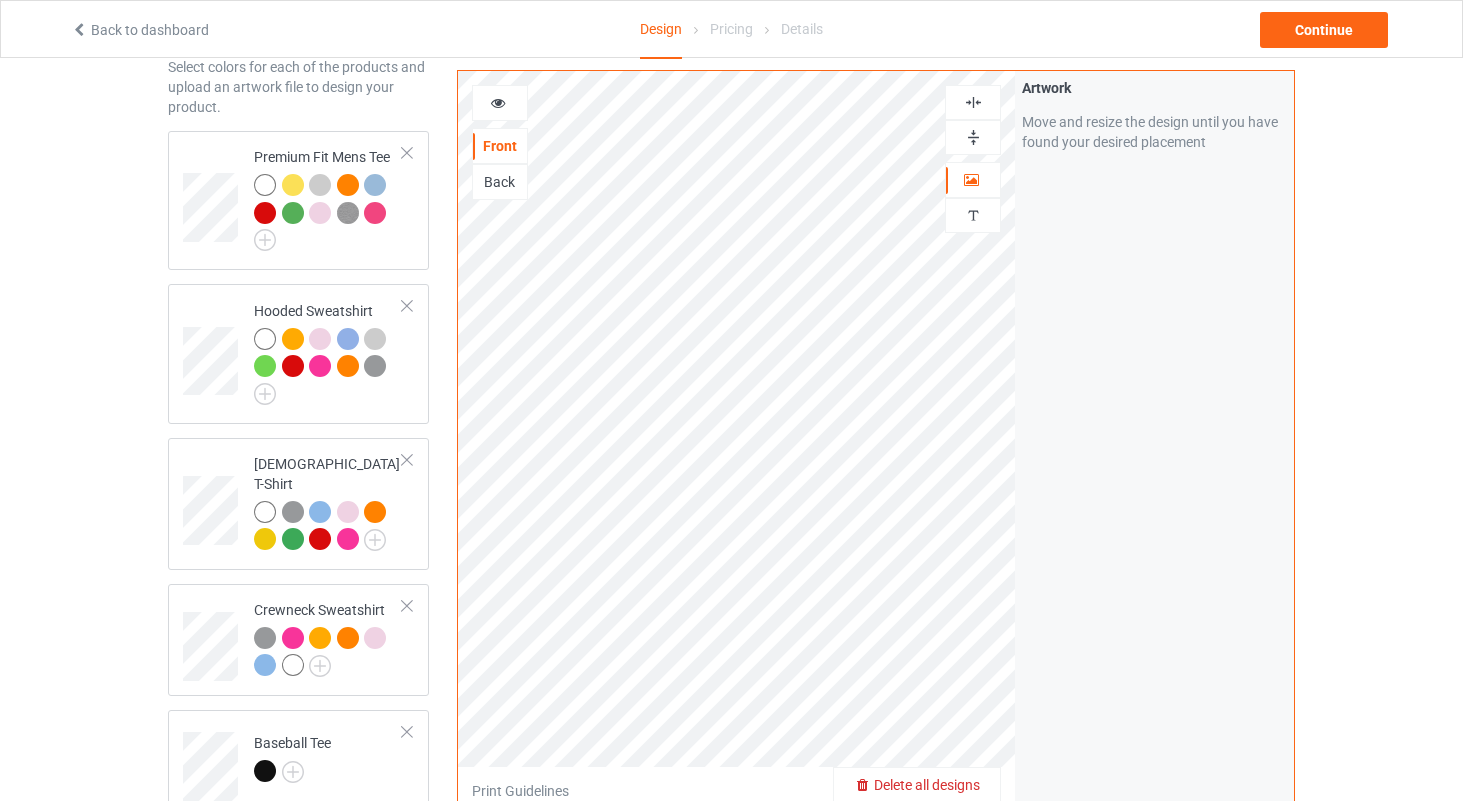 click at bounding box center (973, 102) 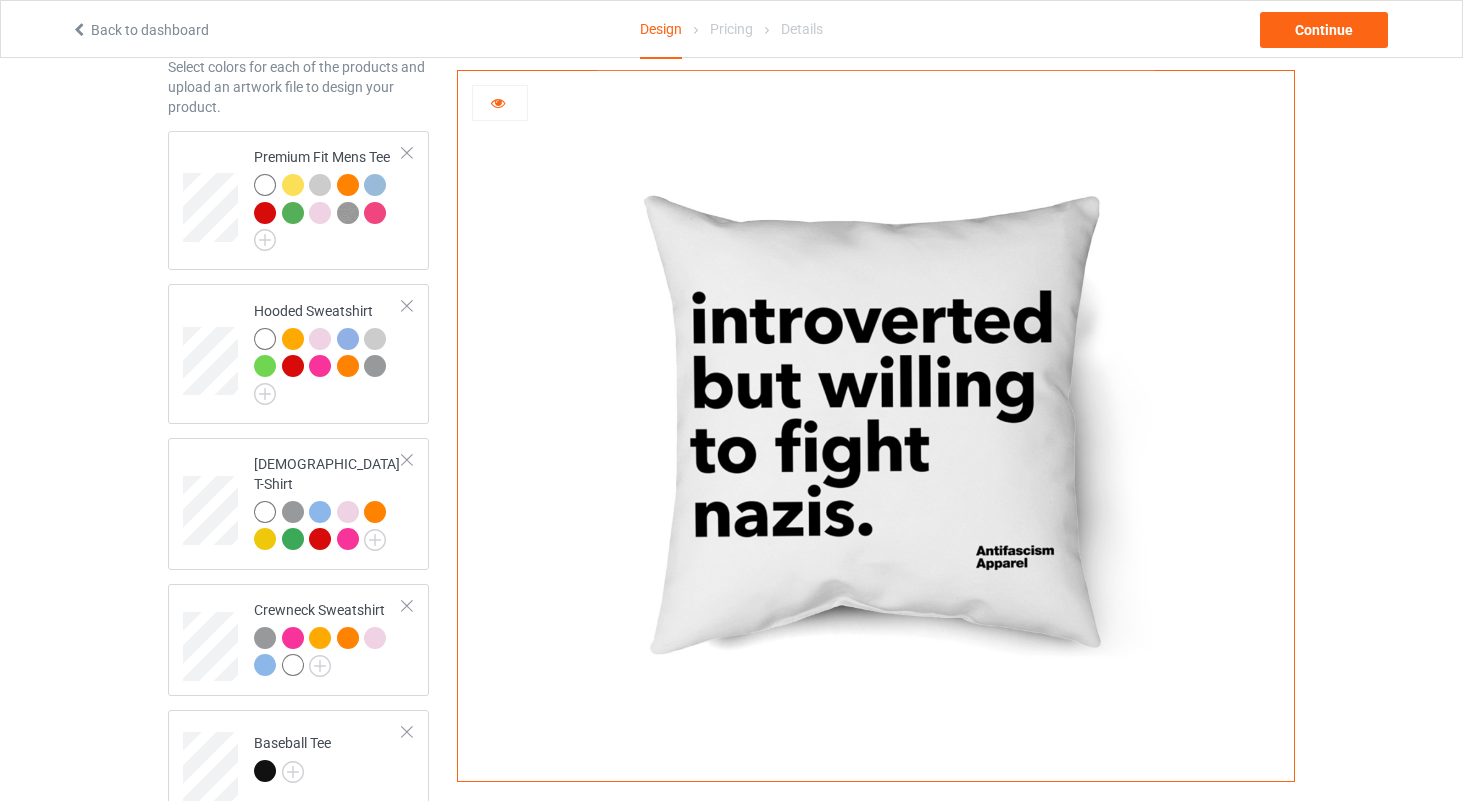 click at bounding box center [500, 103] 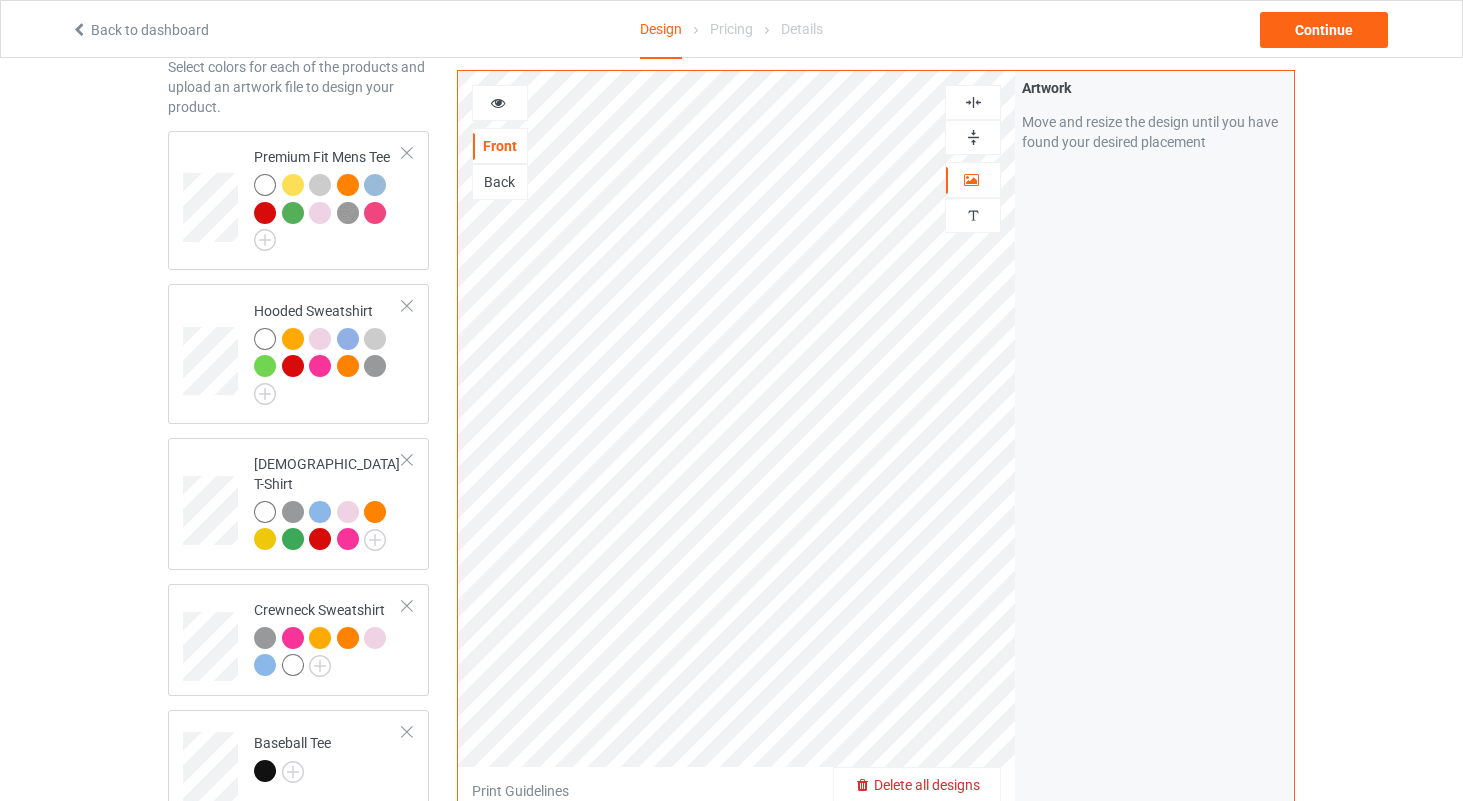click at bounding box center [973, 102] 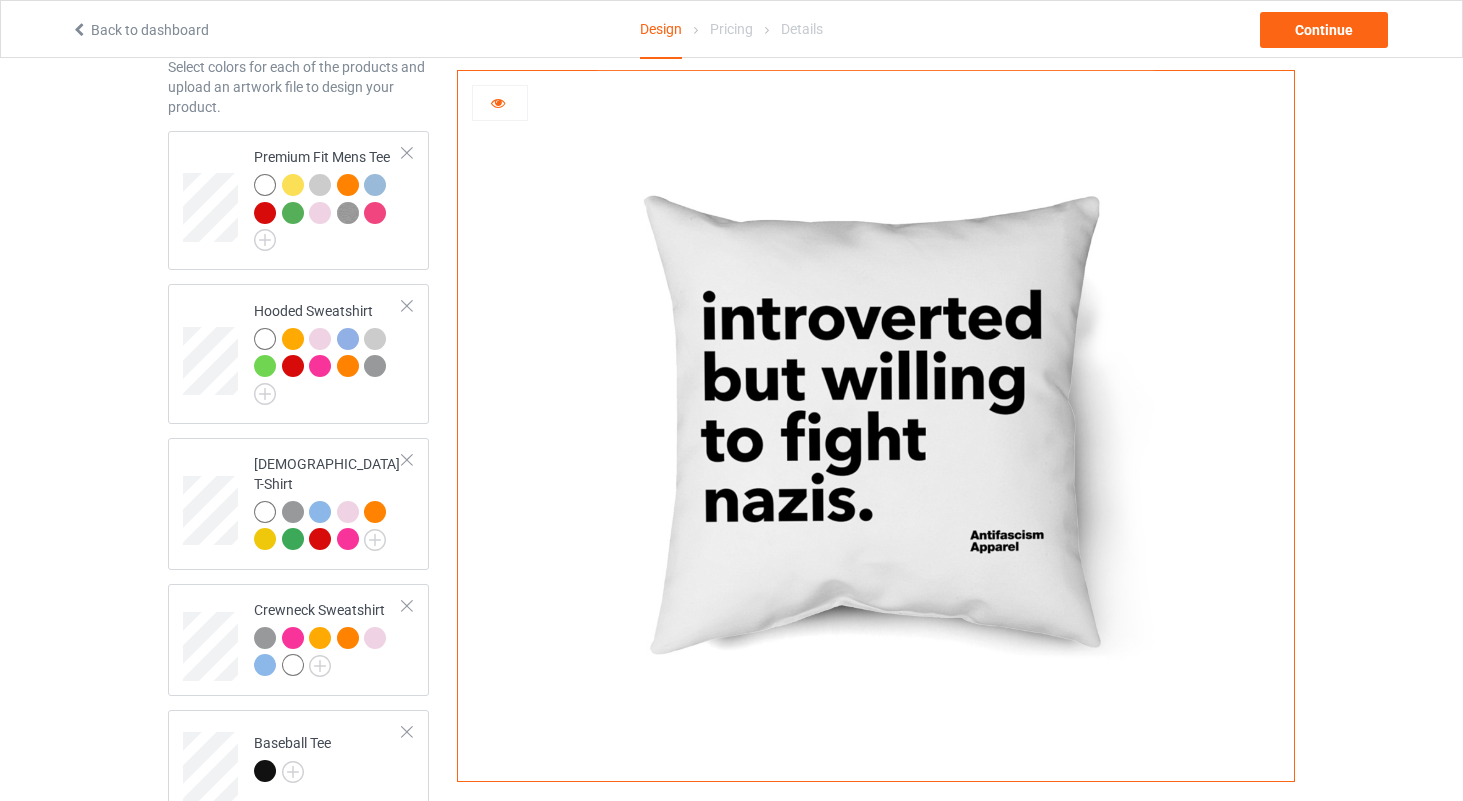 click at bounding box center (498, 100) 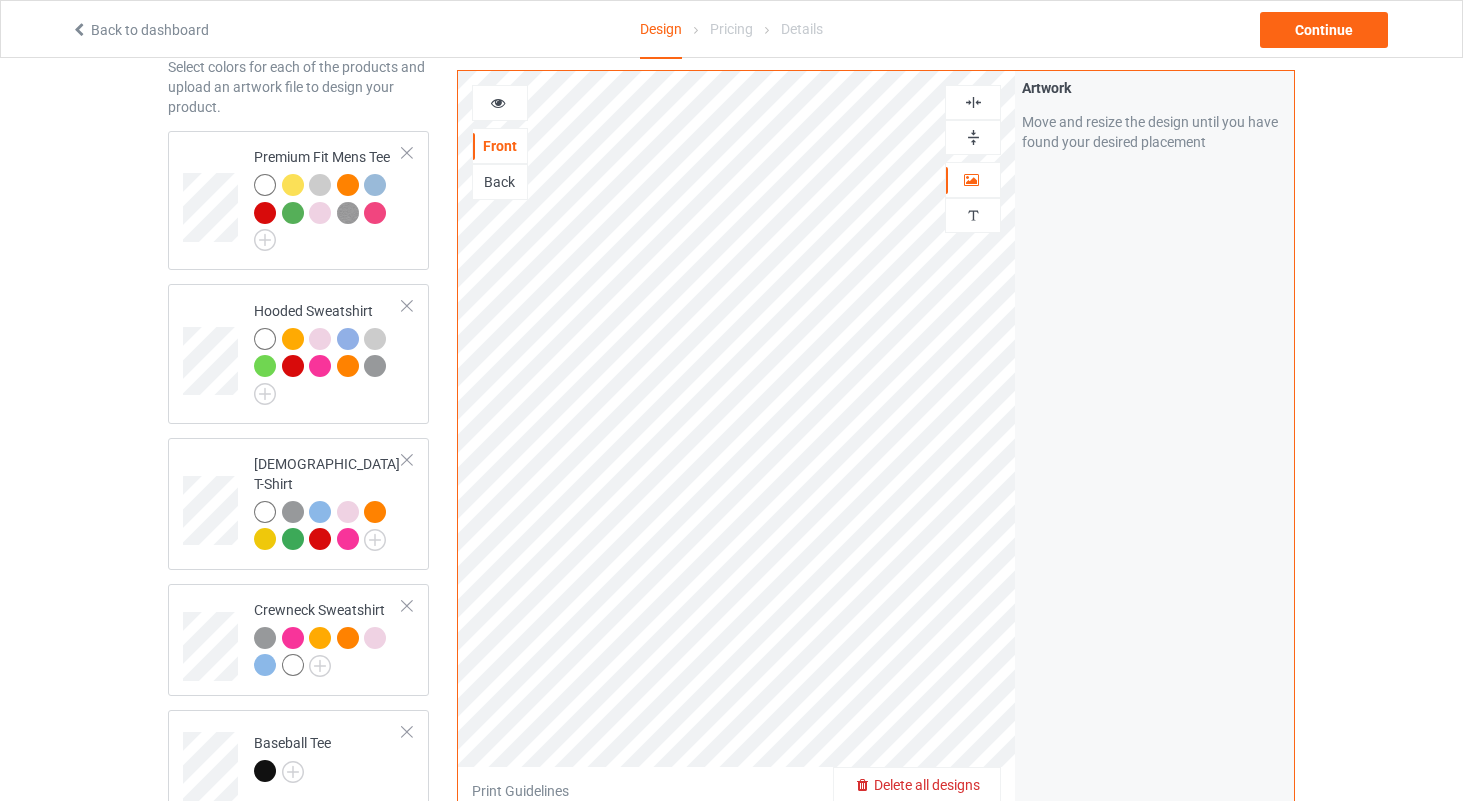click on "Back" at bounding box center (500, 182) 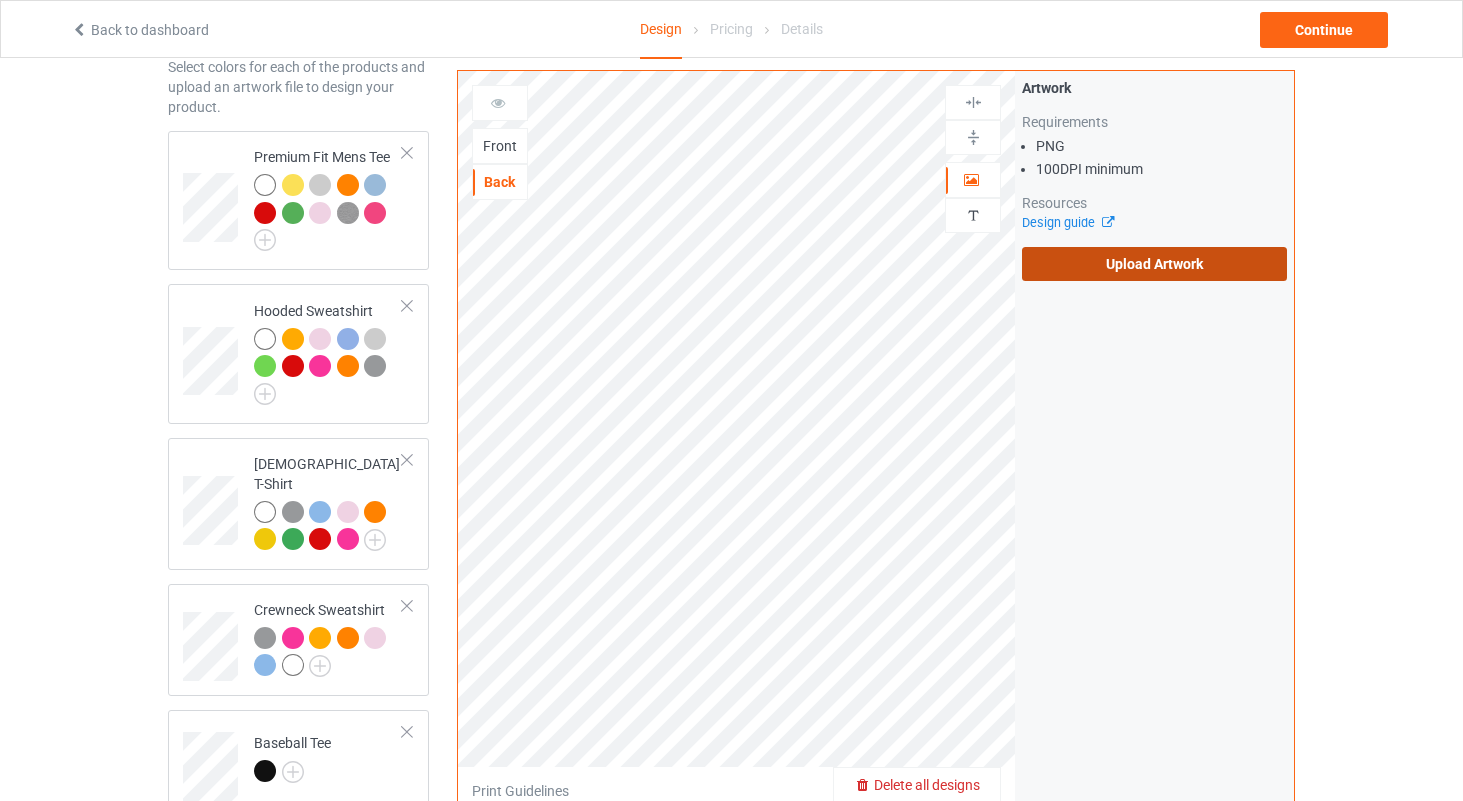 click on "Upload Artwork" at bounding box center [1154, 264] 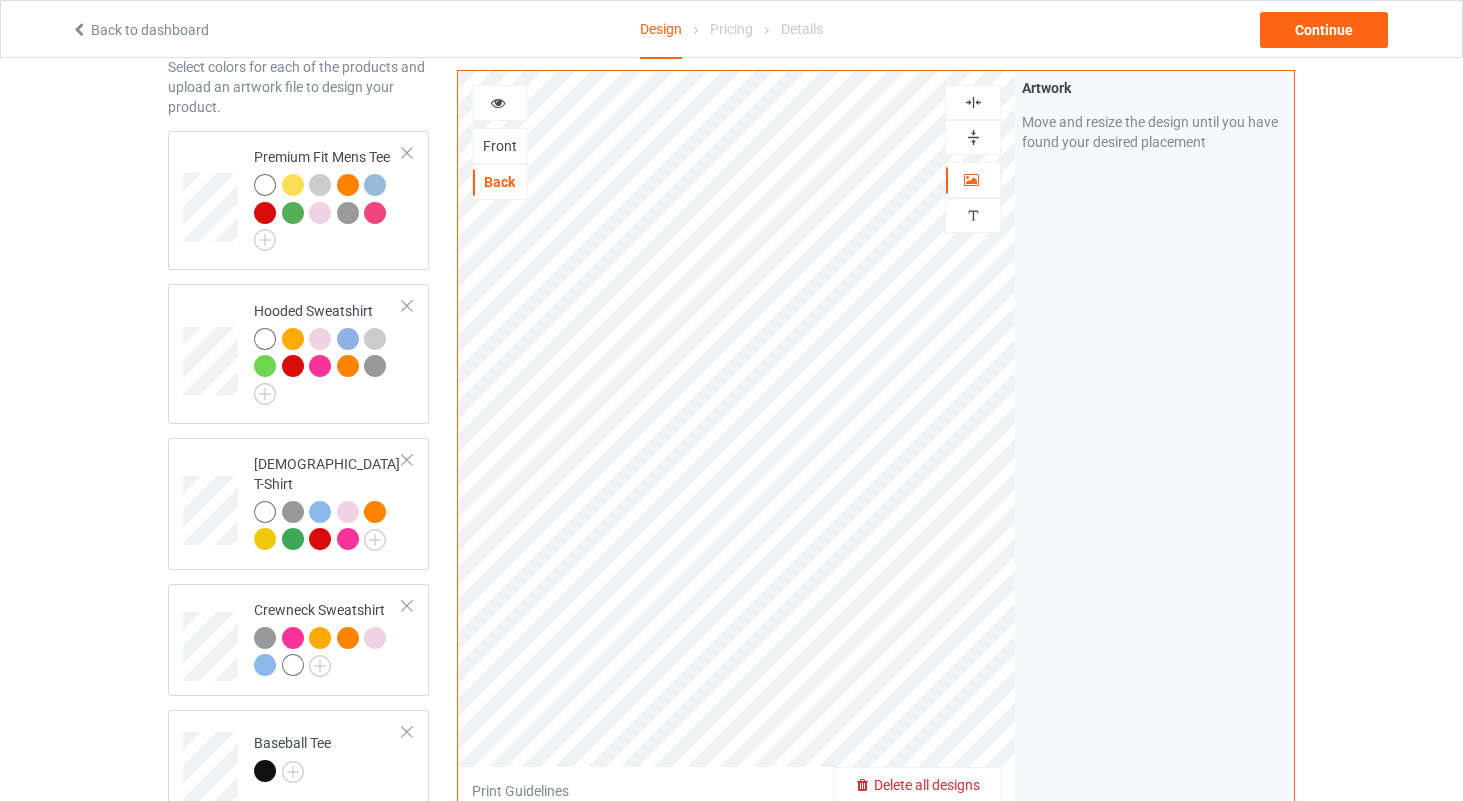click on "Front" at bounding box center [500, 146] 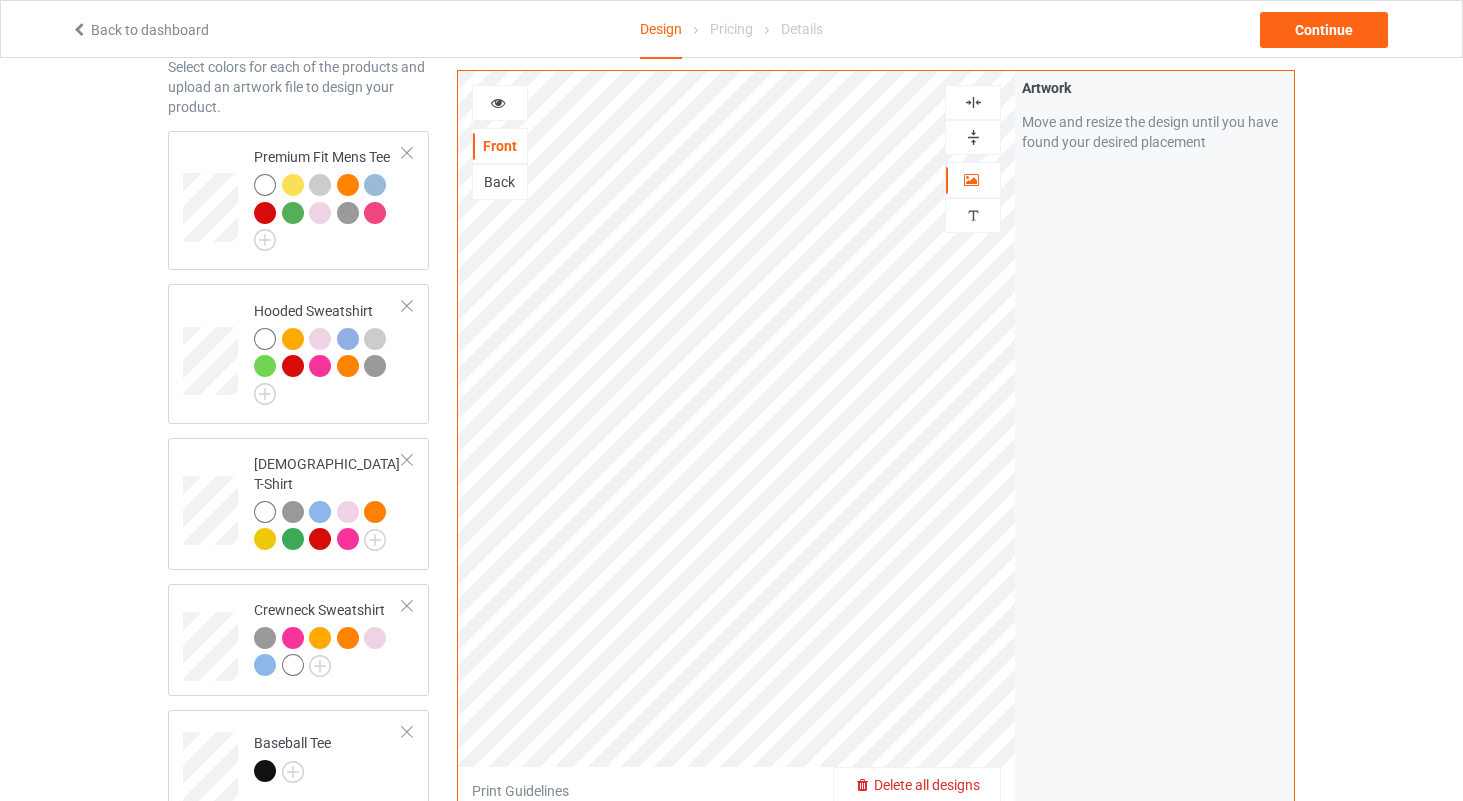 click on "Back" at bounding box center (500, 182) 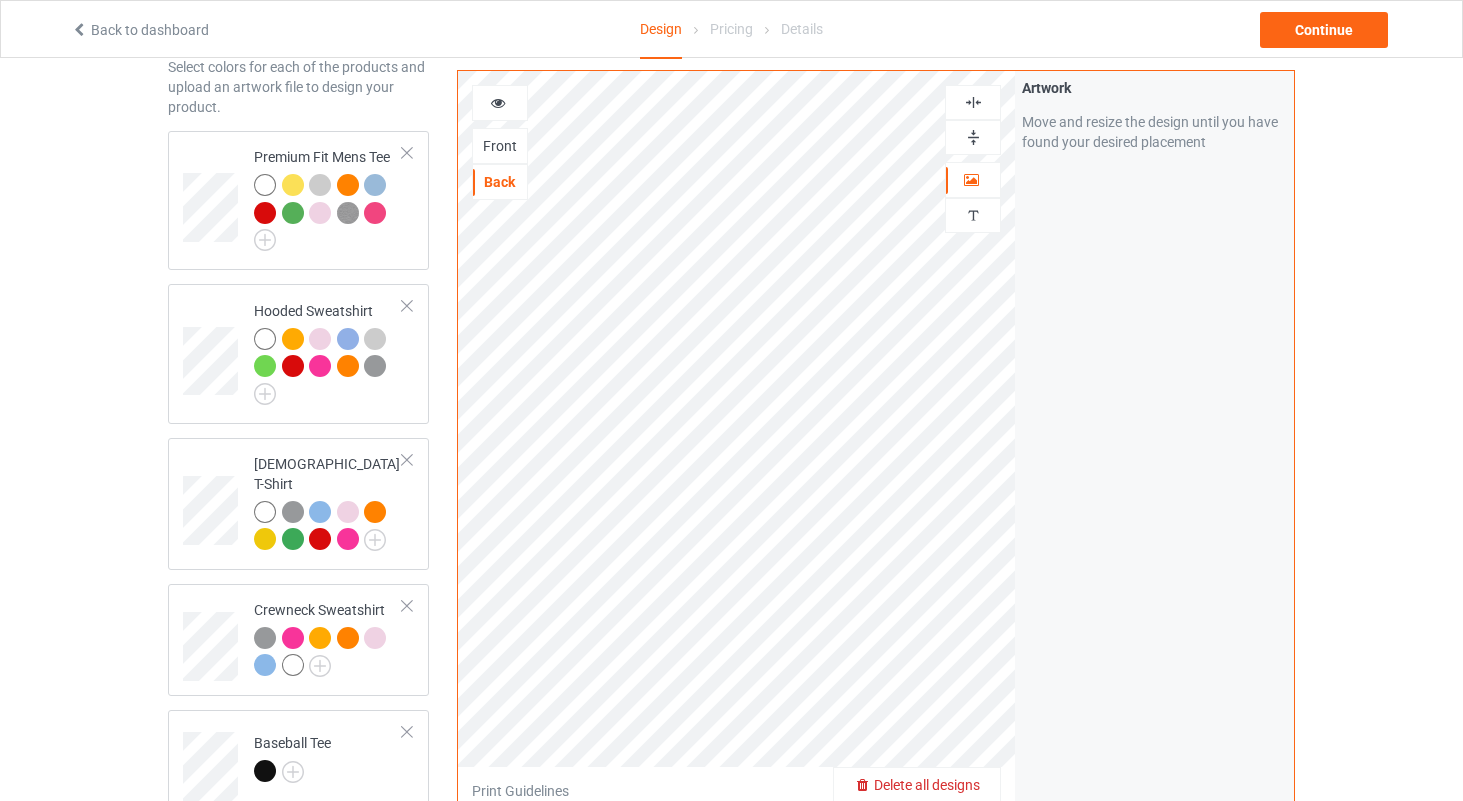 click at bounding box center (973, 102) 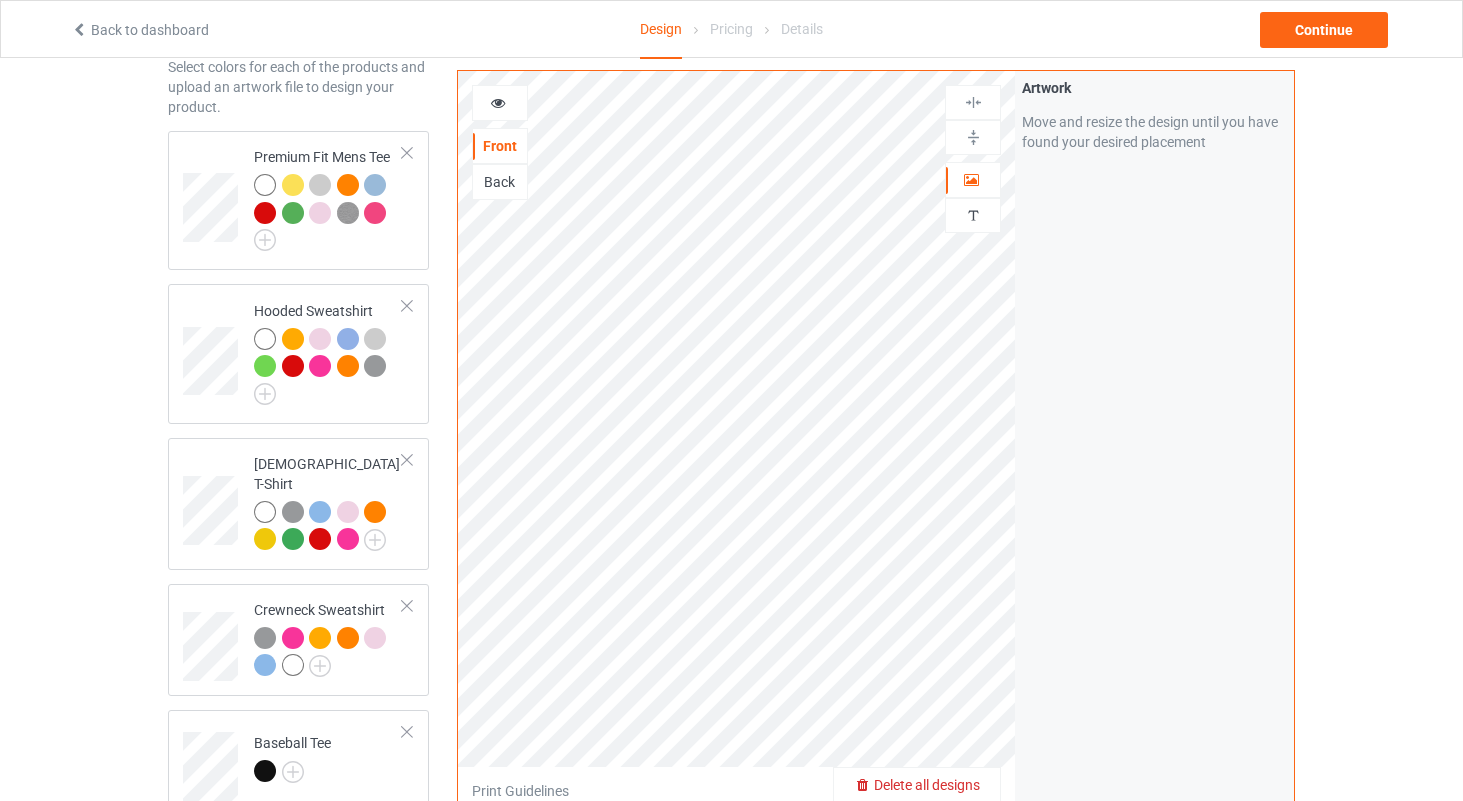 click on "Back" at bounding box center (500, 182) 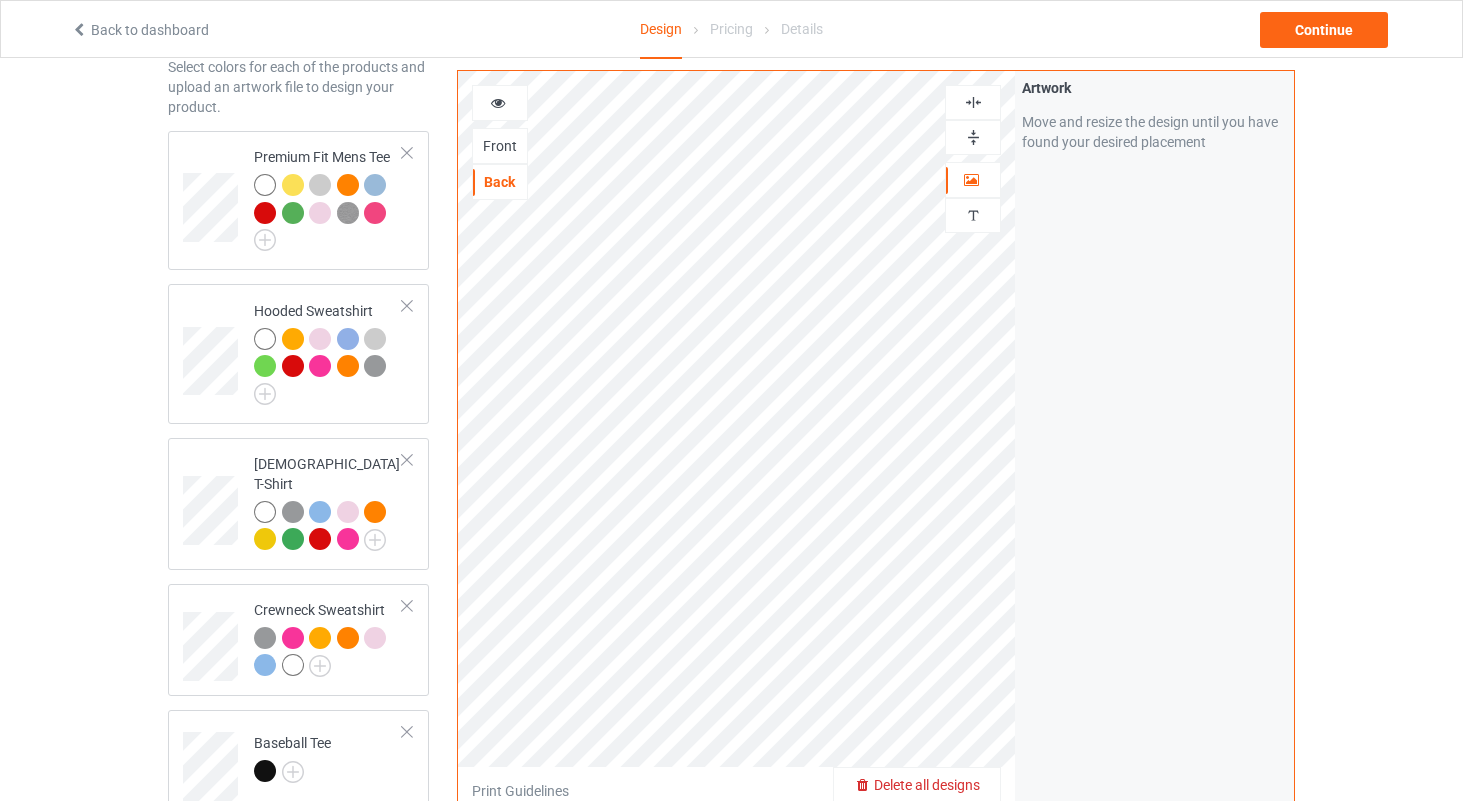 click on "Front" at bounding box center [500, 146] 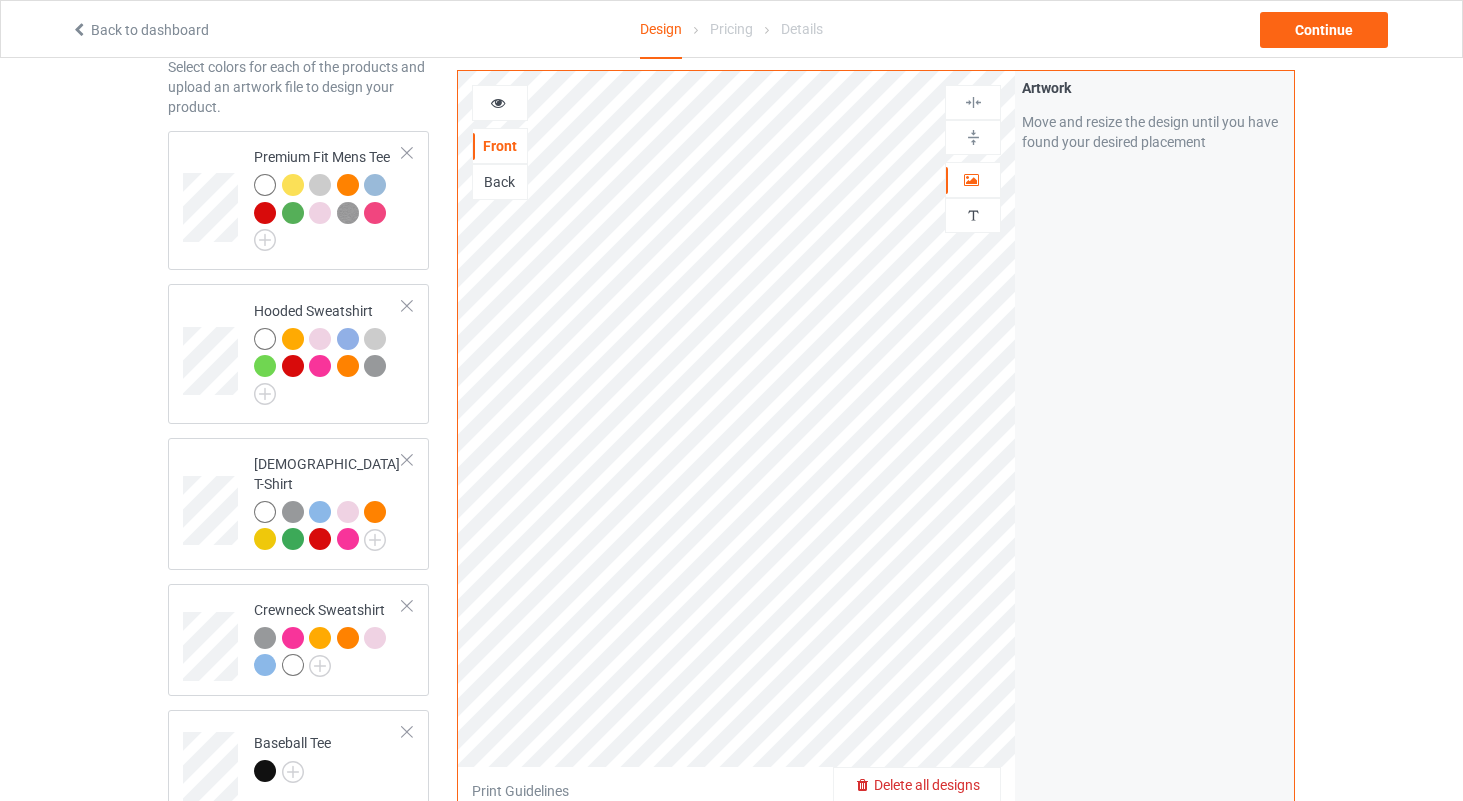 click on "Back" at bounding box center [500, 182] 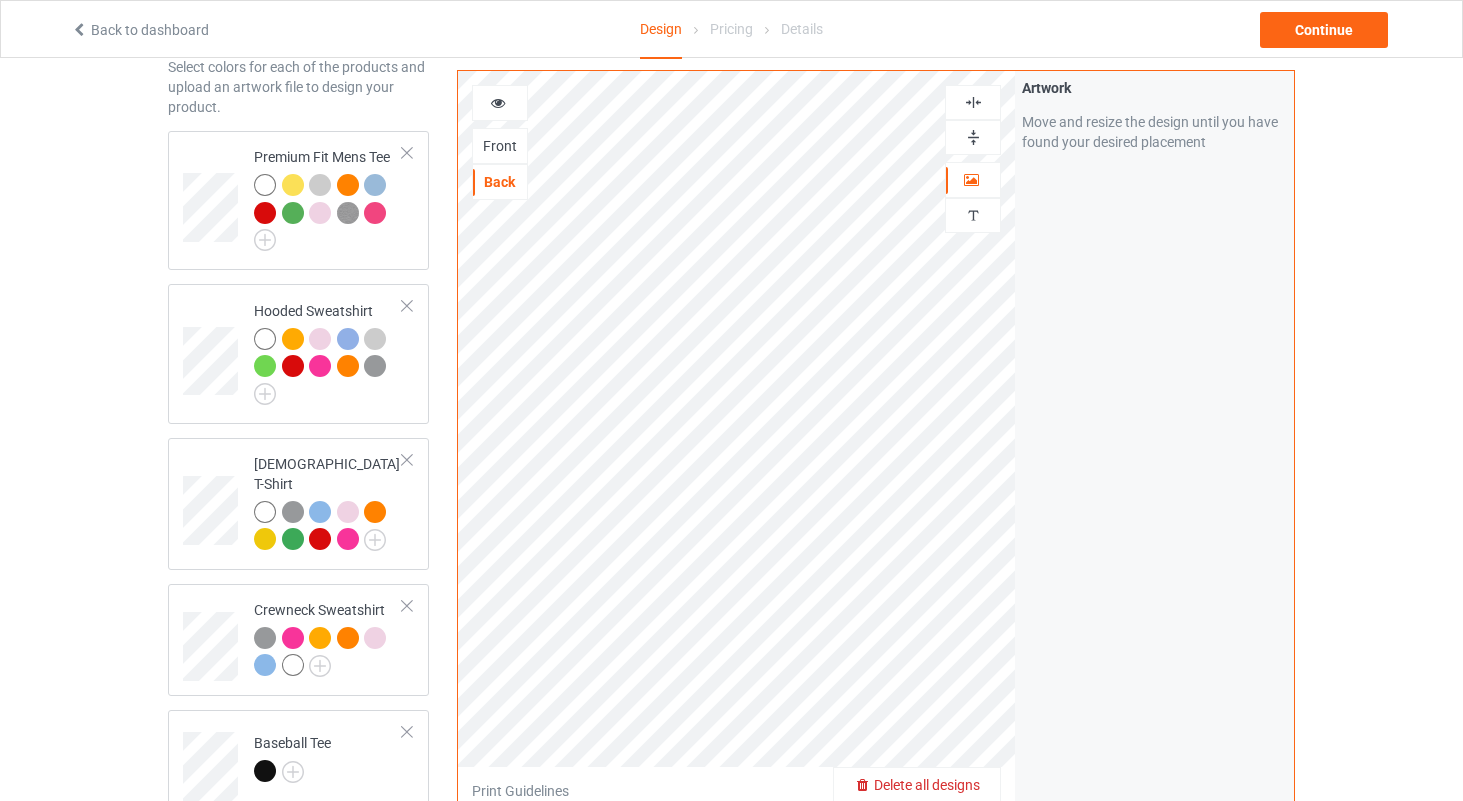 click at bounding box center (498, 100) 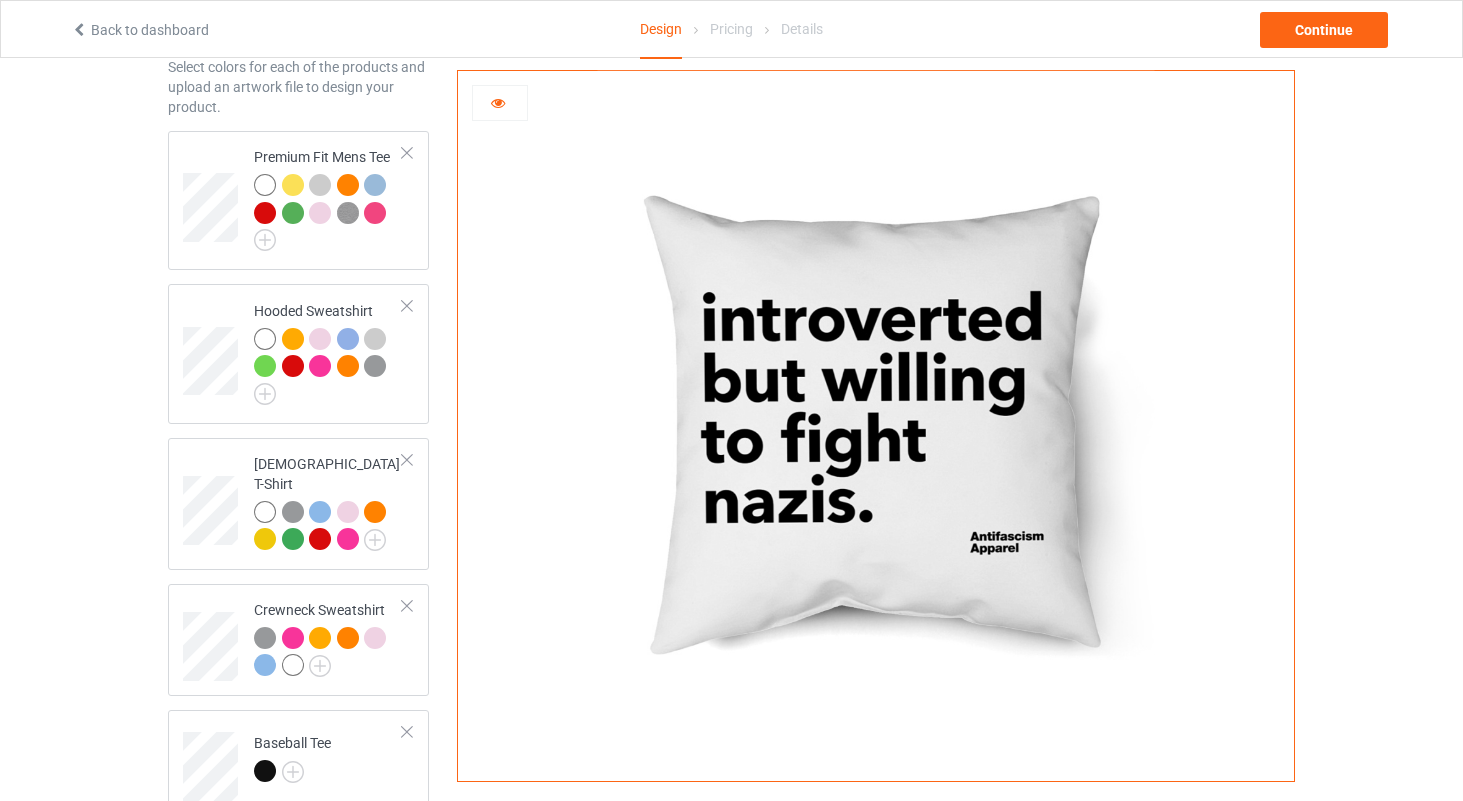 click at bounding box center (498, 100) 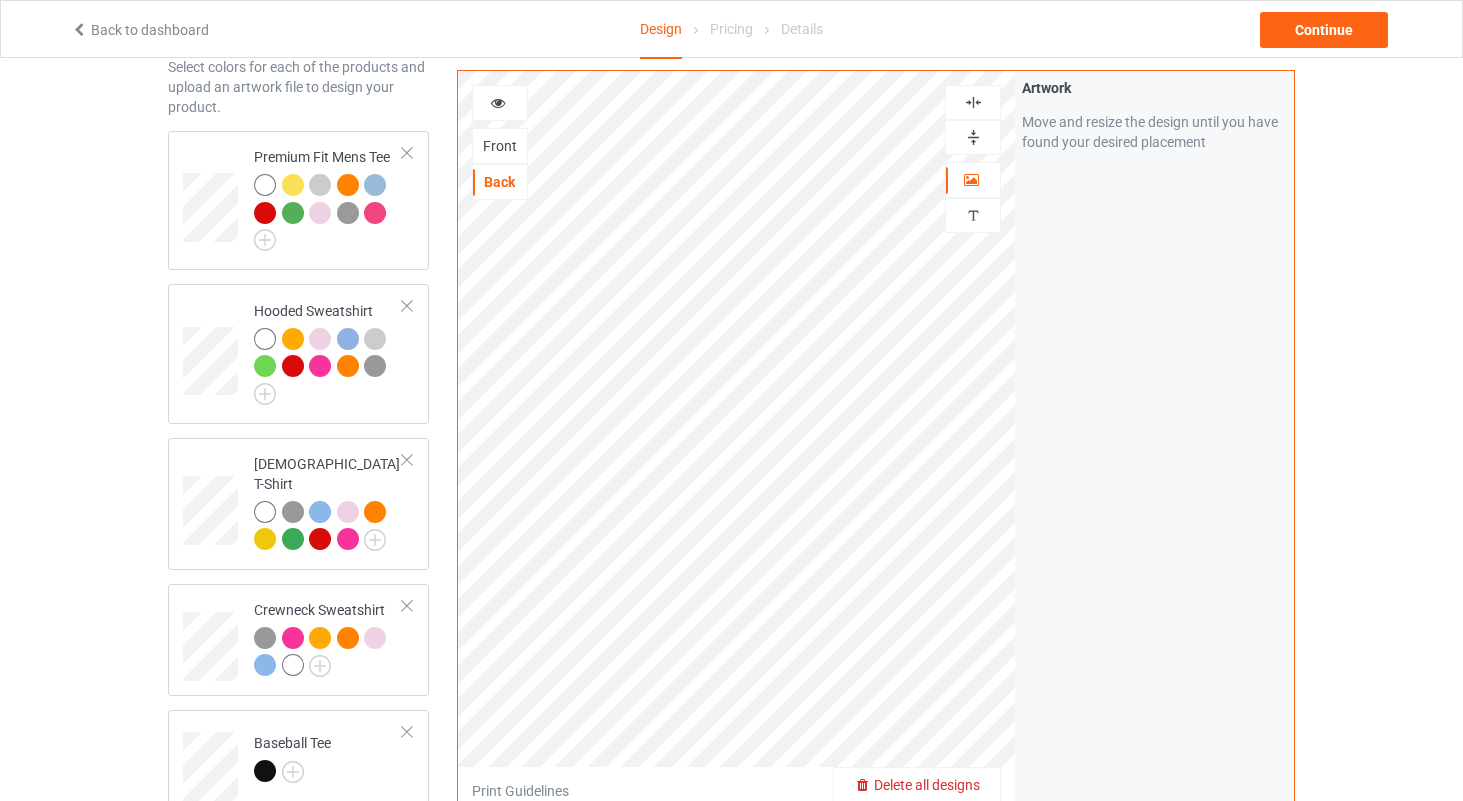 click on "Front" at bounding box center [500, 146] 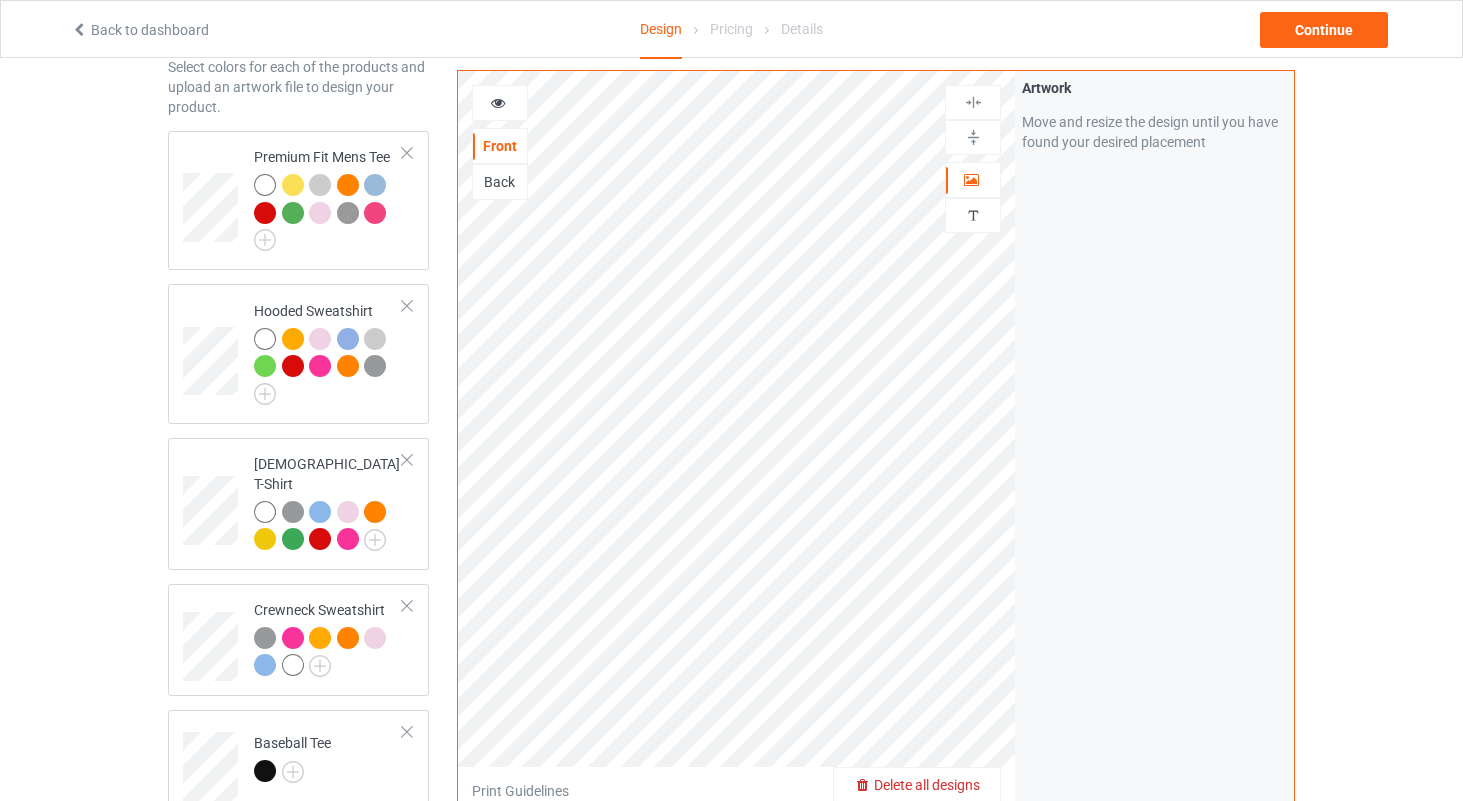 click at bounding box center [500, 103] 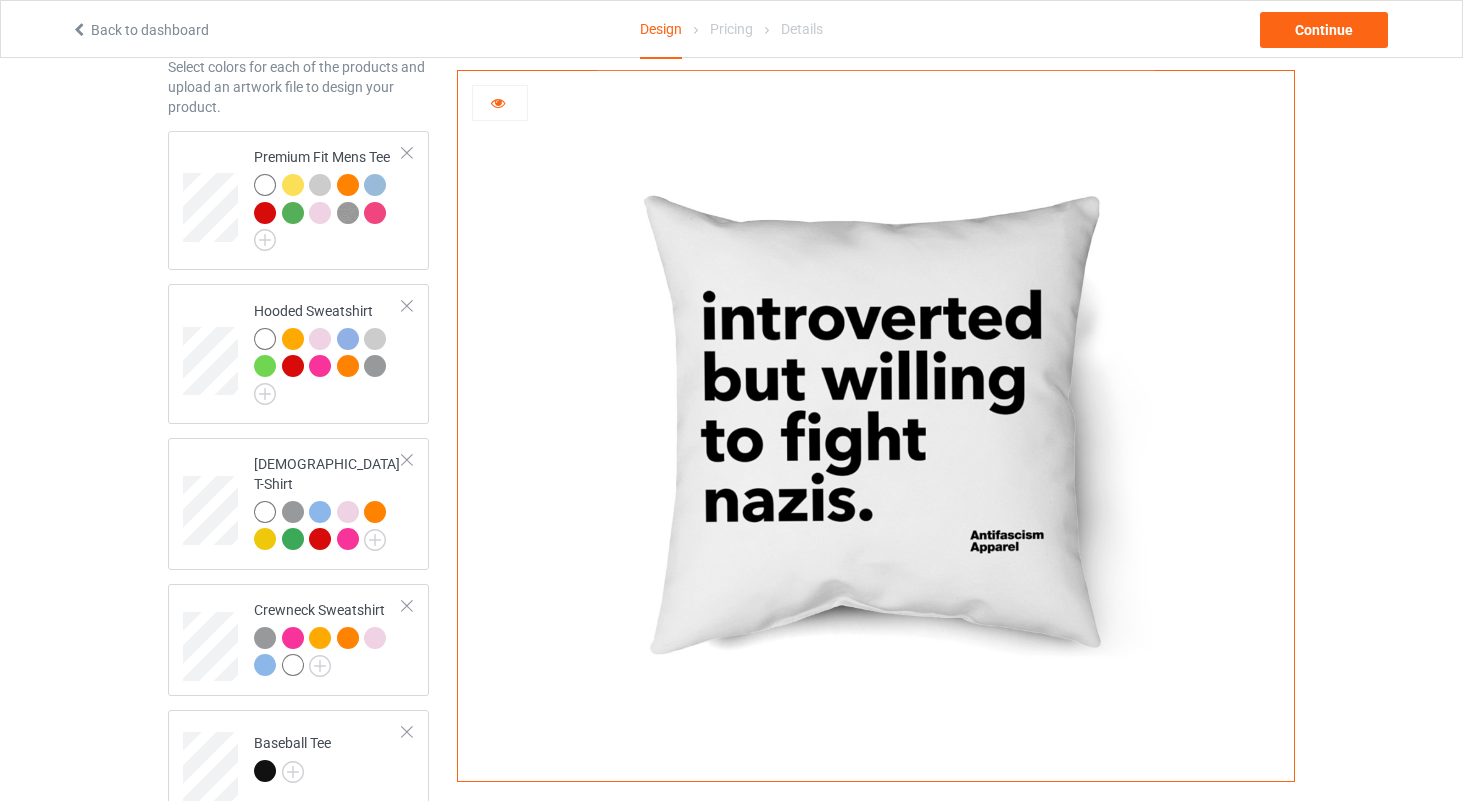 click at bounding box center (500, 103) 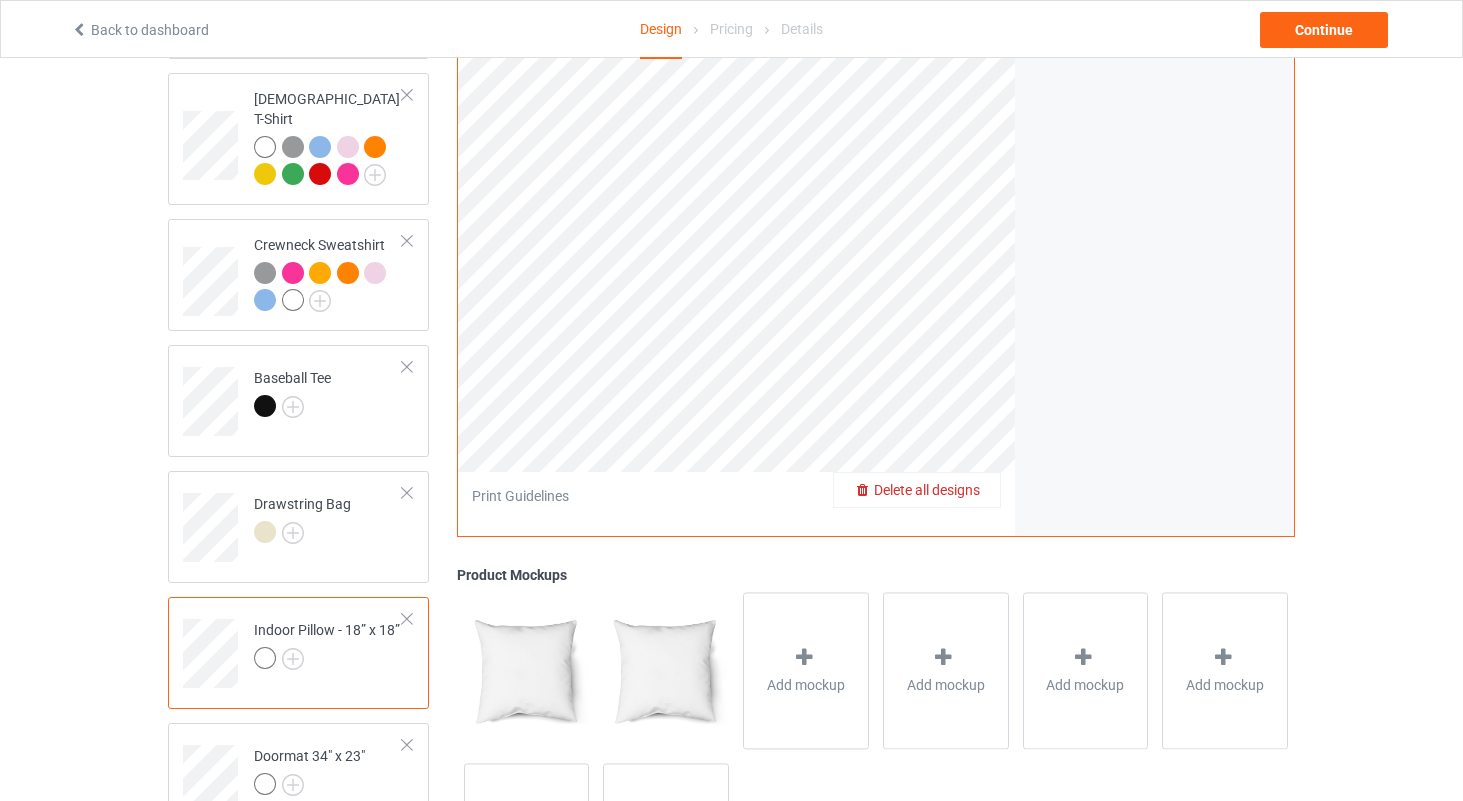 scroll, scrollTop: 470, scrollLeft: 0, axis: vertical 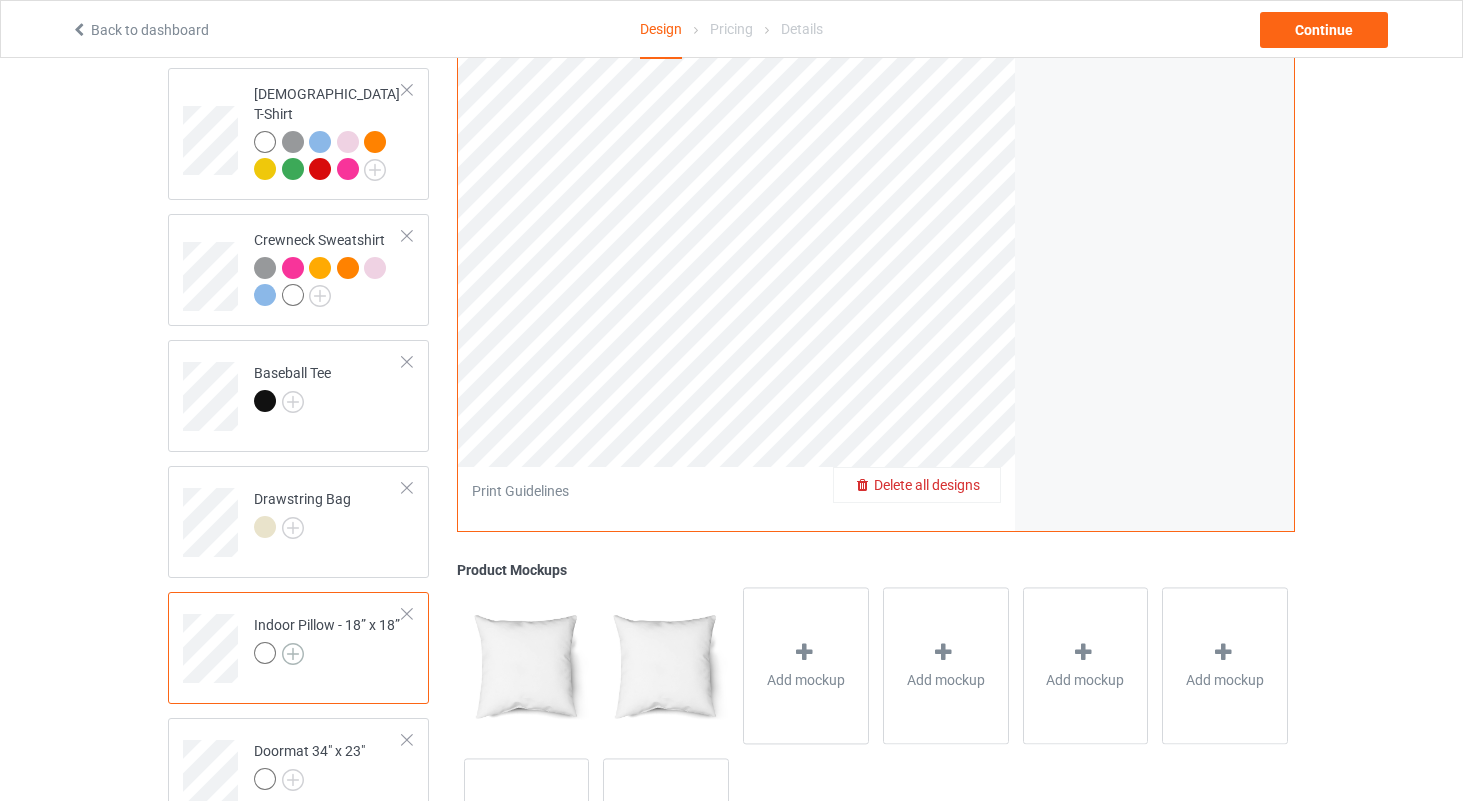click at bounding box center [293, 654] 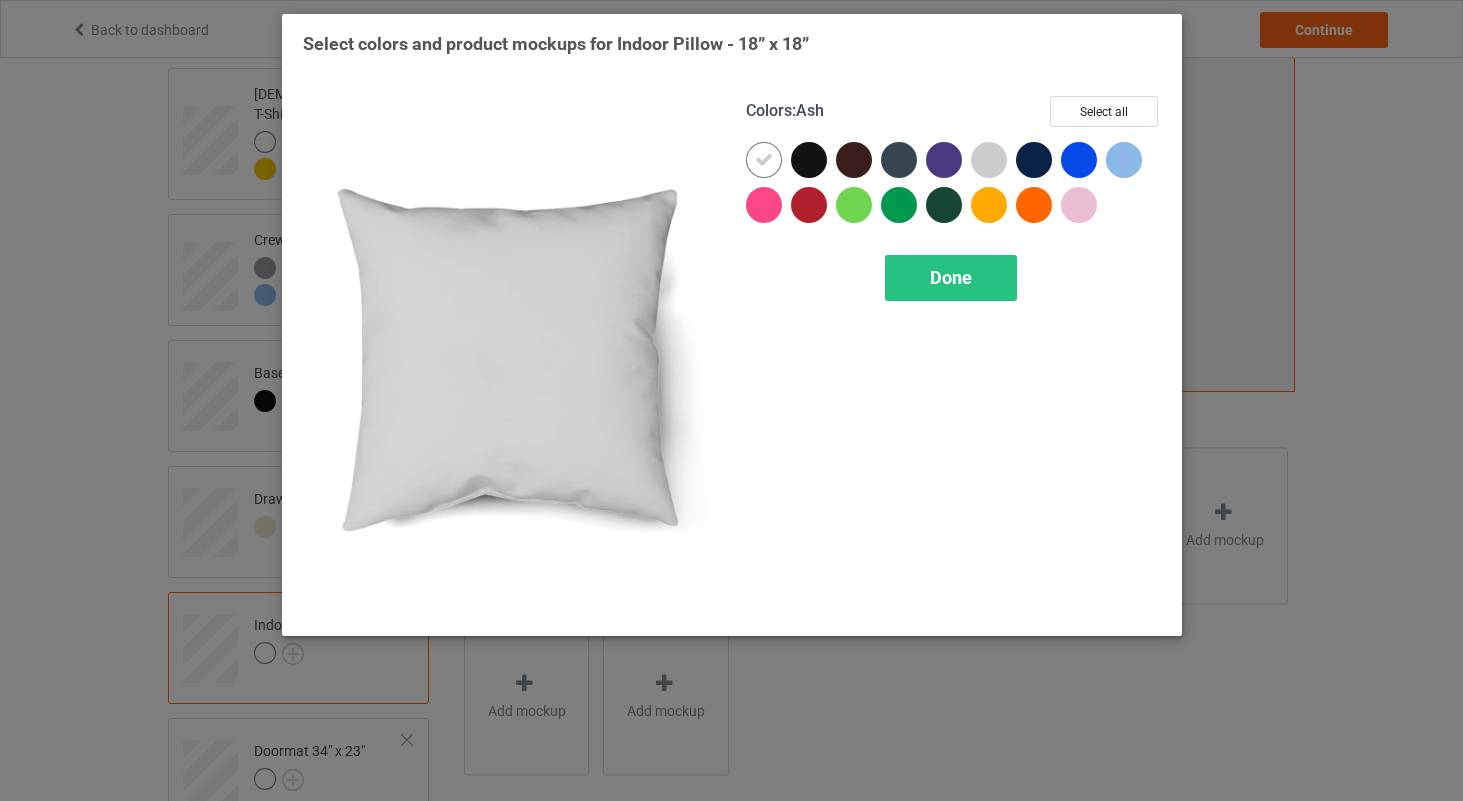 click at bounding box center [989, 160] 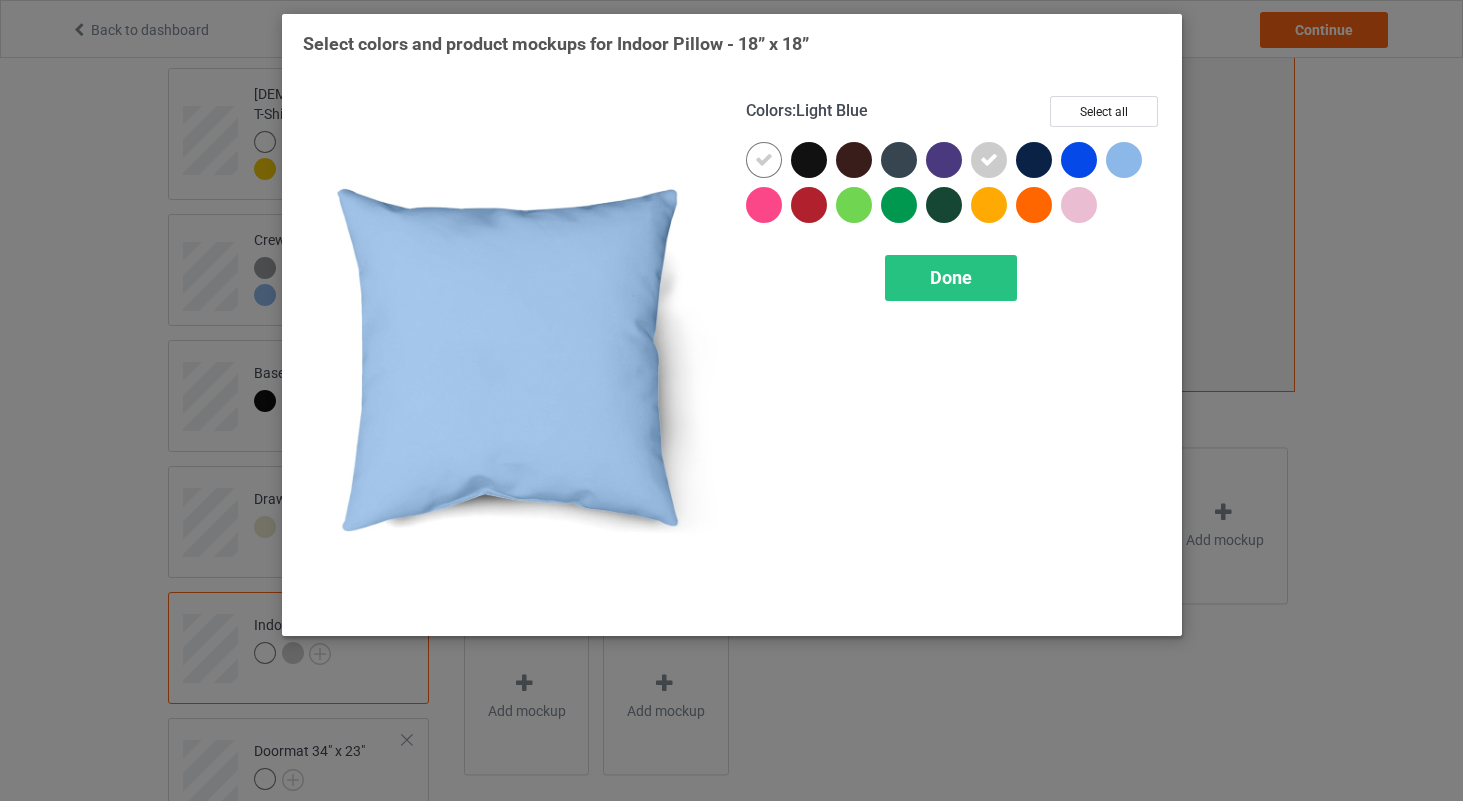 click at bounding box center (1124, 160) 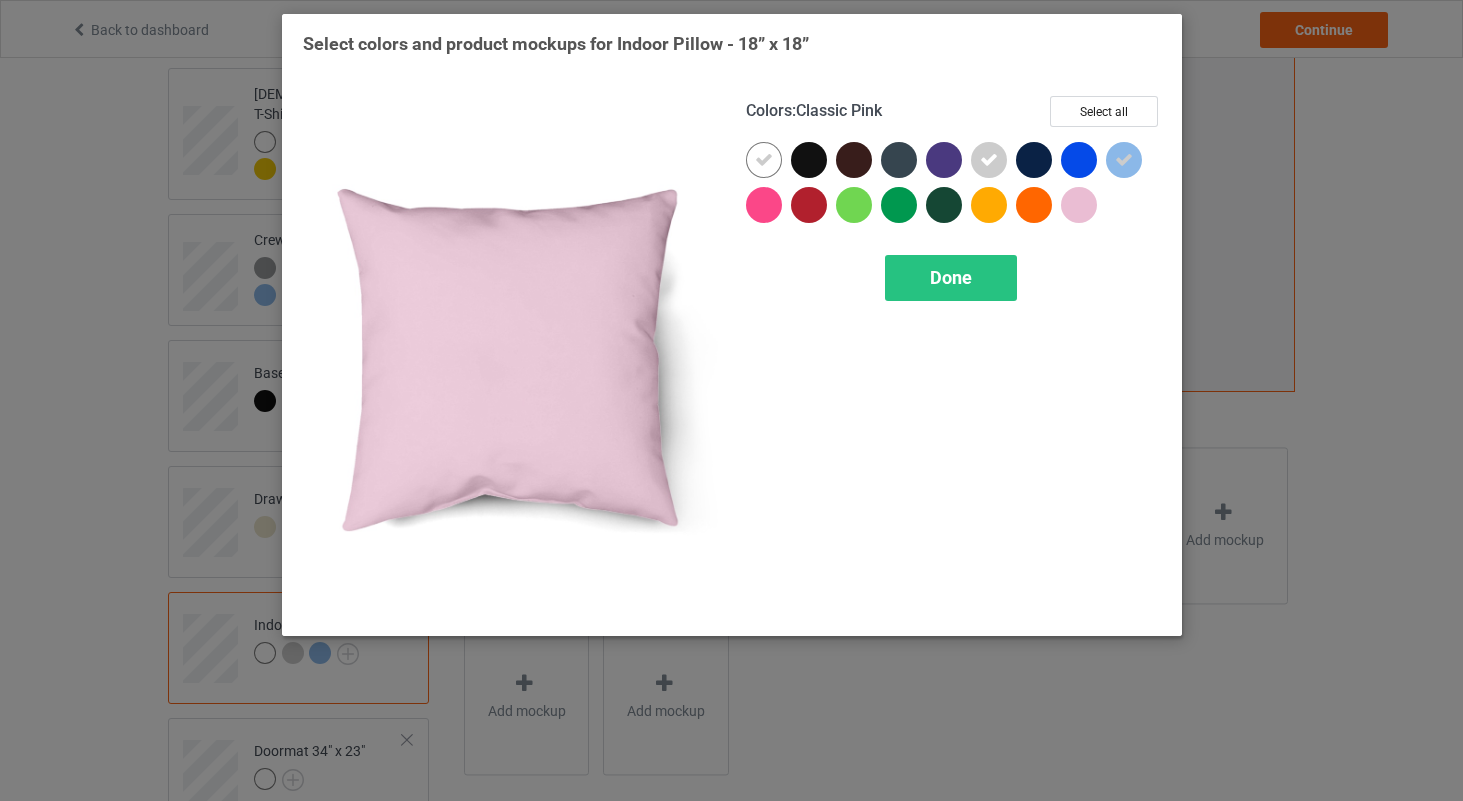 click at bounding box center [1079, 205] 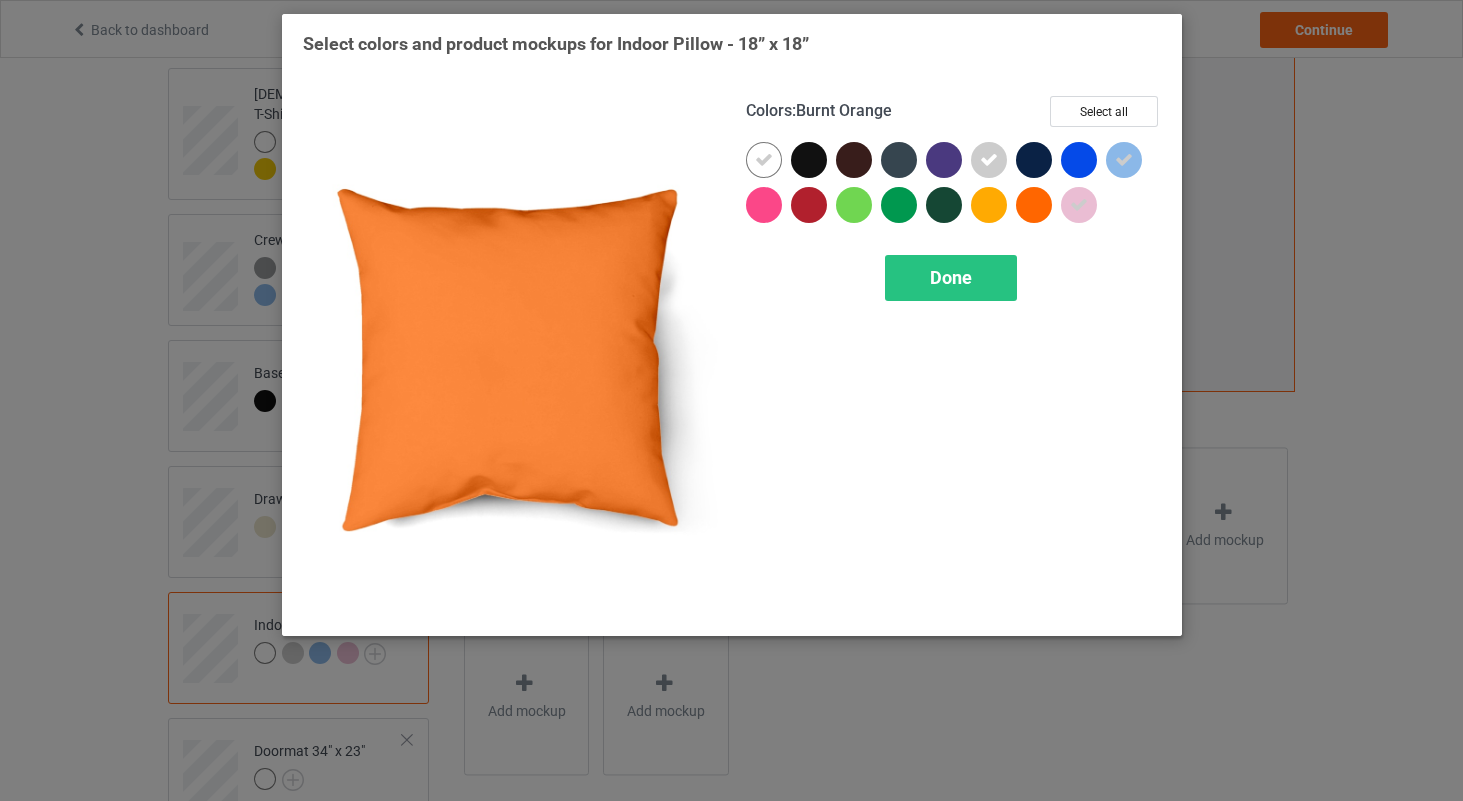 click at bounding box center (1034, 205) 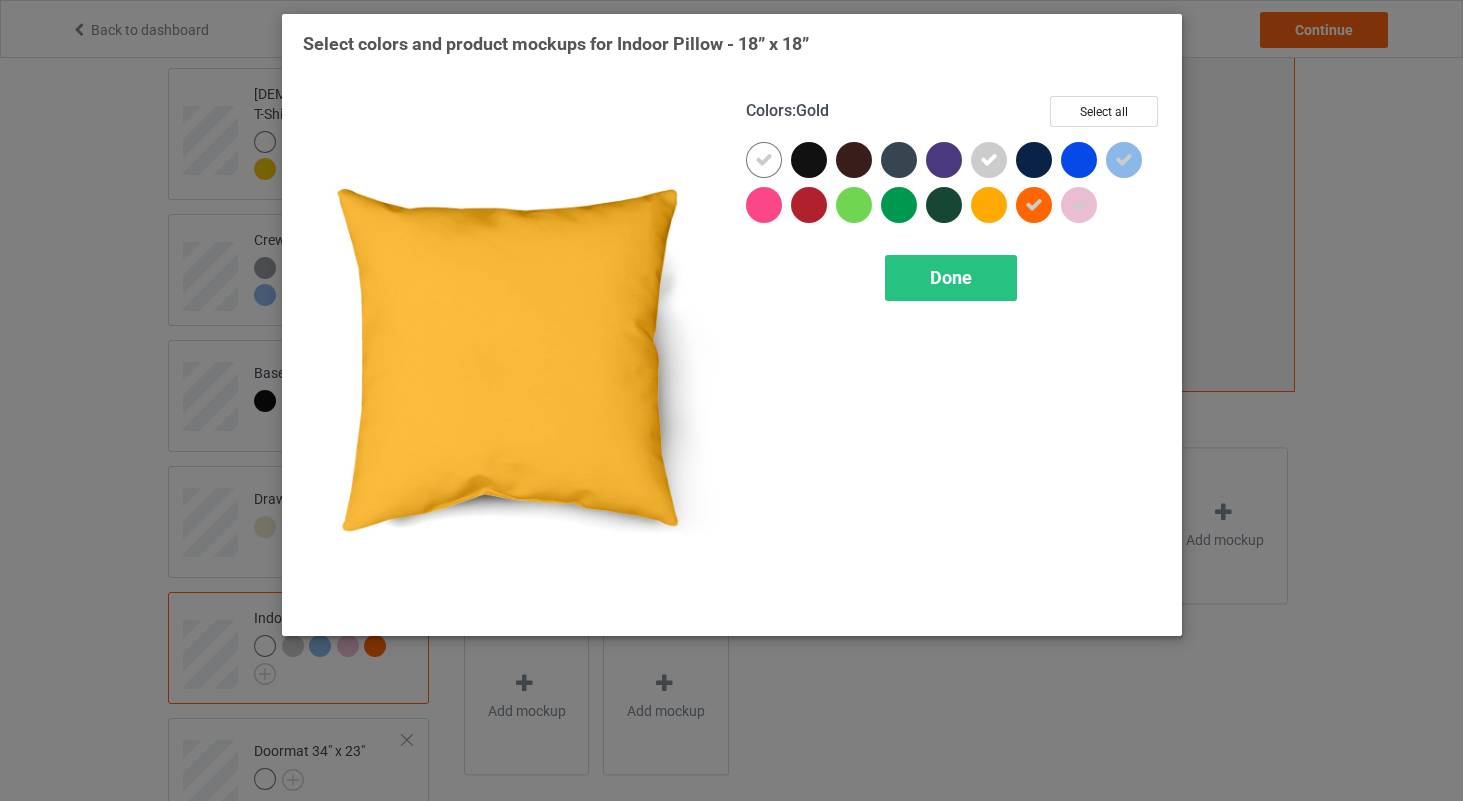 click at bounding box center [989, 205] 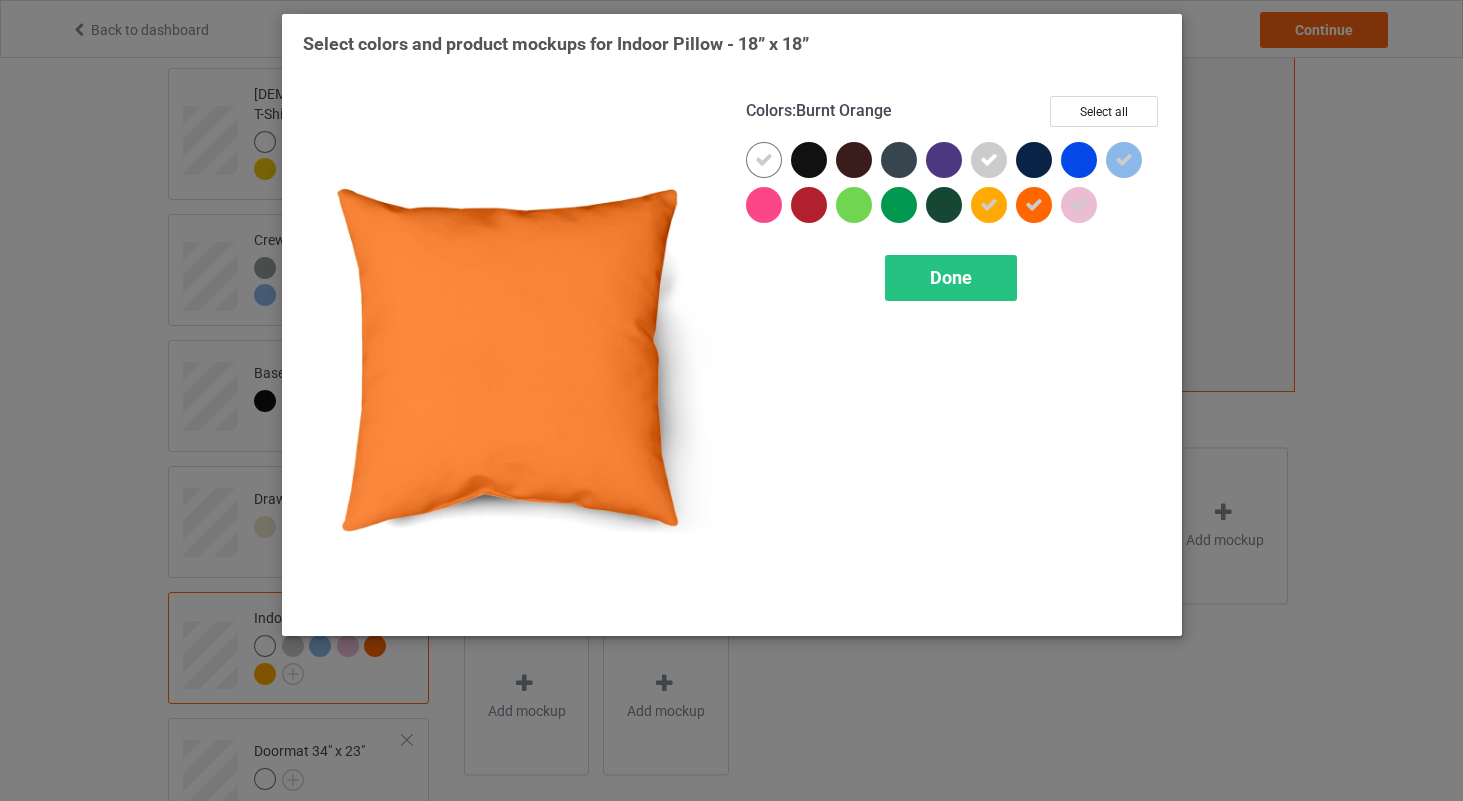 click at bounding box center [1034, 205] 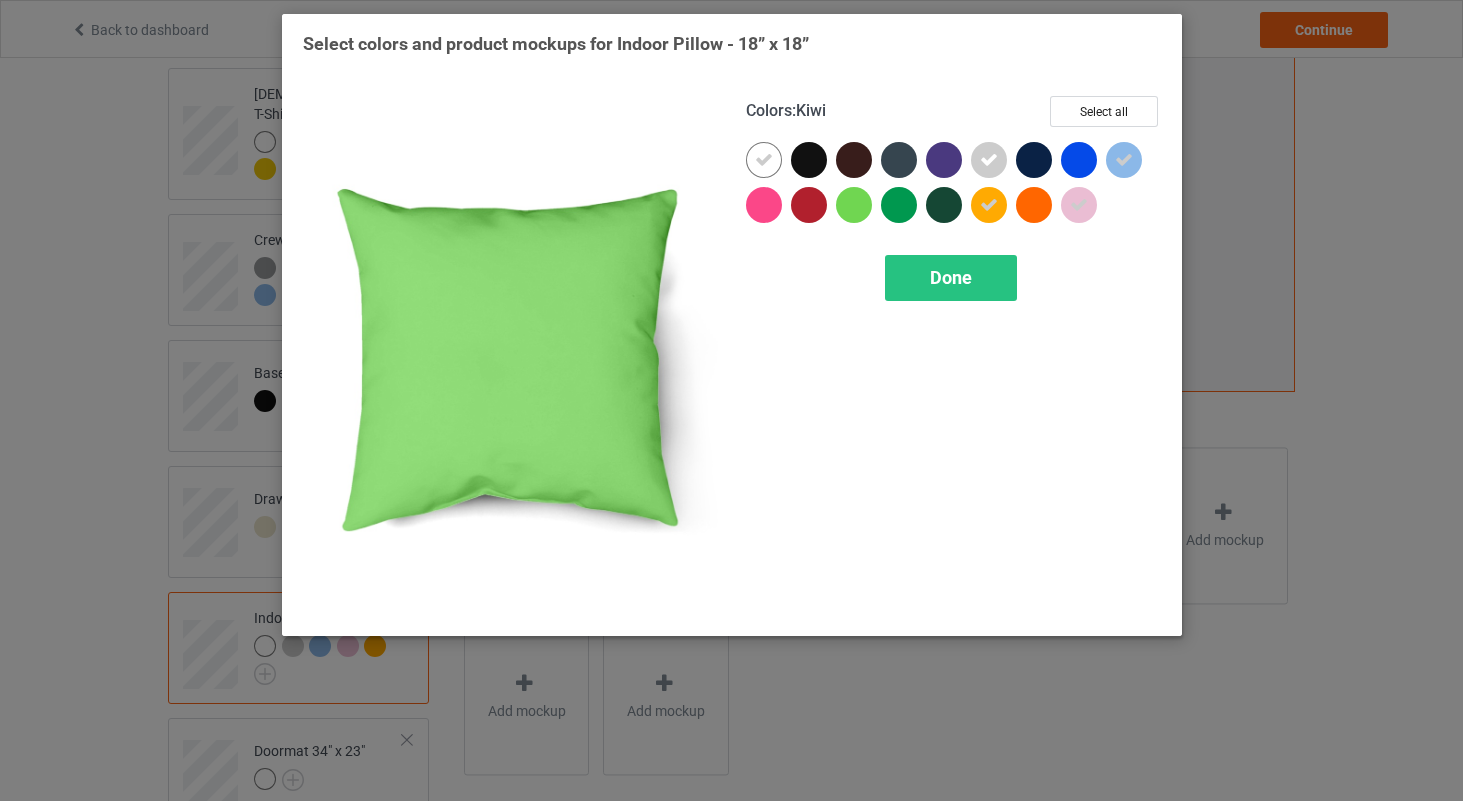 click at bounding box center (854, 205) 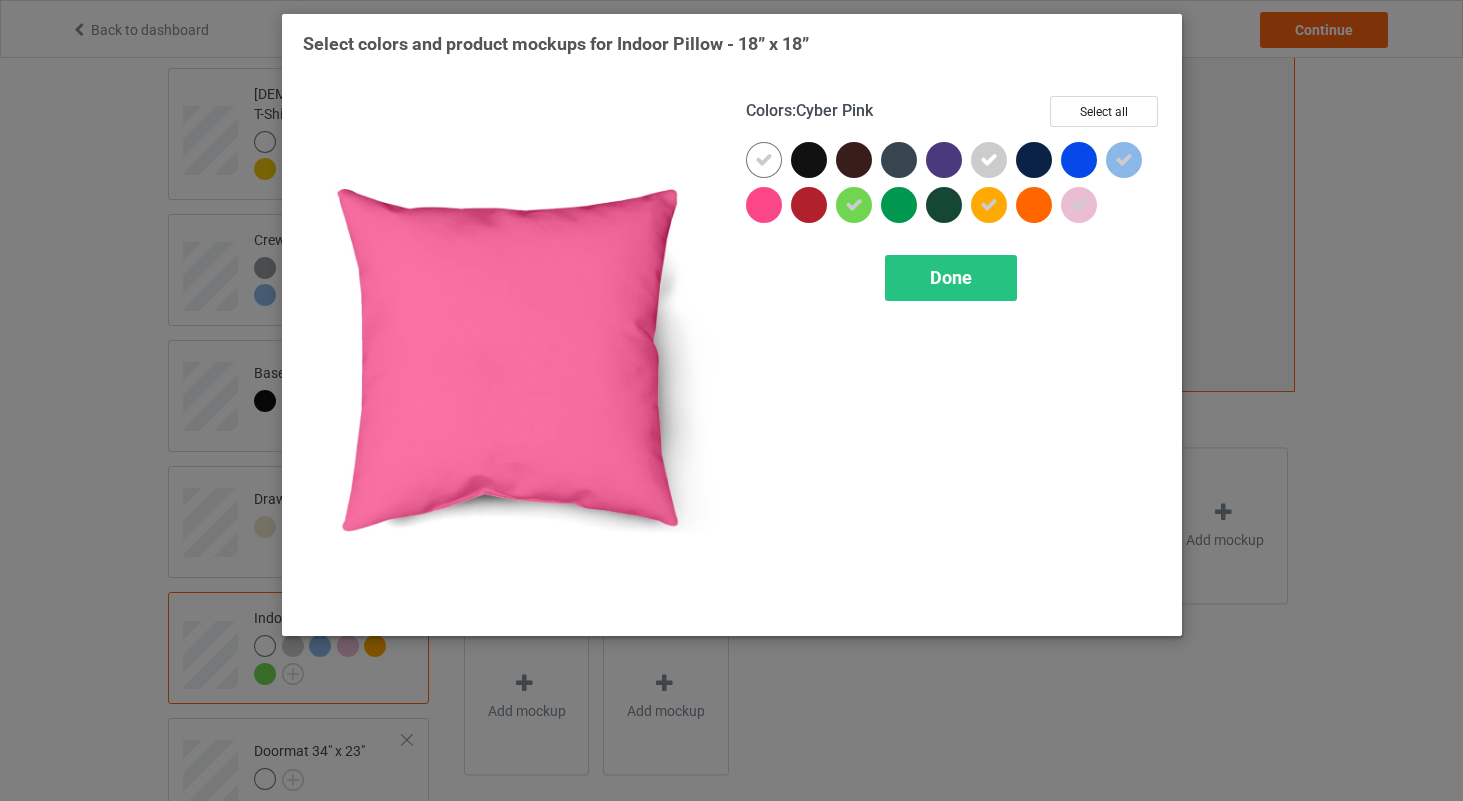 click at bounding box center (764, 205) 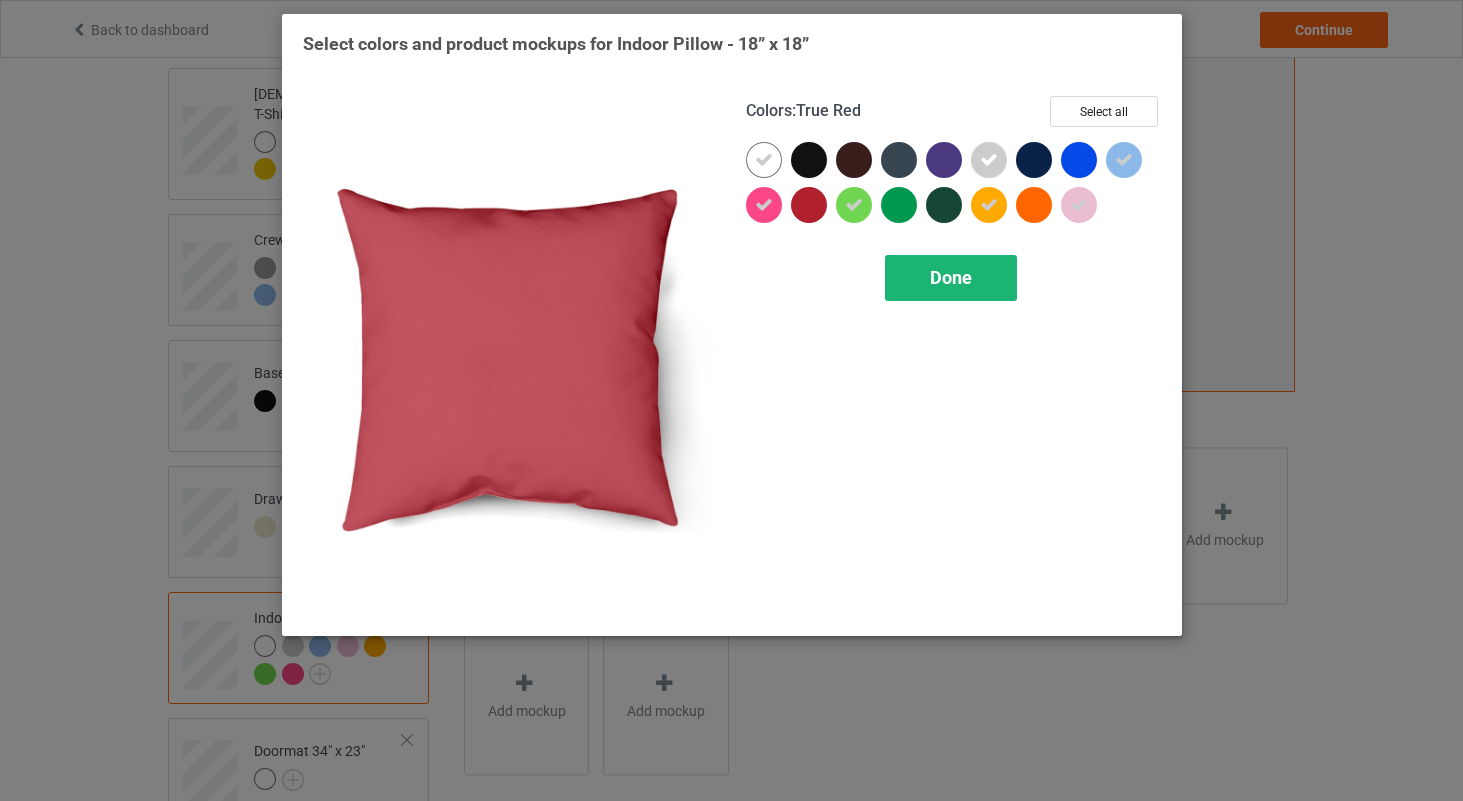 click on "Done" at bounding box center [951, 278] 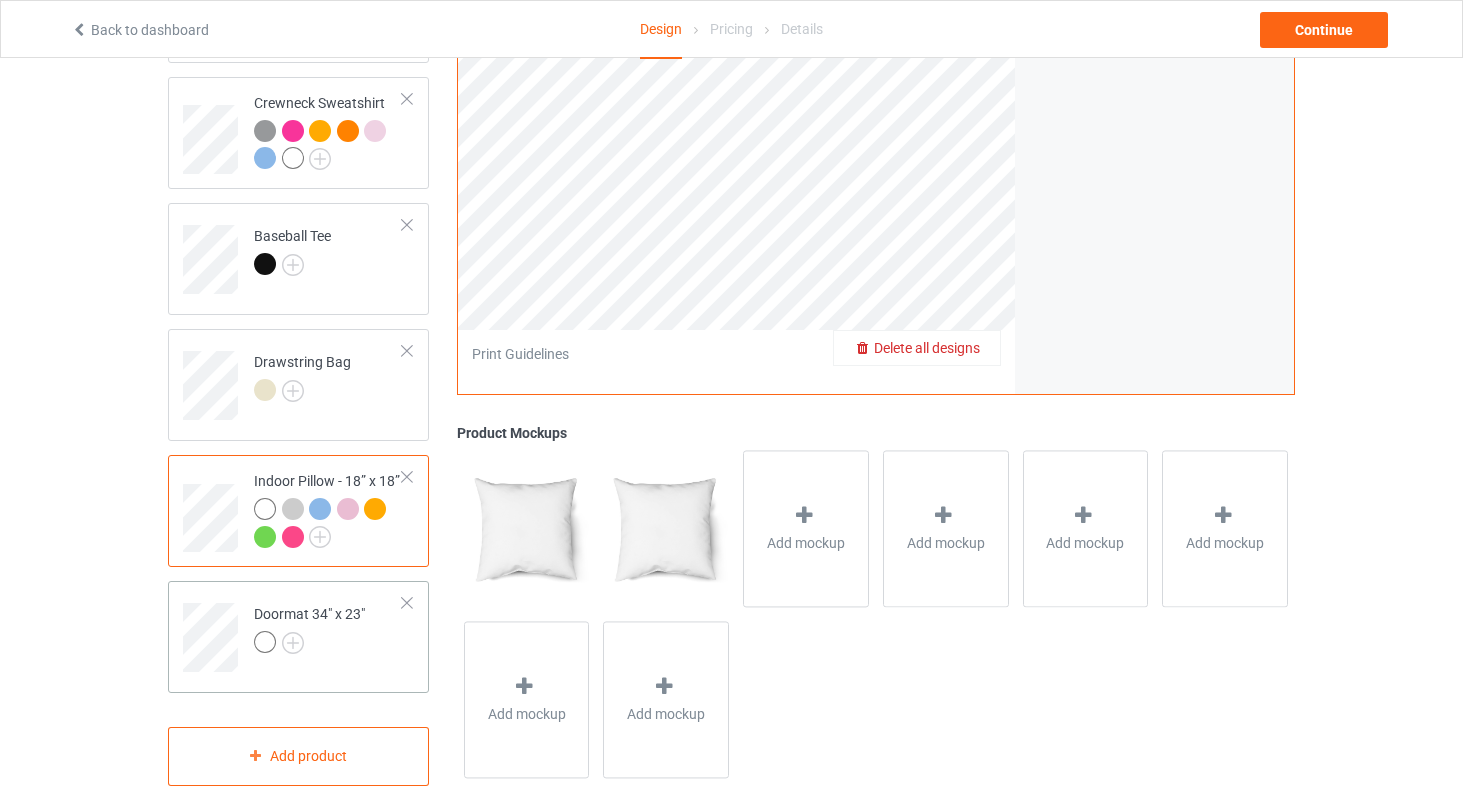 scroll, scrollTop: 606, scrollLeft: 0, axis: vertical 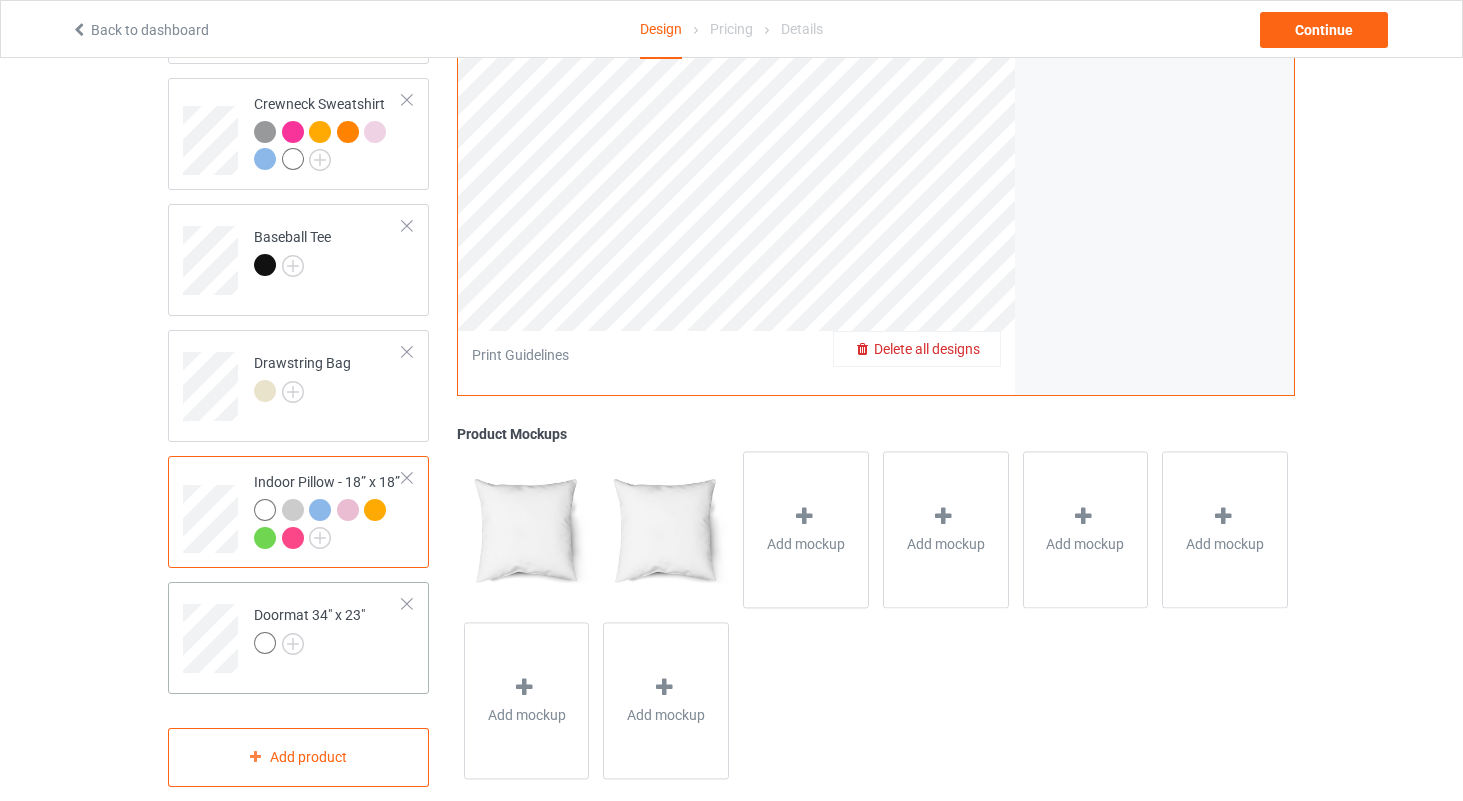 click at bounding box center (309, 646) 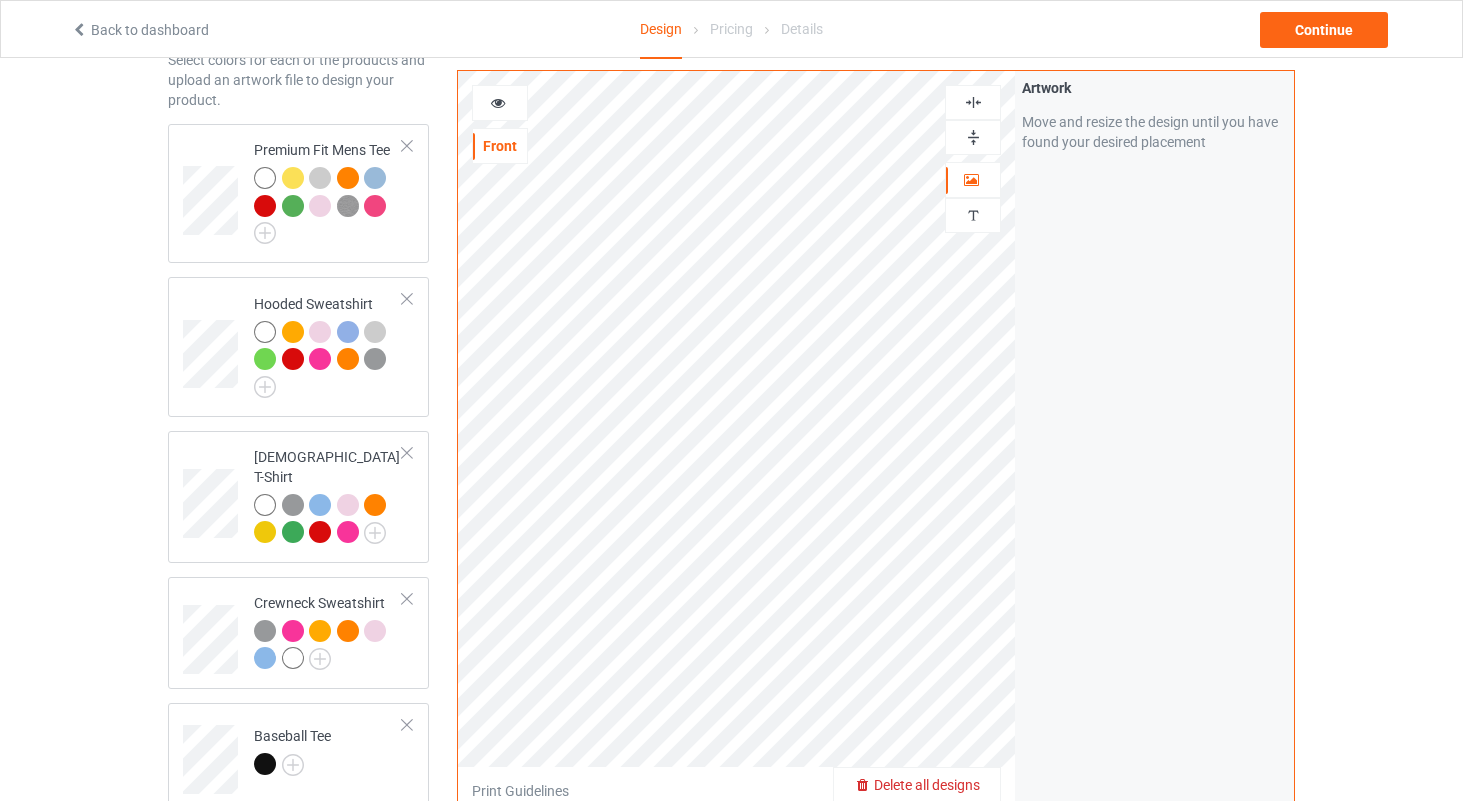scroll, scrollTop: 78, scrollLeft: 0, axis: vertical 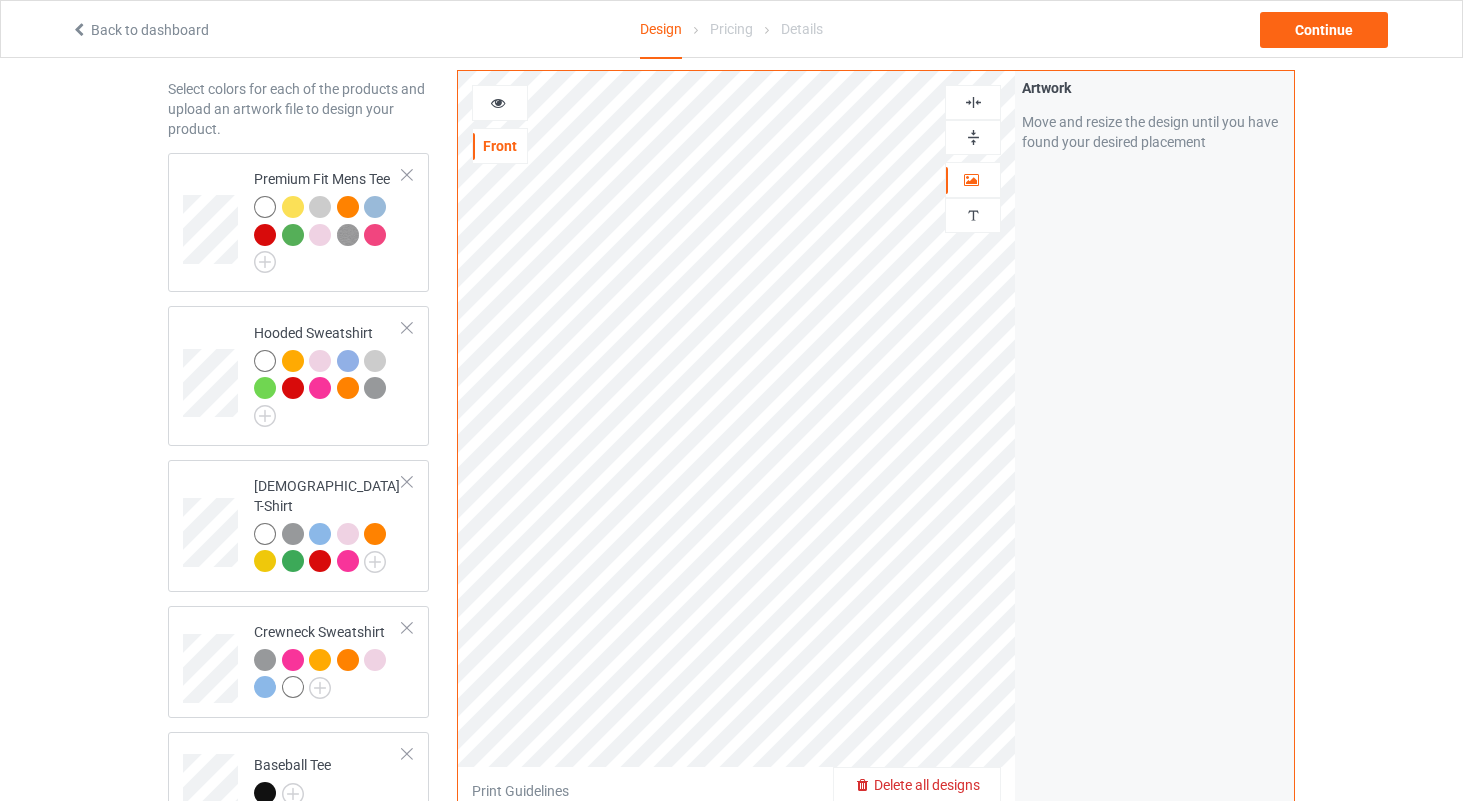 click at bounding box center [973, 102] 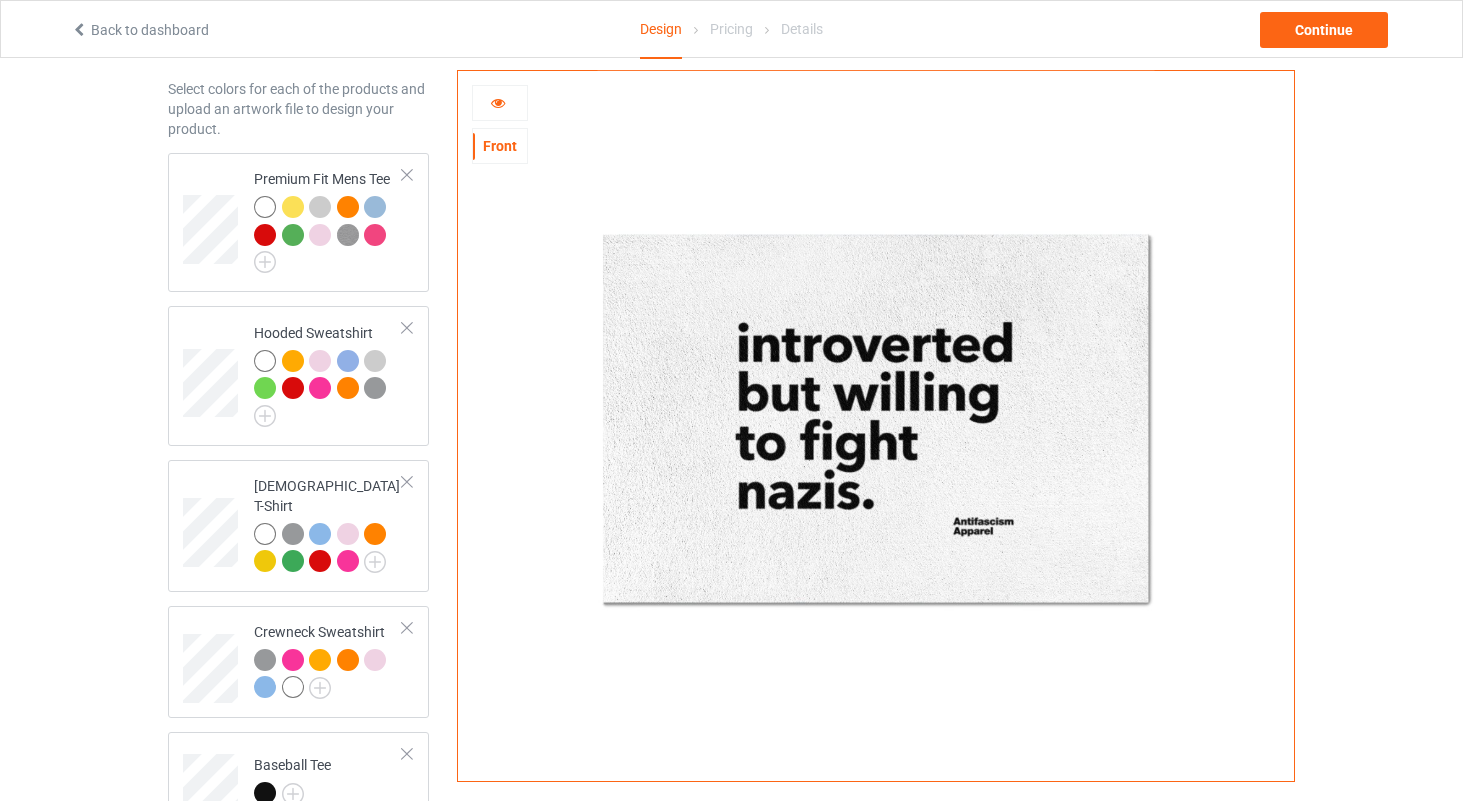 click at bounding box center (498, 100) 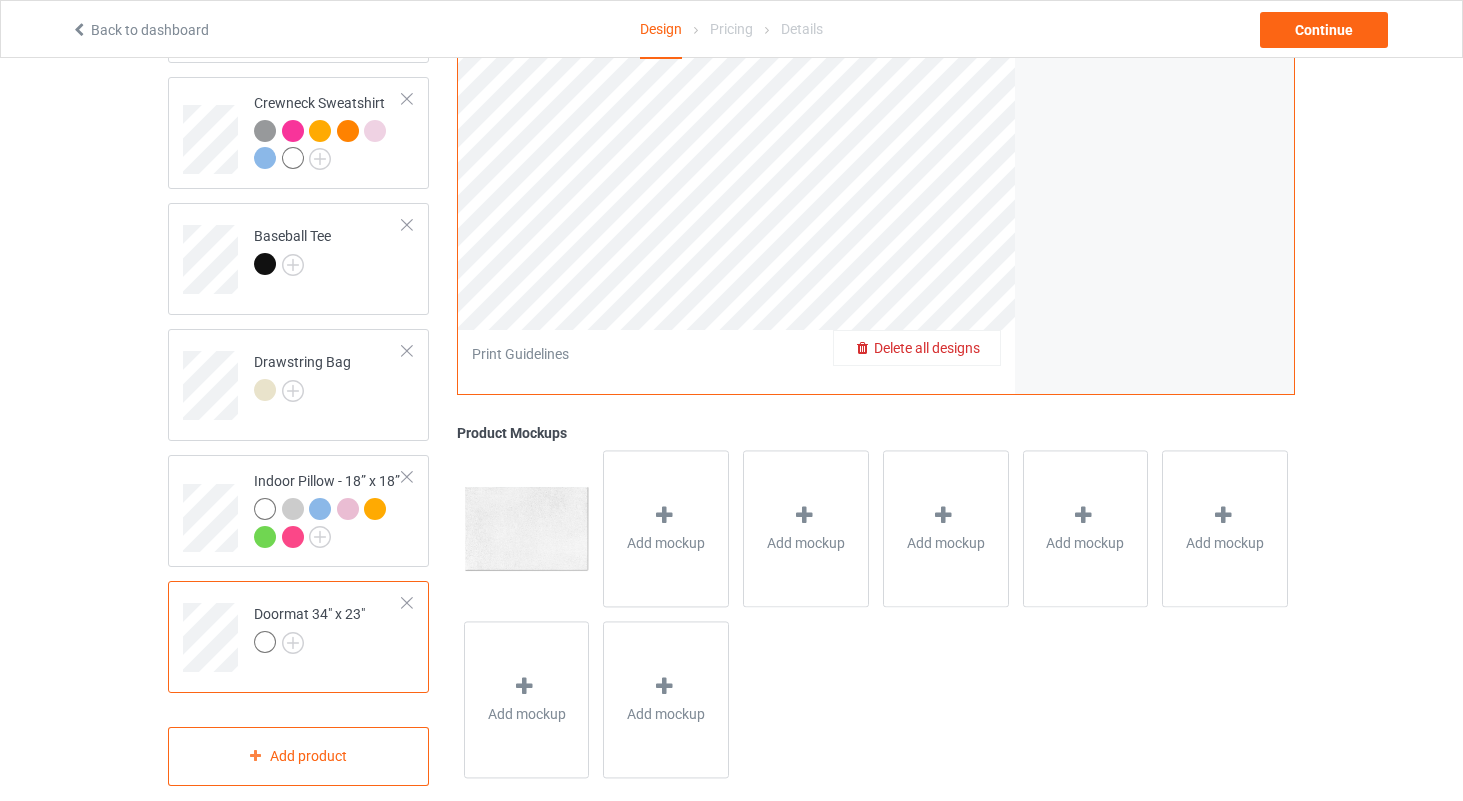 scroll, scrollTop: 606, scrollLeft: 0, axis: vertical 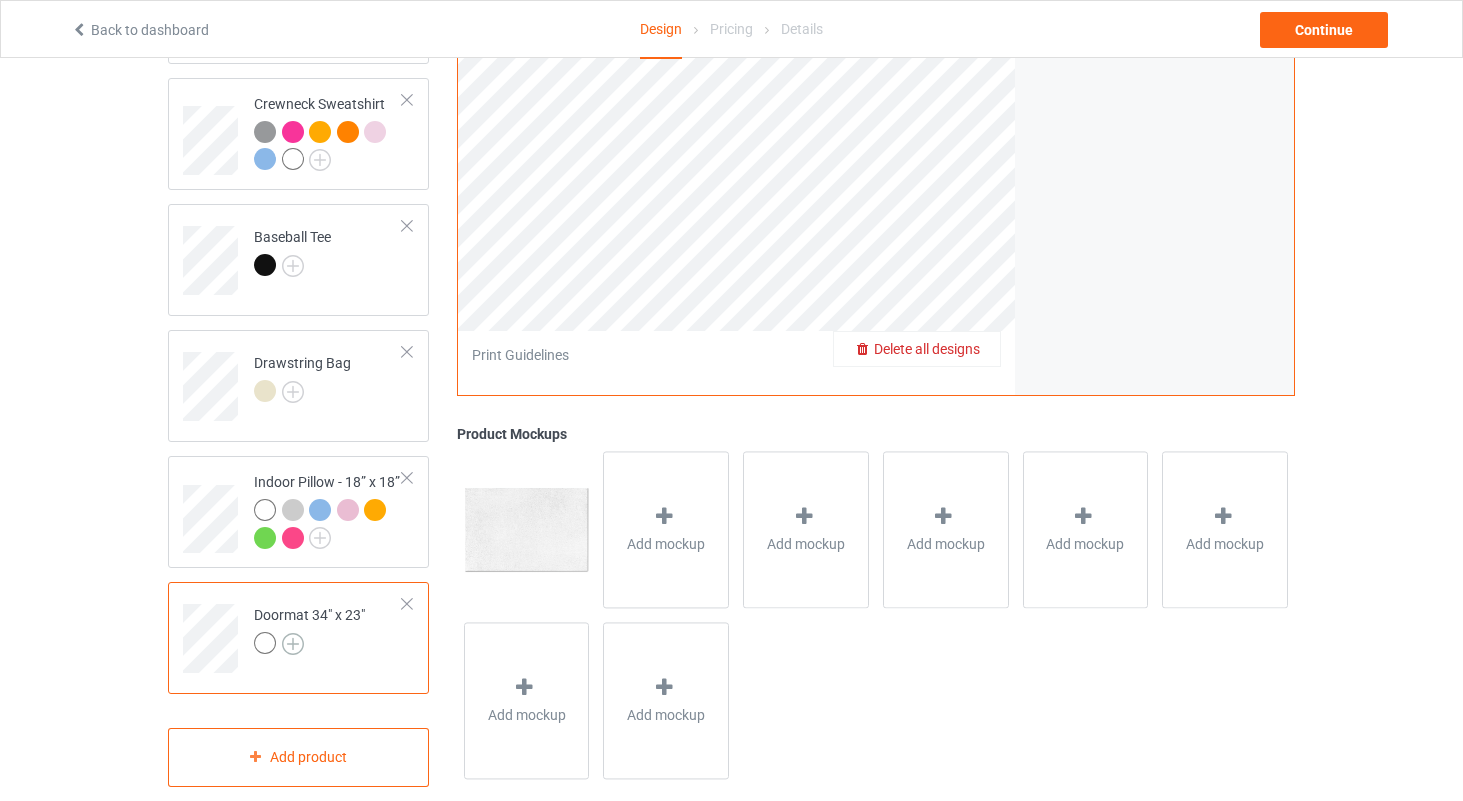 click at bounding box center (293, 644) 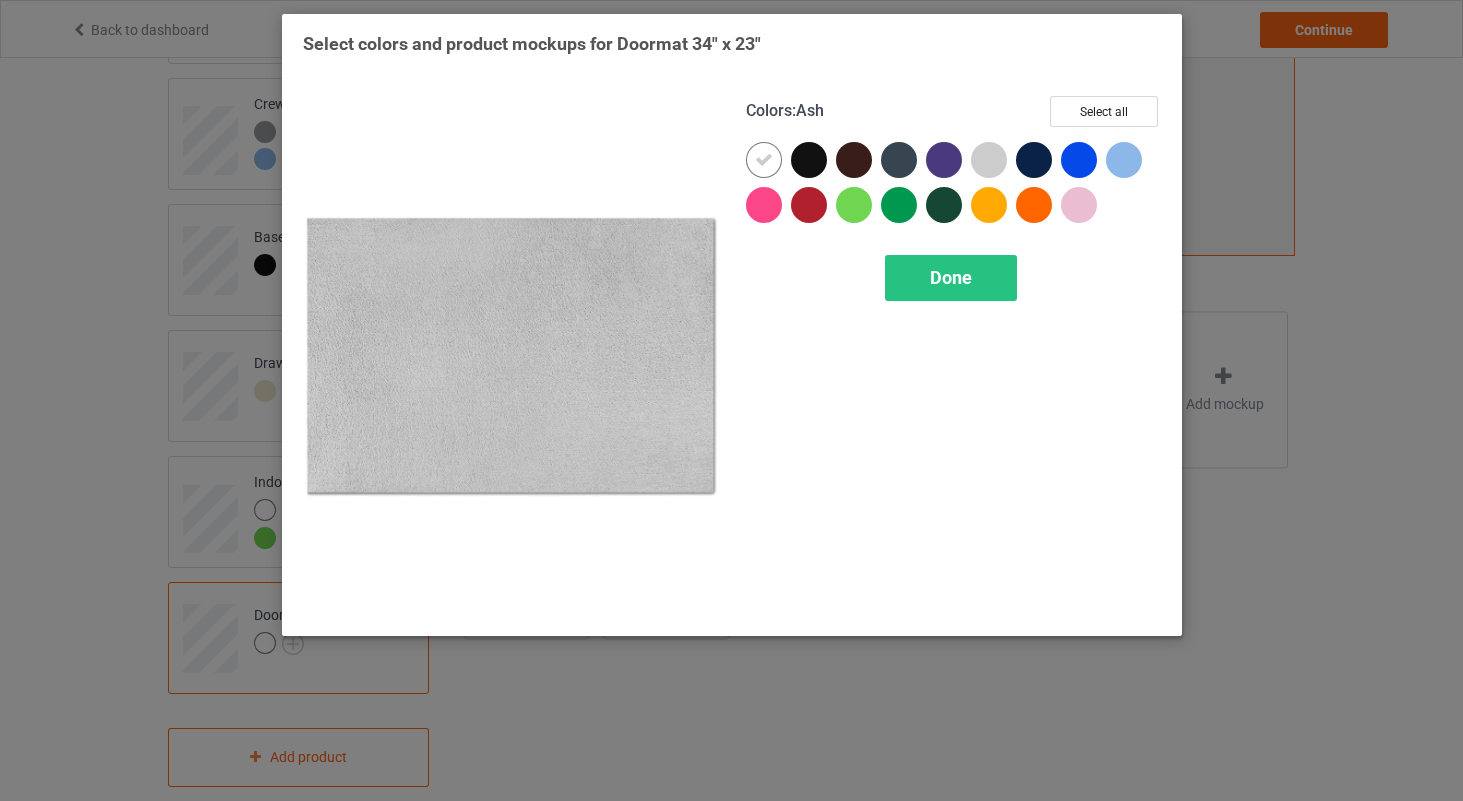 click at bounding box center (989, 160) 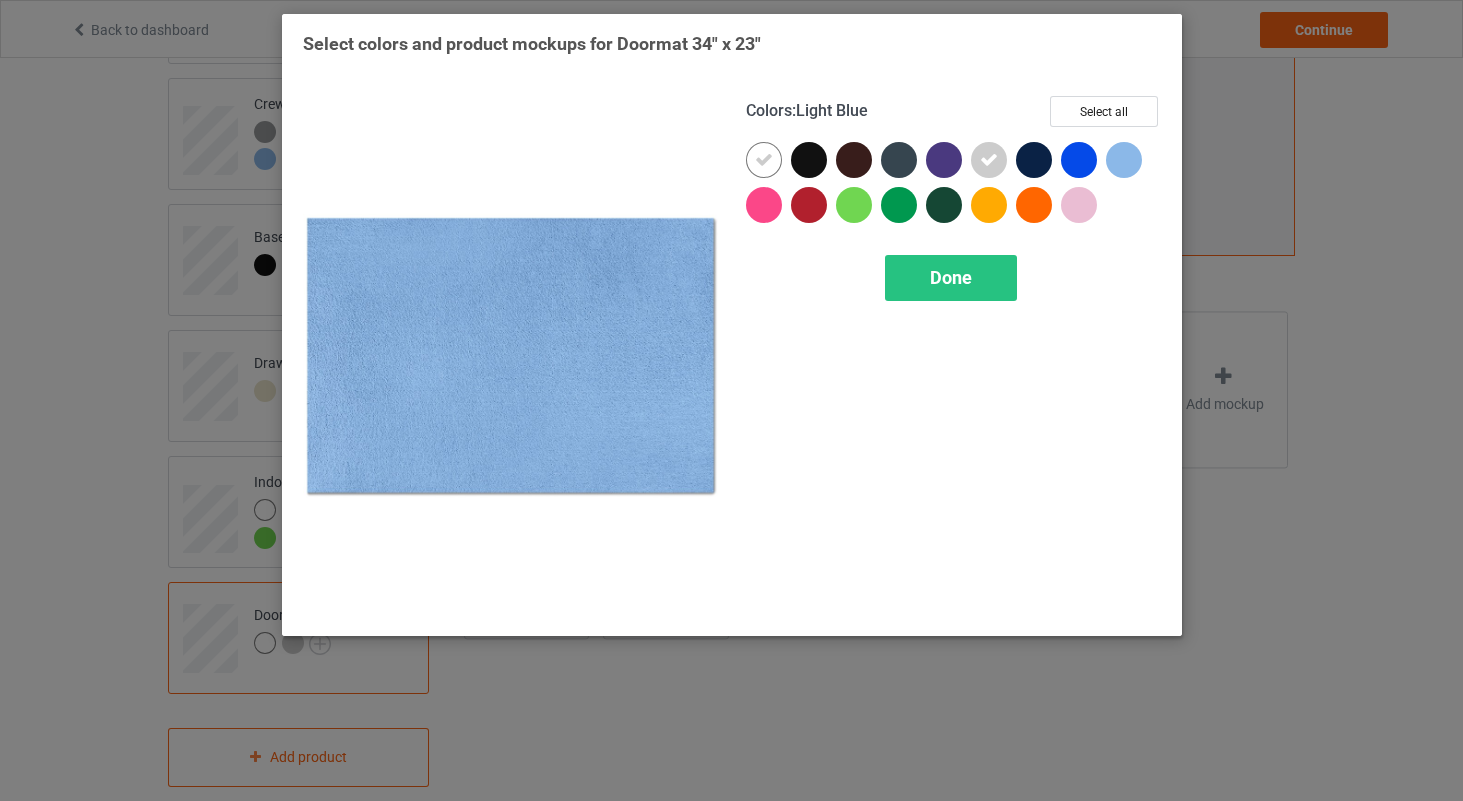 click at bounding box center [1124, 160] 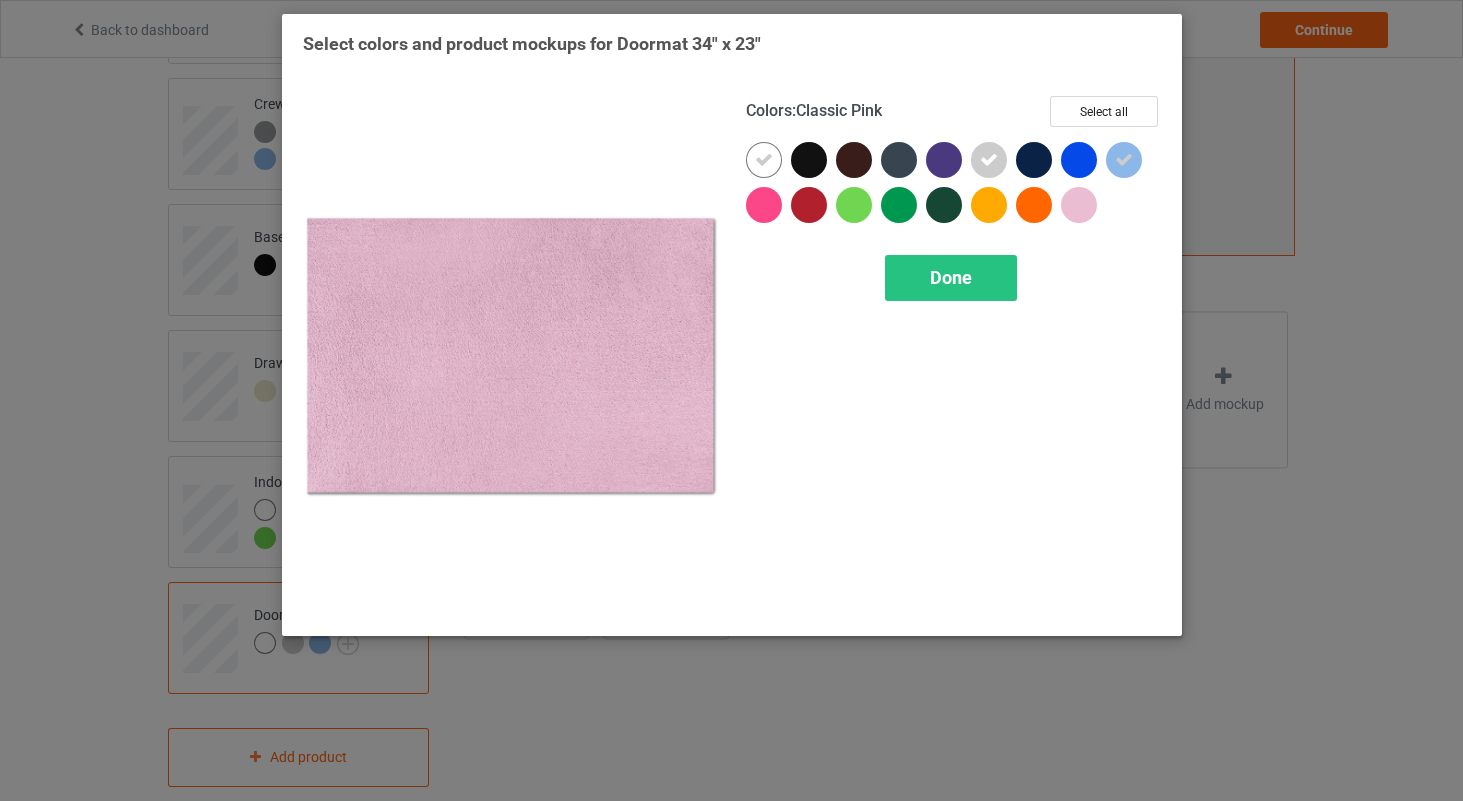 click at bounding box center (1079, 205) 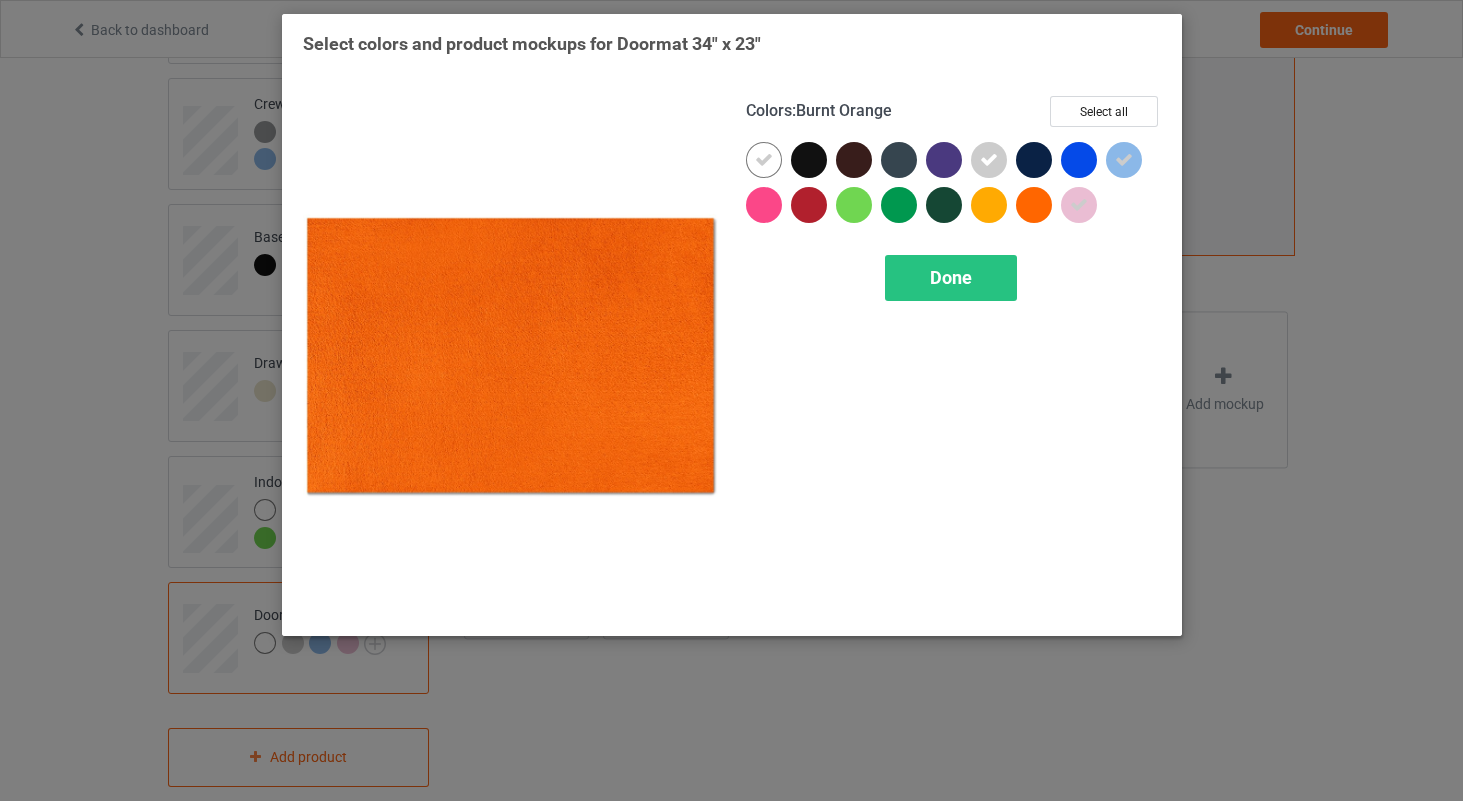 click at bounding box center (1034, 205) 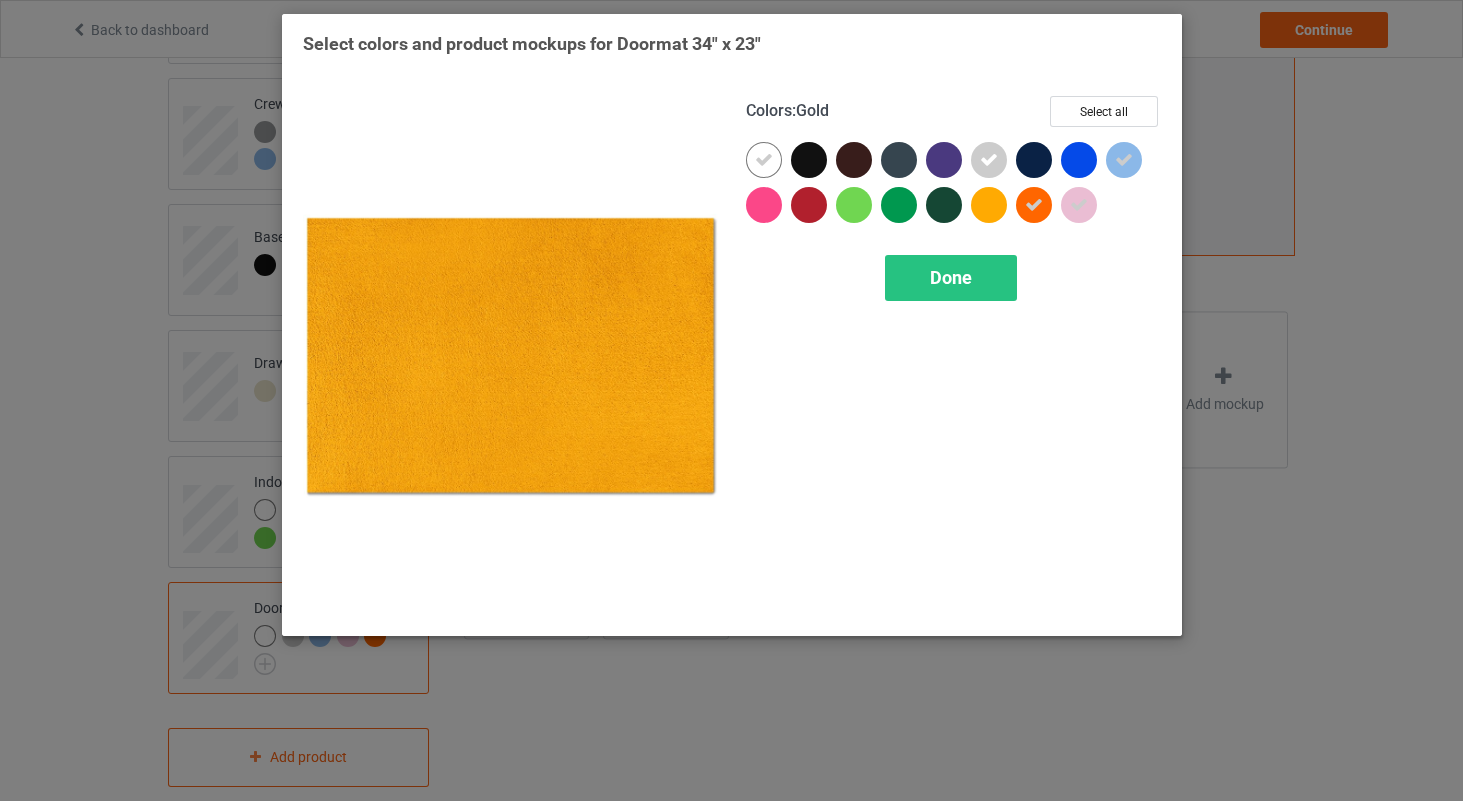 click at bounding box center (989, 205) 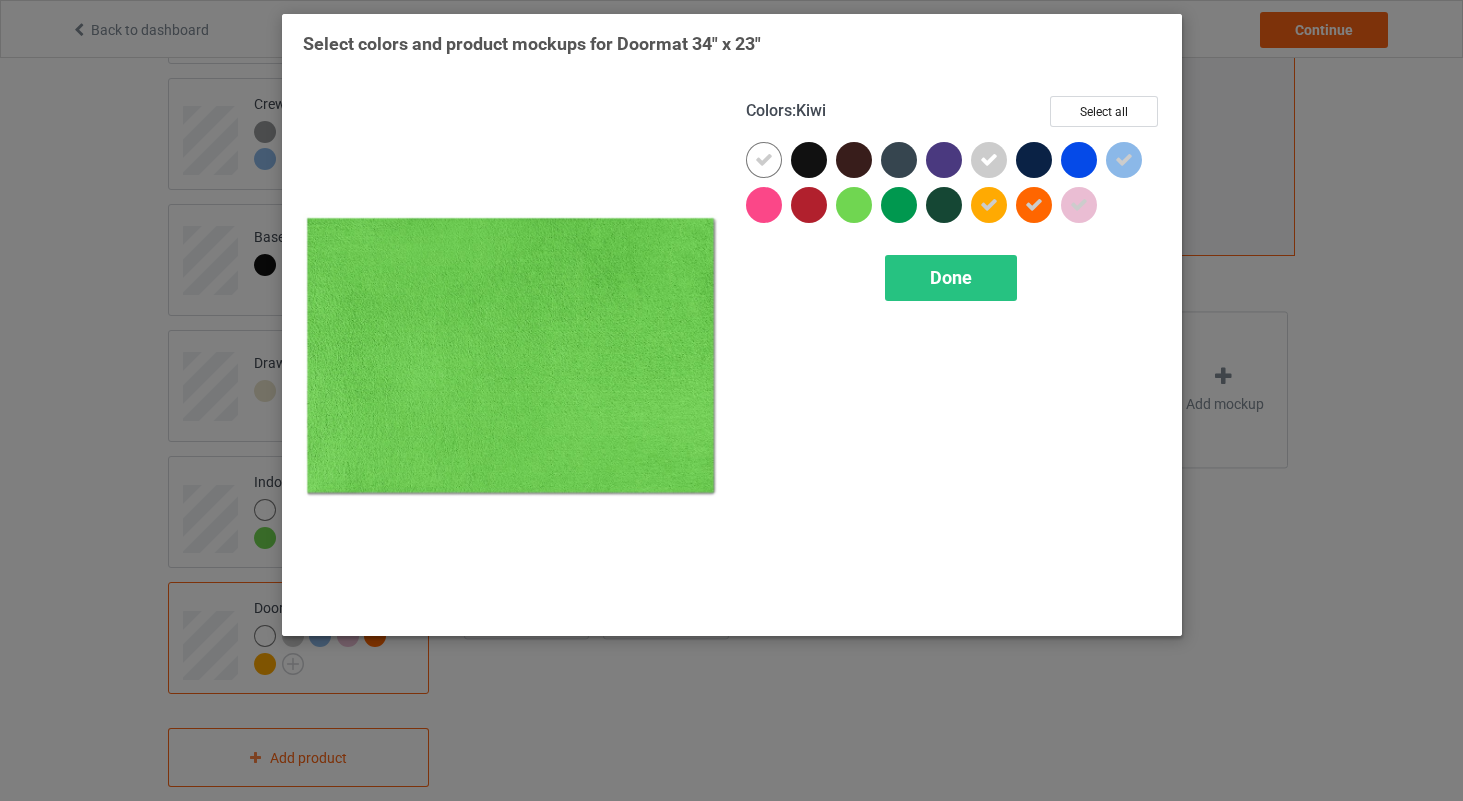 click at bounding box center [854, 205] 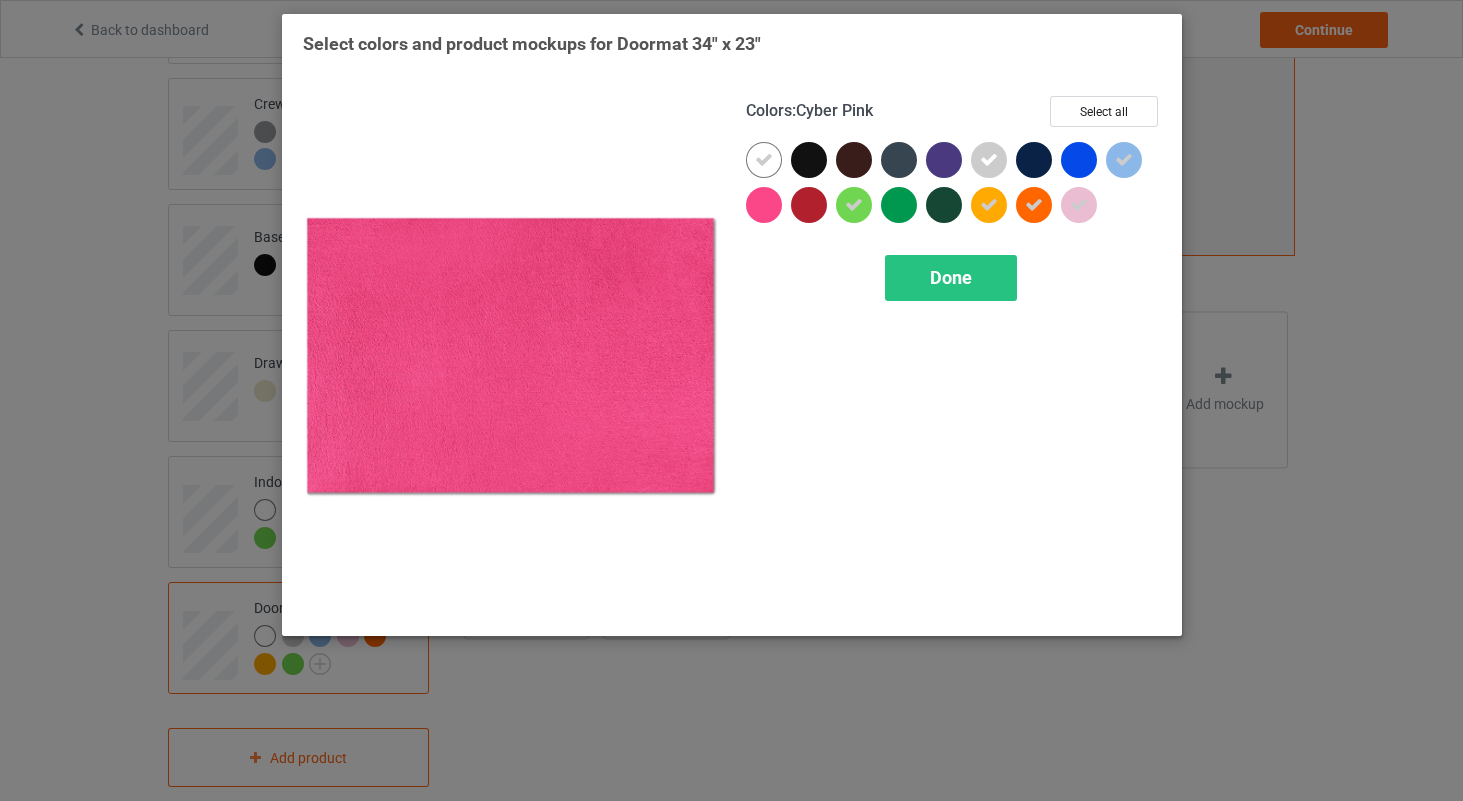click at bounding box center [764, 205] 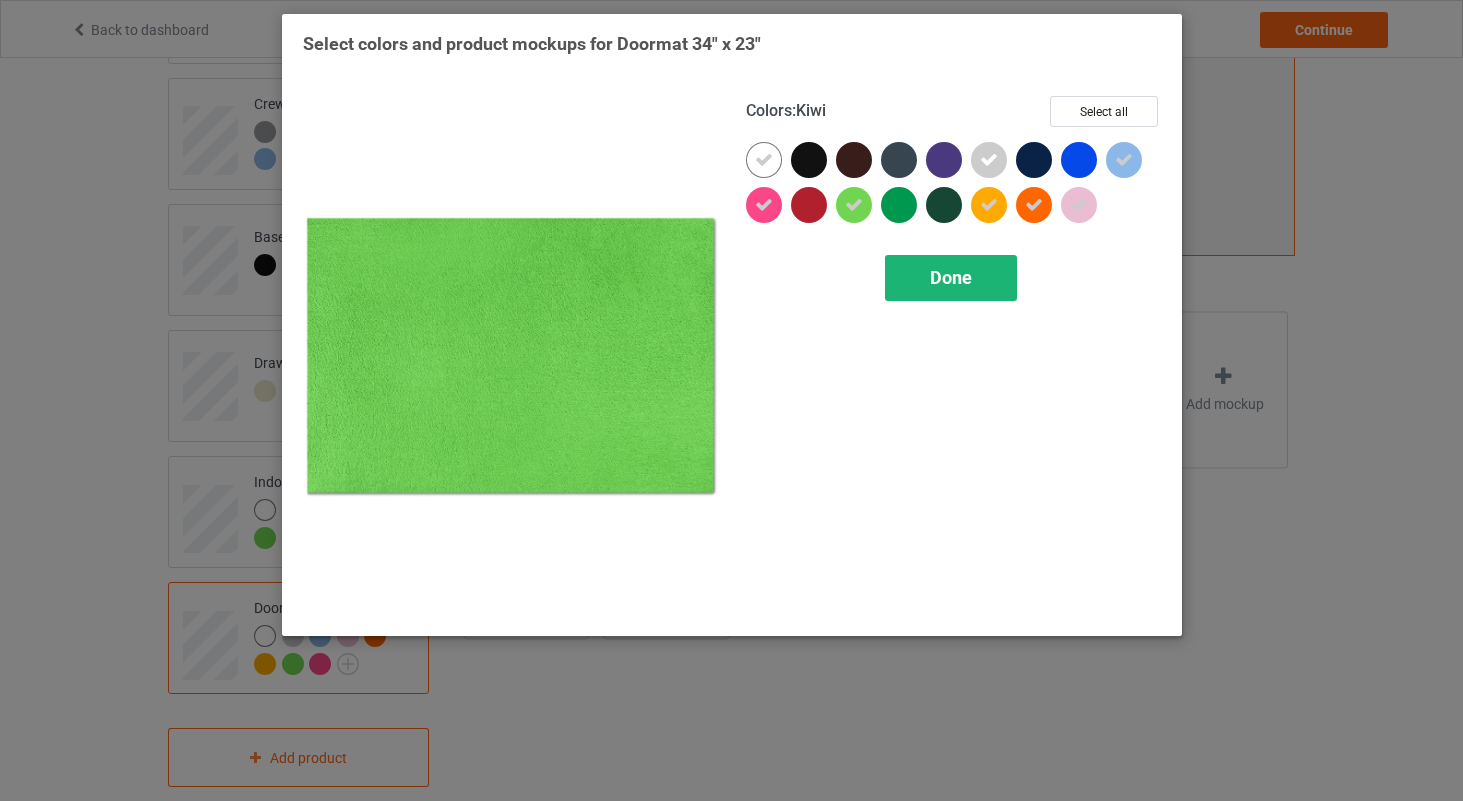 click on "Done" at bounding box center [951, 277] 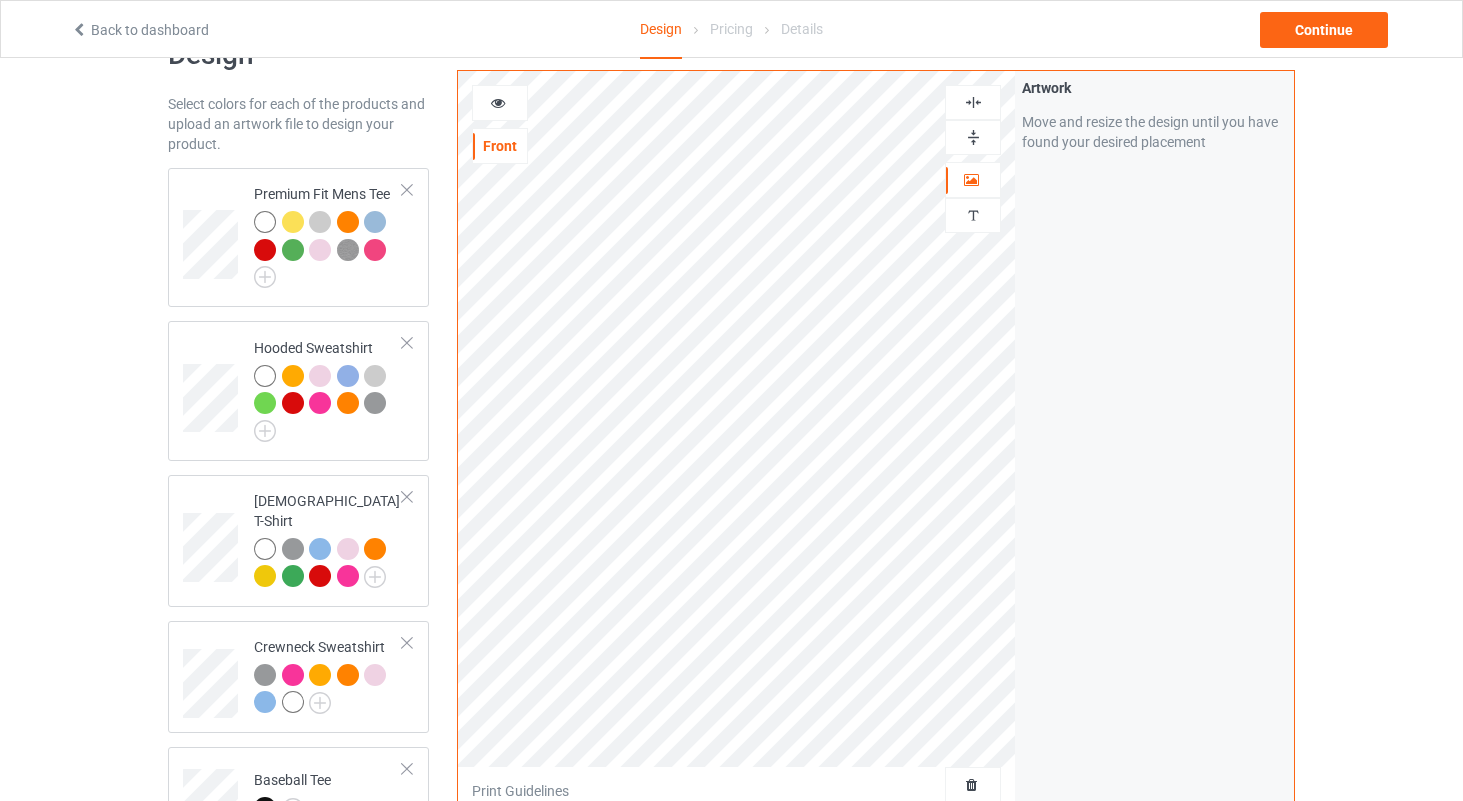 scroll, scrollTop: 57, scrollLeft: 0, axis: vertical 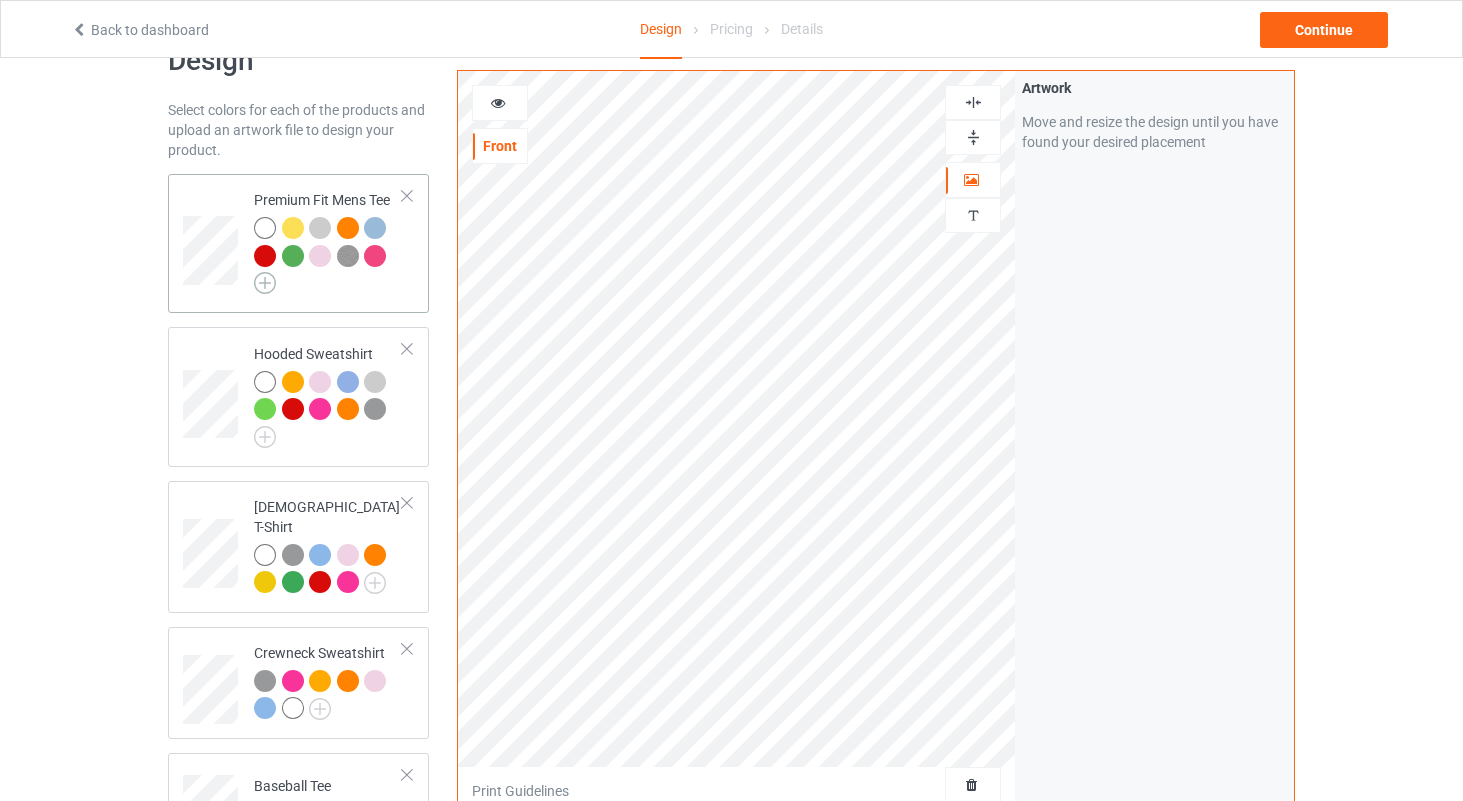 click at bounding box center [265, 283] 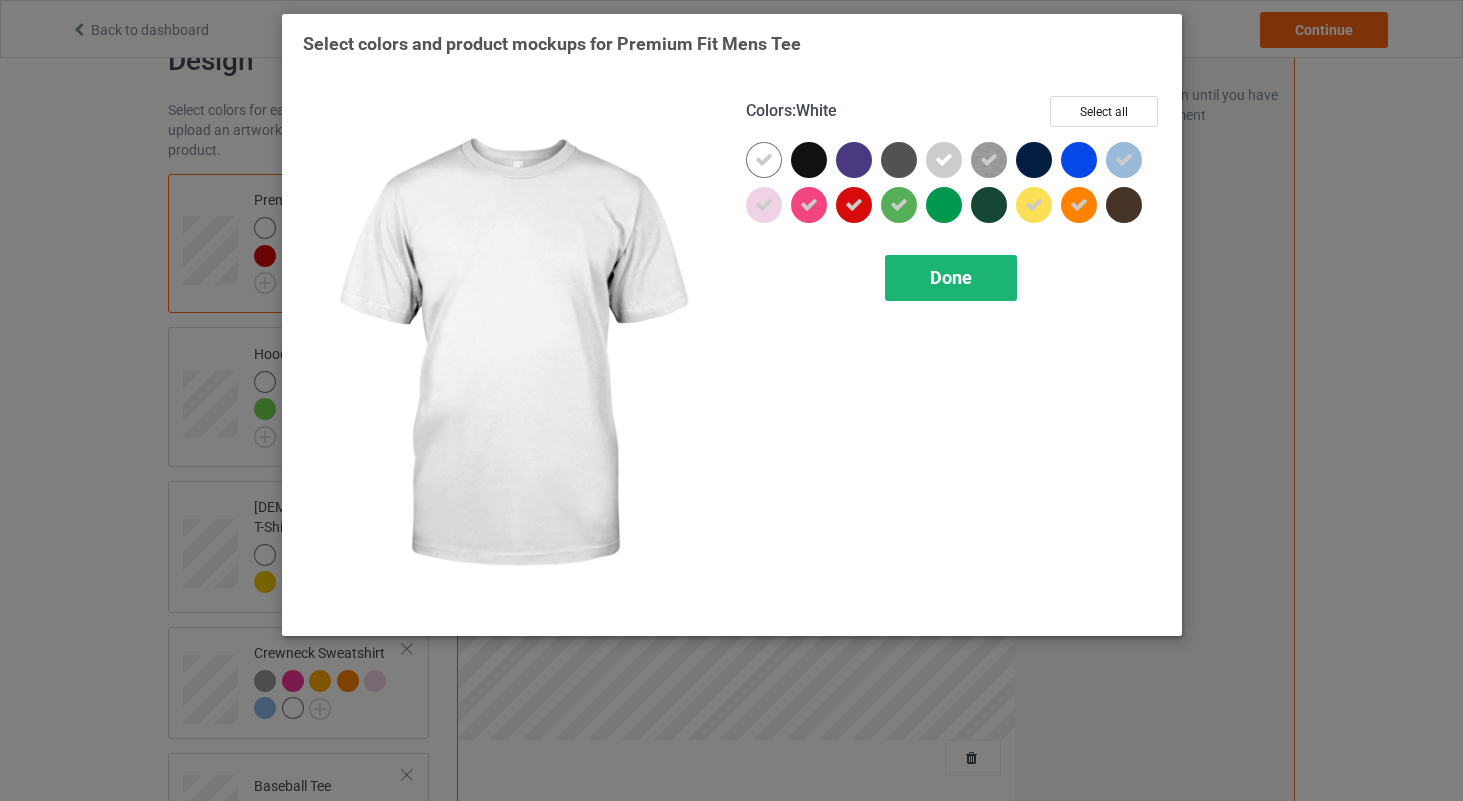 click on "Done" at bounding box center (951, 277) 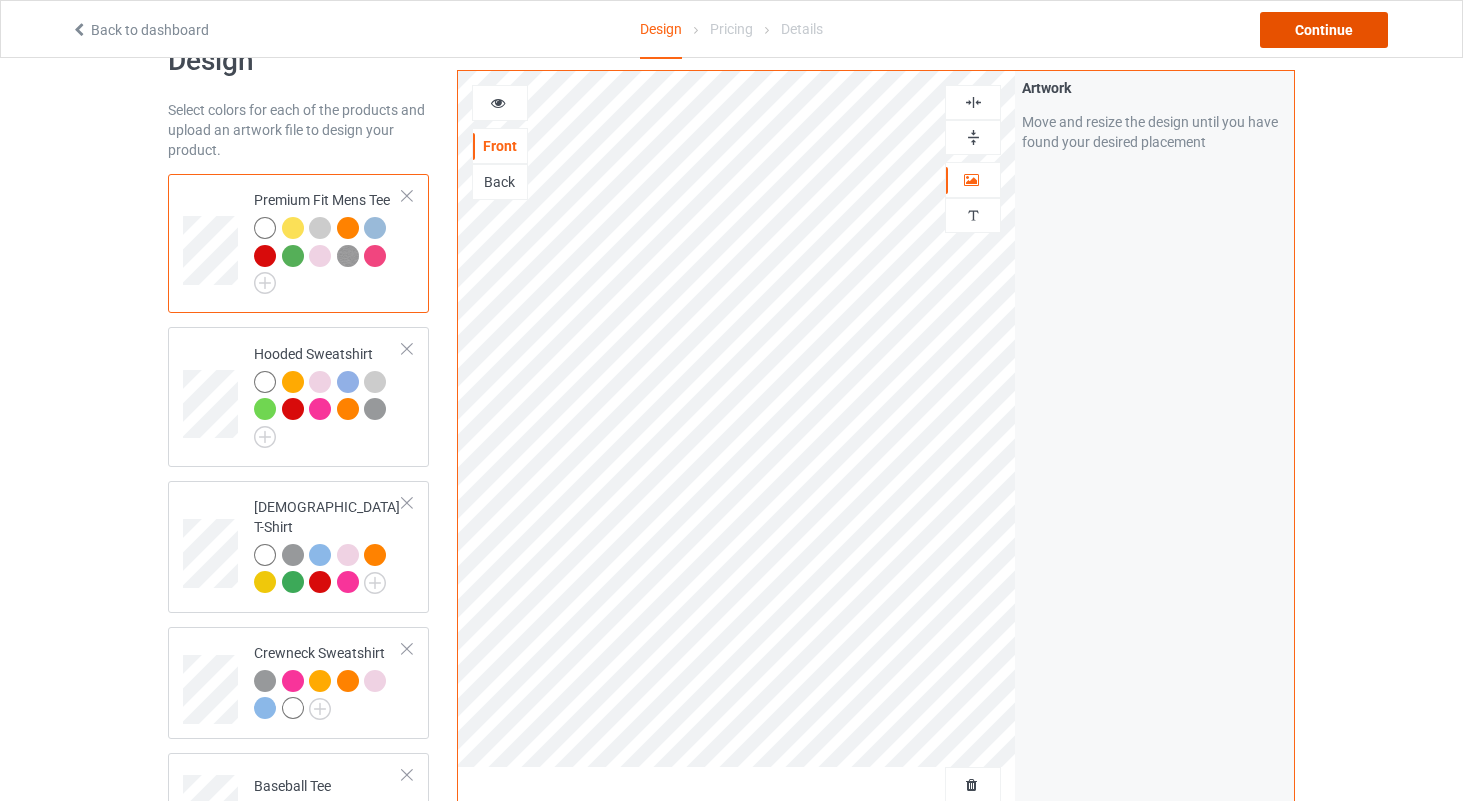 click on "Continue" at bounding box center [1324, 30] 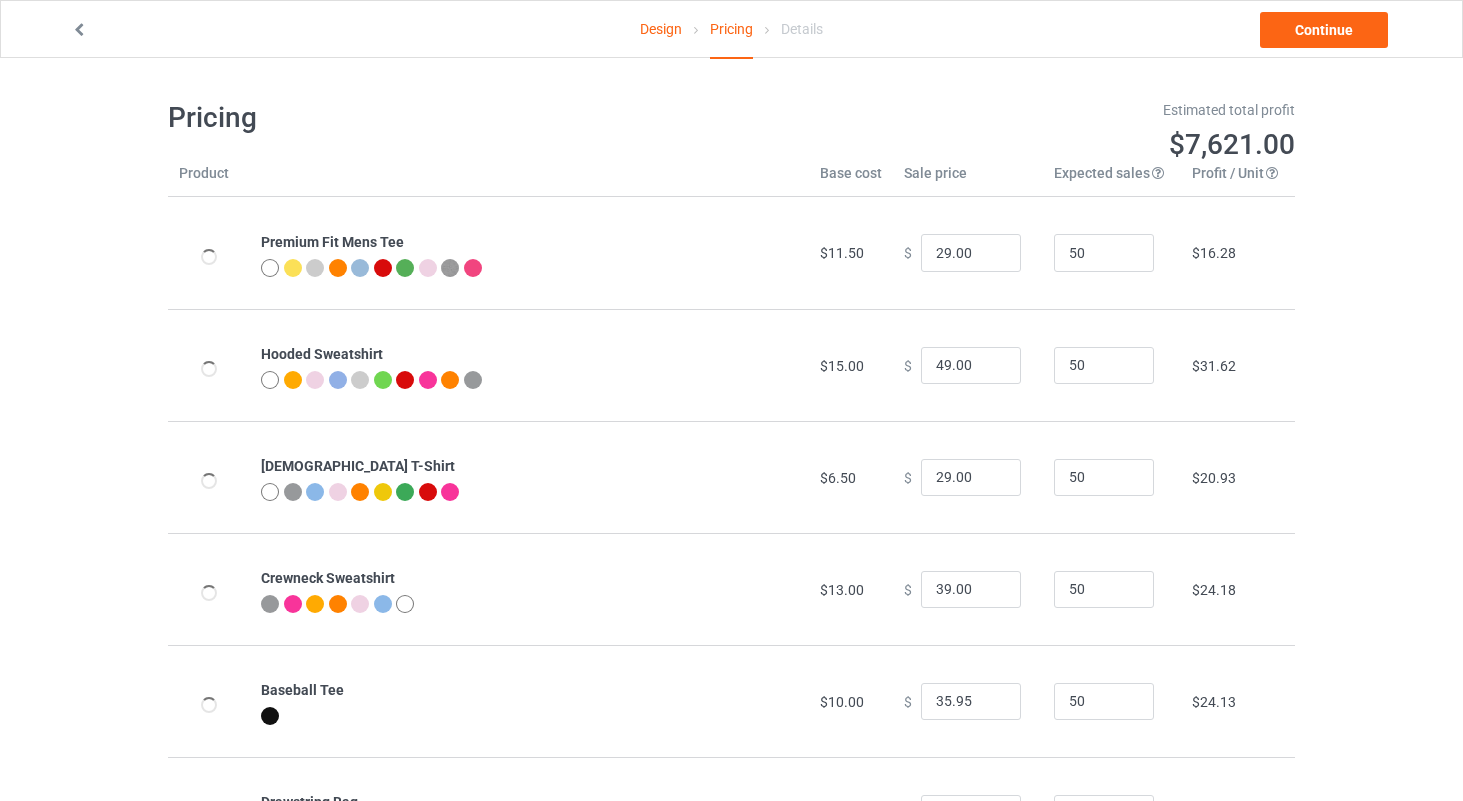 type on "32.95" 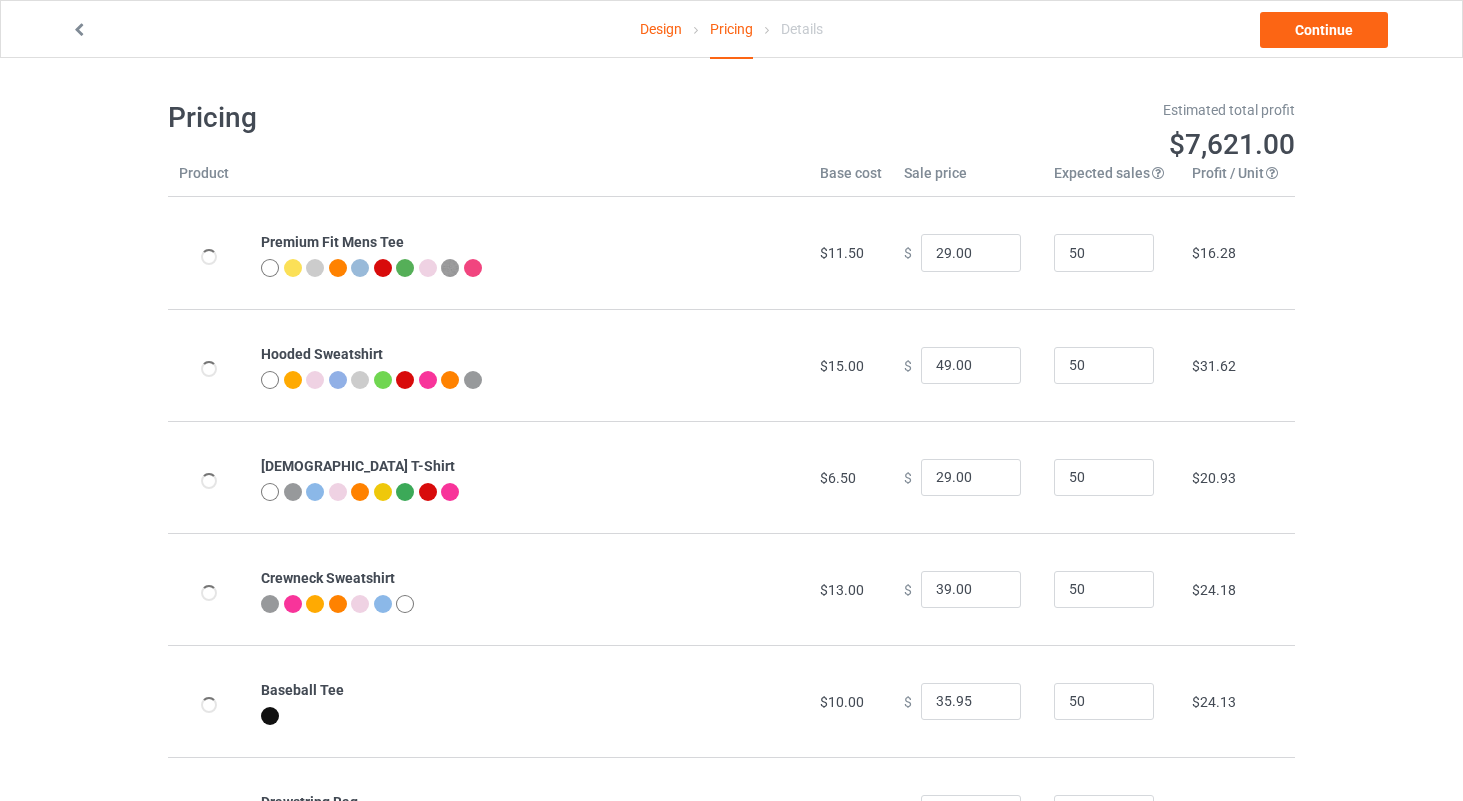 type on "46.95" 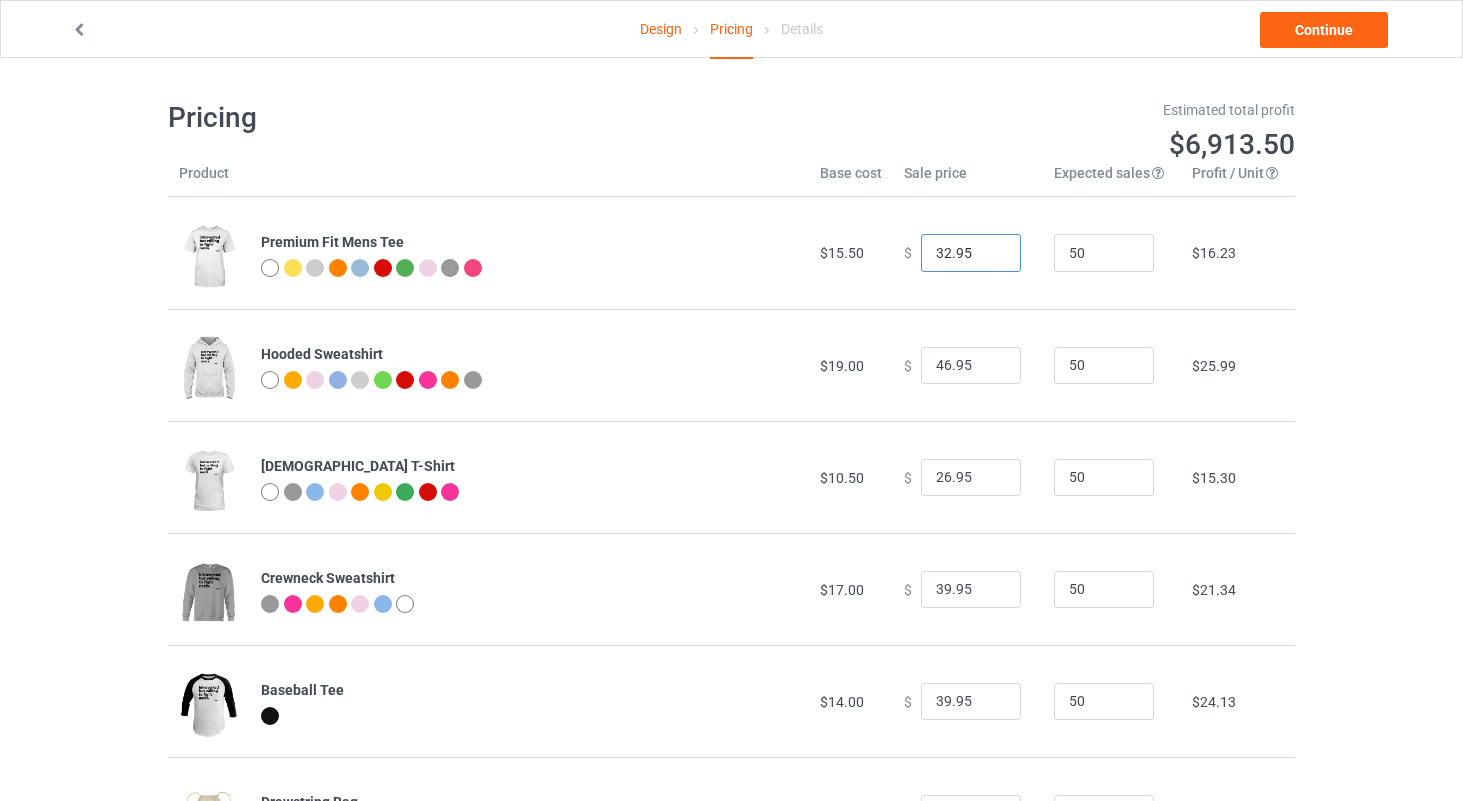 drag, startPoint x: 961, startPoint y: 249, endPoint x: 863, endPoint y: 240, distance: 98.4124 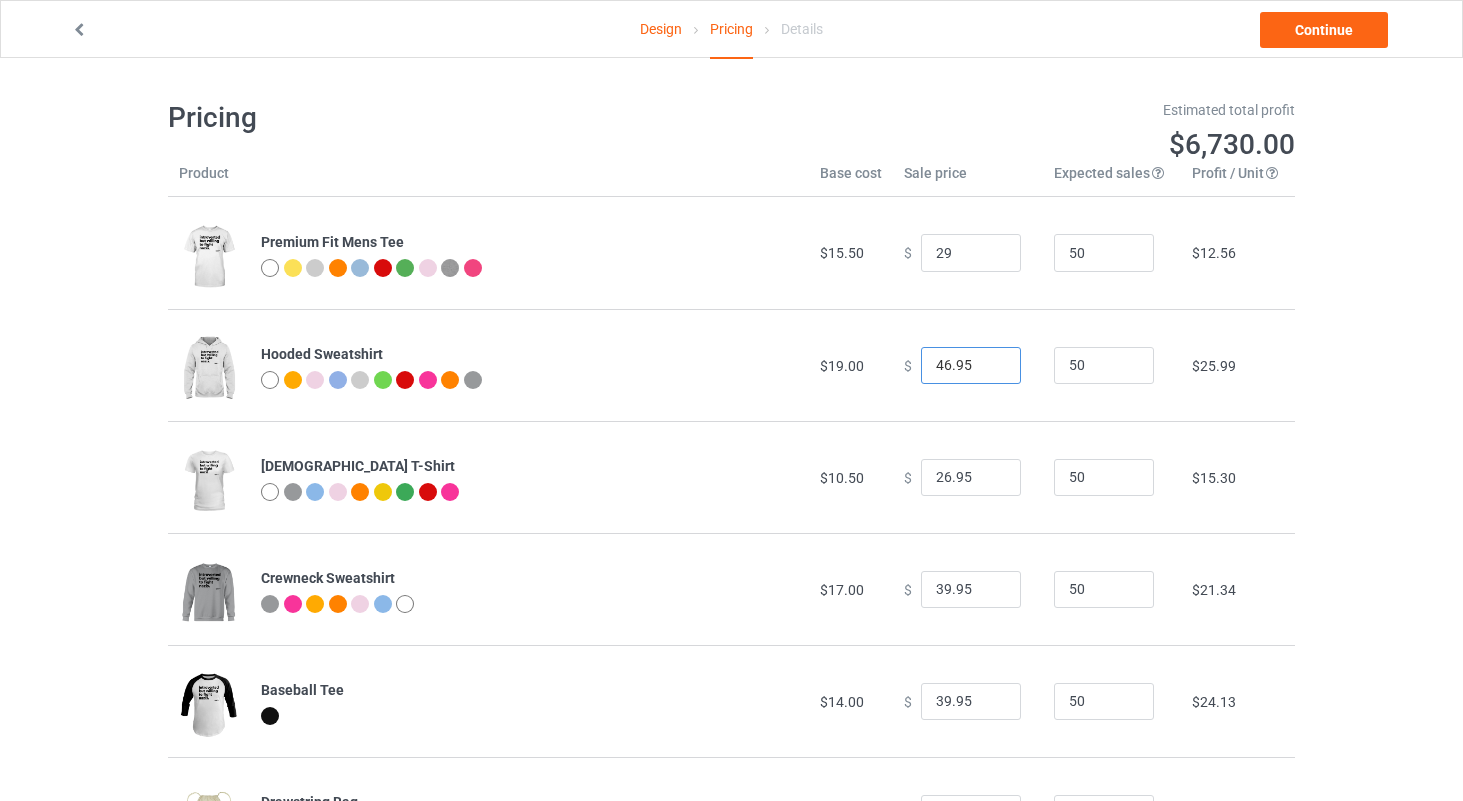 type on "29.00" 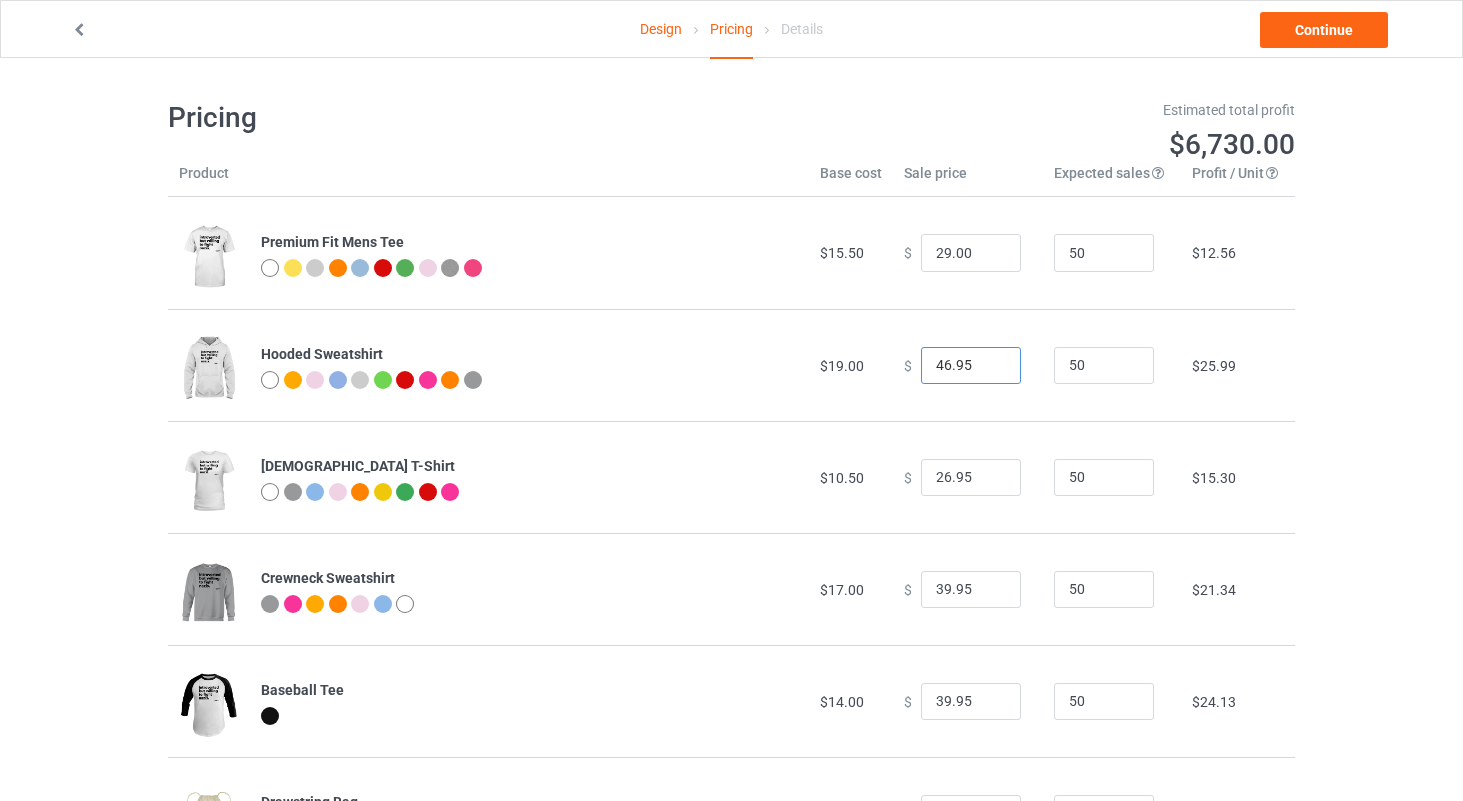 drag, startPoint x: 964, startPoint y: 355, endPoint x: 860, endPoint y: 355, distance: 104 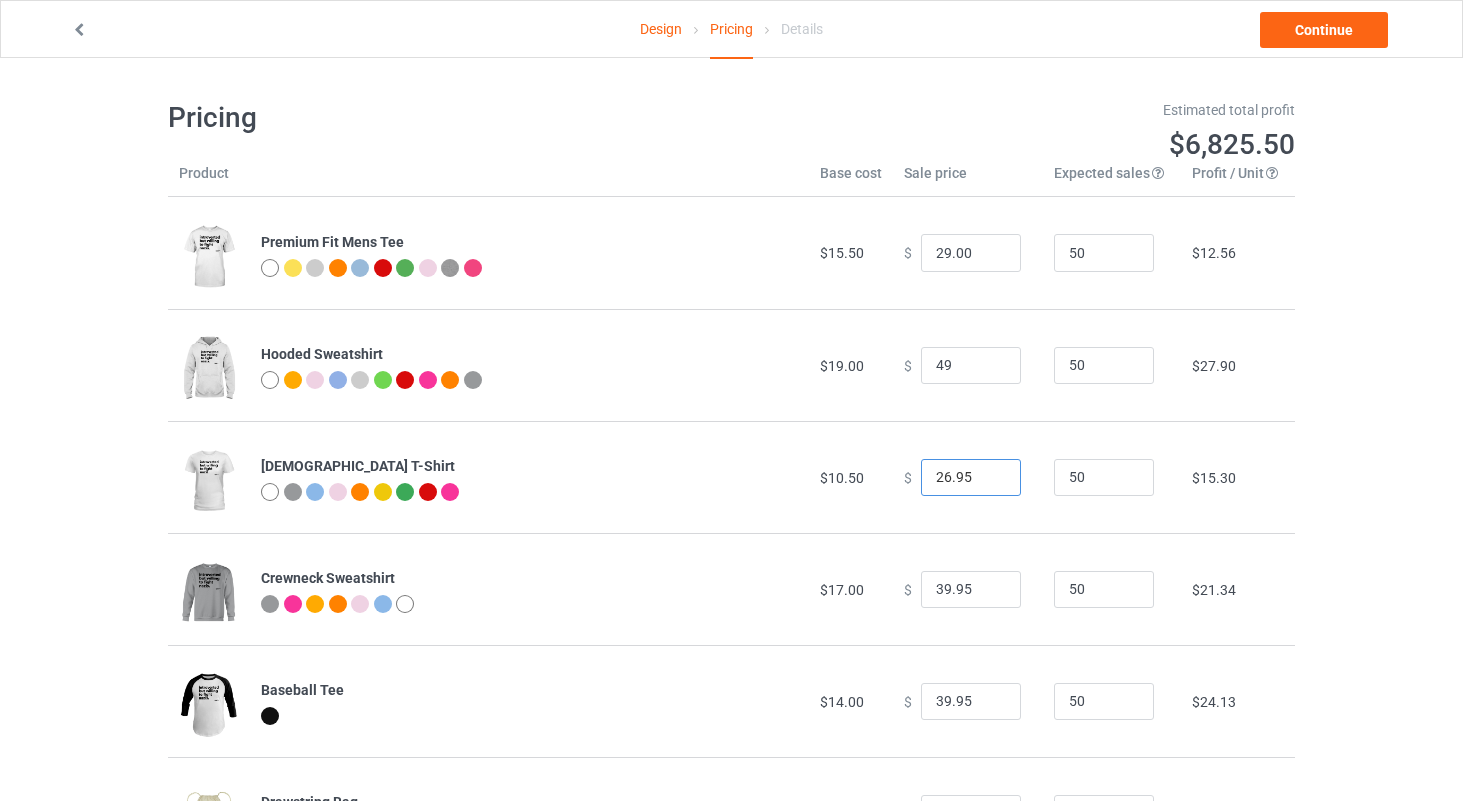 type on "49.00" 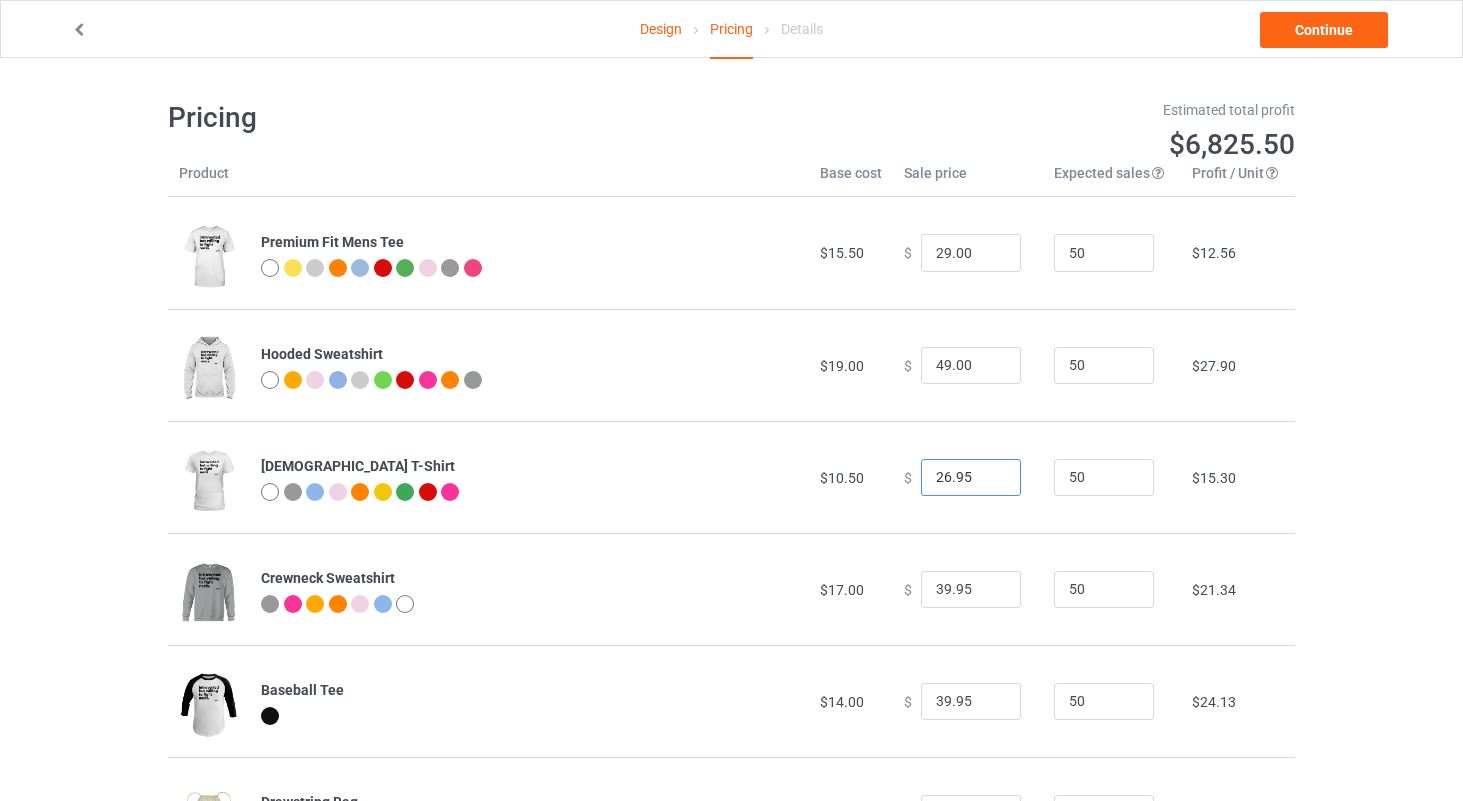 drag, startPoint x: 957, startPoint y: 475, endPoint x: 896, endPoint y: 475, distance: 61 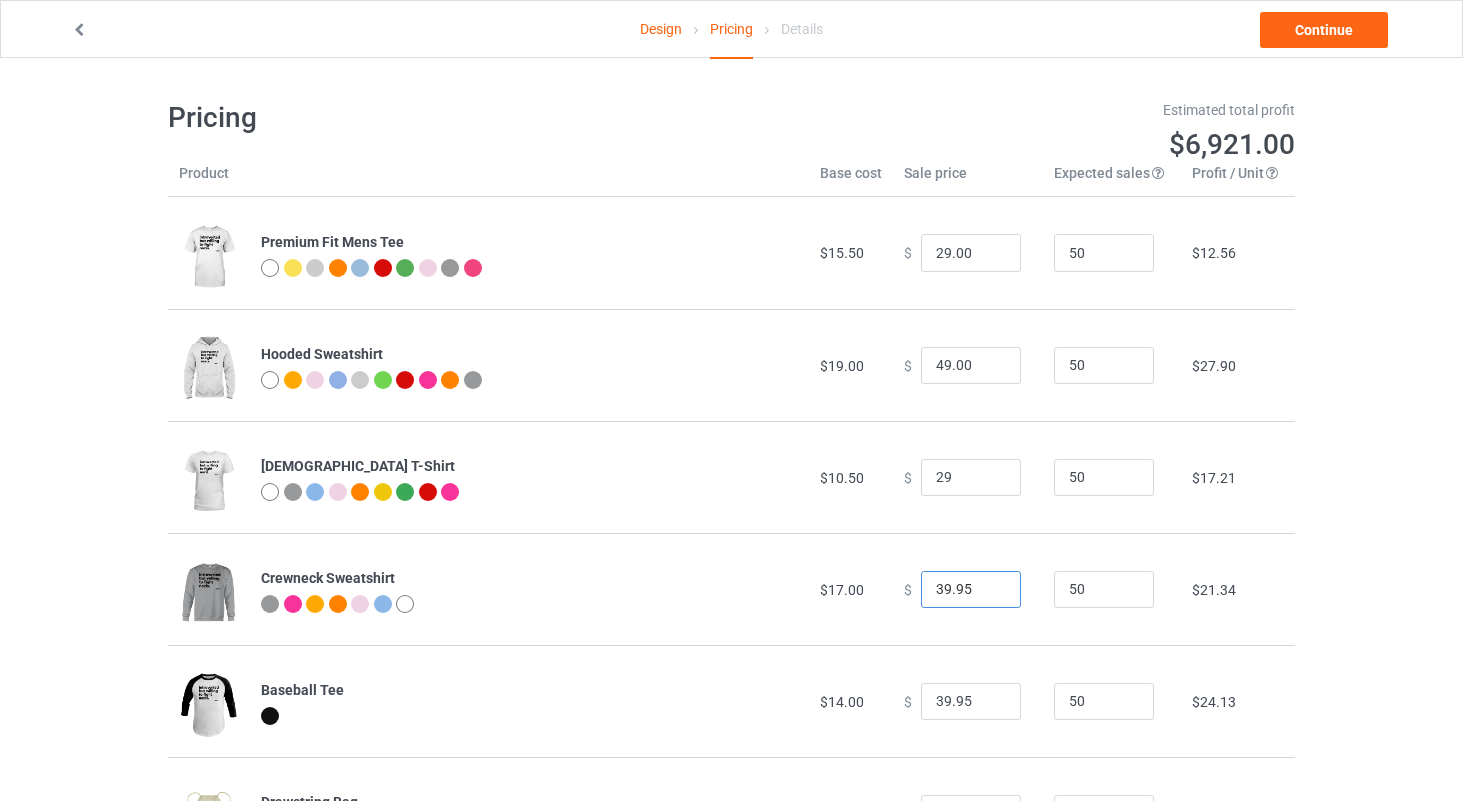 type on "29.00" 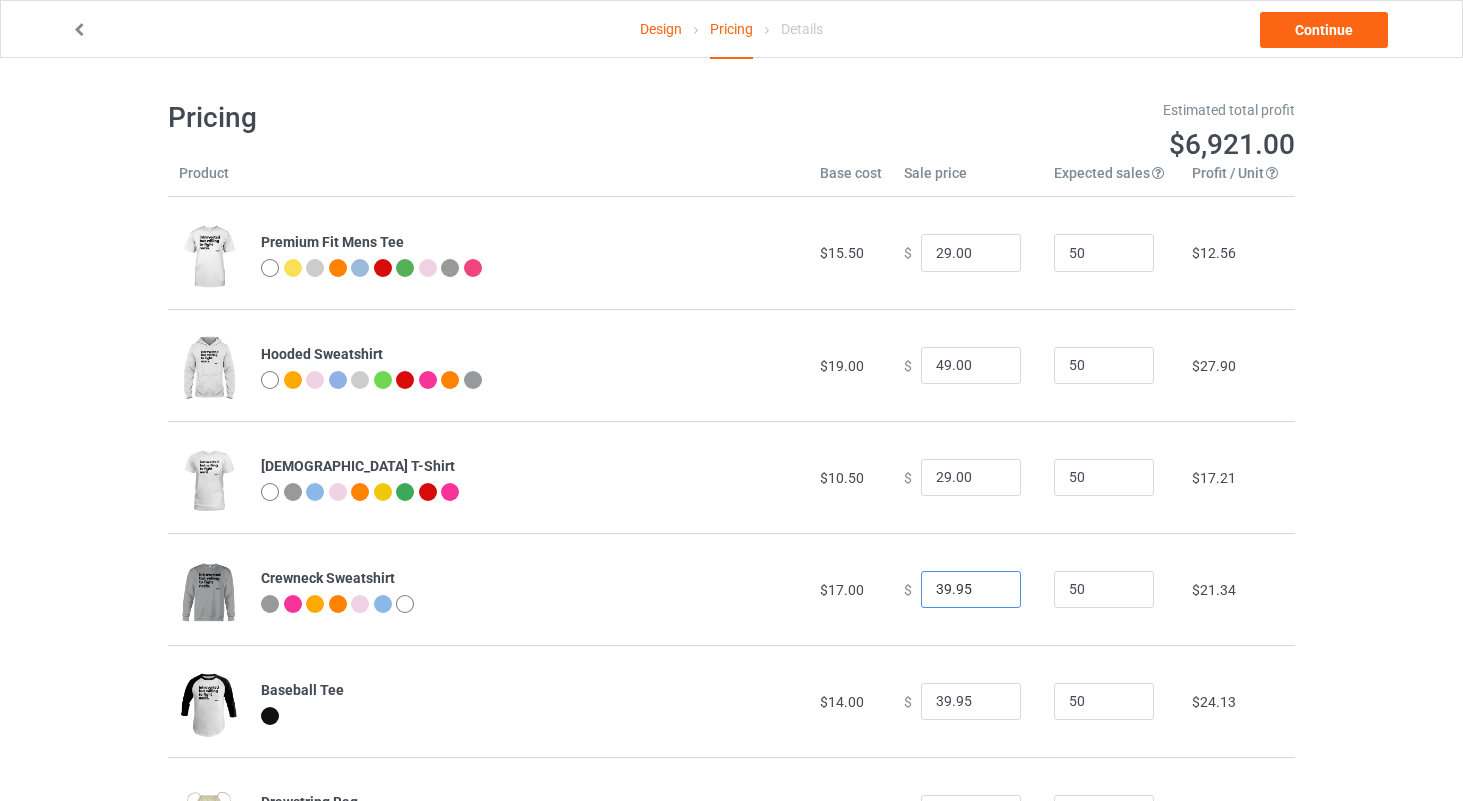 drag, startPoint x: 962, startPoint y: 587, endPoint x: 882, endPoint y: 586, distance: 80.00625 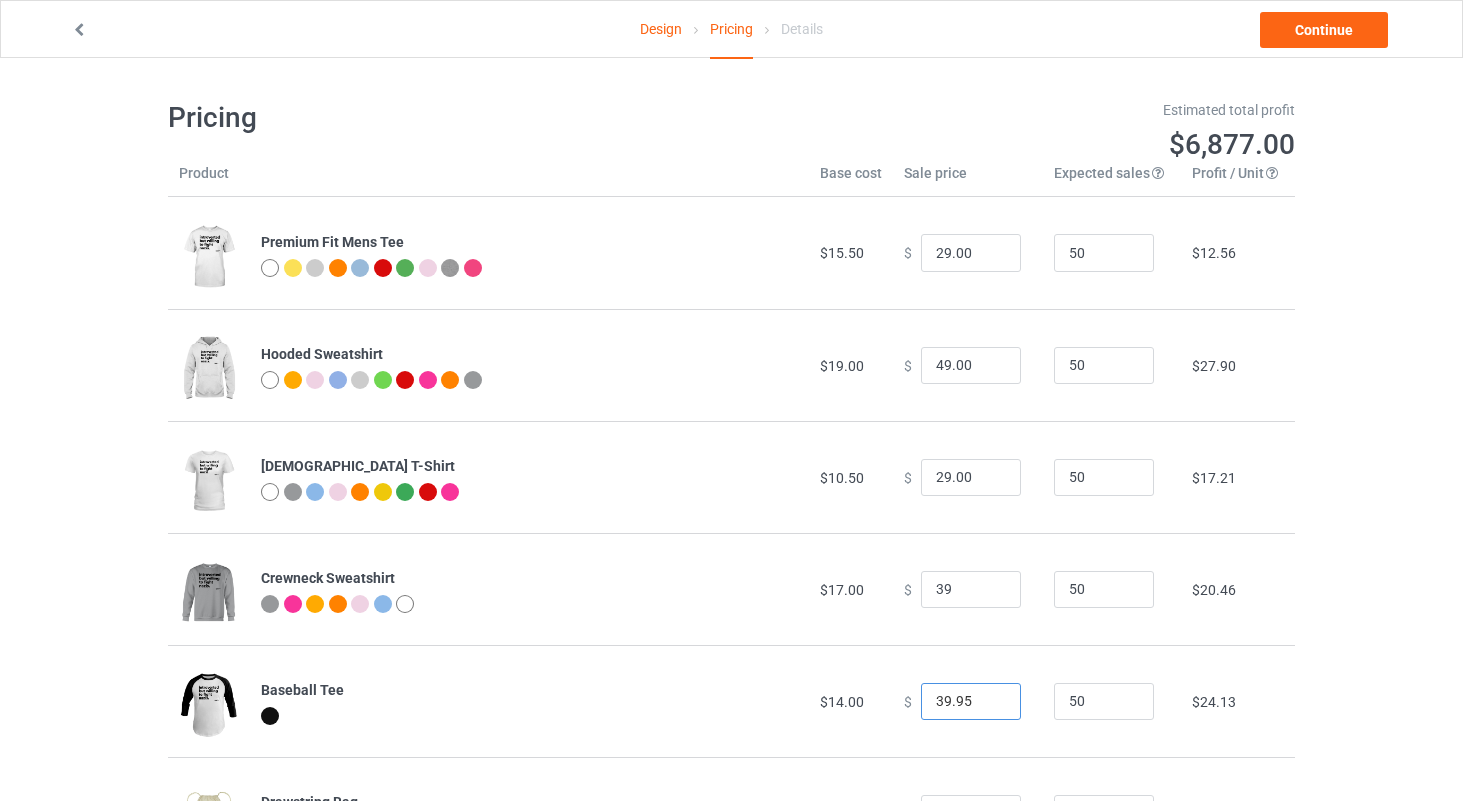 type on "39.00" 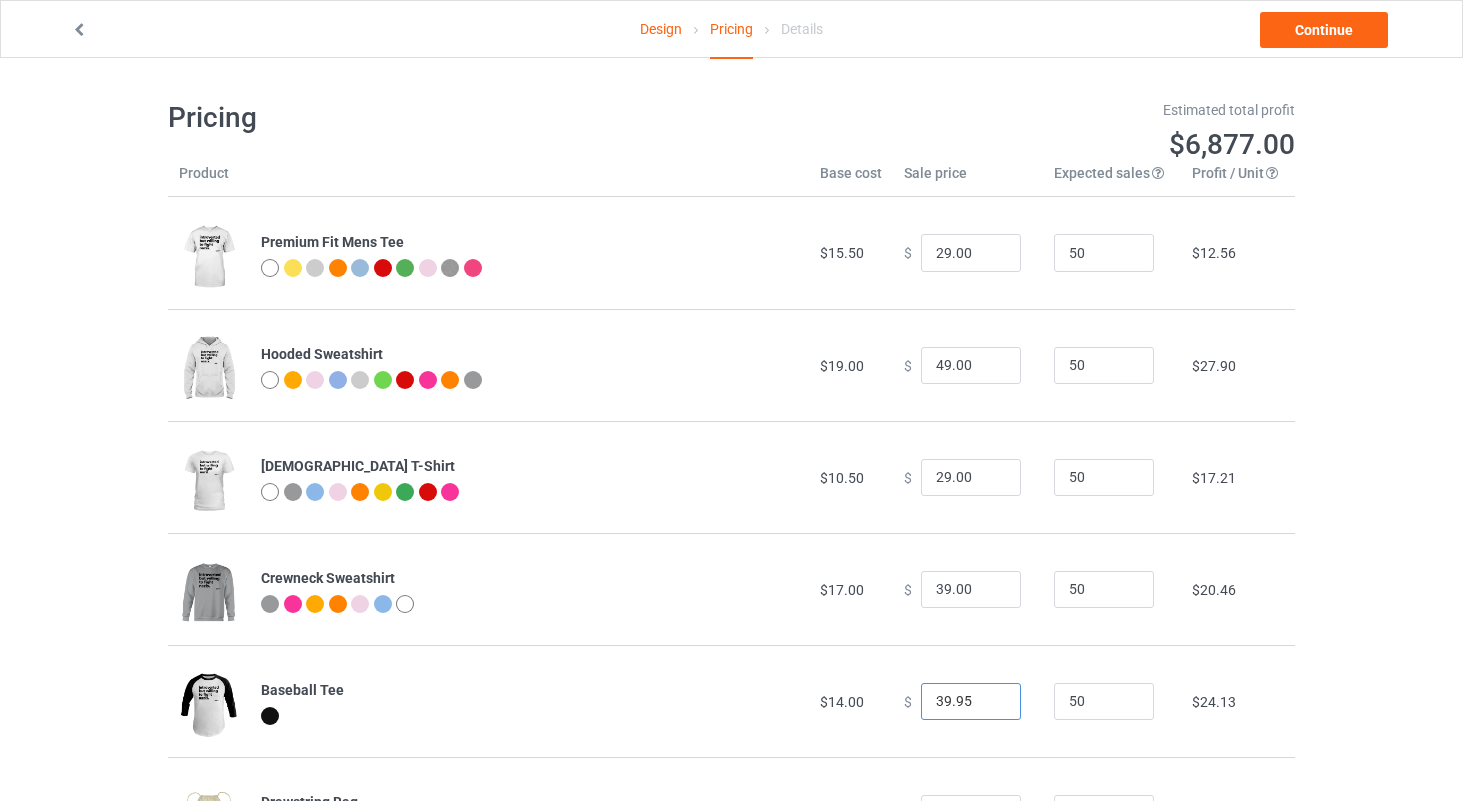 drag, startPoint x: 957, startPoint y: 694, endPoint x: 869, endPoint y: 684, distance: 88.56636 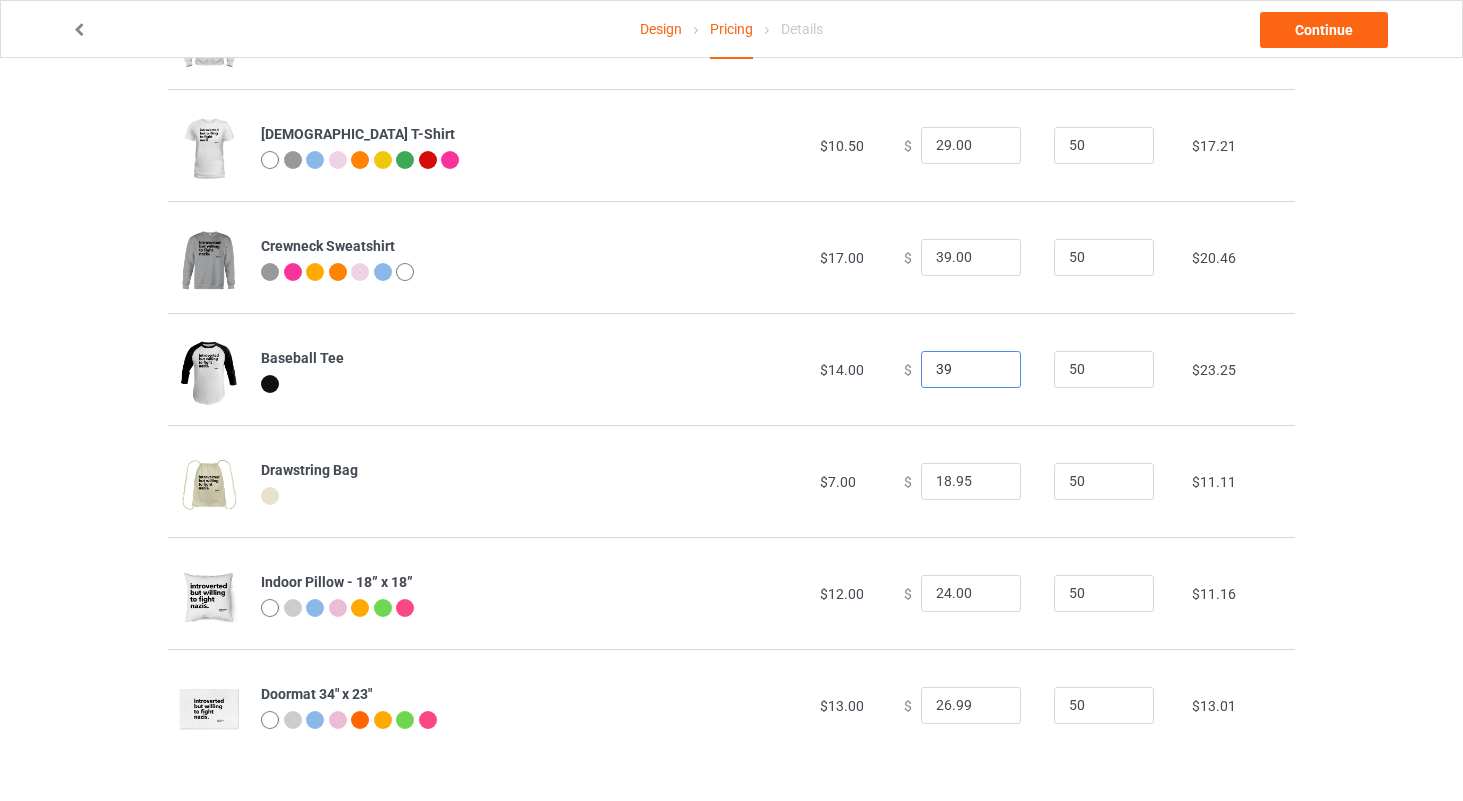scroll, scrollTop: 331, scrollLeft: 0, axis: vertical 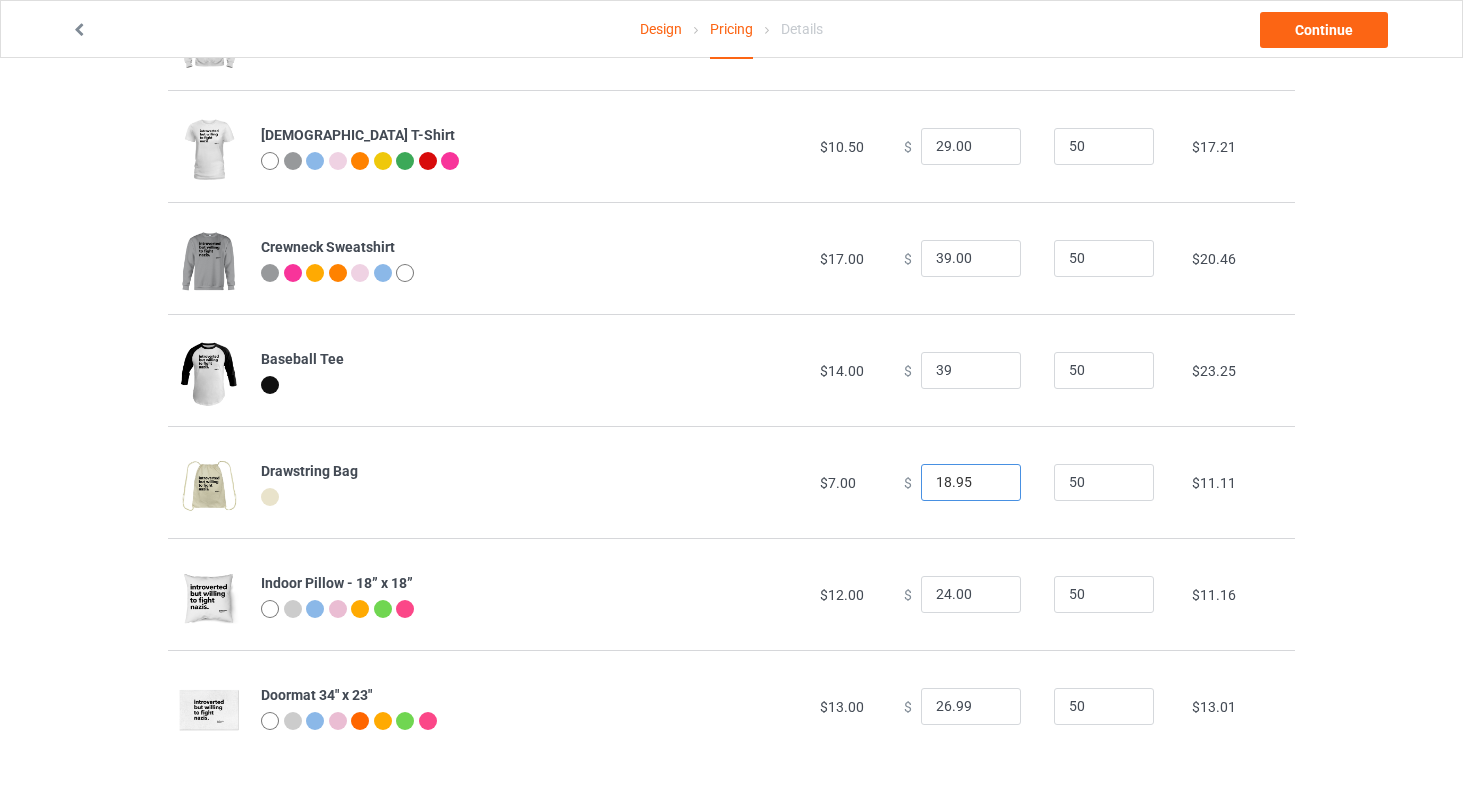 type on "39.00" 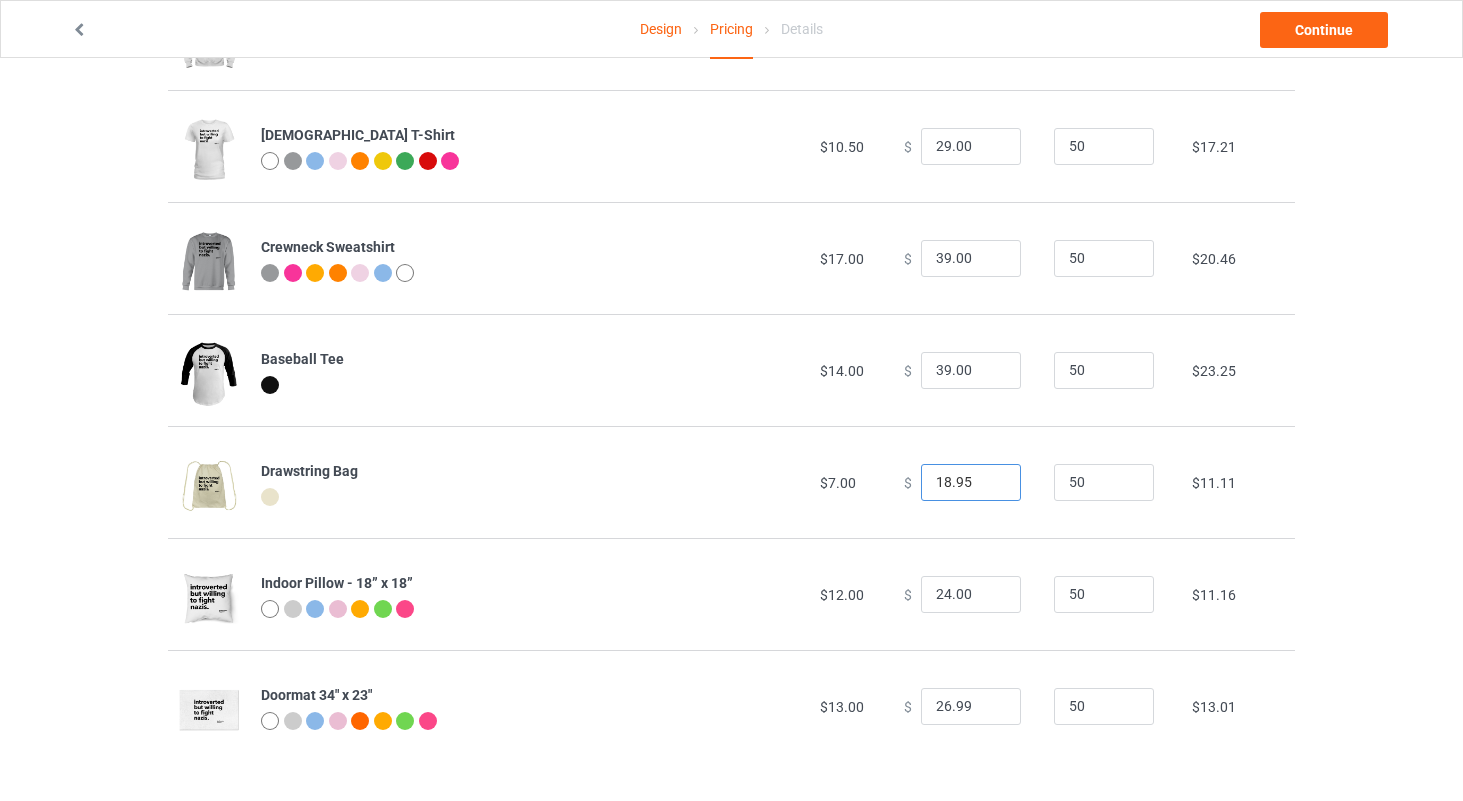drag, startPoint x: 962, startPoint y: 474, endPoint x: 850, endPoint y: 457, distance: 113.28283 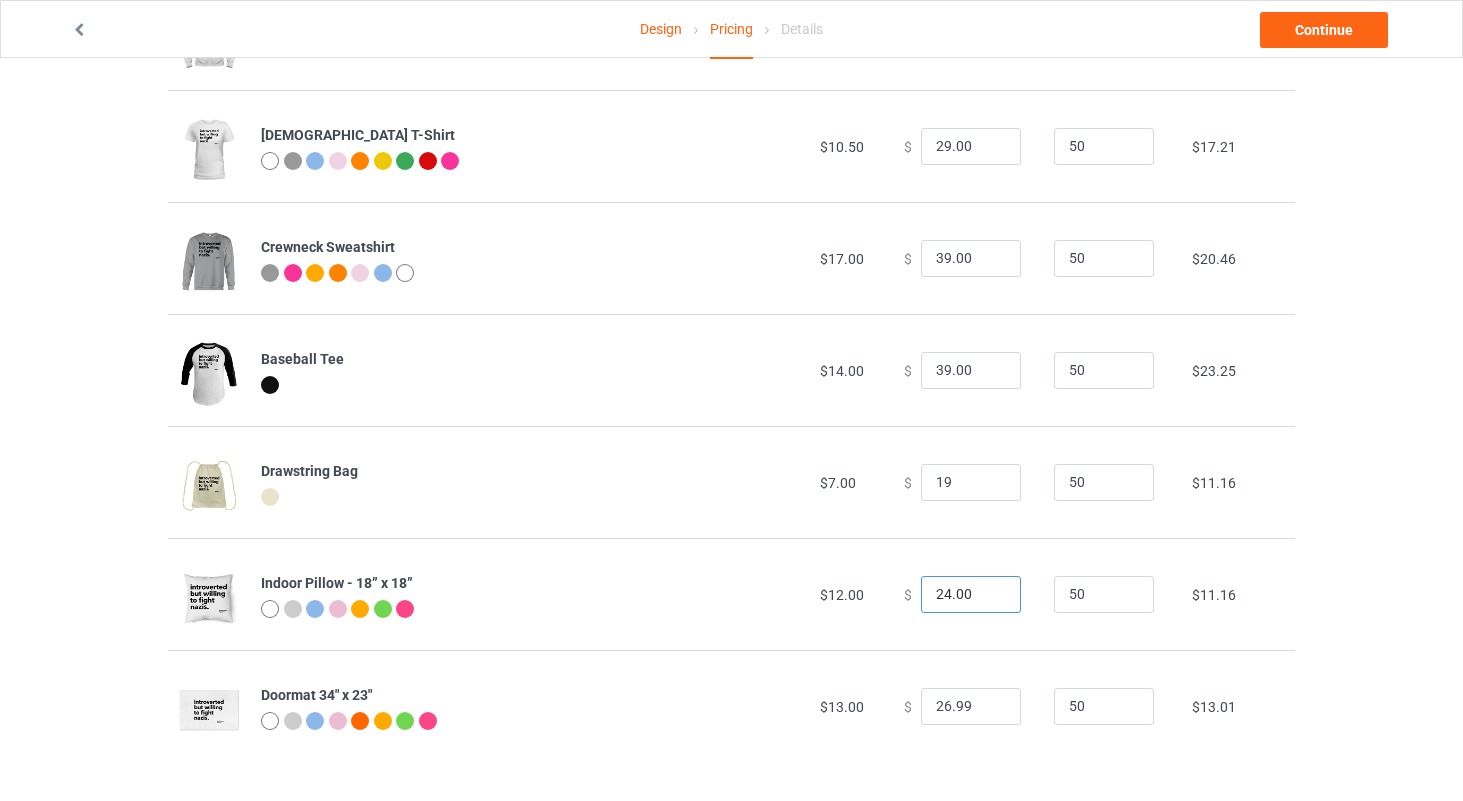 type on "19.00" 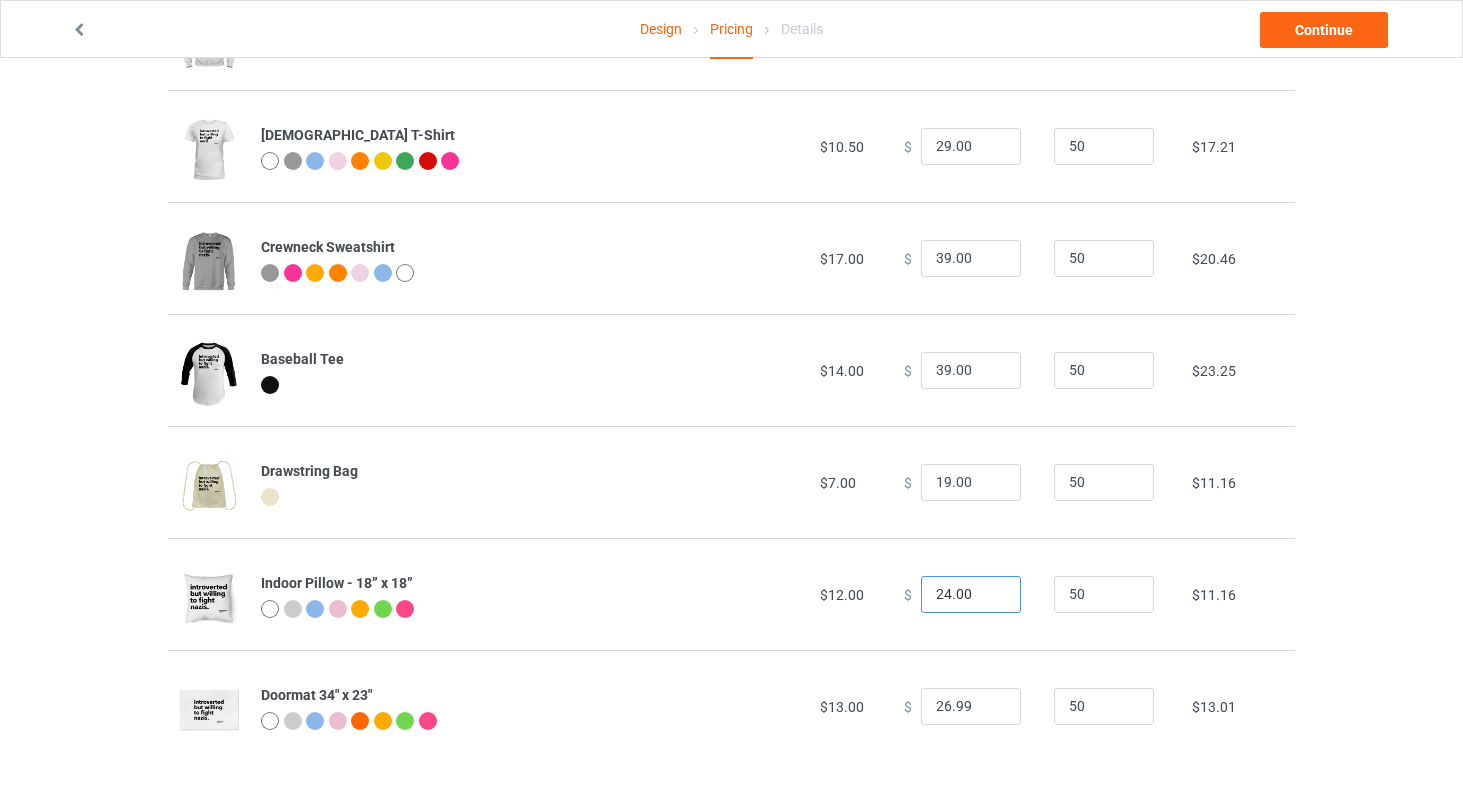 drag, startPoint x: 966, startPoint y: 594, endPoint x: 879, endPoint y: 582, distance: 87.823685 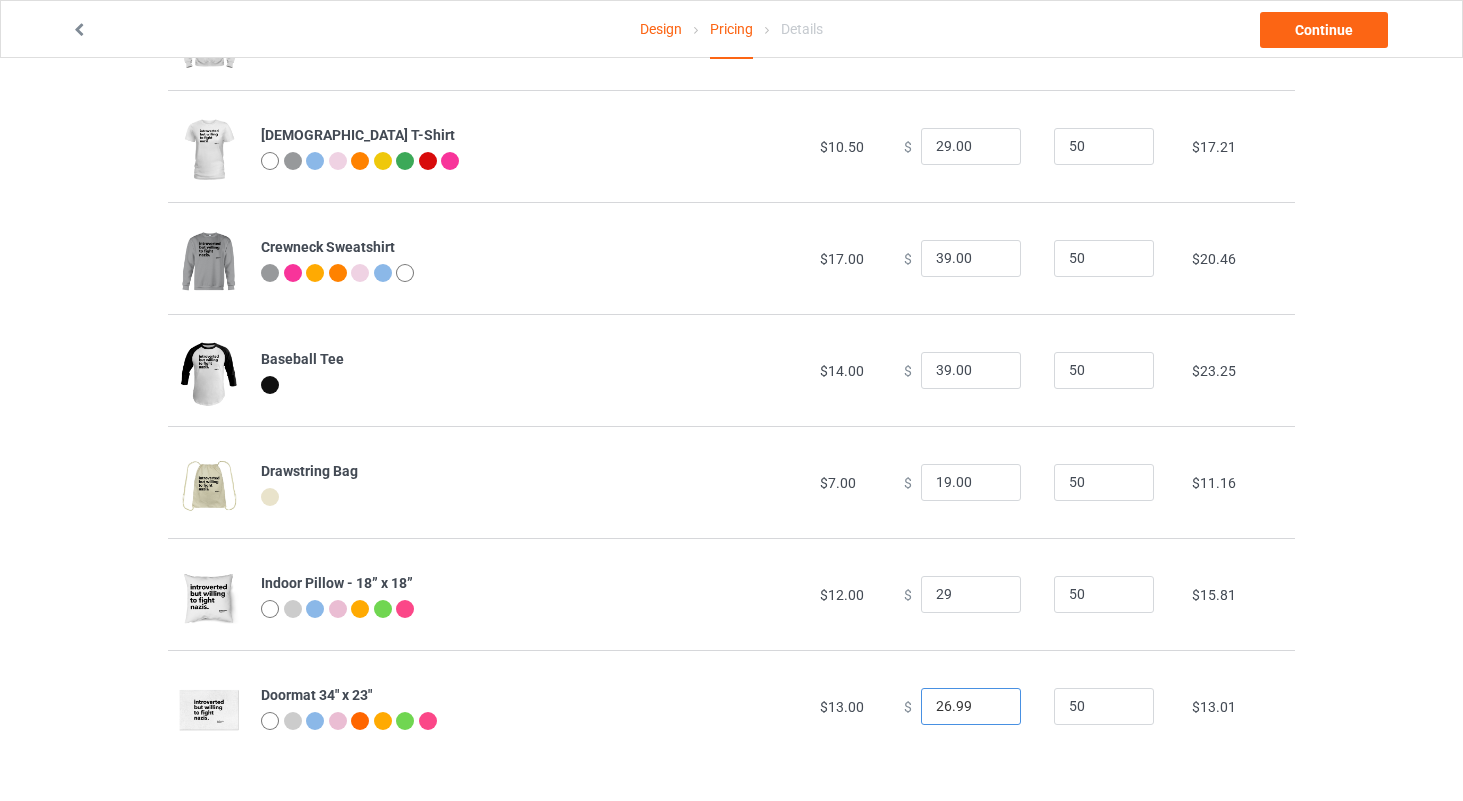 type on "29.00" 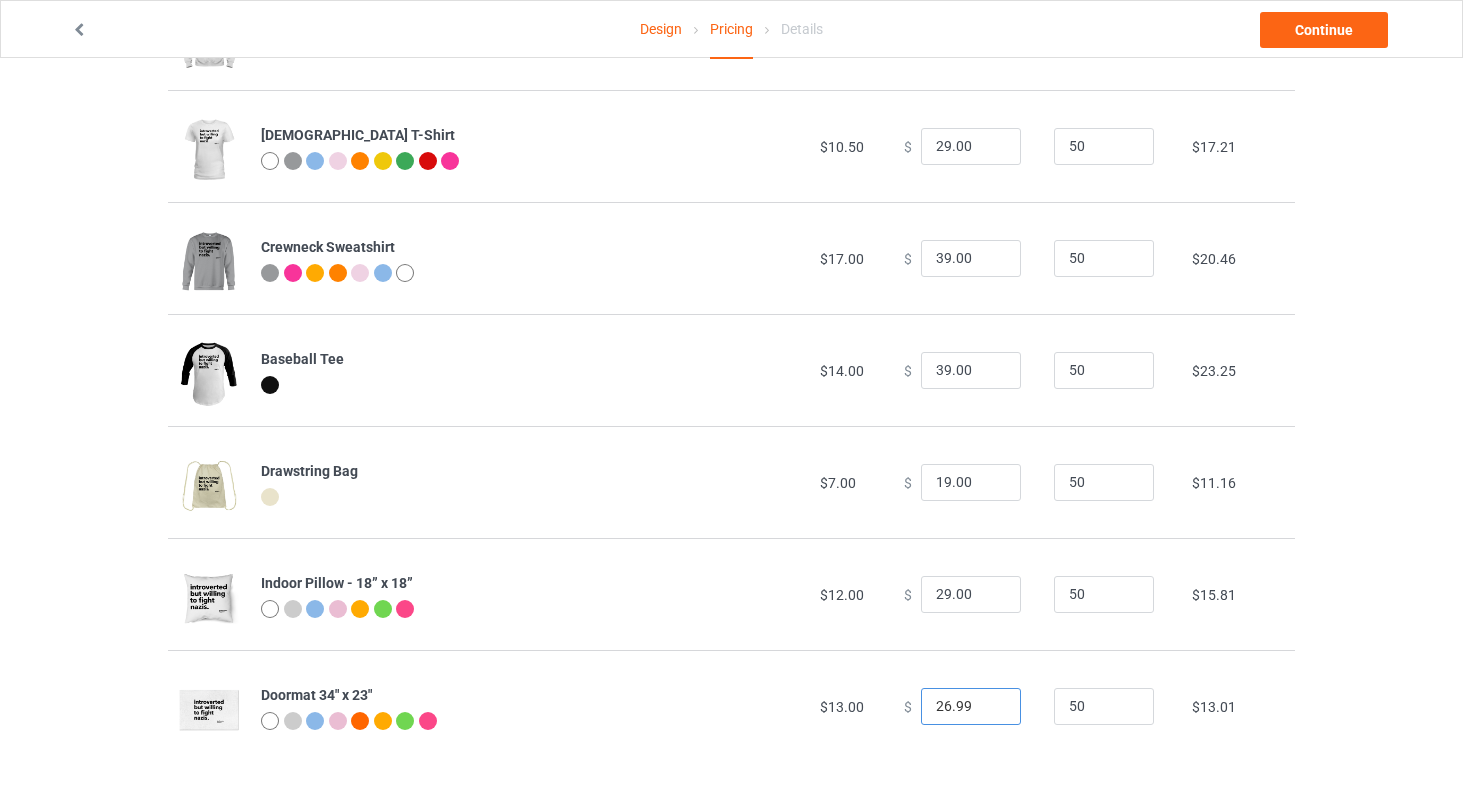 drag, startPoint x: 966, startPoint y: 706, endPoint x: 834, endPoint y: 698, distance: 132.2422 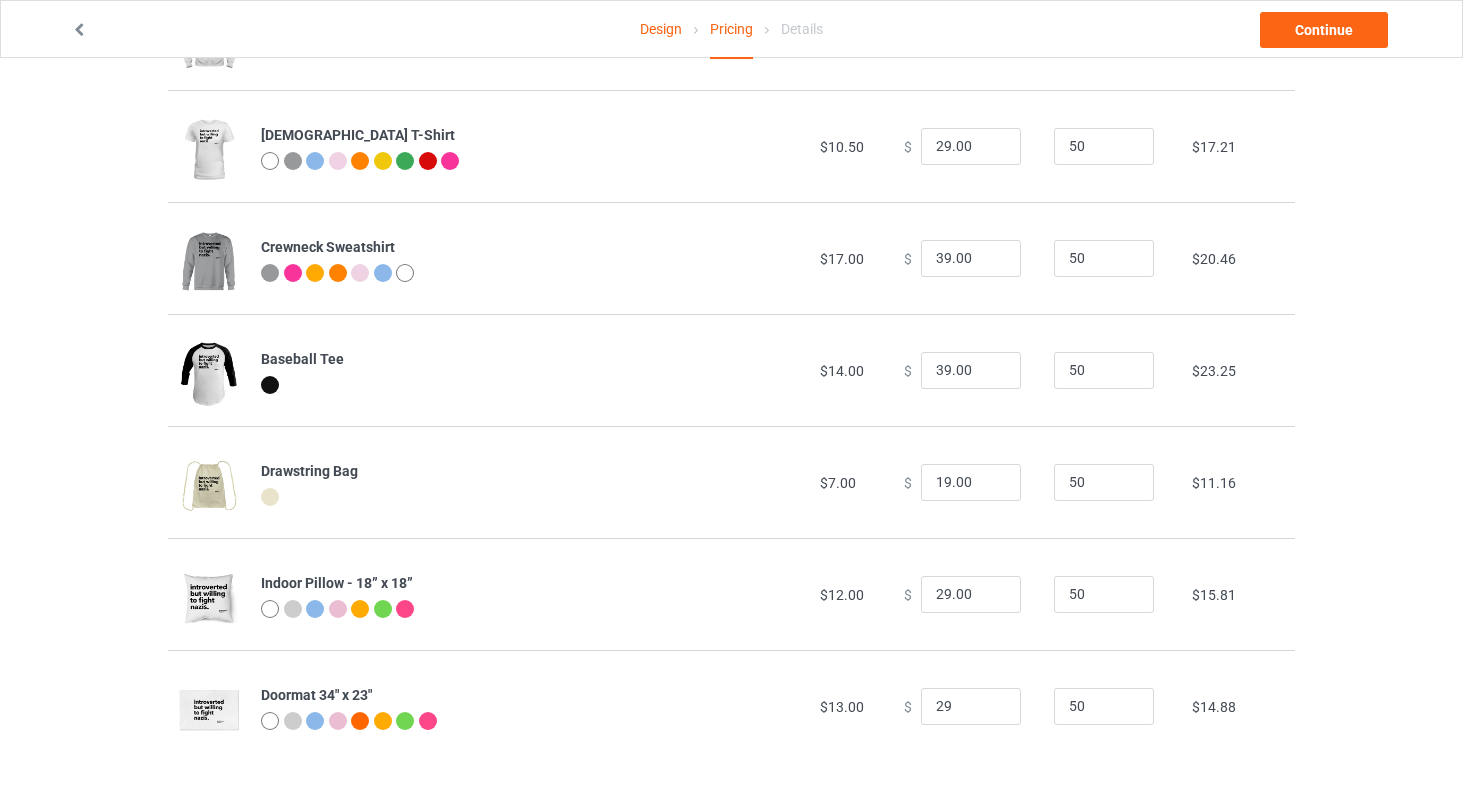 type on "29.00" 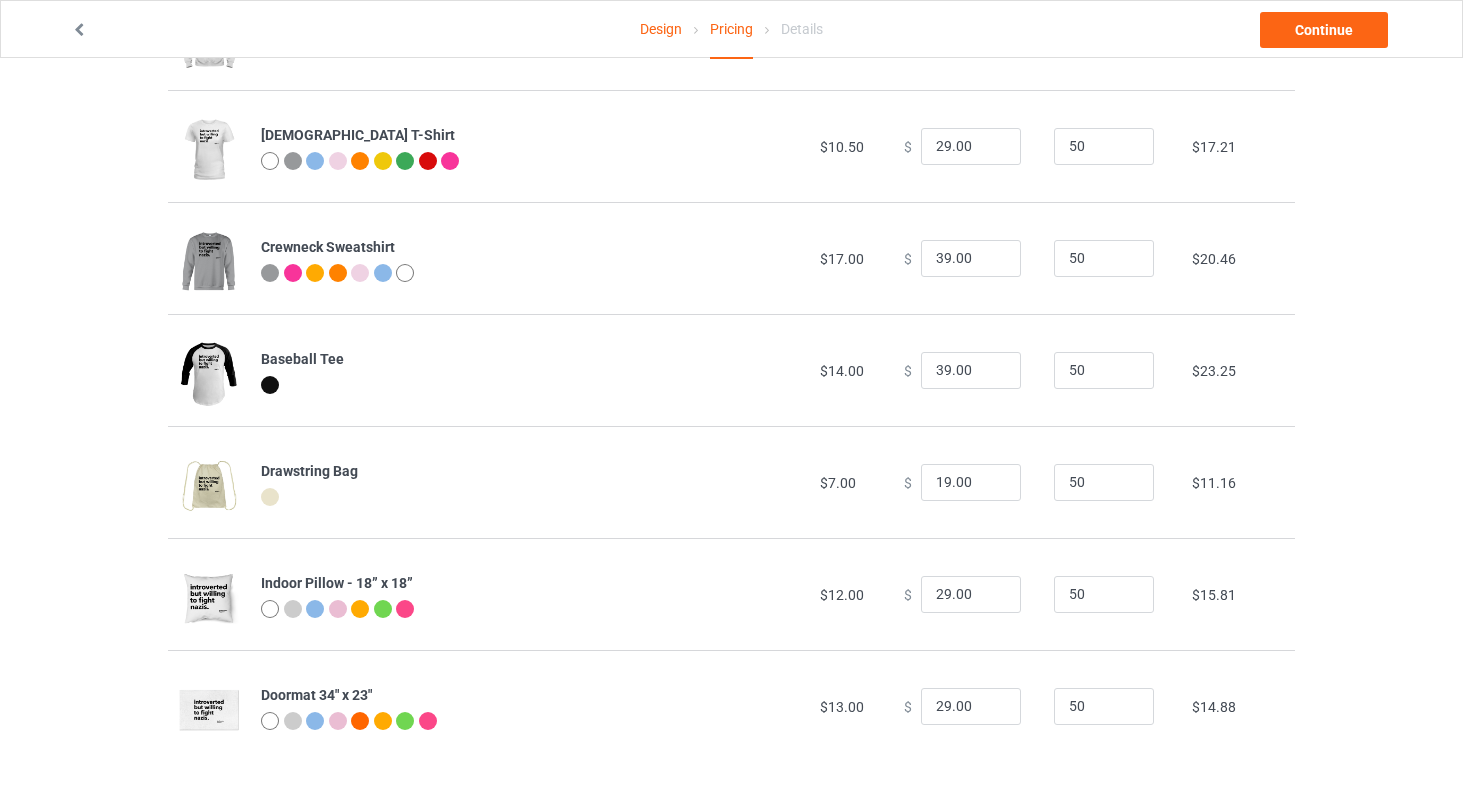 click on "Indoor Pillow - 18” x 18”" at bounding box center (529, 594) 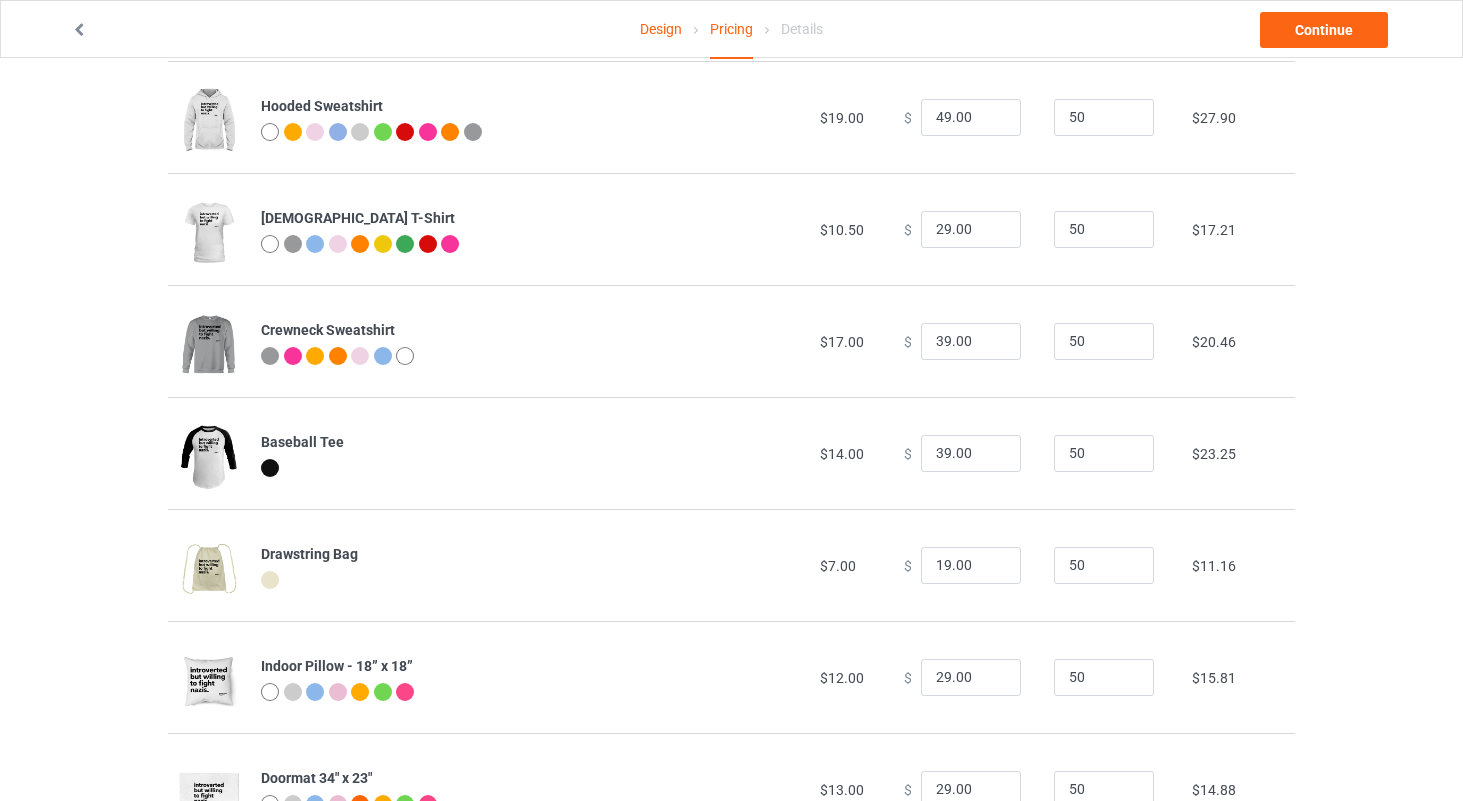scroll, scrollTop: 242, scrollLeft: 0, axis: vertical 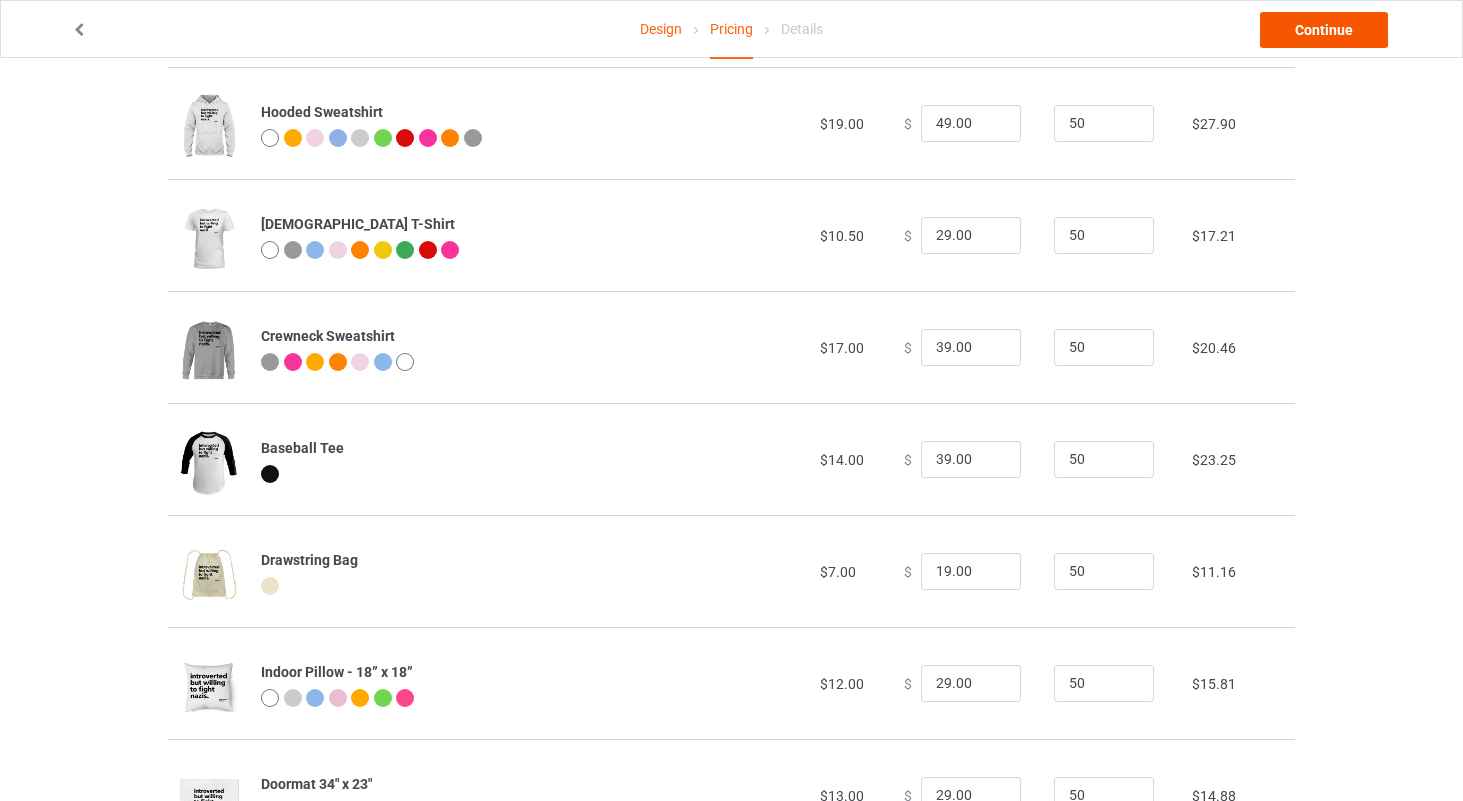 click on "Continue" at bounding box center [1324, 30] 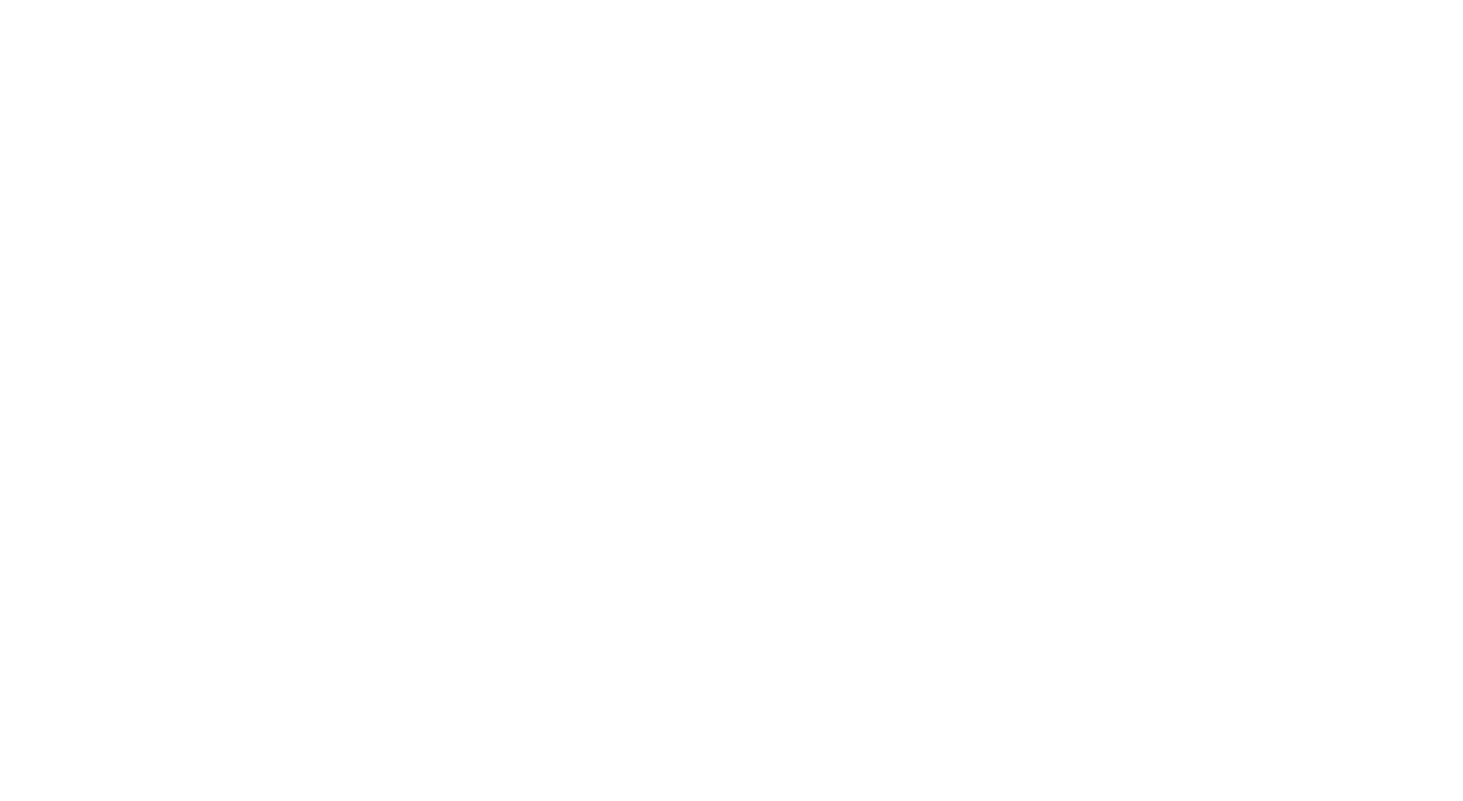 scroll, scrollTop: 0, scrollLeft: 0, axis: both 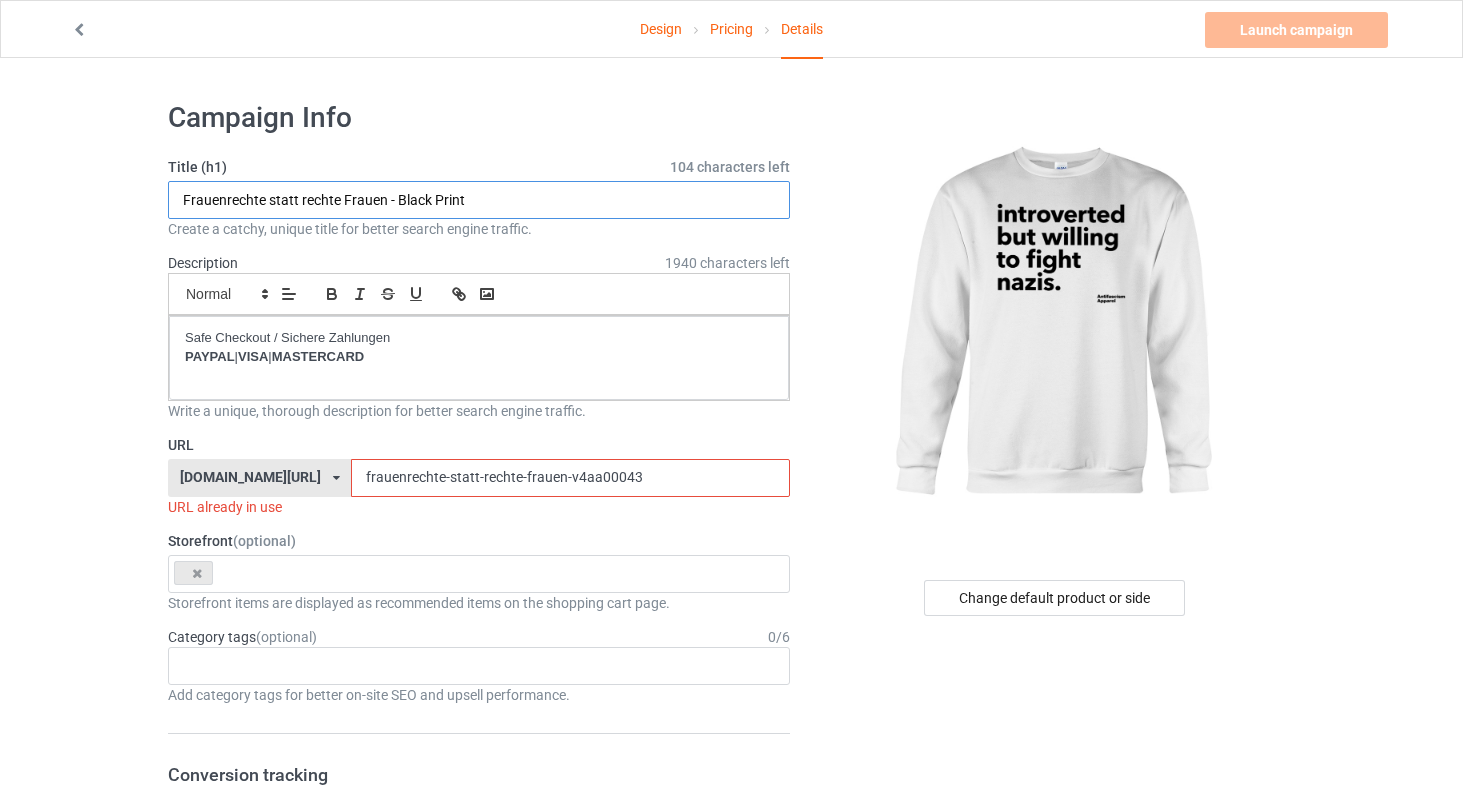 drag, startPoint x: 382, startPoint y: 202, endPoint x: 166, endPoint y: 163, distance: 219.4926 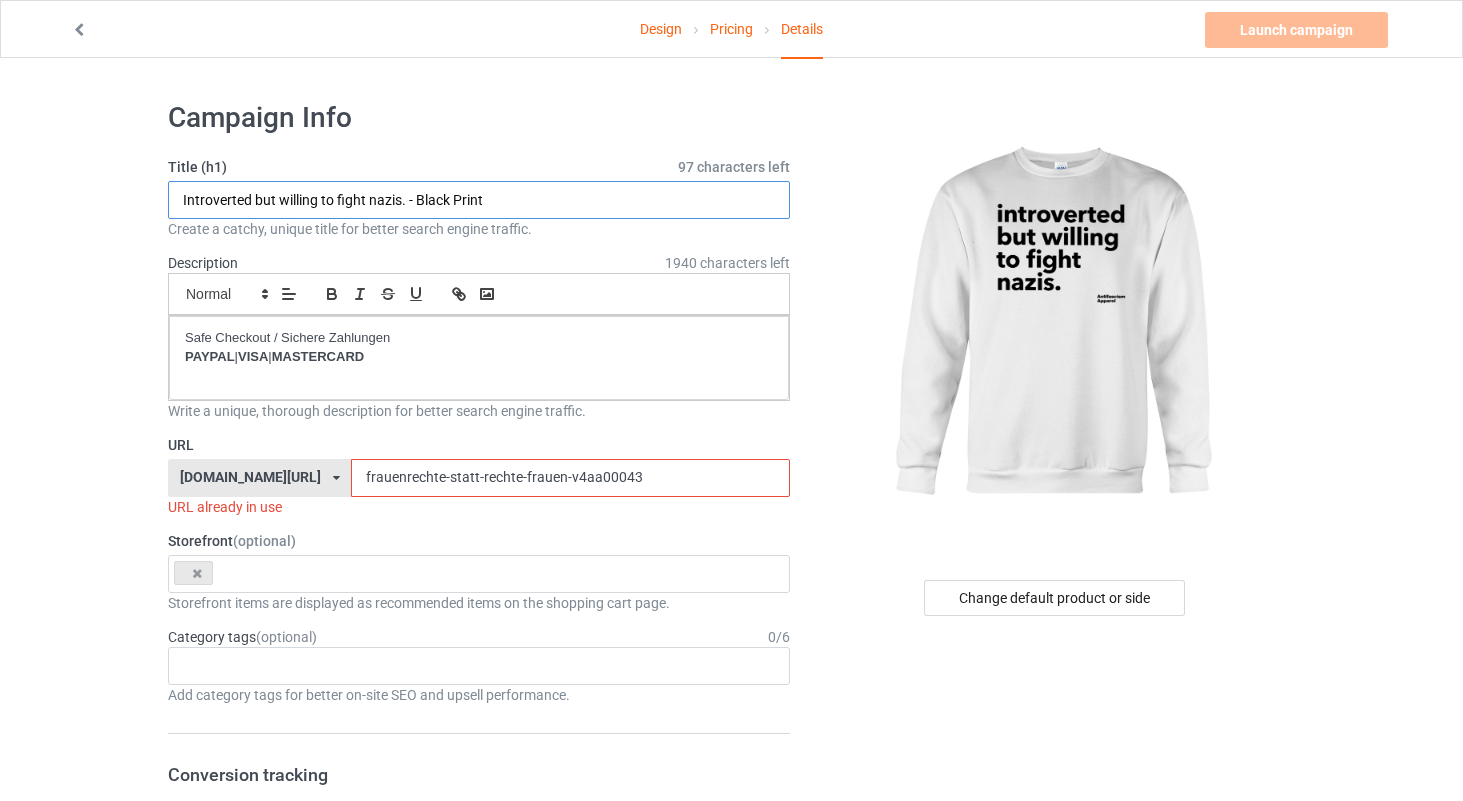click on "Introverted but willing to fight nazis. - Black Print" at bounding box center [479, 200] 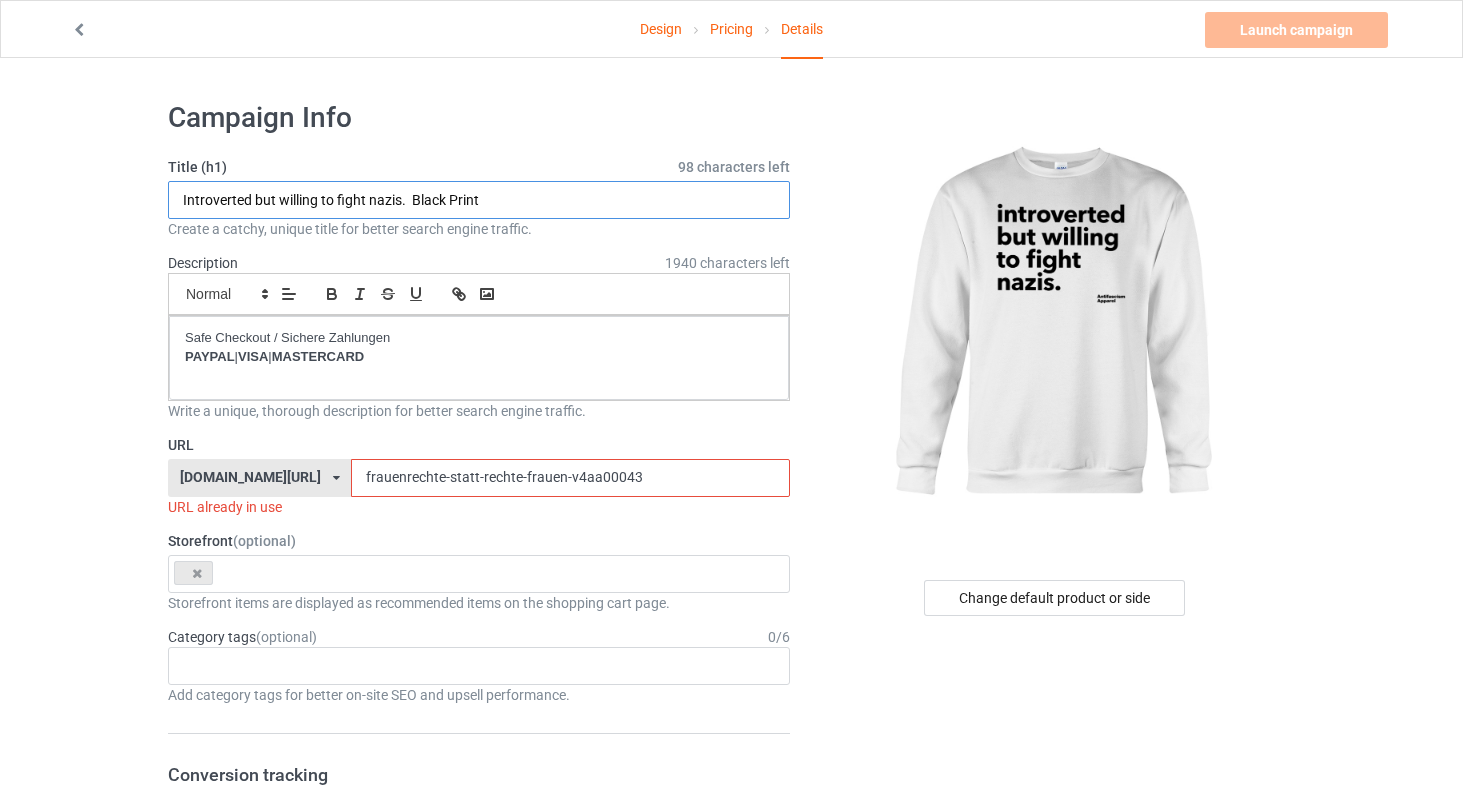 type on "Introverted but willing to fight nazis.  Black Print" 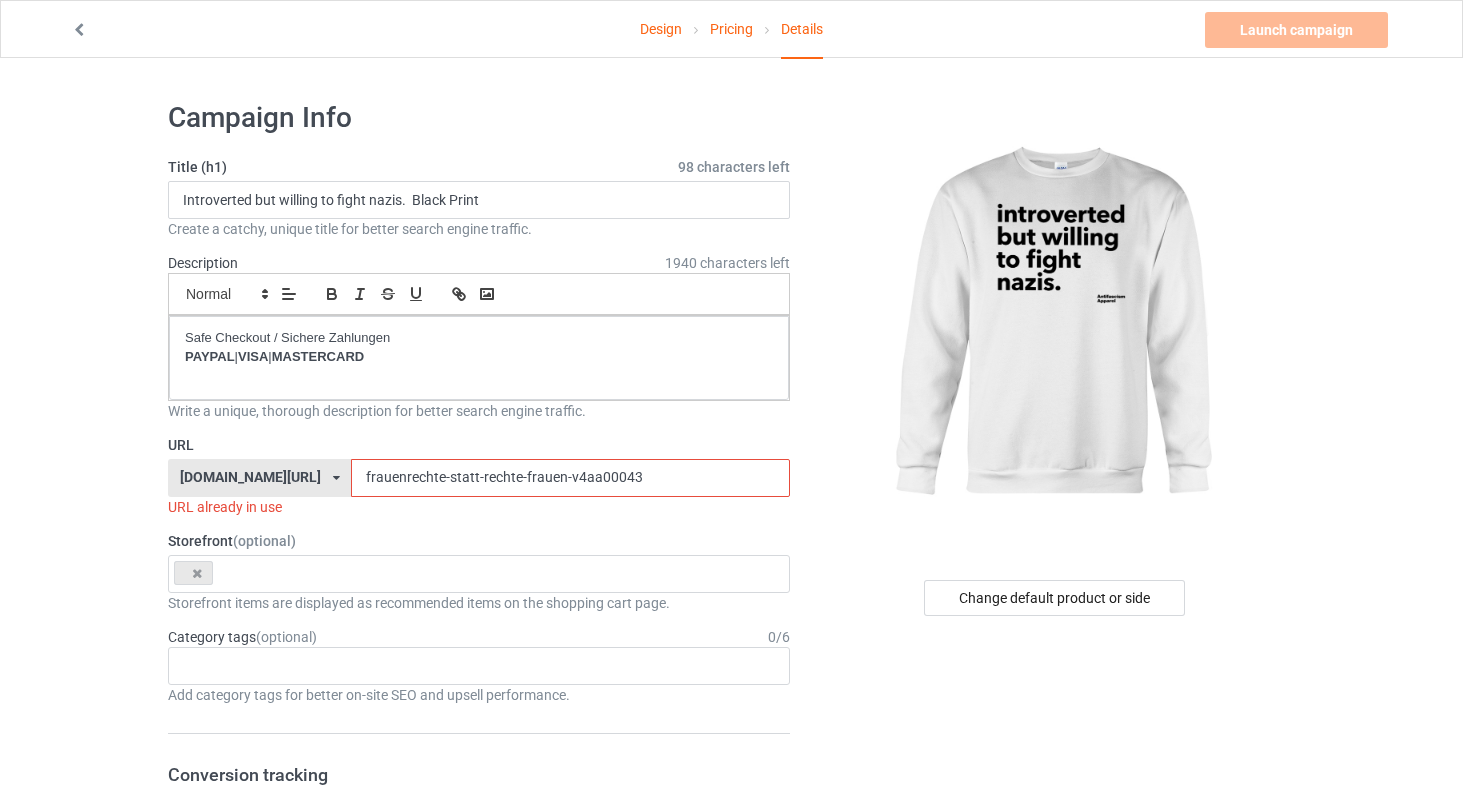 drag, startPoint x: 581, startPoint y: 472, endPoint x: 340, endPoint y: 463, distance: 241.16798 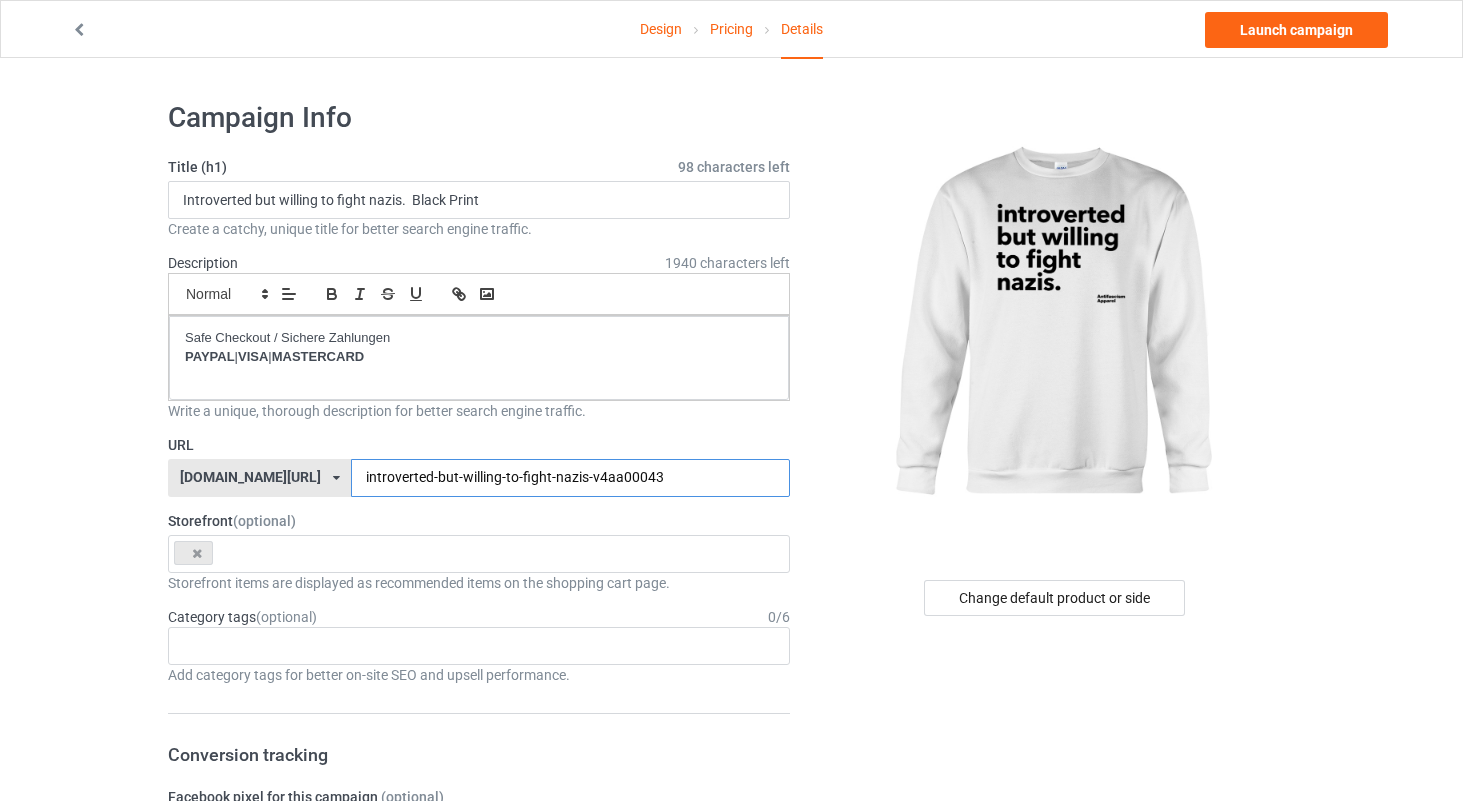 click on "introverted-but-willing-to-fight-nazis-v4aa00043" at bounding box center (570, 478) 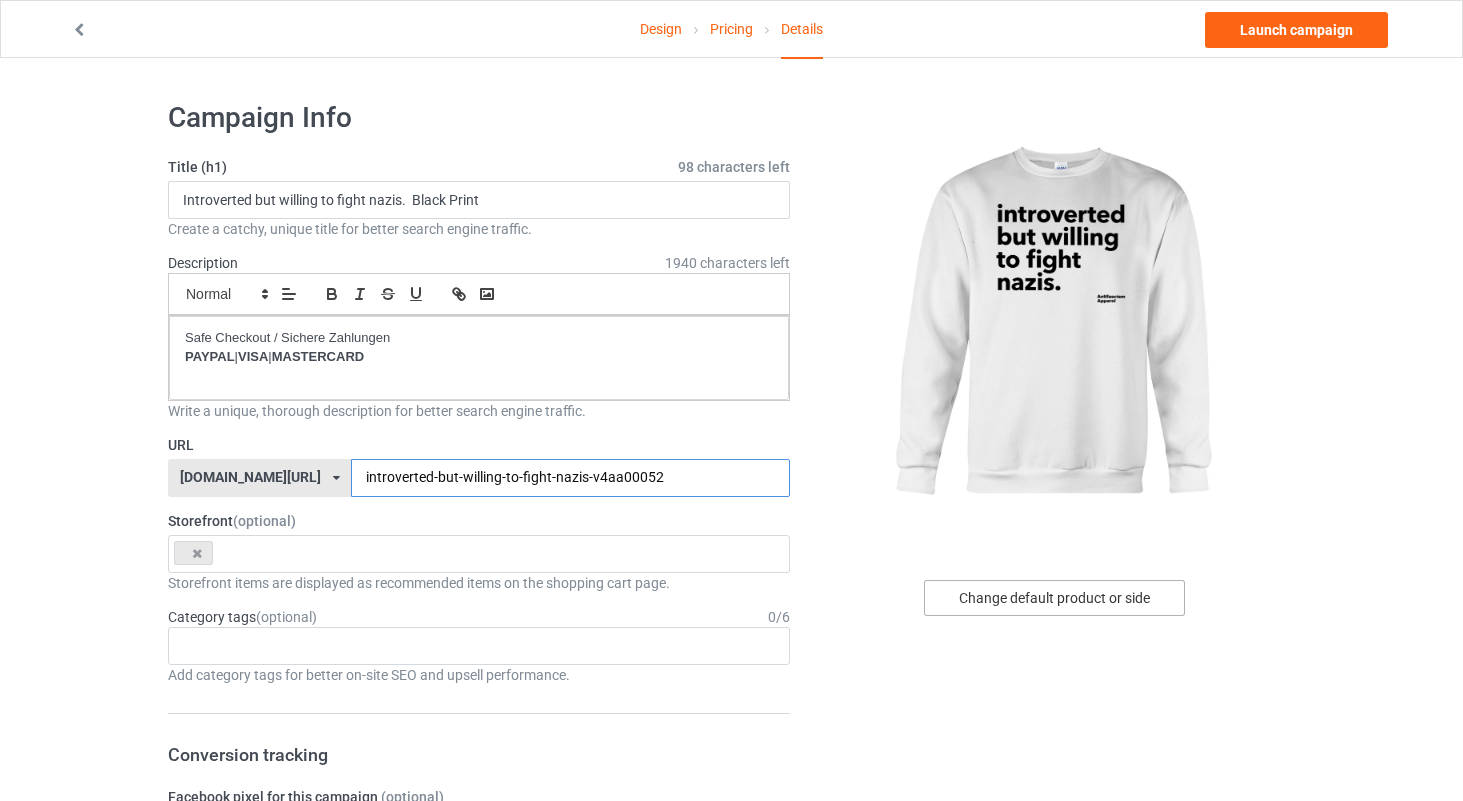 type on "introverted-but-willing-to-fight-nazis-v4aa00052" 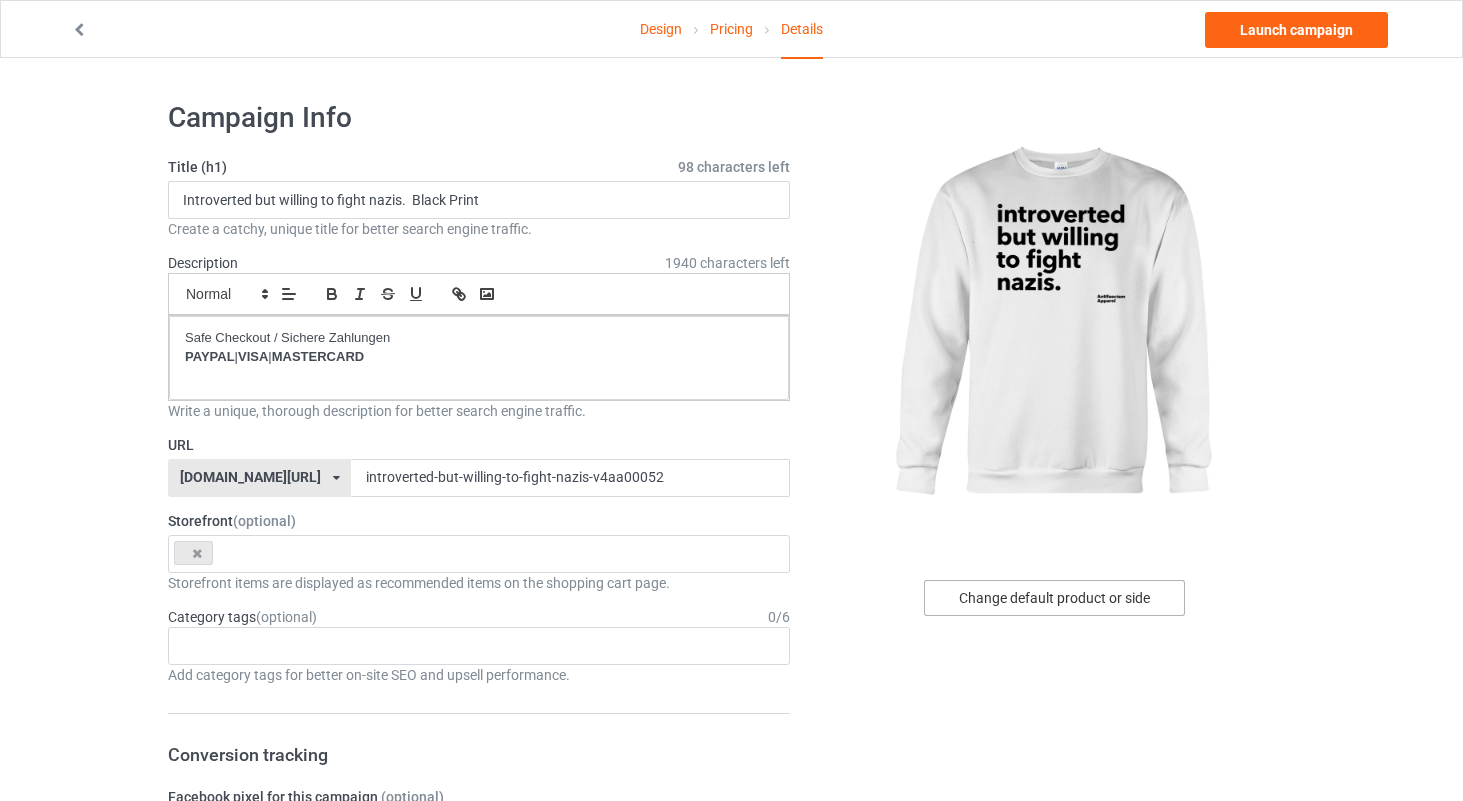 click on "Change default product or side" at bounding box center (1054, 598) 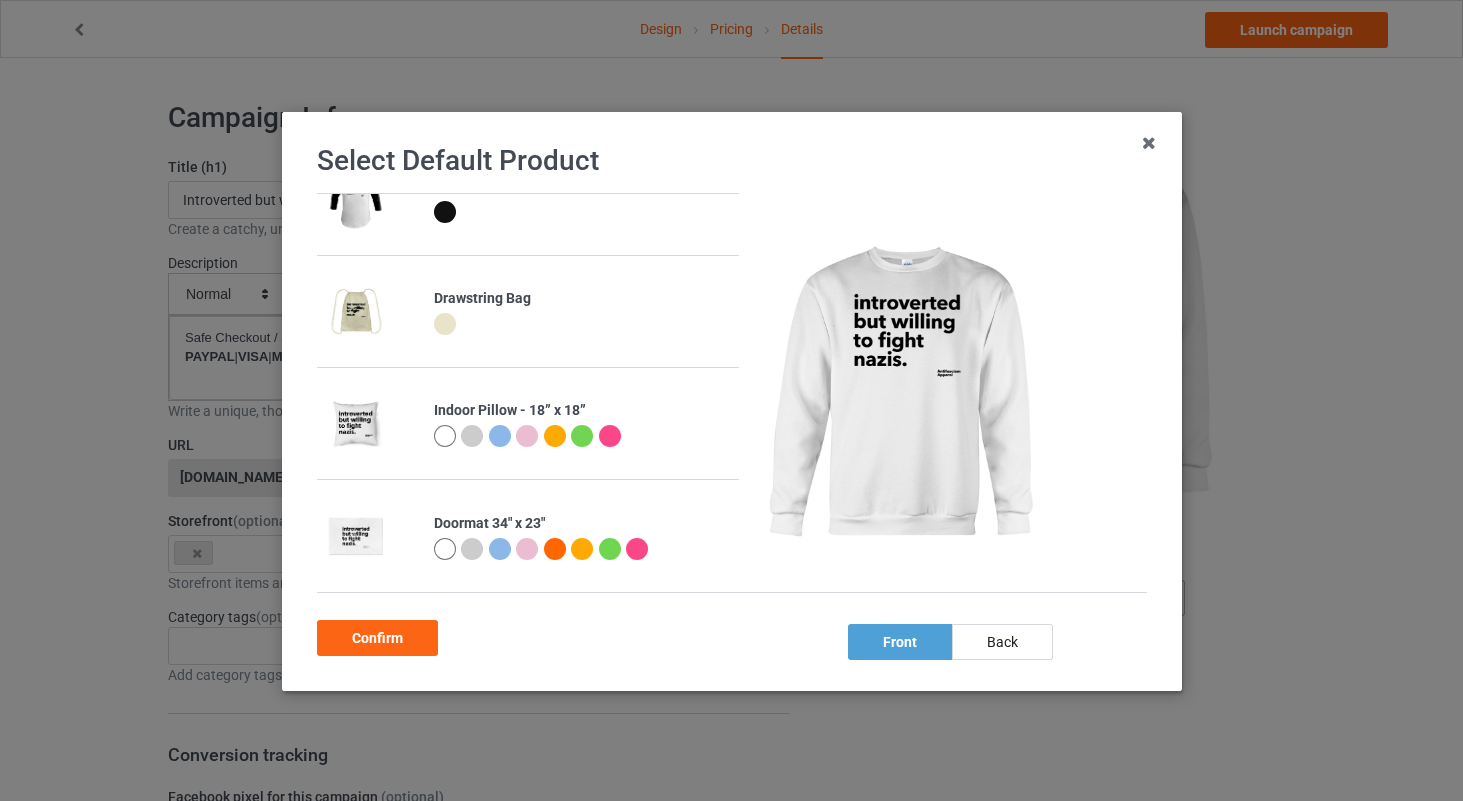 scroll, scrollTop: 498, scrollLeft: 0, axis: vertical 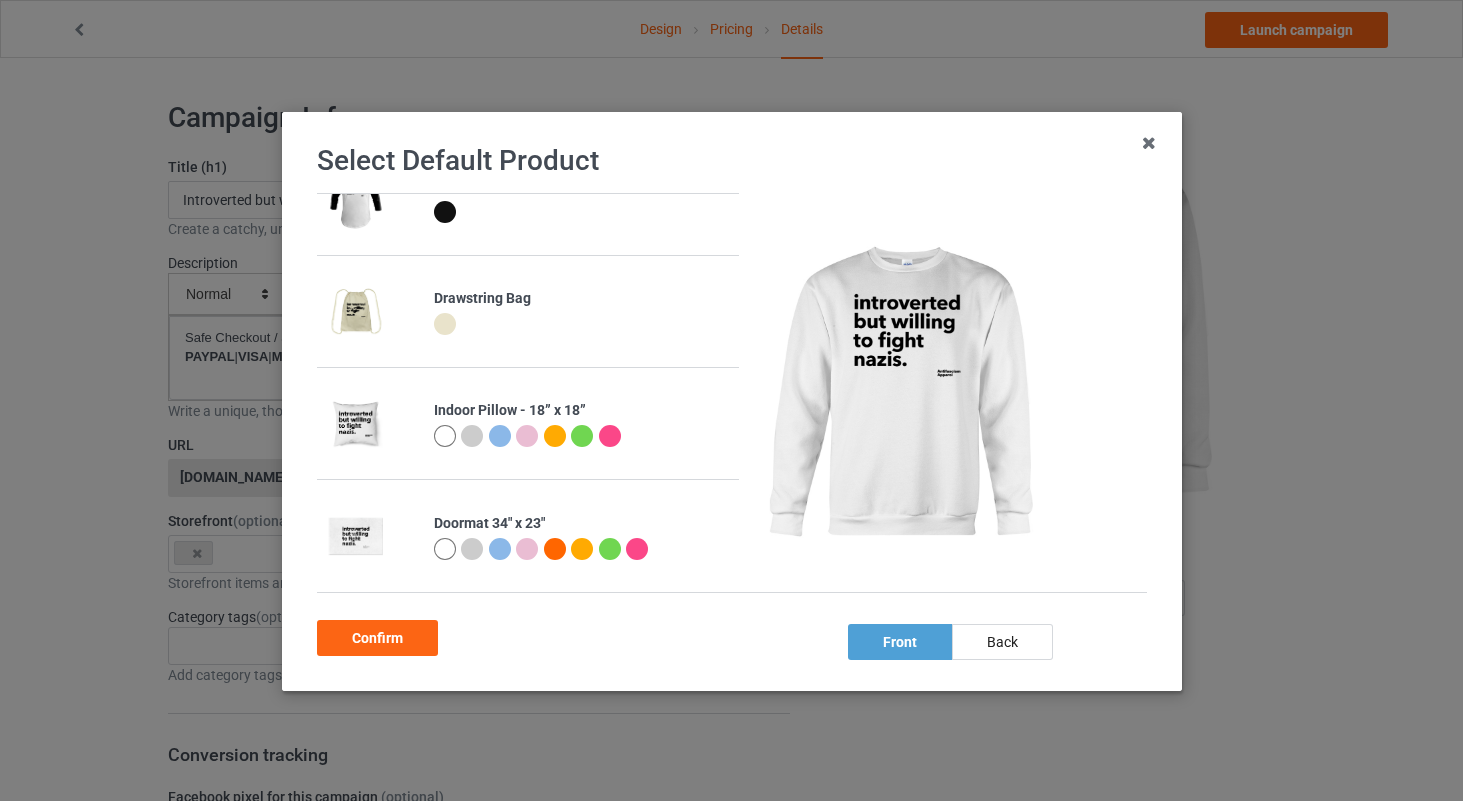 click at bounding box center (472, 436) 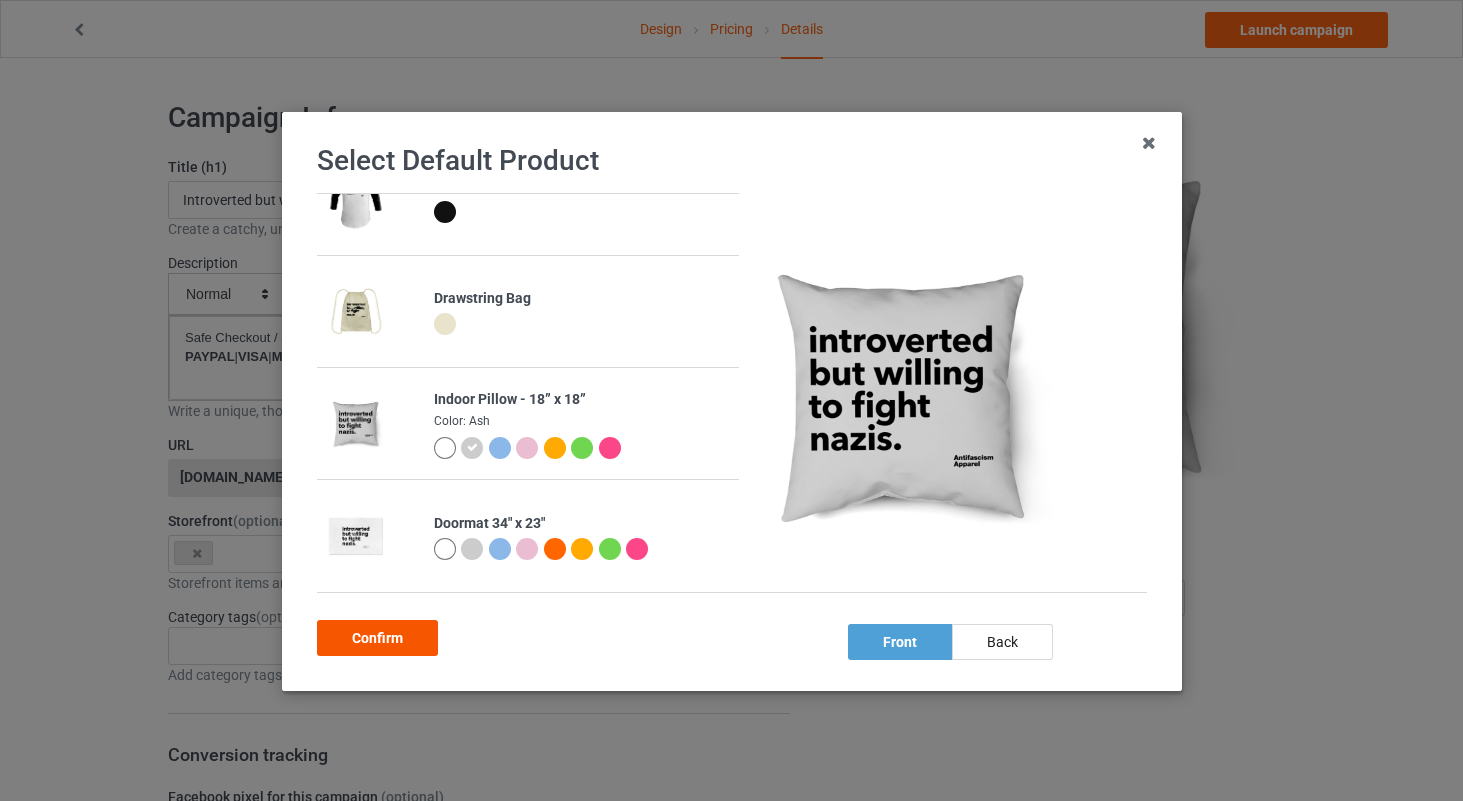 click on "Confirm" at bounding box center (377, 638) 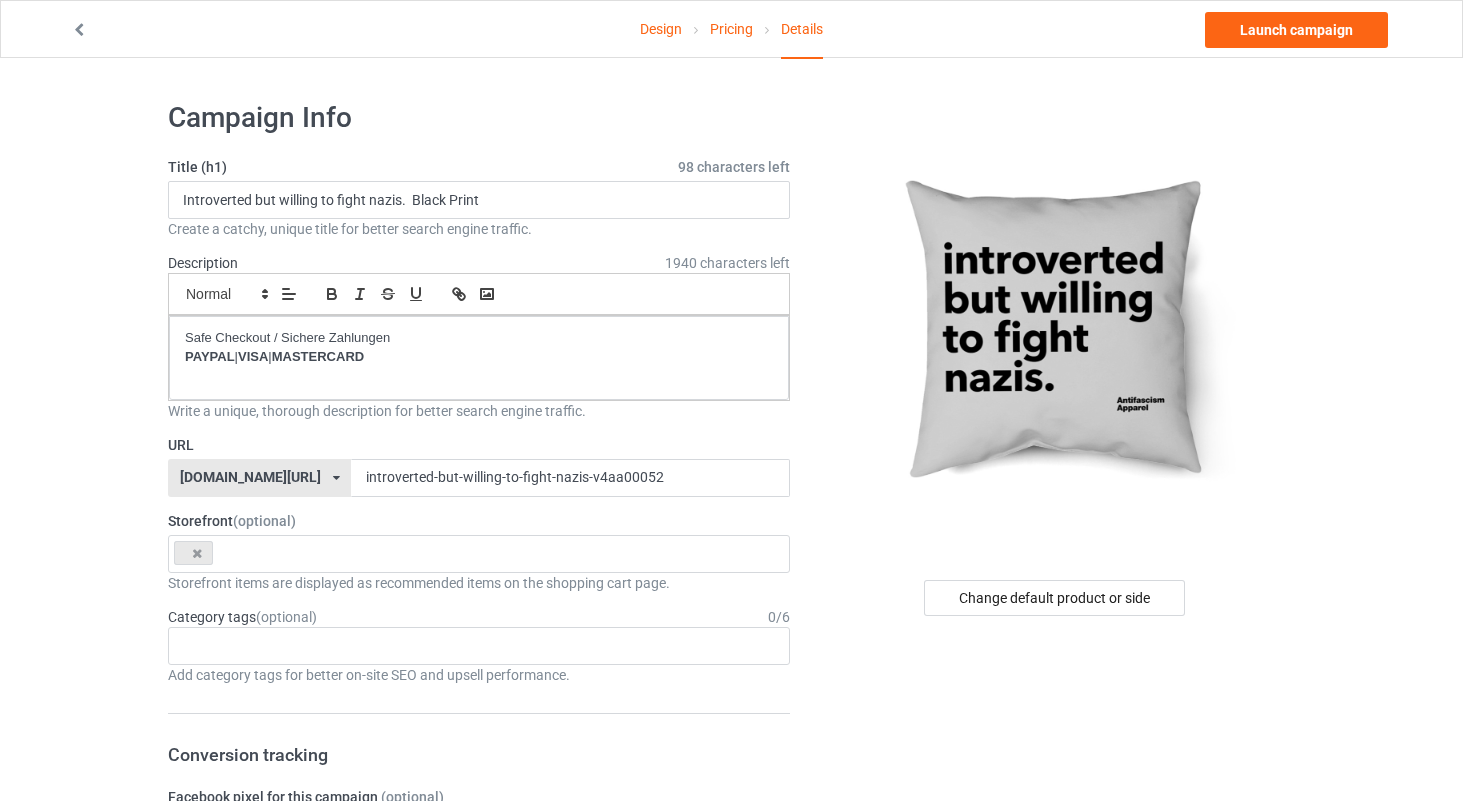 scroll, scrollTop: 0, scrollLeft: 0, axis: both 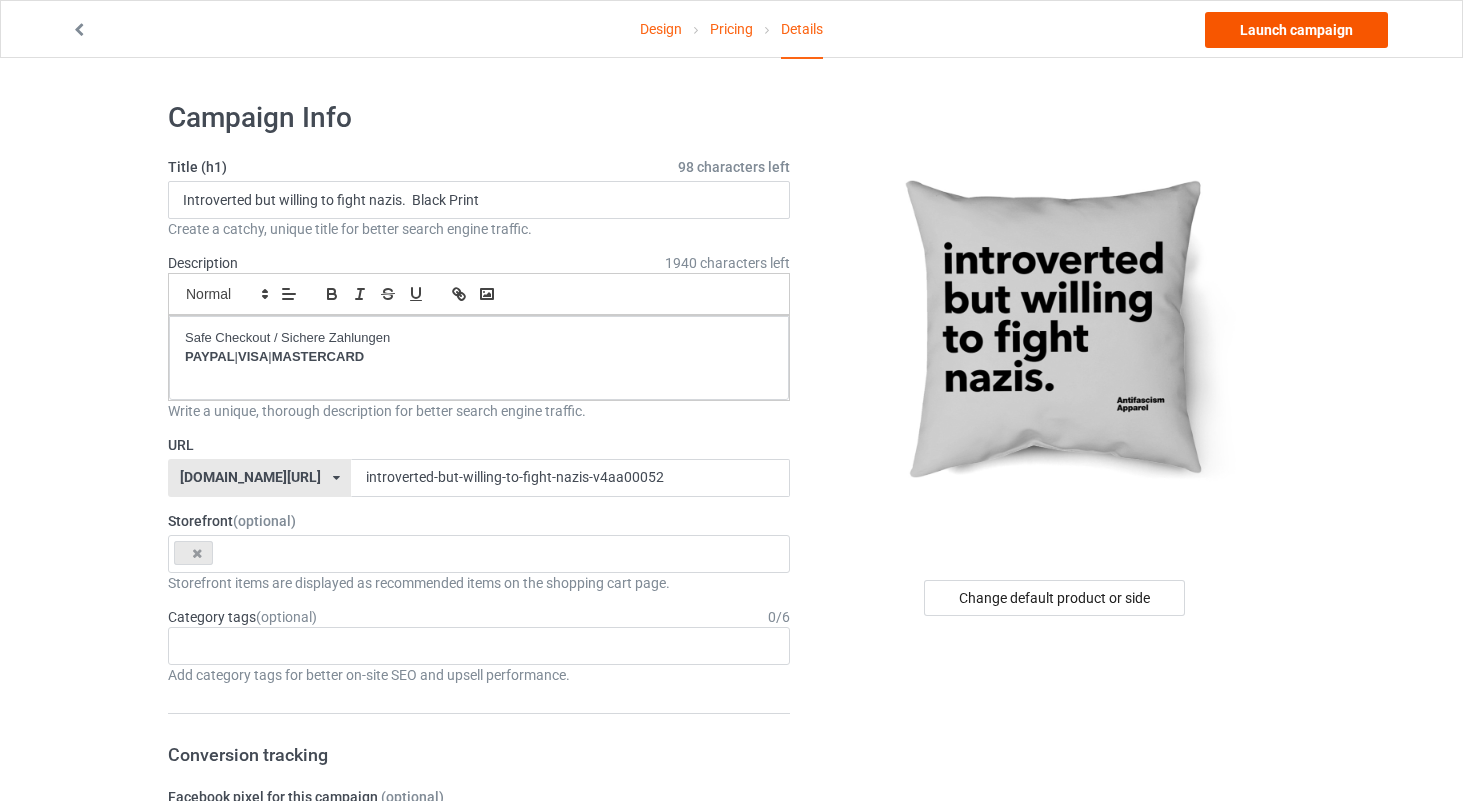 click on "Launch campaign" at bounding box center [1296, 30] 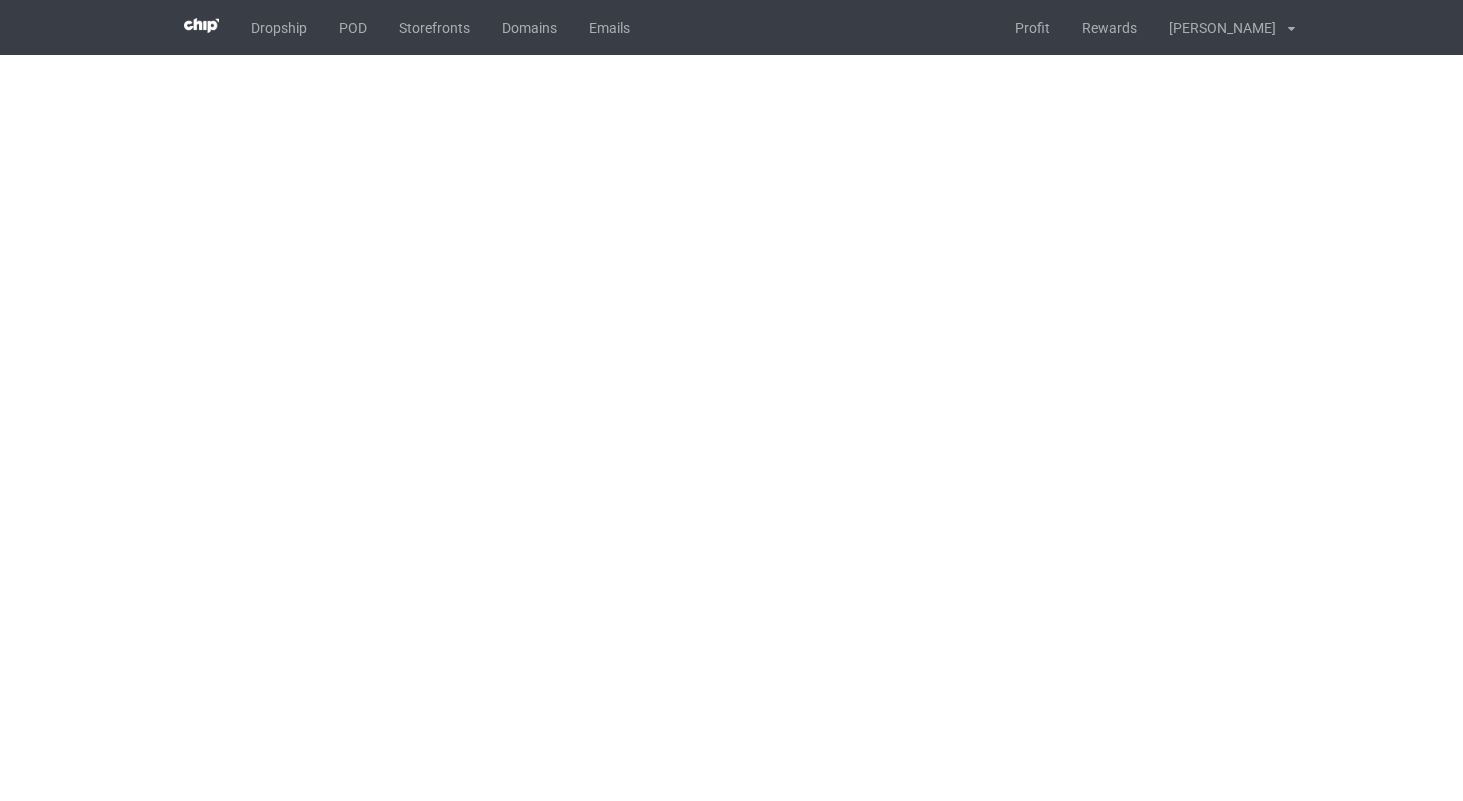 scroll, scrollTop: 0, scrollLeft: 0, axis: both 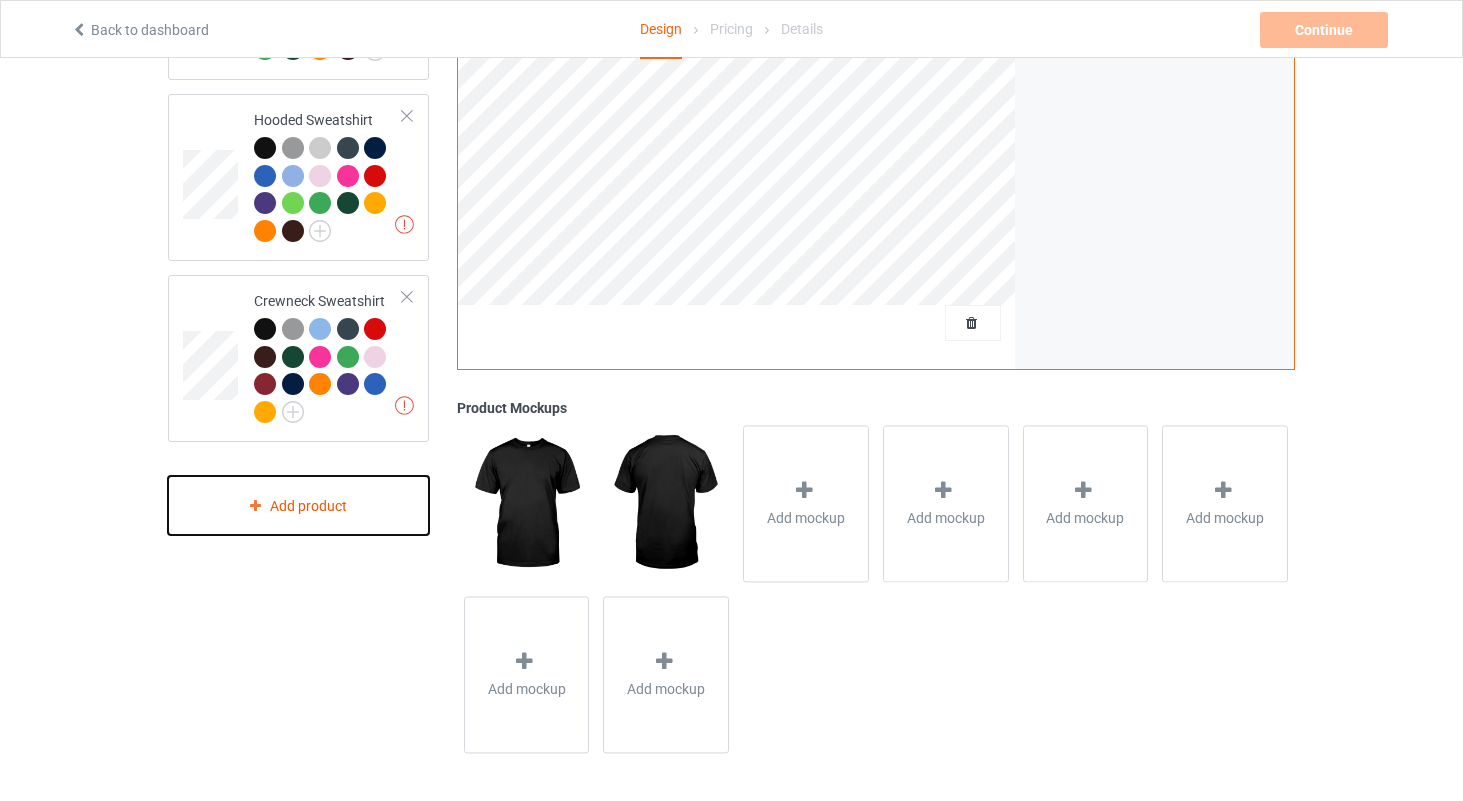click on "Add product" at bounding box center [298, 505] 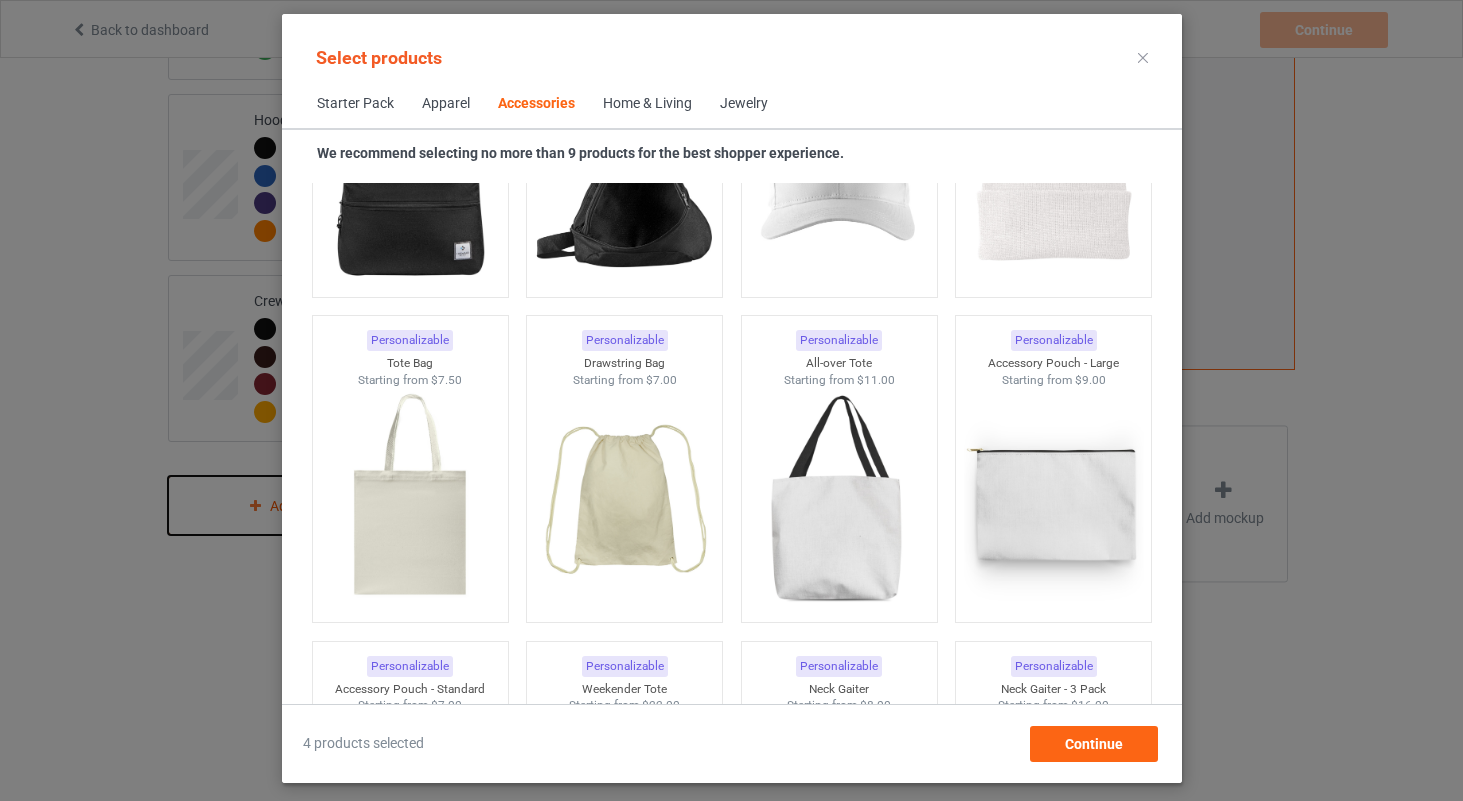 scroll, scrollTop: 5932, scrollLeft: 0, axis: vertical 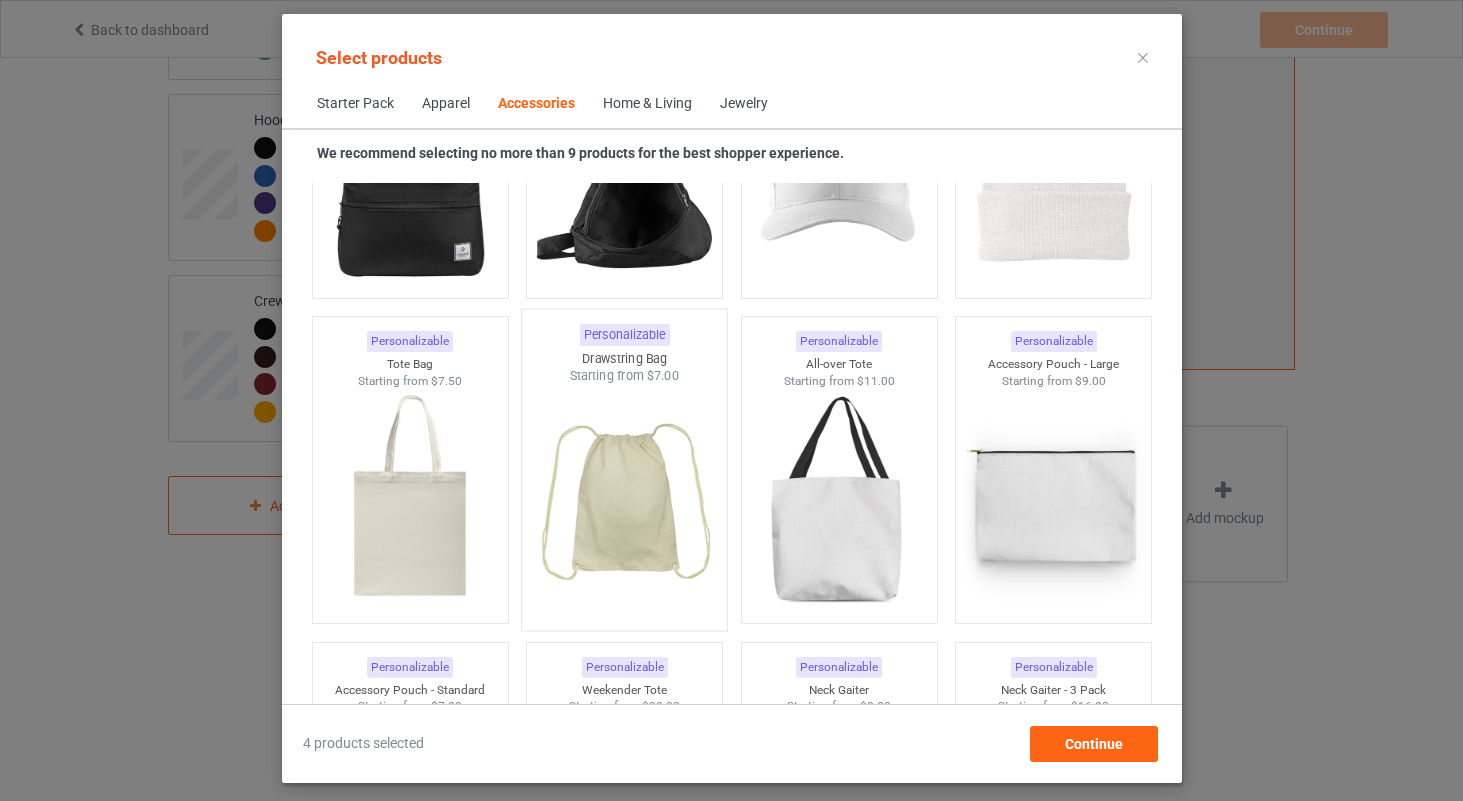 click at bounding box center [624, 502] 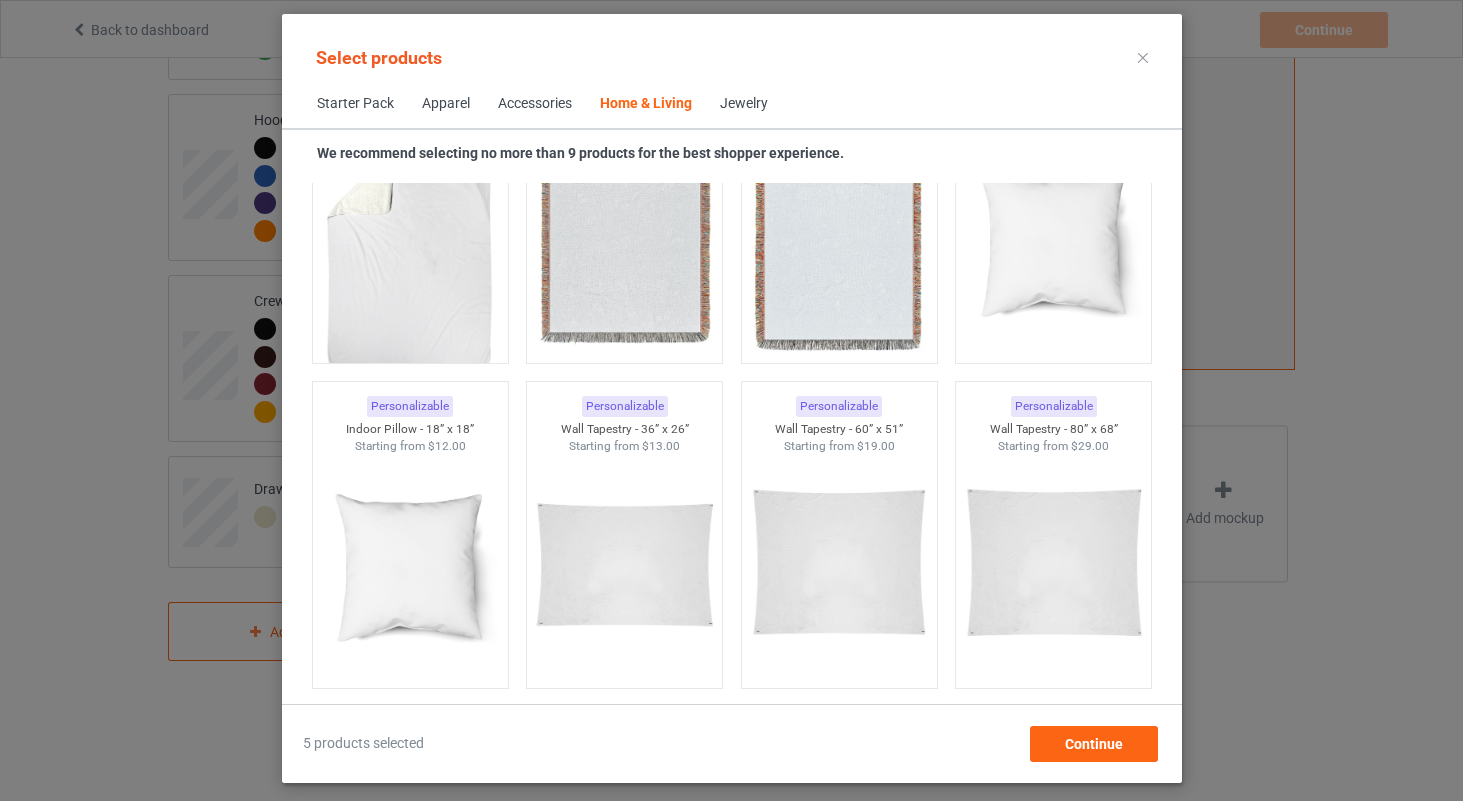 scroll, scrollTop: 10178, scrollLeft: 0, axis: vertical 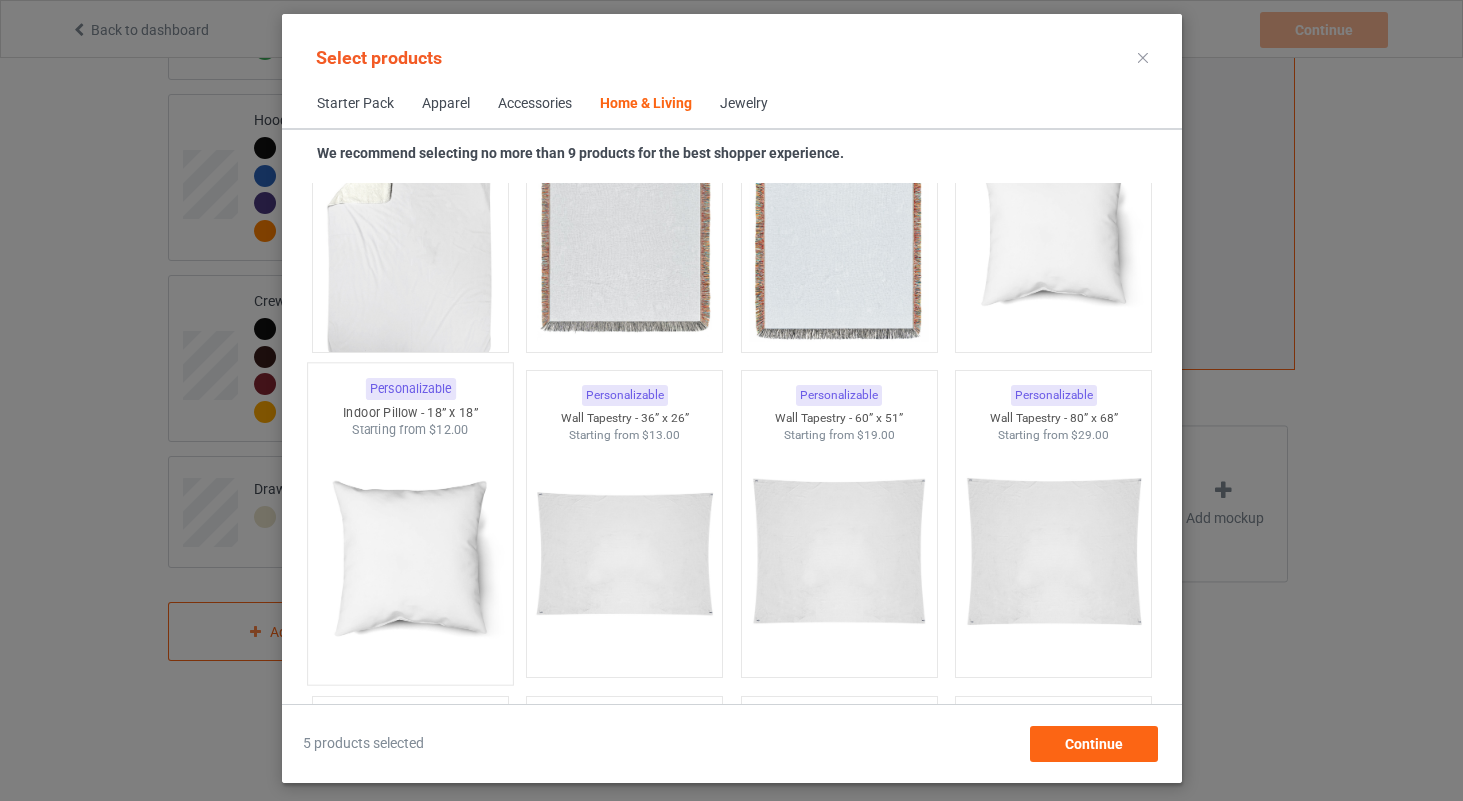 click at bounding box center [410, 556] 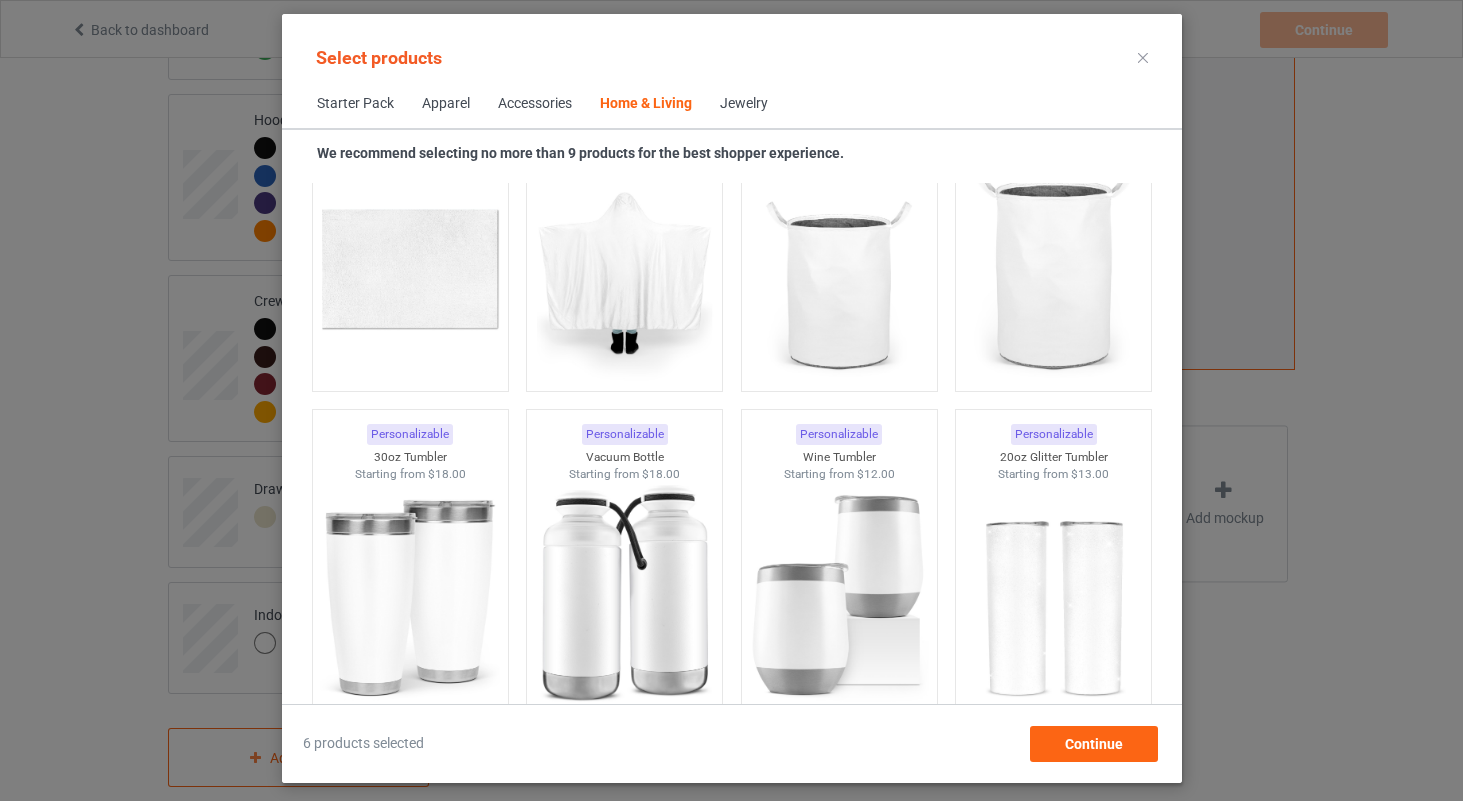 scroll, scrollTop: 16673, scrollLeft: 0, axis: vertical 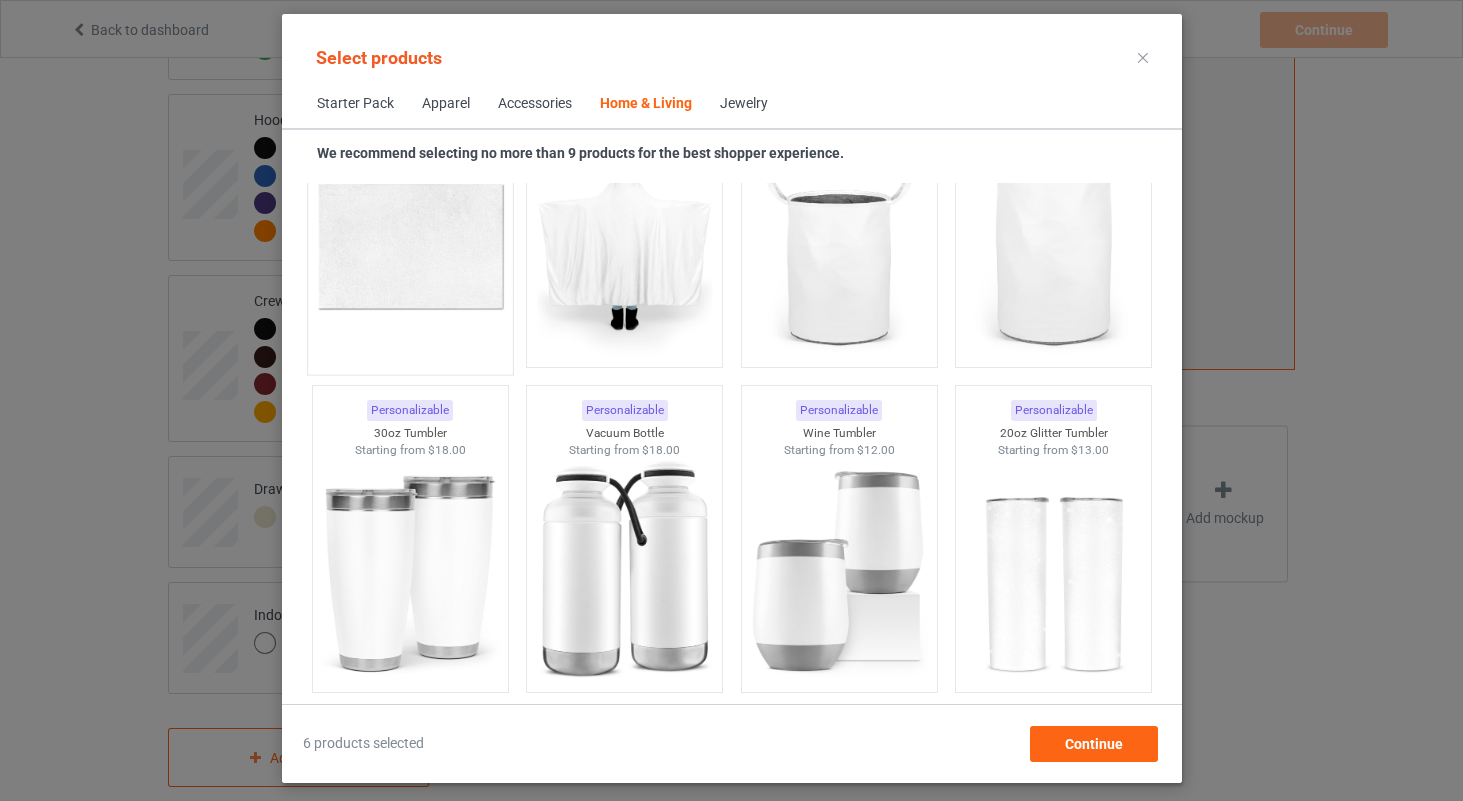 click at bounding box center (410, 246) 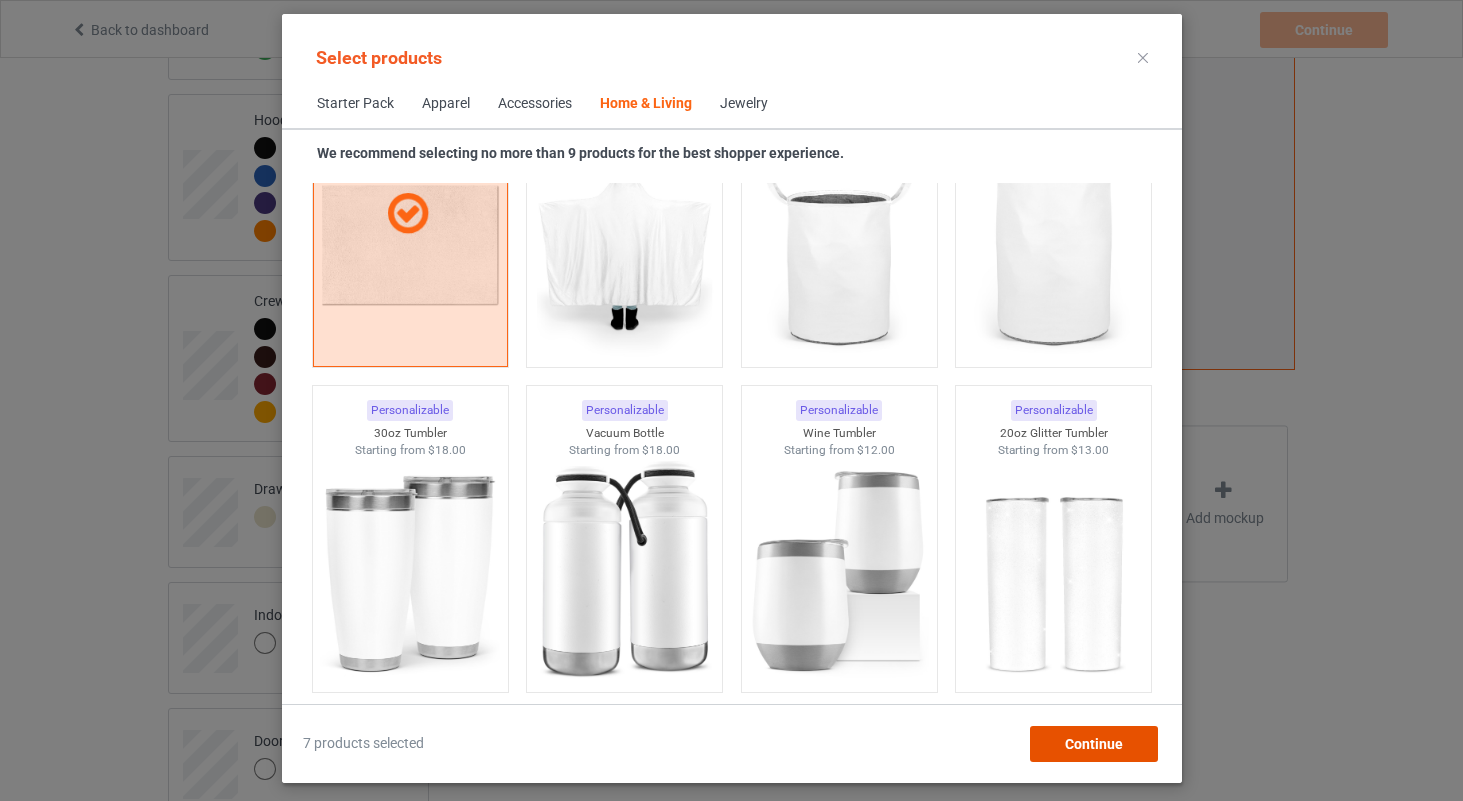 click on "Continue" at bounding box center (1093, 744) 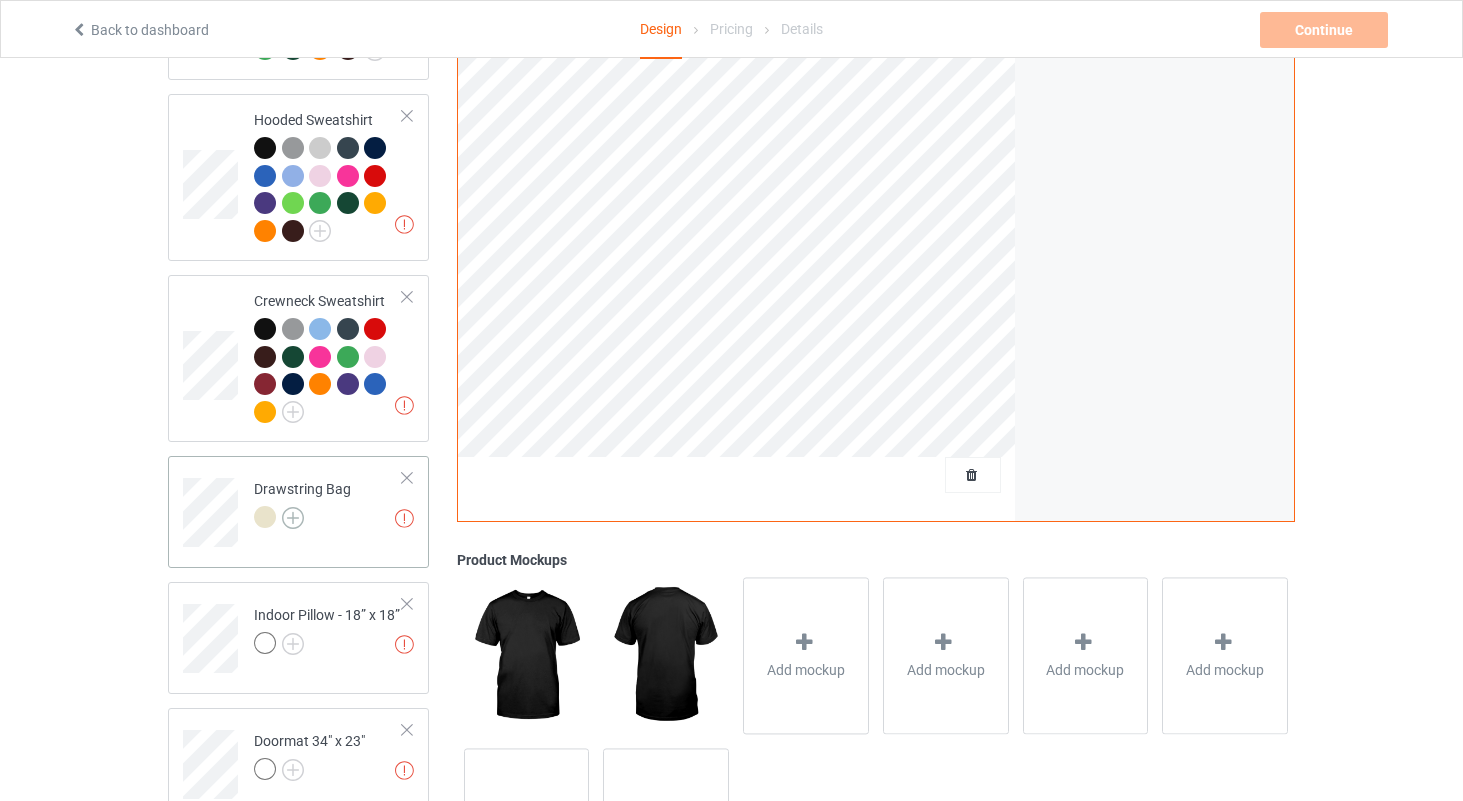 click at bounding box center [293, 518] 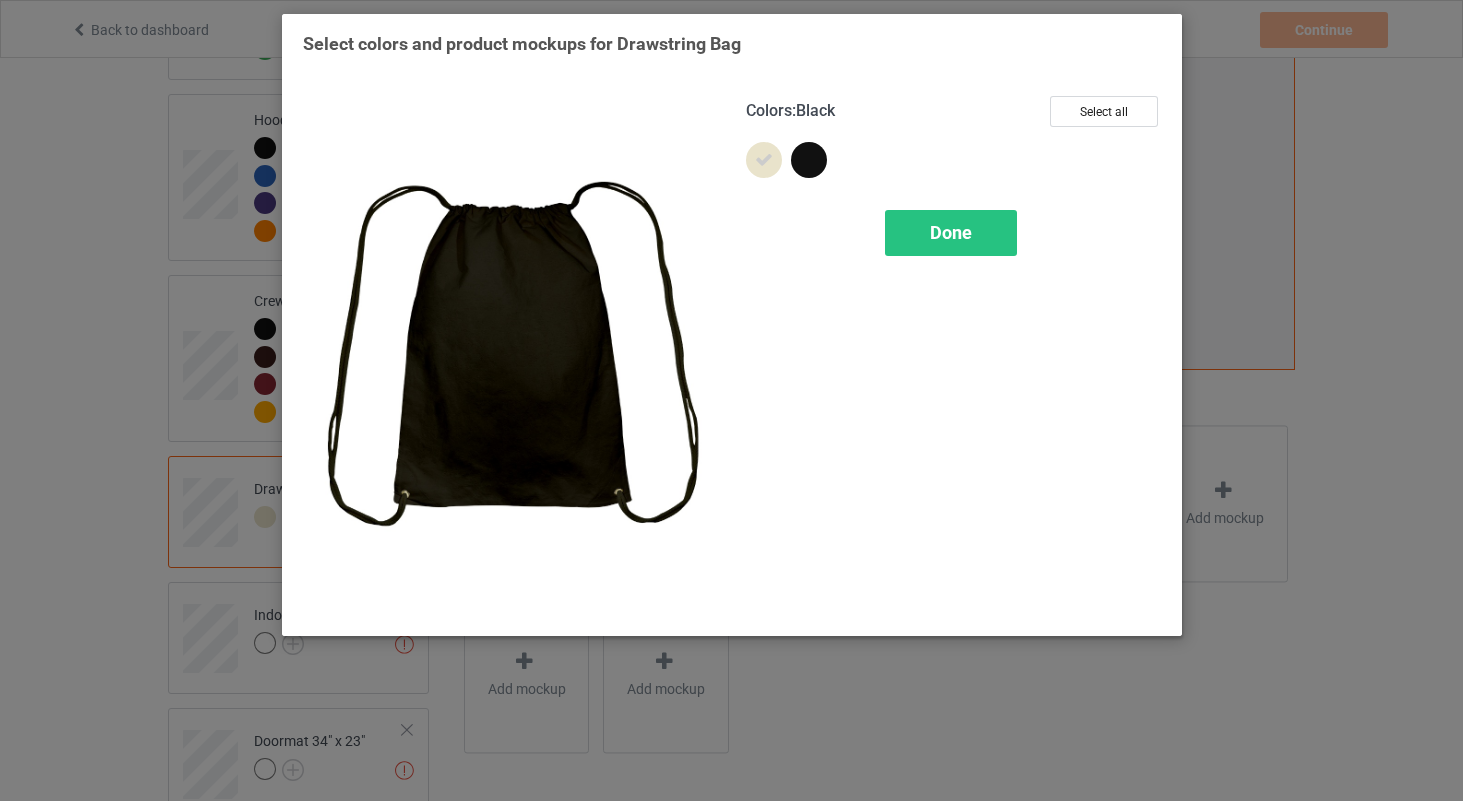 click at bounding box center (809, 160) 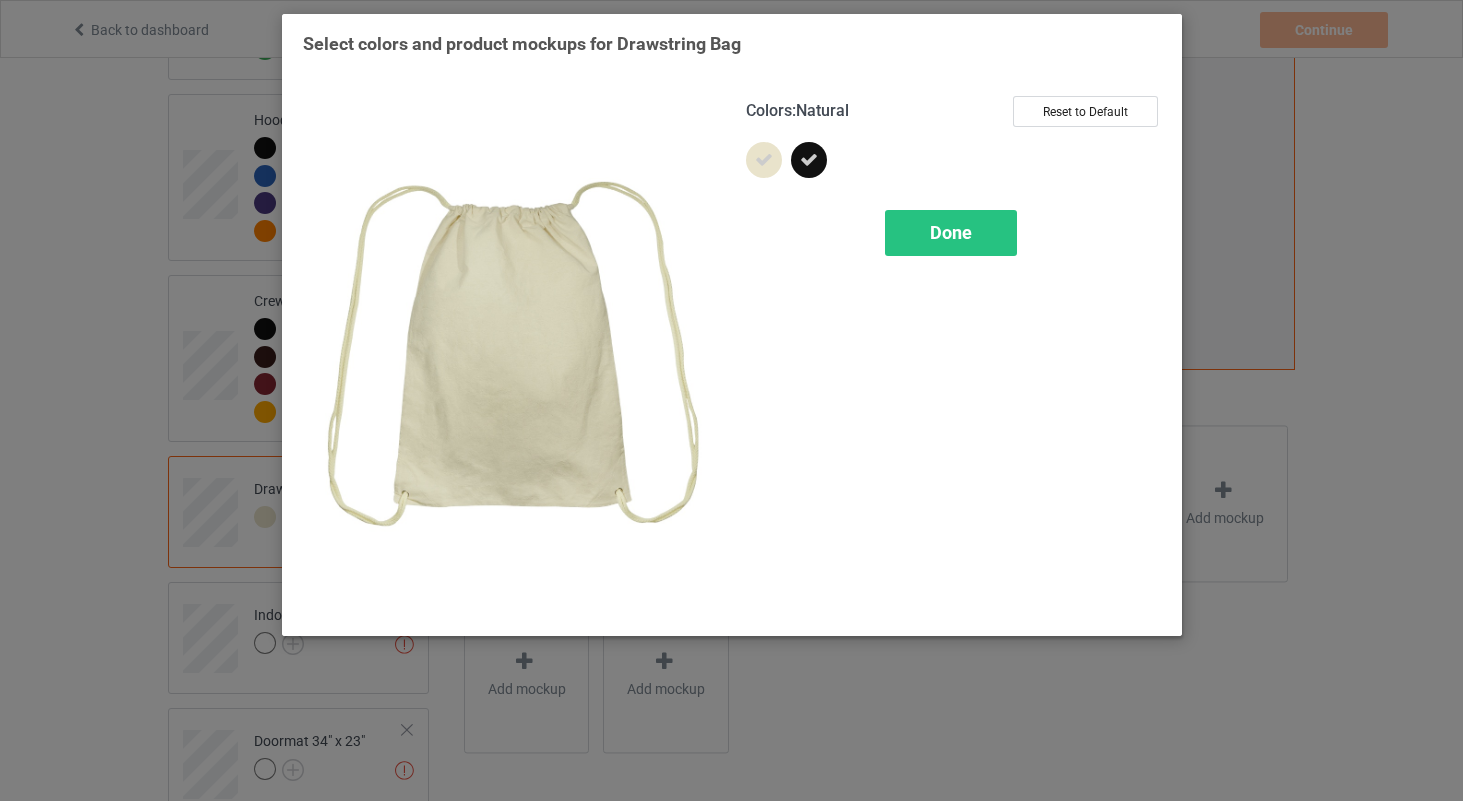 click at bounding box center [764, 160] 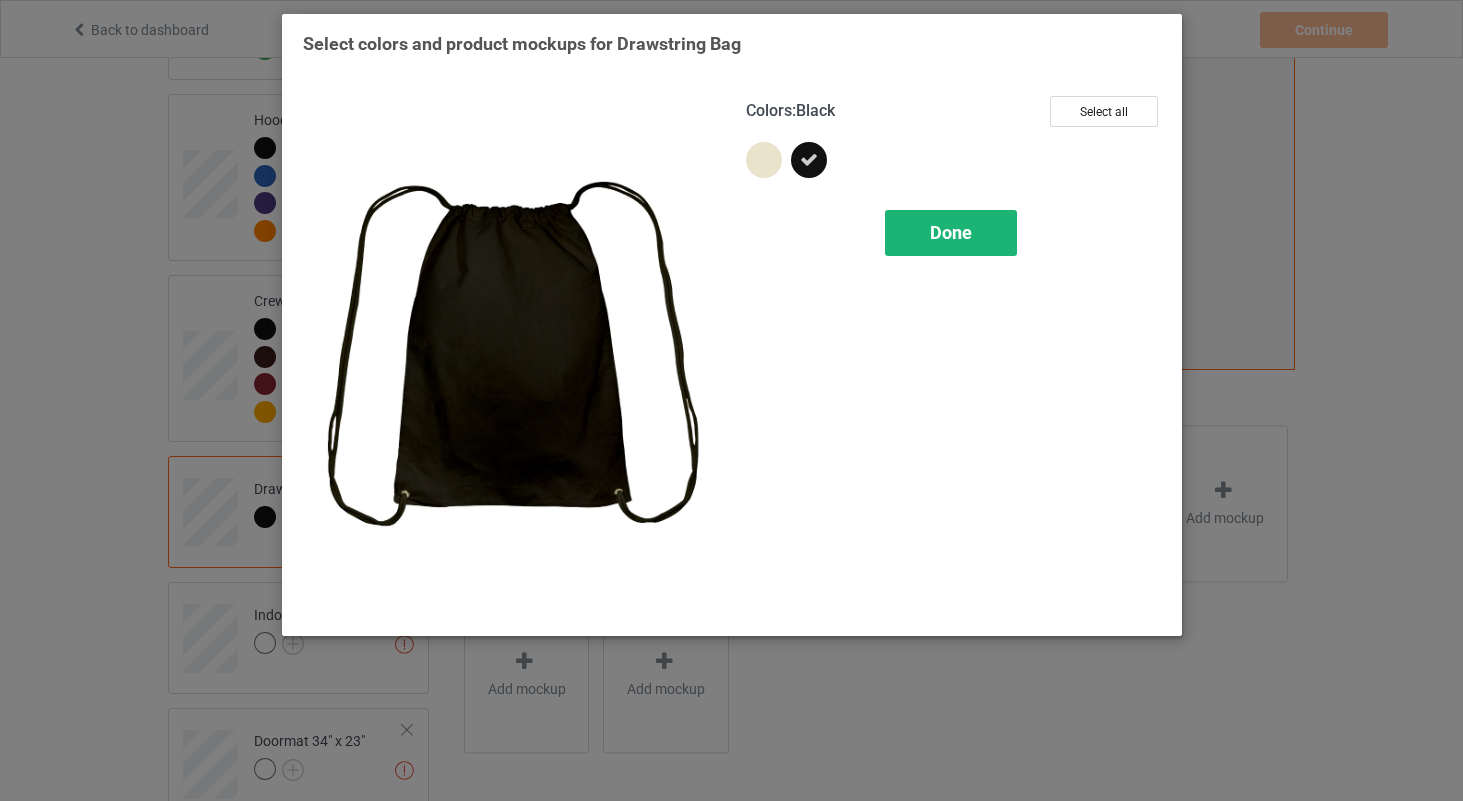 click on "Done" at bounding box center (951, 232) 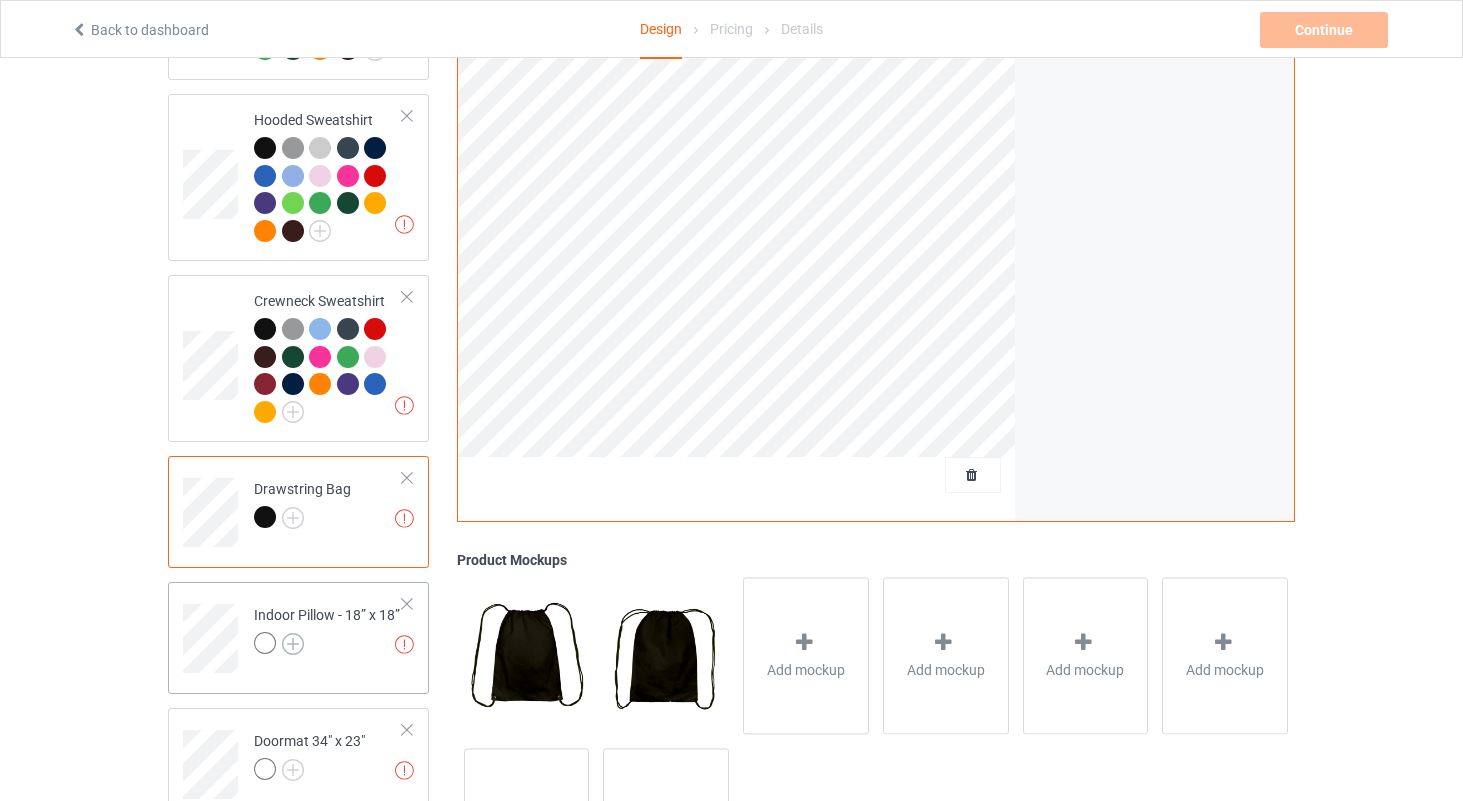 click at bounding box center (293, 644) 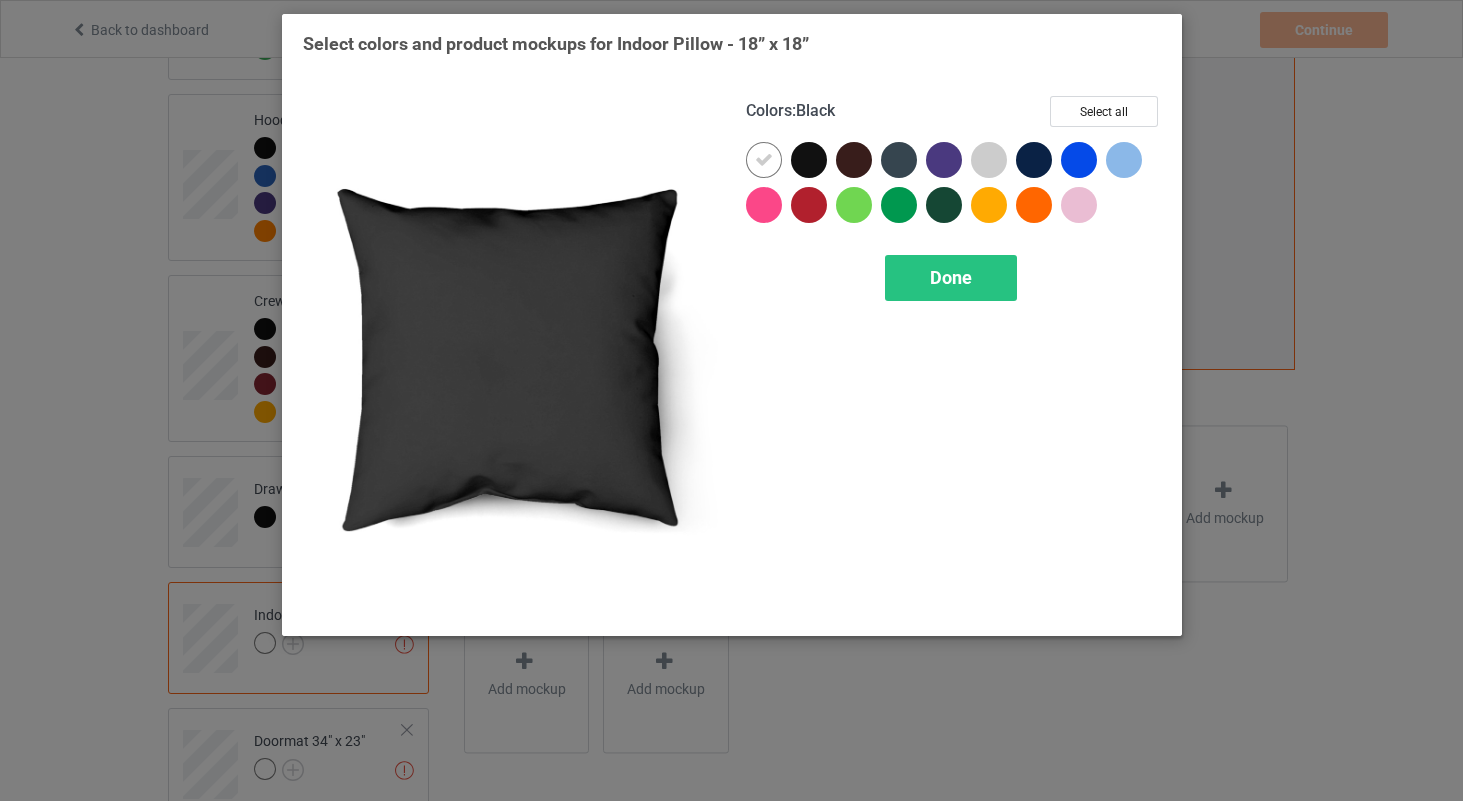 click at bounding box center [809, 160] 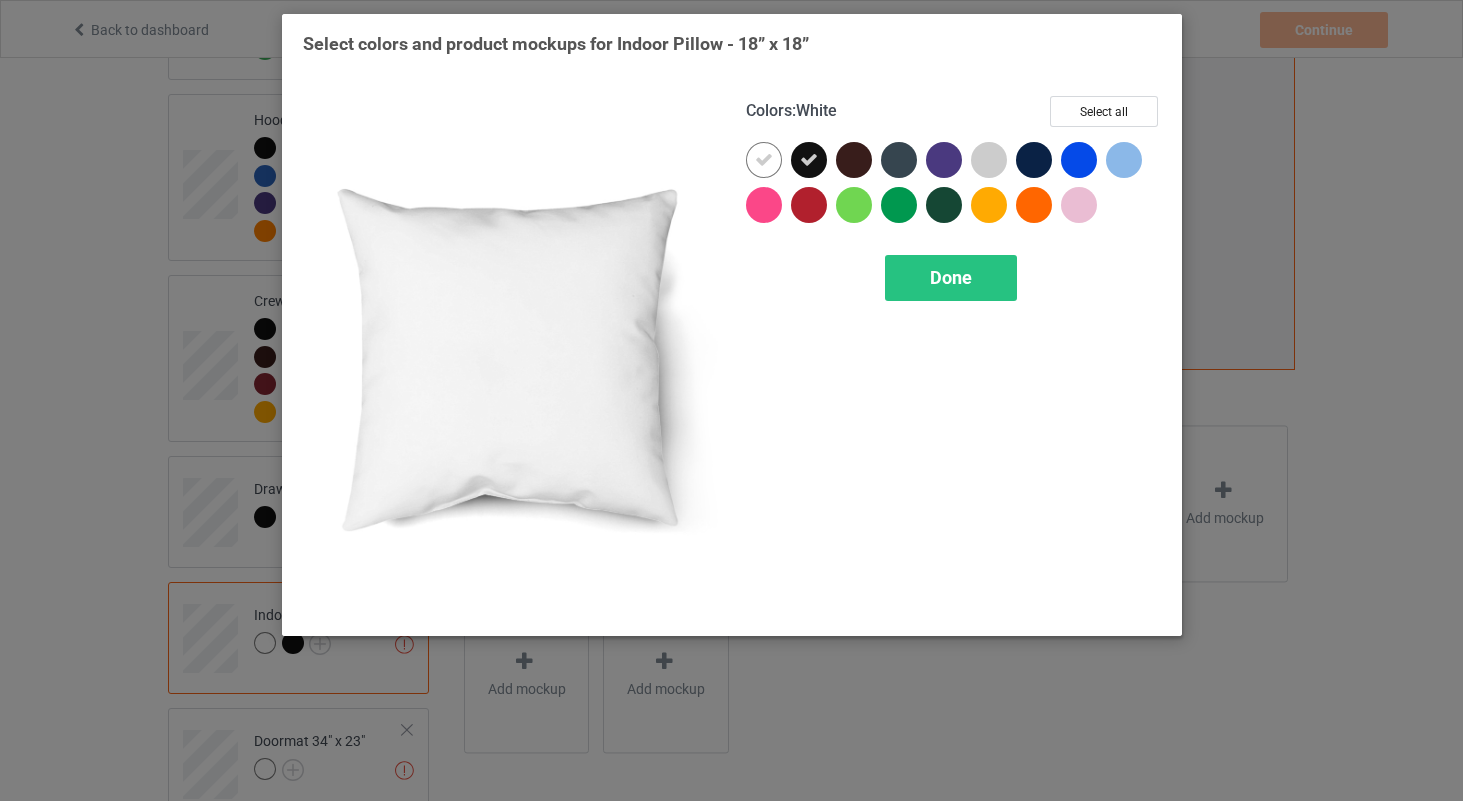 click at bounding box center [764, 160] 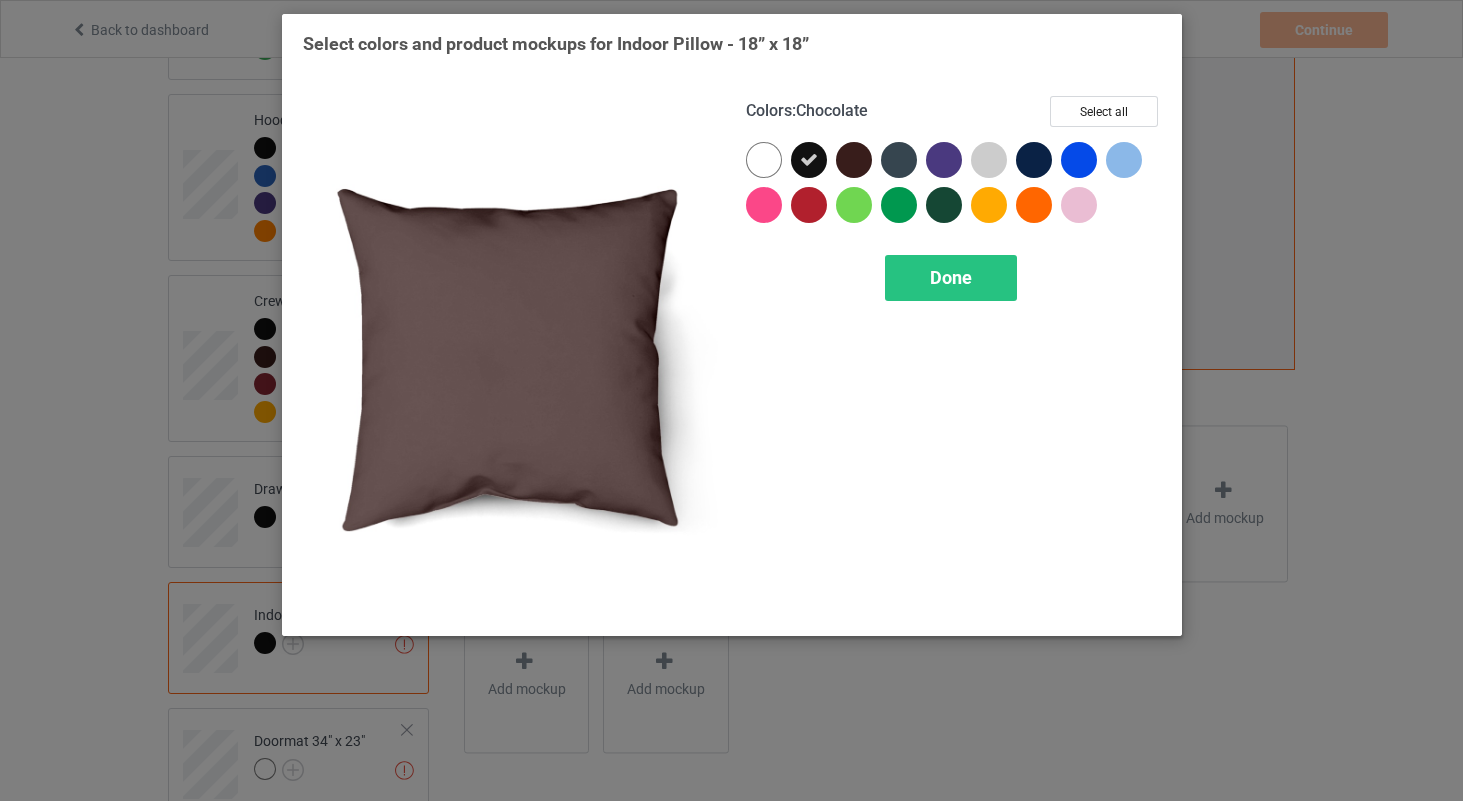 click at bounding box center [854, 160] 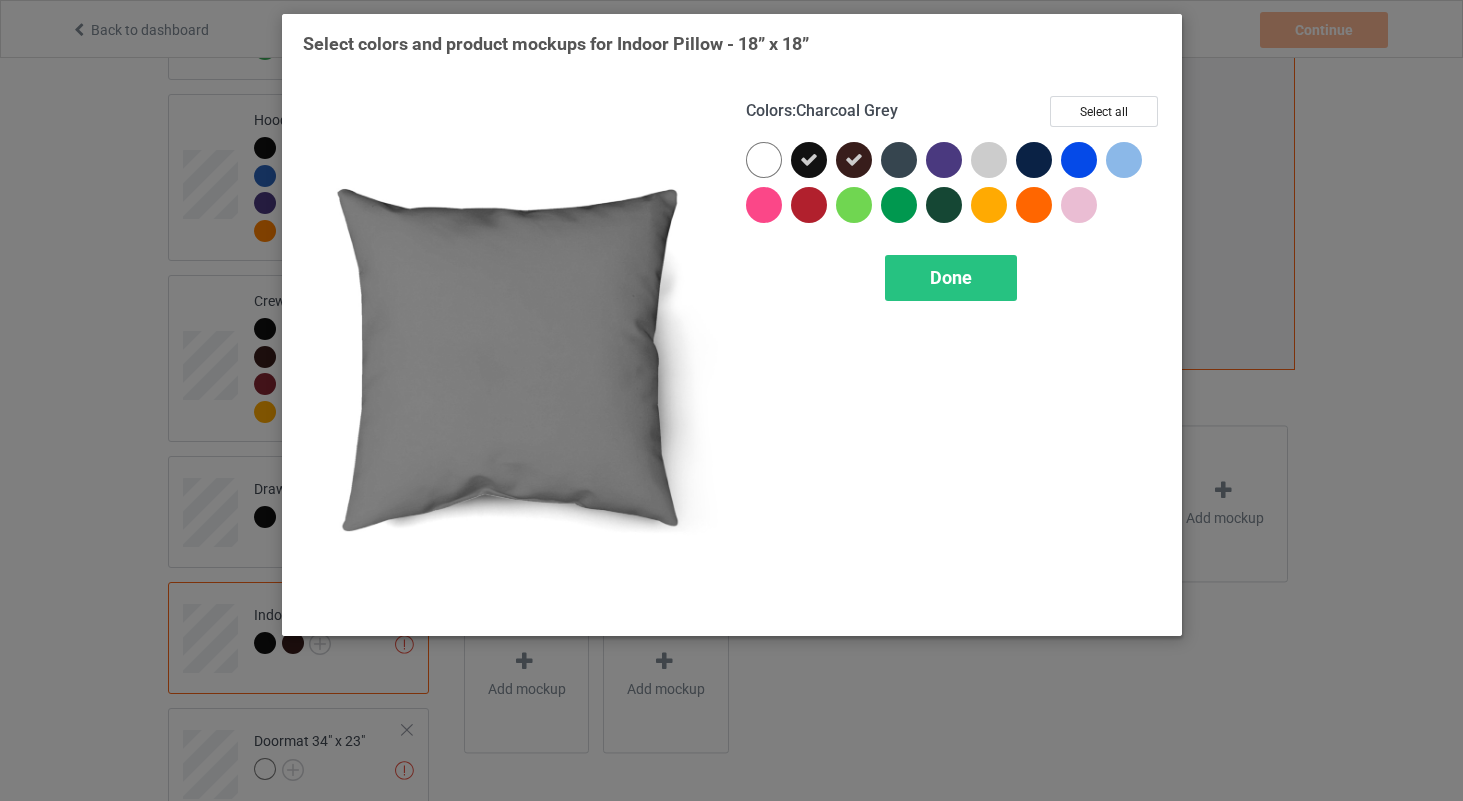 click at bounding box center [899, 160] 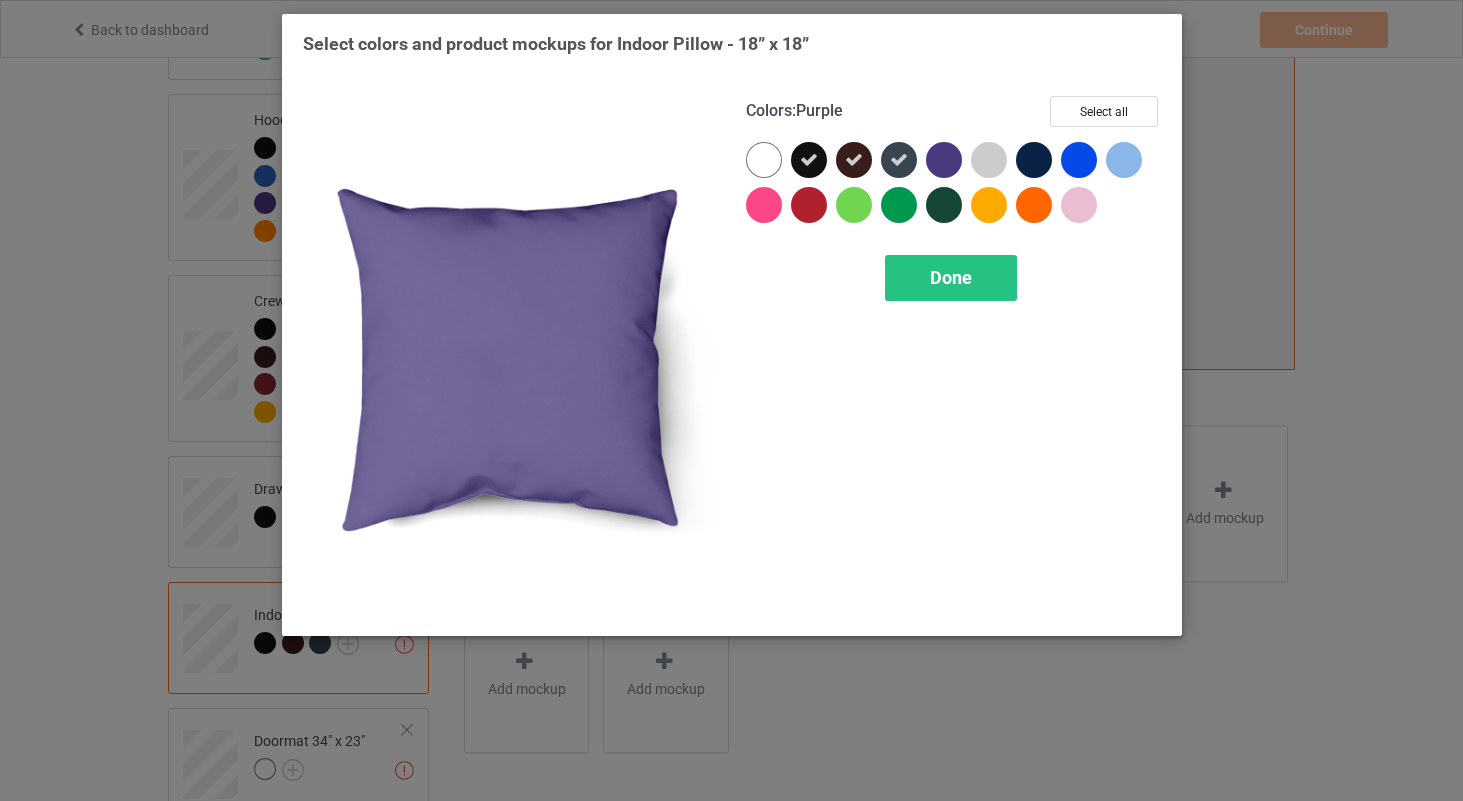 click at bounding box center [944, 160] 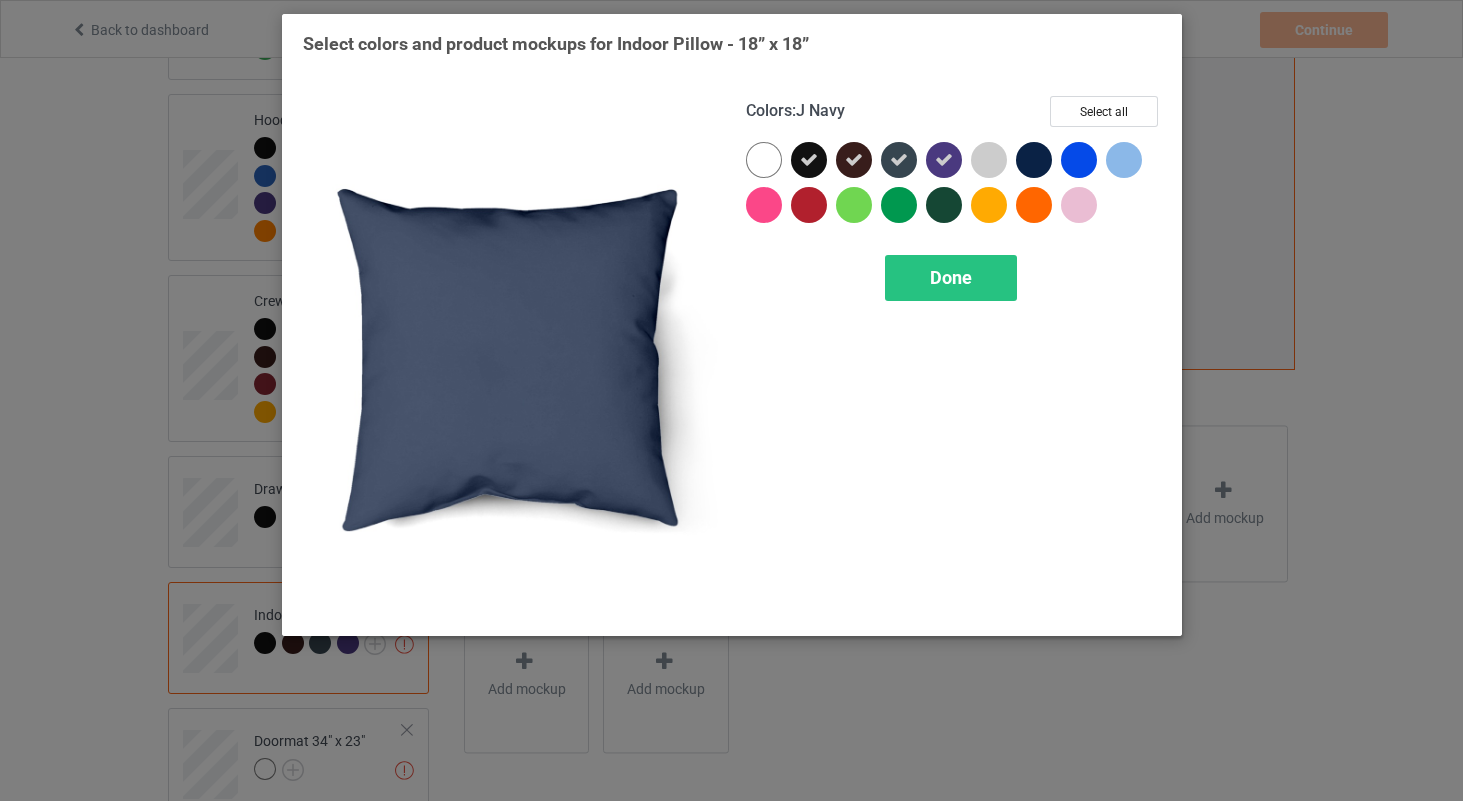 click at bounding box center (1034, 160) 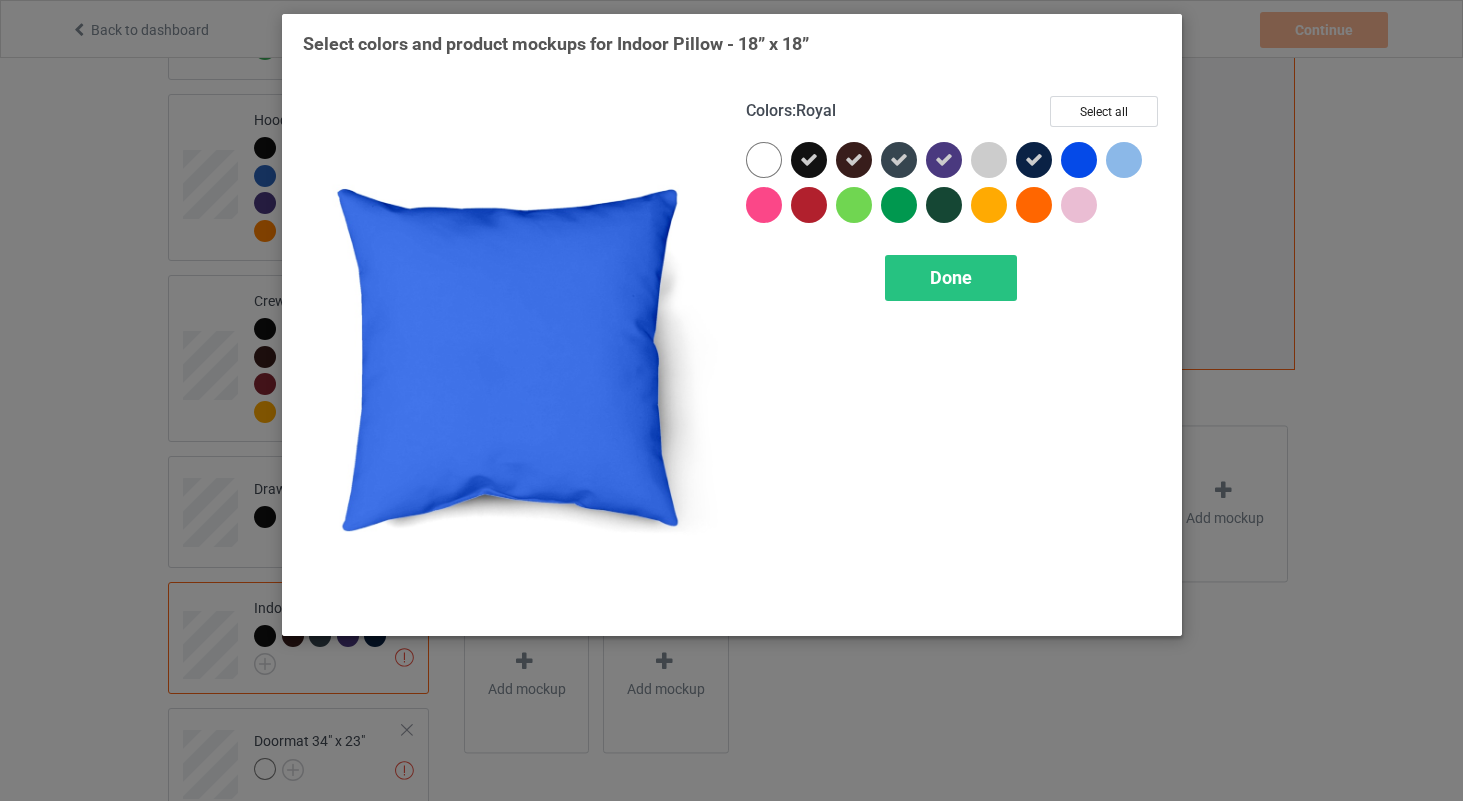 click at bounding box center (1079, 160) 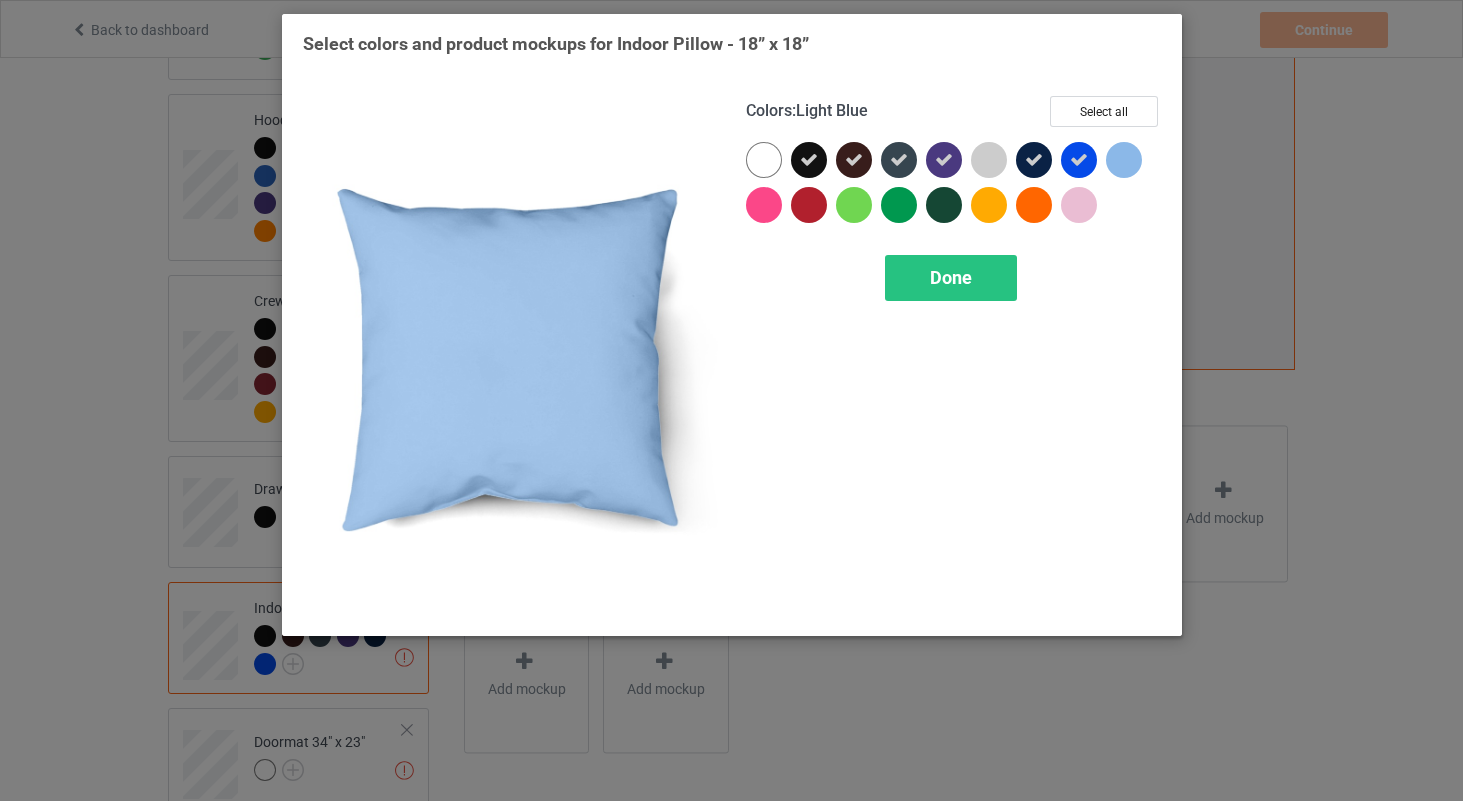 click at bounding box center (1124, 160) 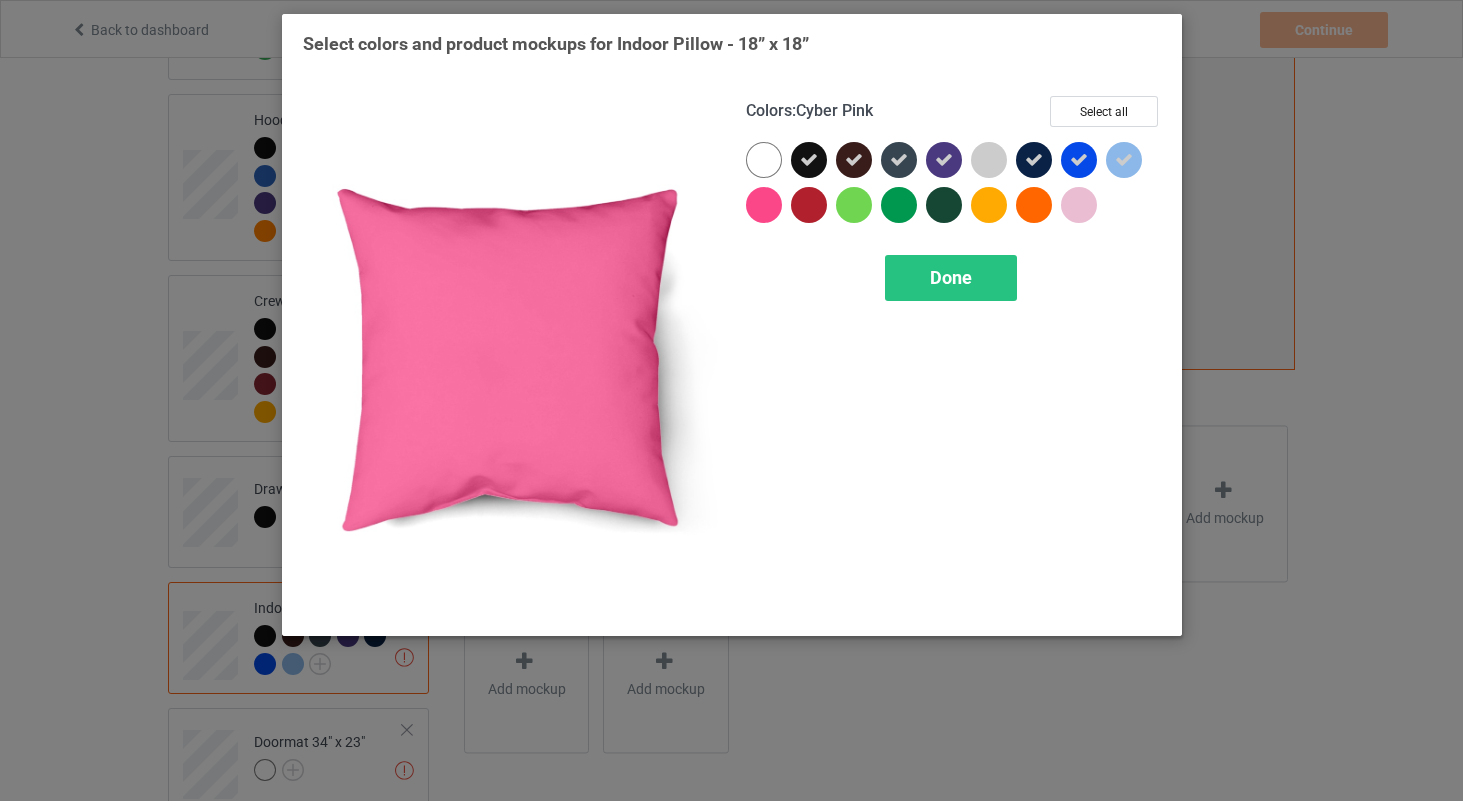 click at bounding box center (764, 205) 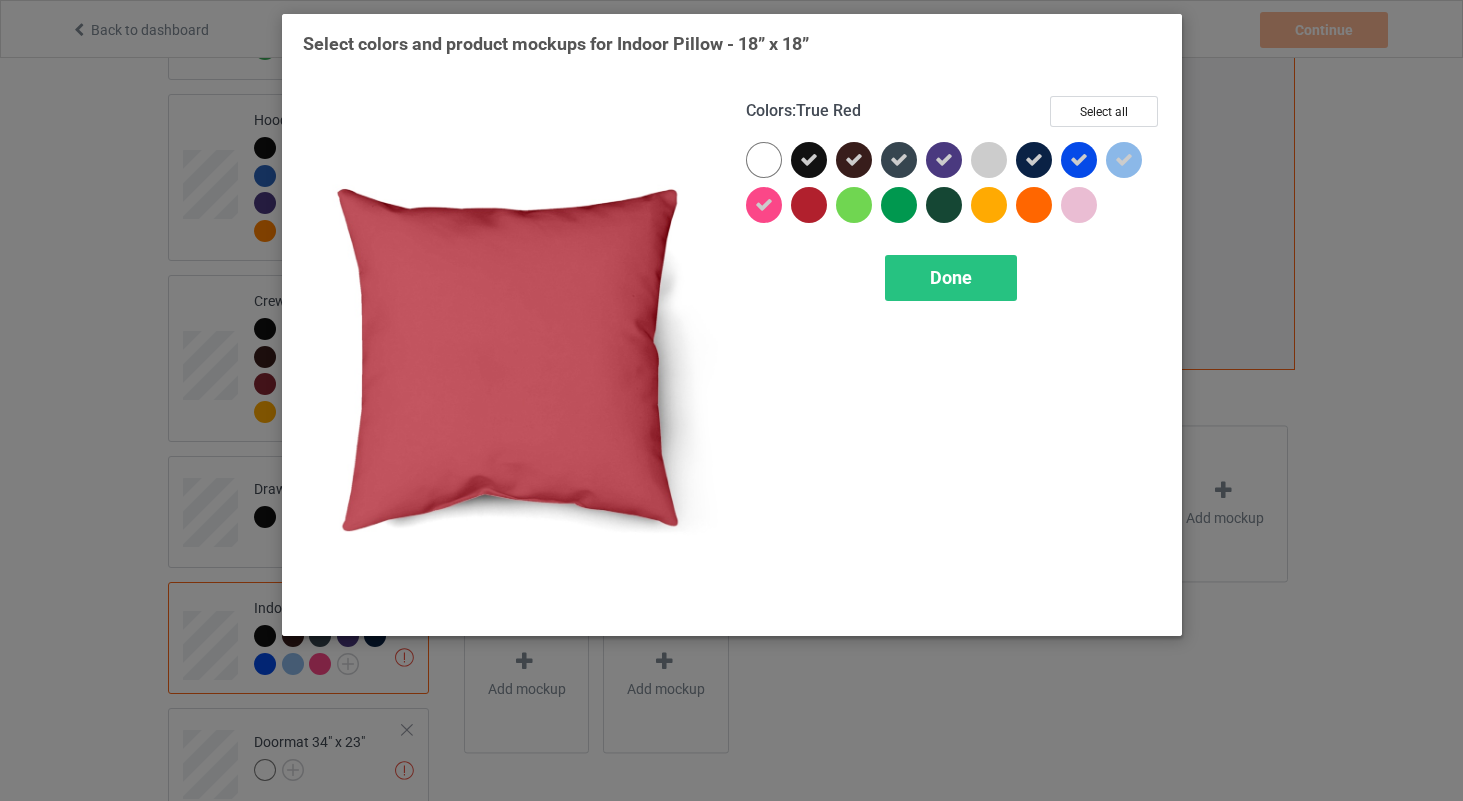 click at bounding box center [809, 205] 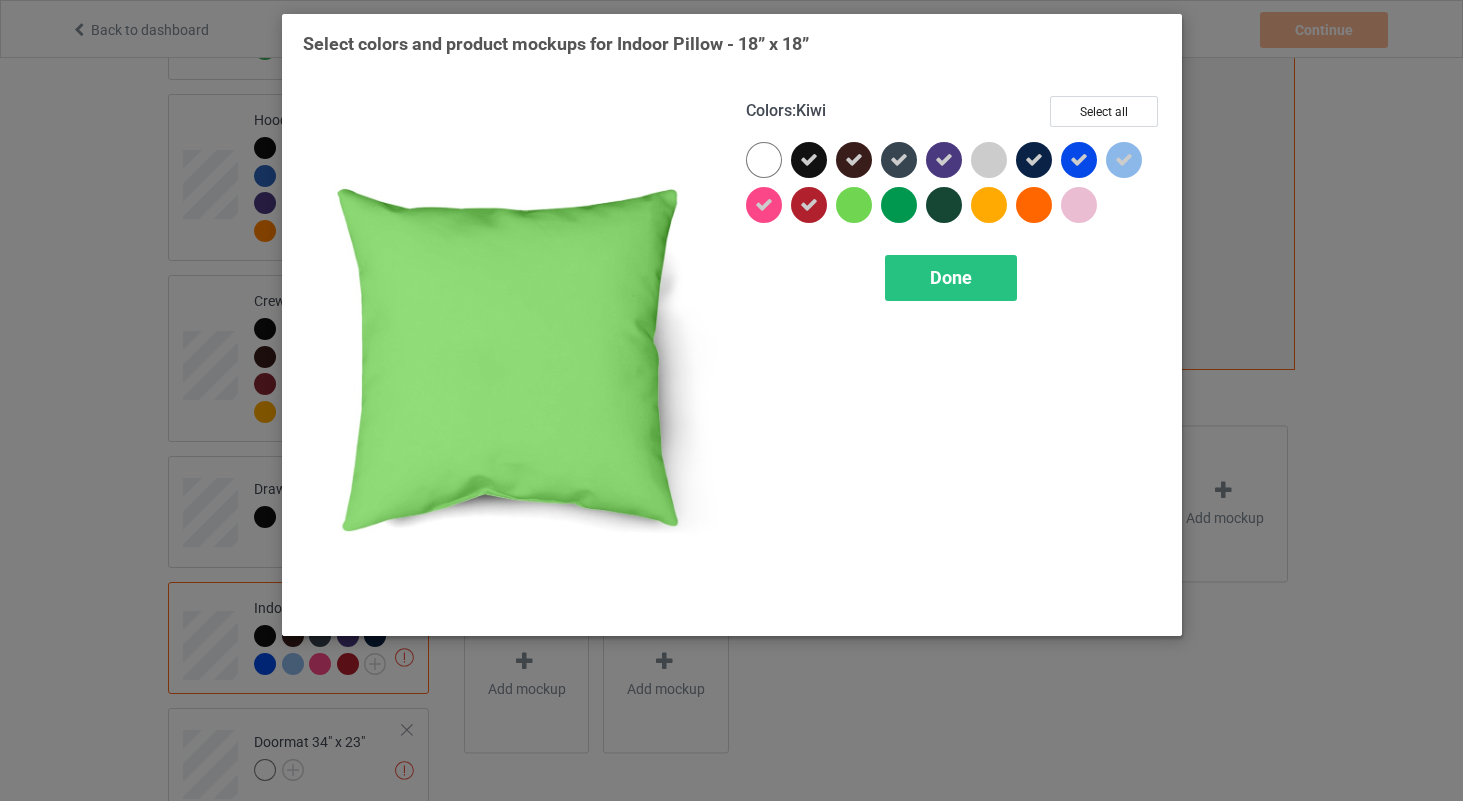 click at bounding box center (854, 205) 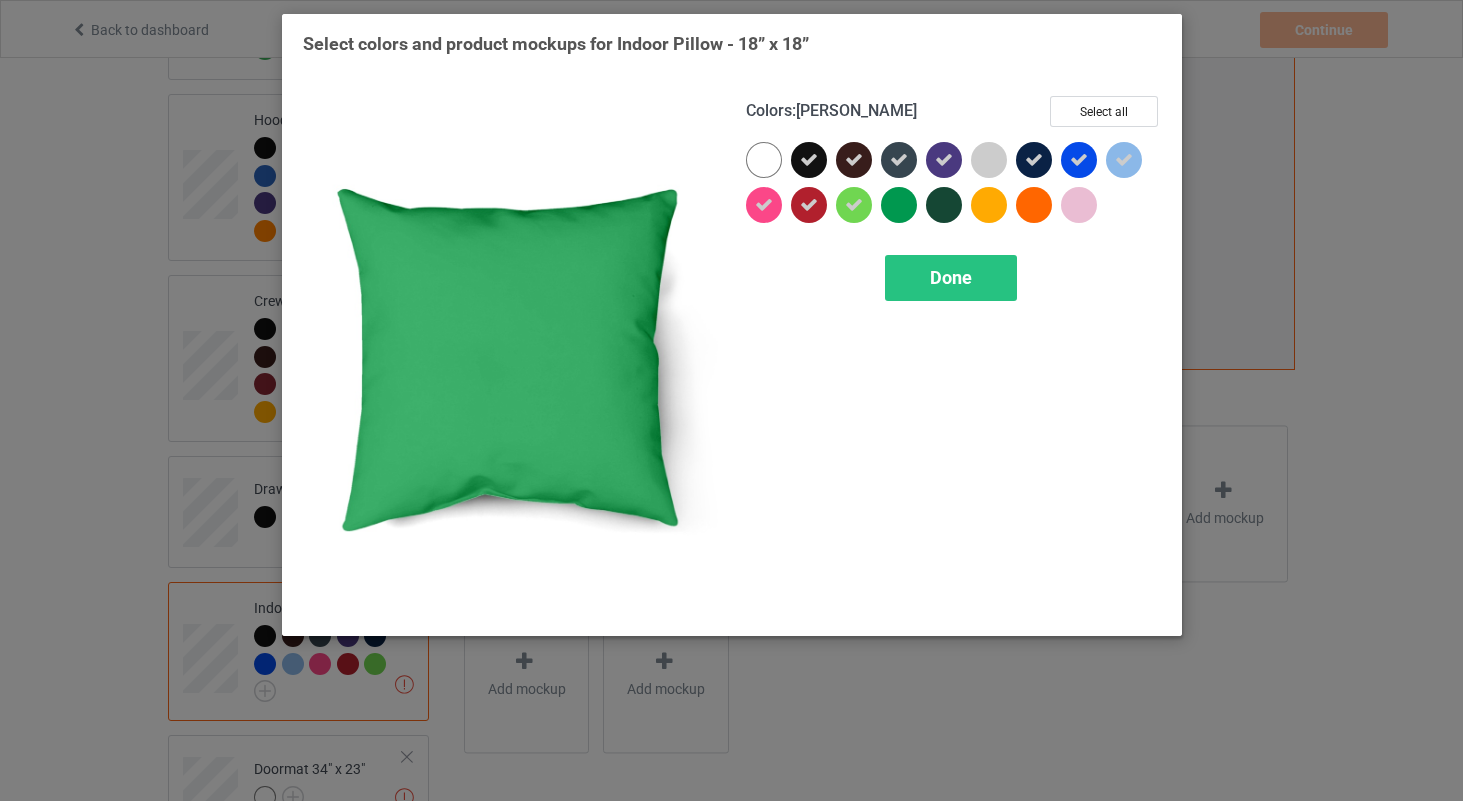 click at bounding box center (899, 205) 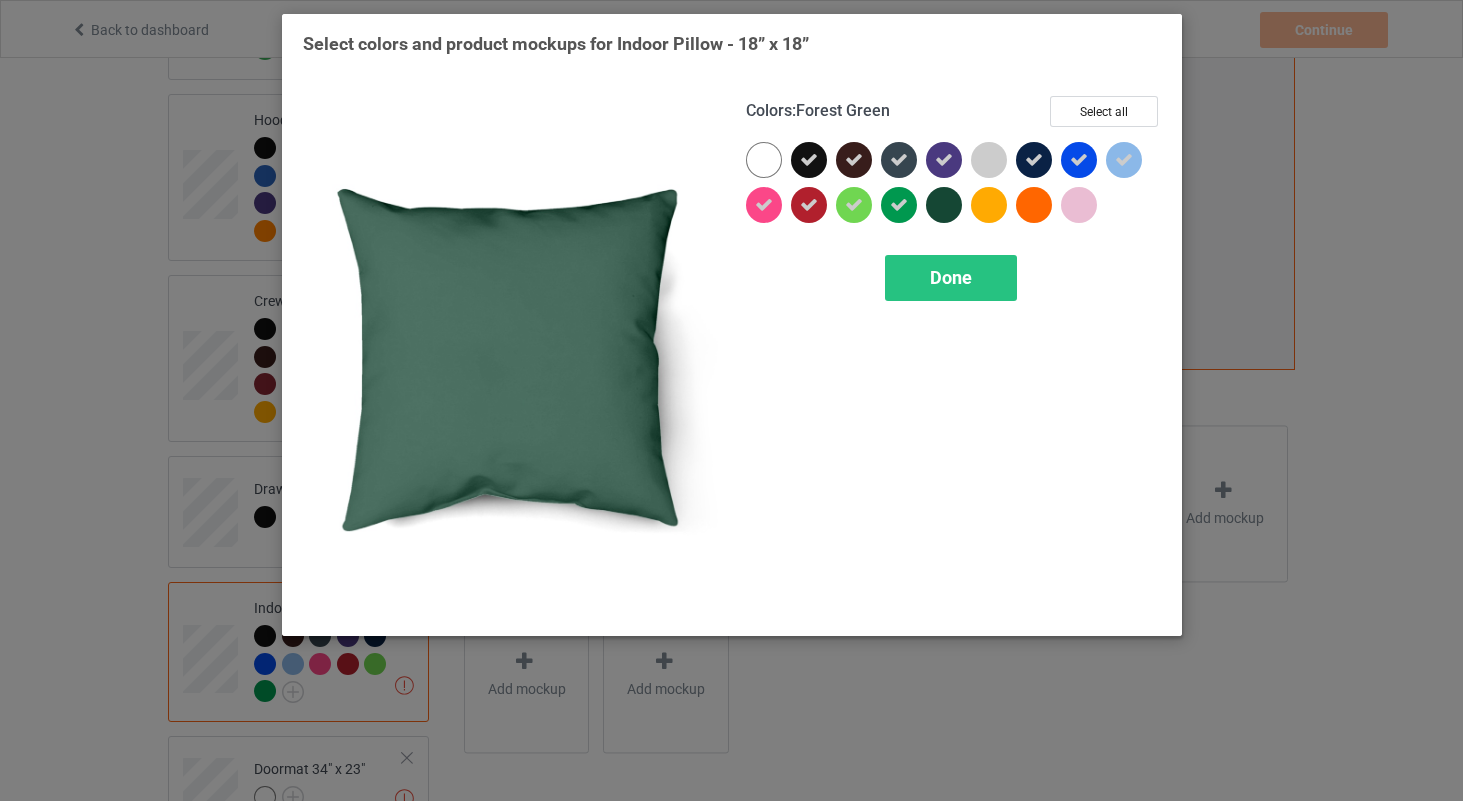 click at bounding box center [944, 205] 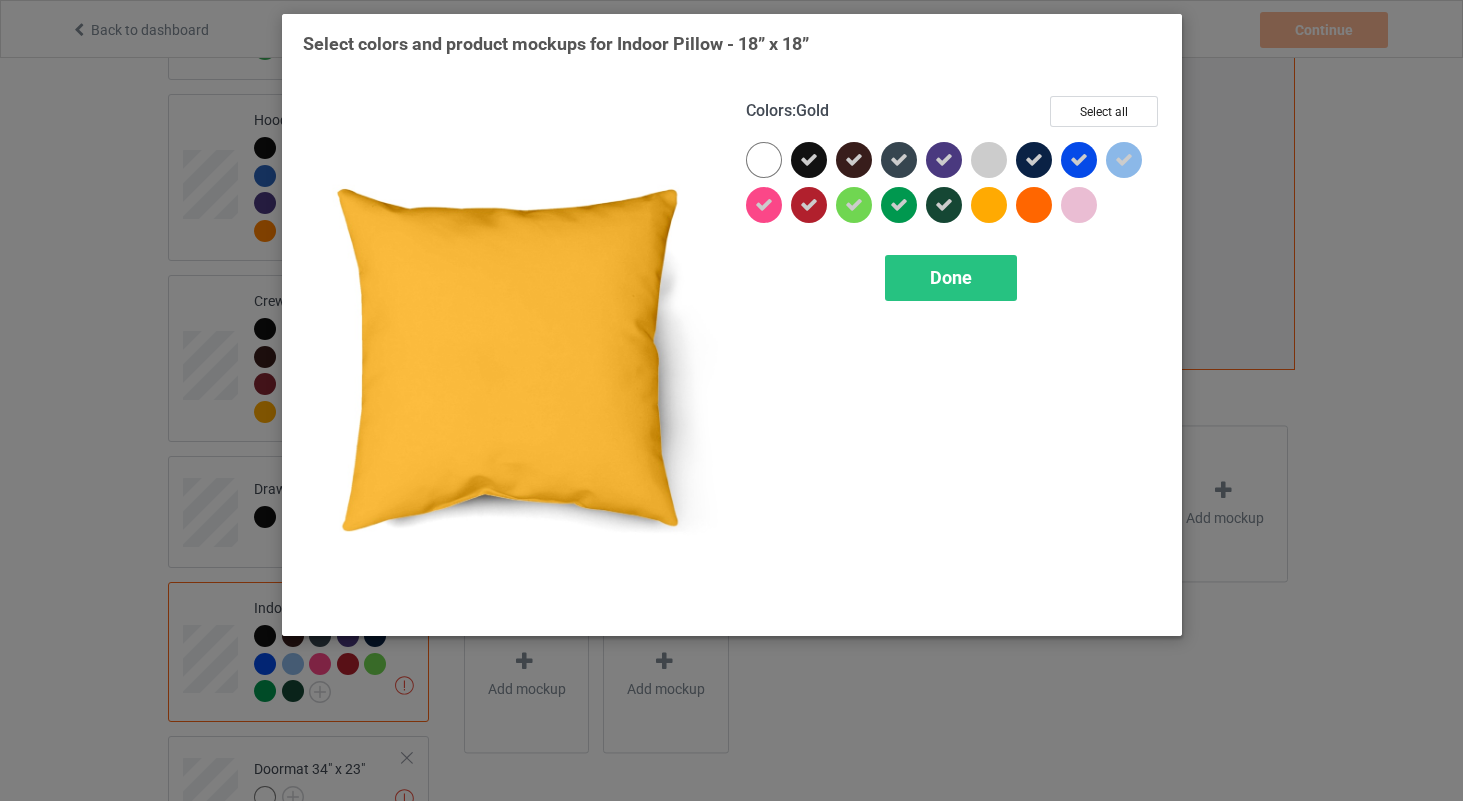 click at bounding box center [989, 205] 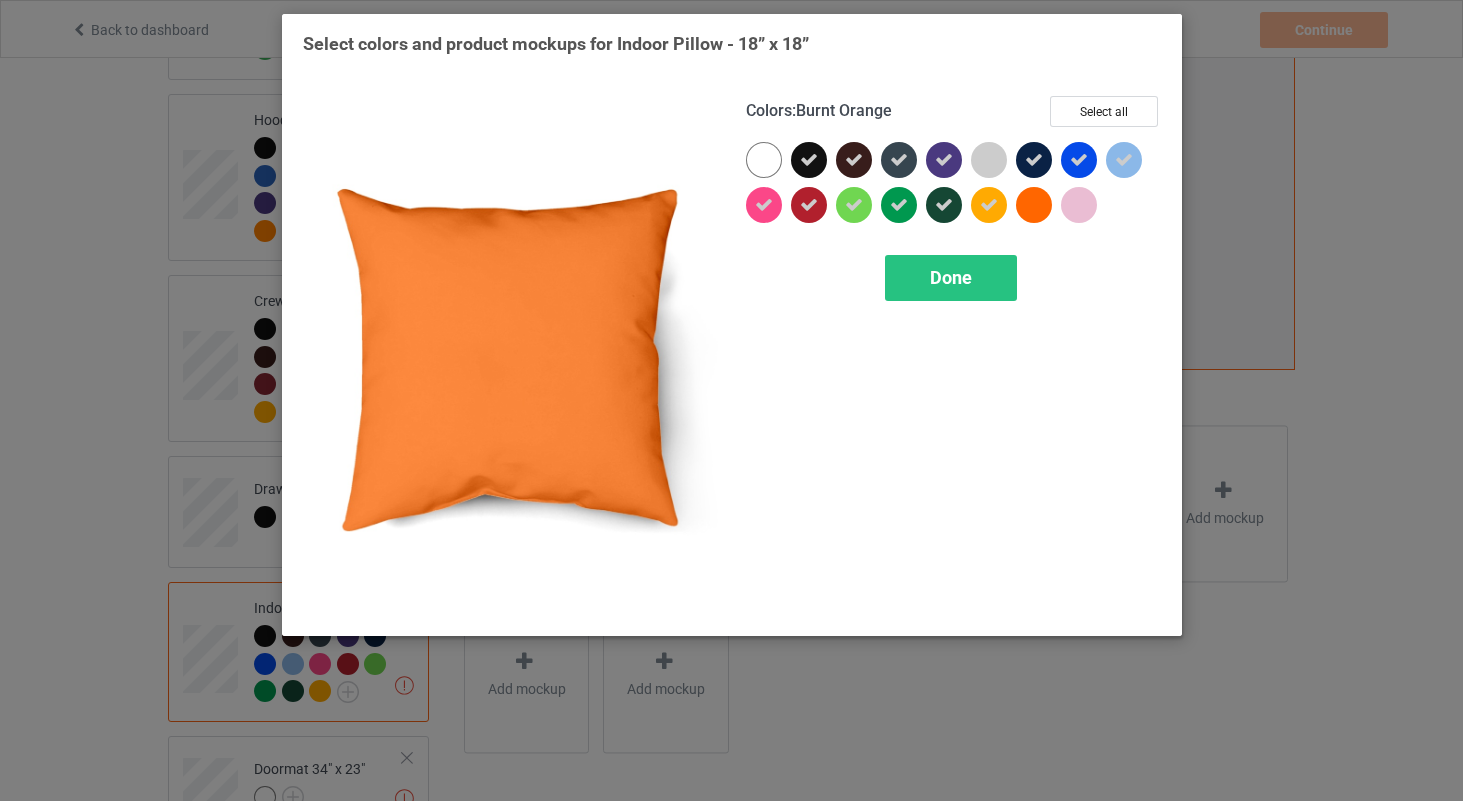 click at bounding box center (1034, 205) 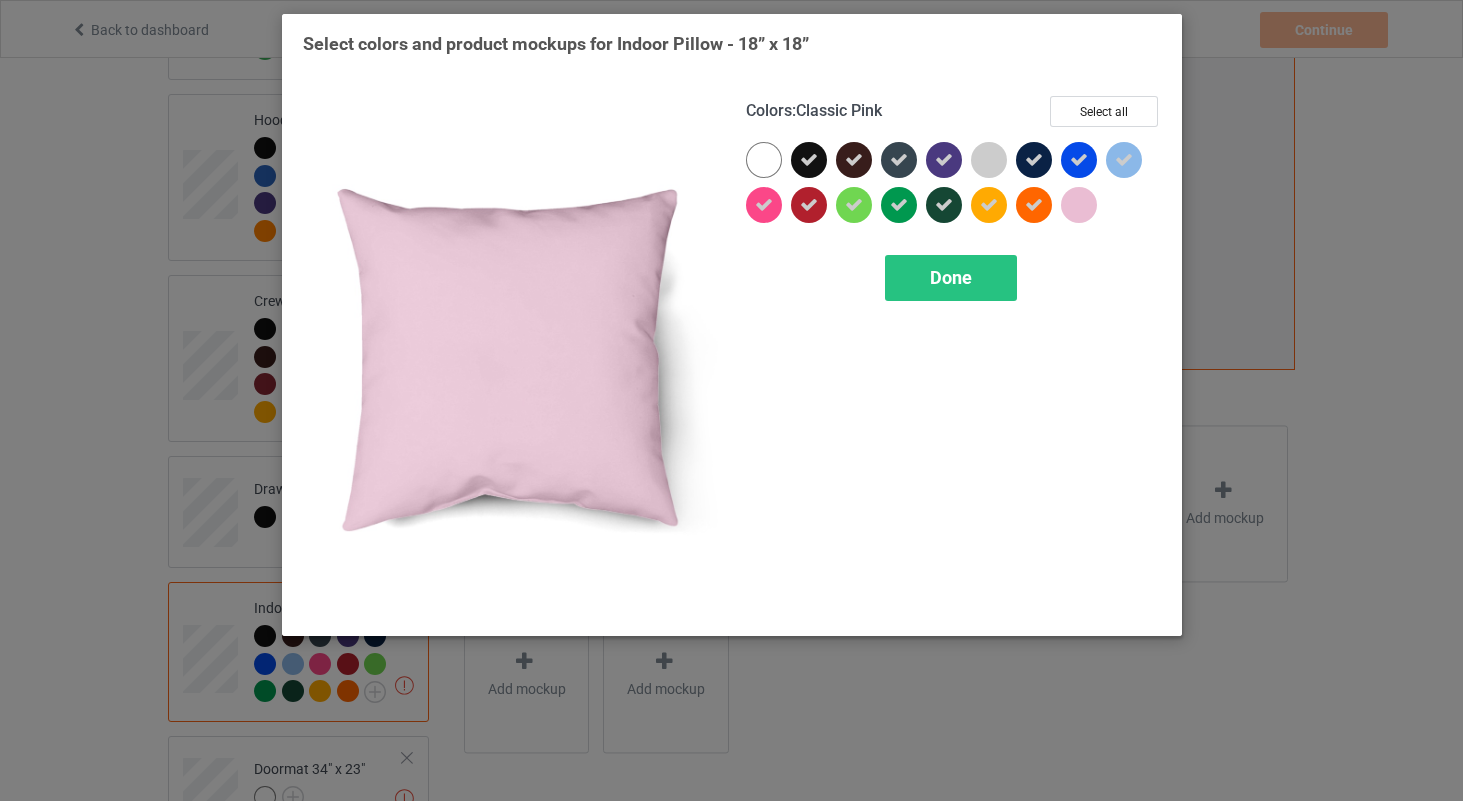 click at bounding box center [1079, 205] 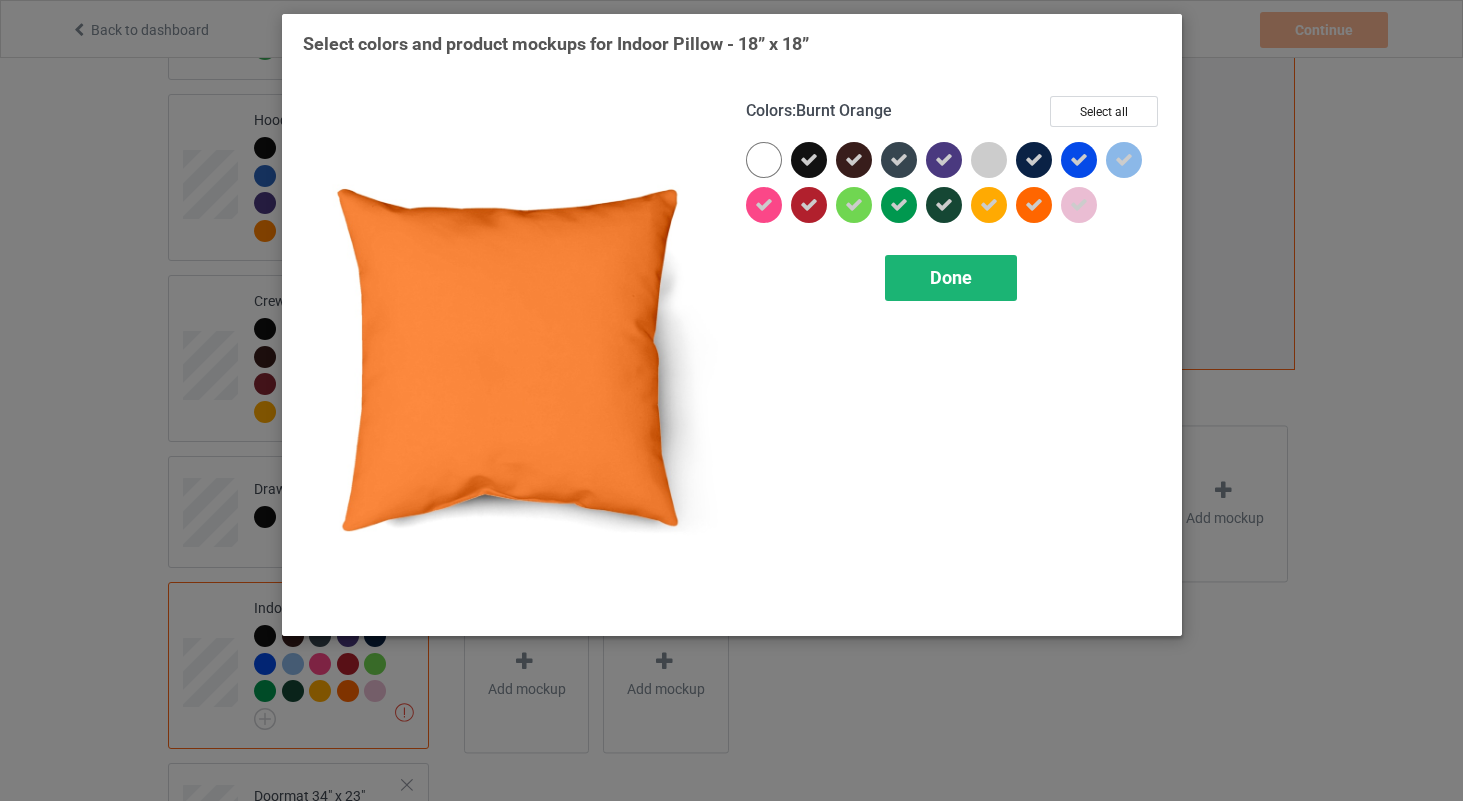 click on "Done" at bounding box center [951, 277] 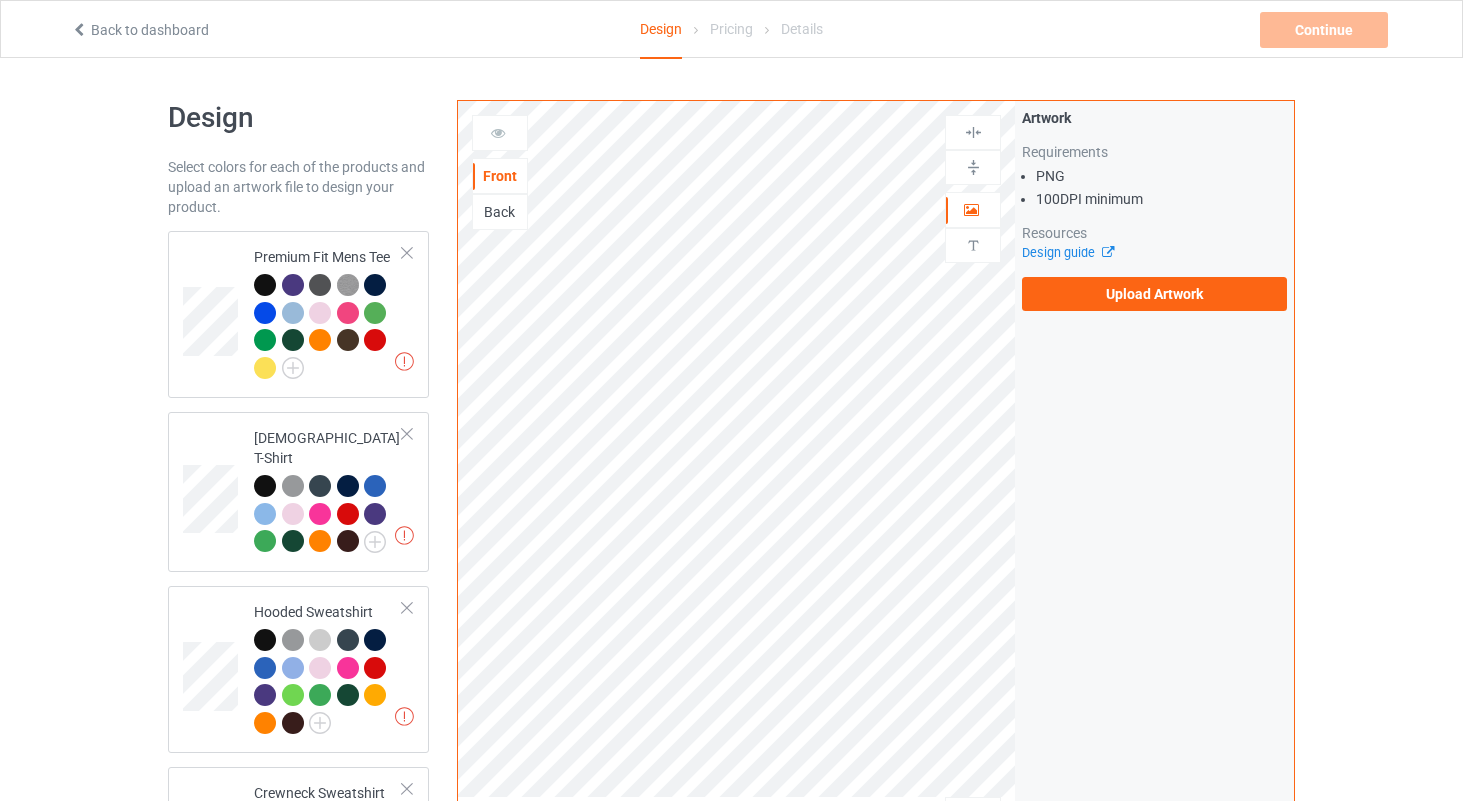 scroll, scrollTop: 0, scrollLeft: 0, axis: both 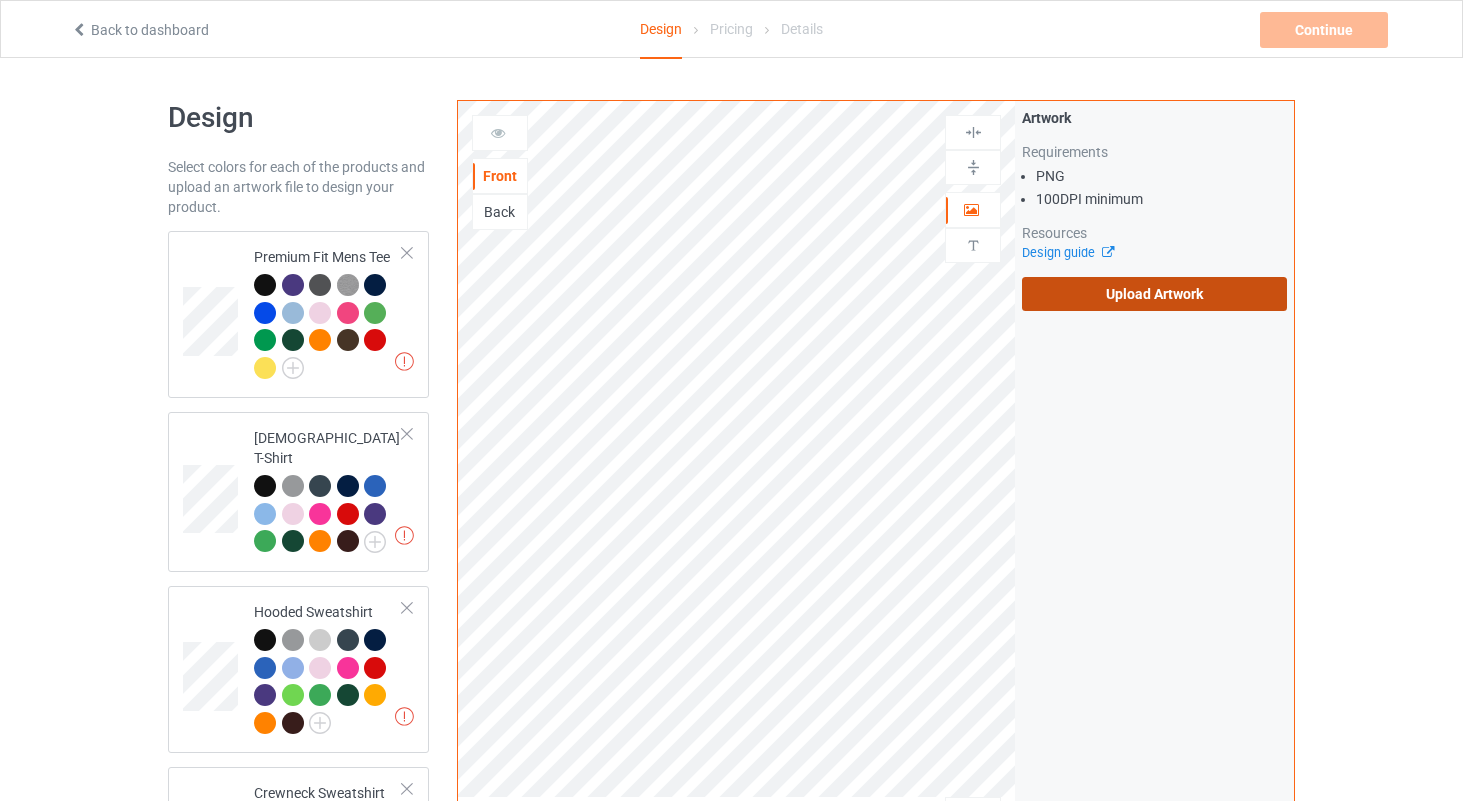 click on "Upload Artwork" at bounding box center [1154, 294] 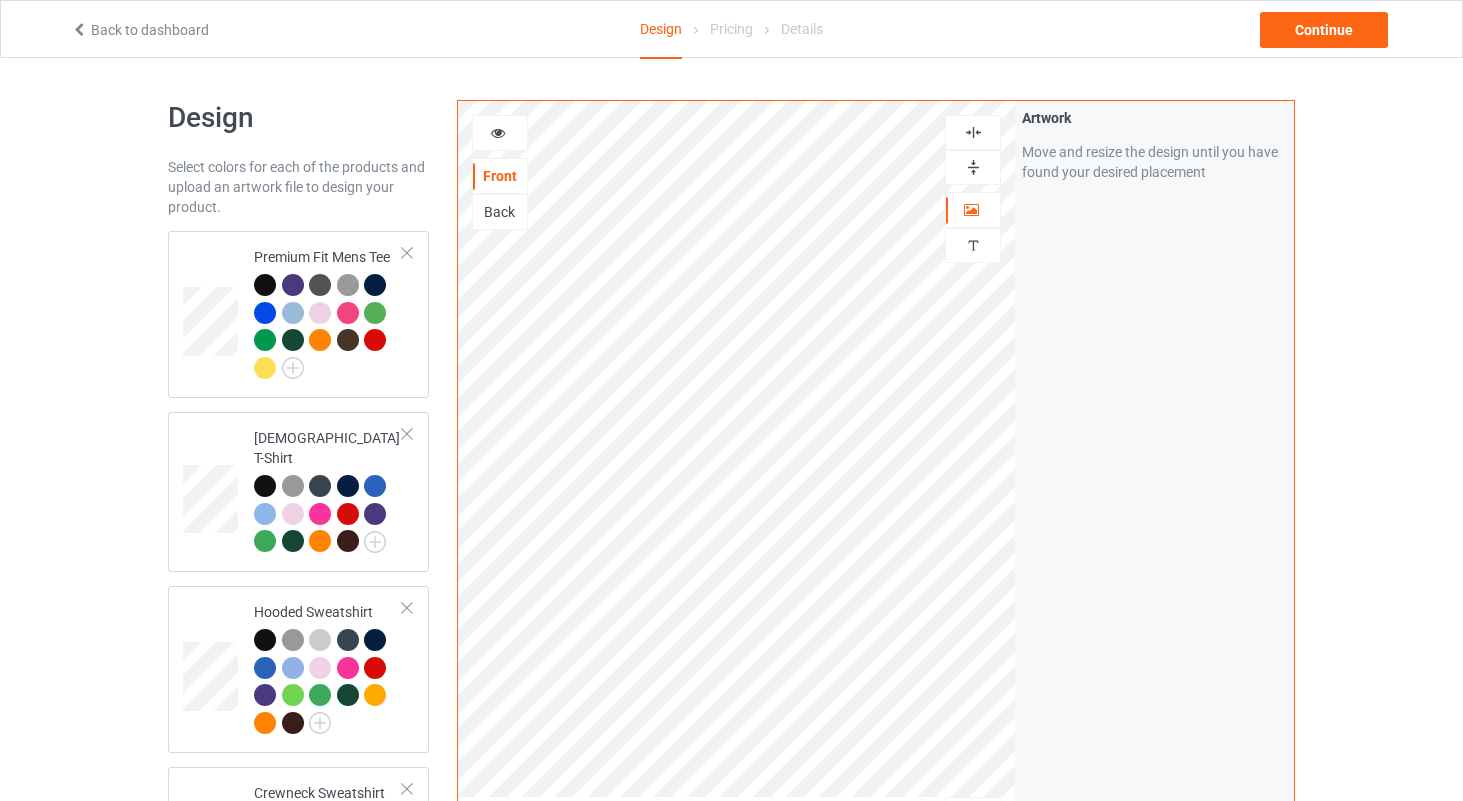 click at bounding box center [500, 133] 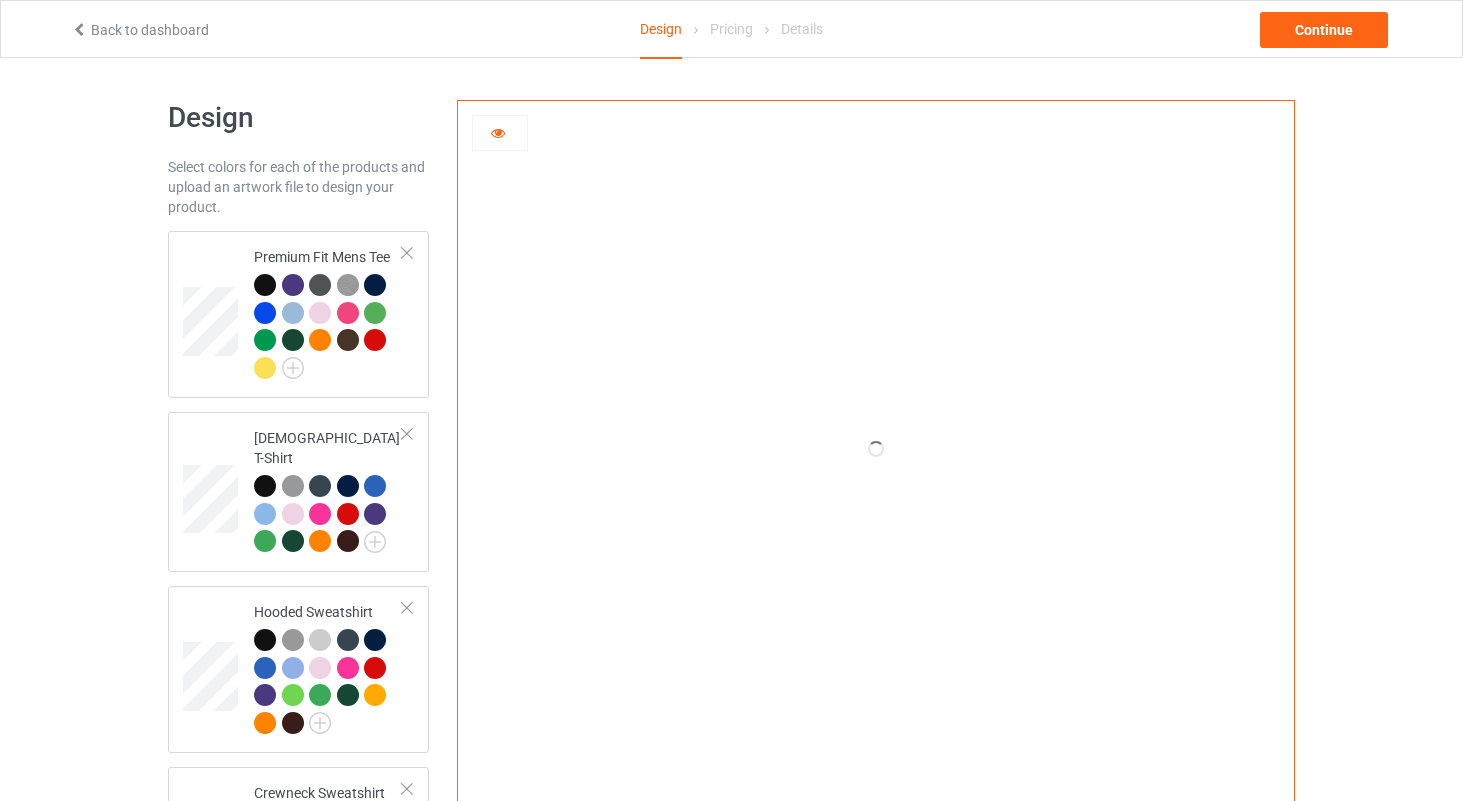 click at bounding box center [500, 133] 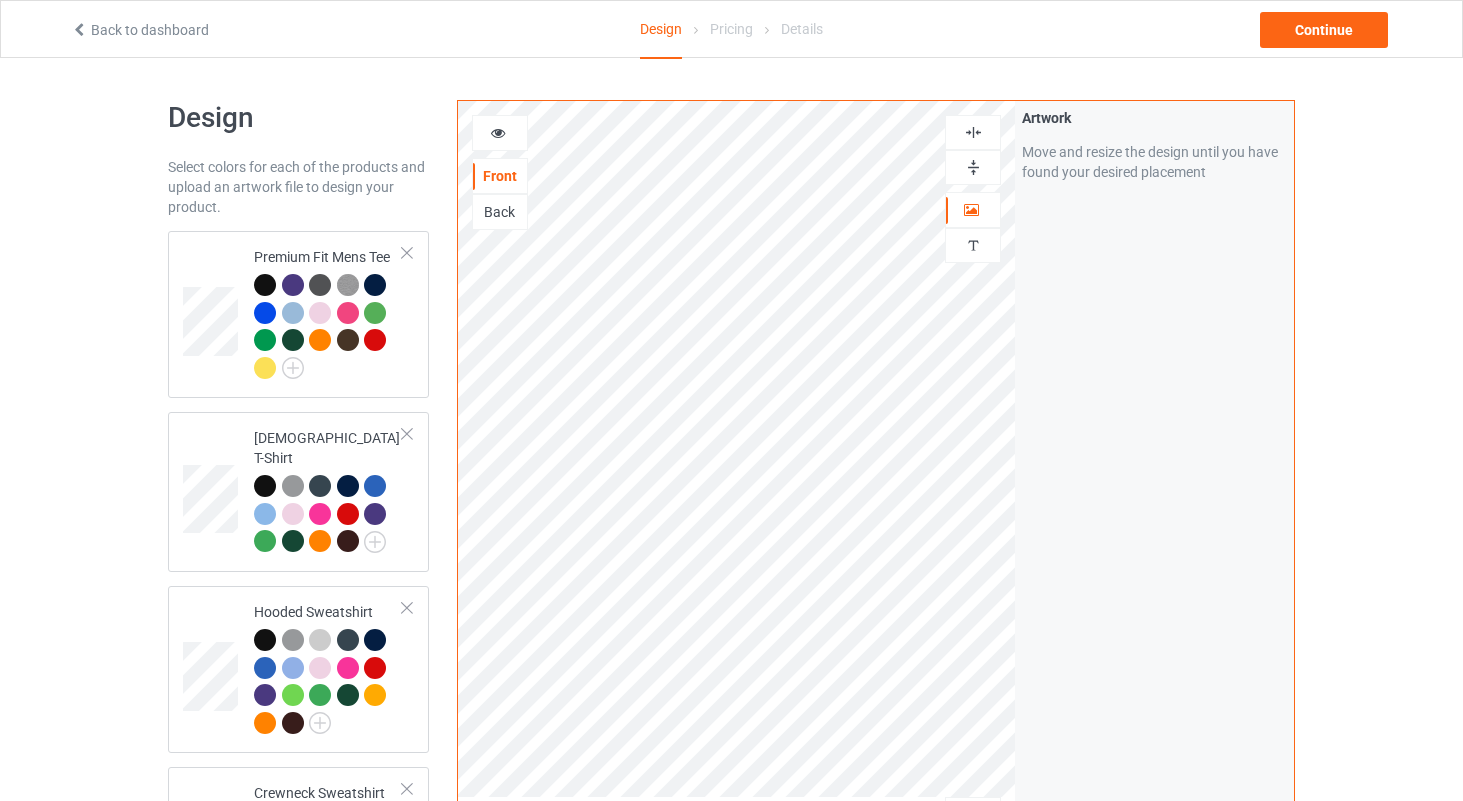 click at bounding box center [973, 132] 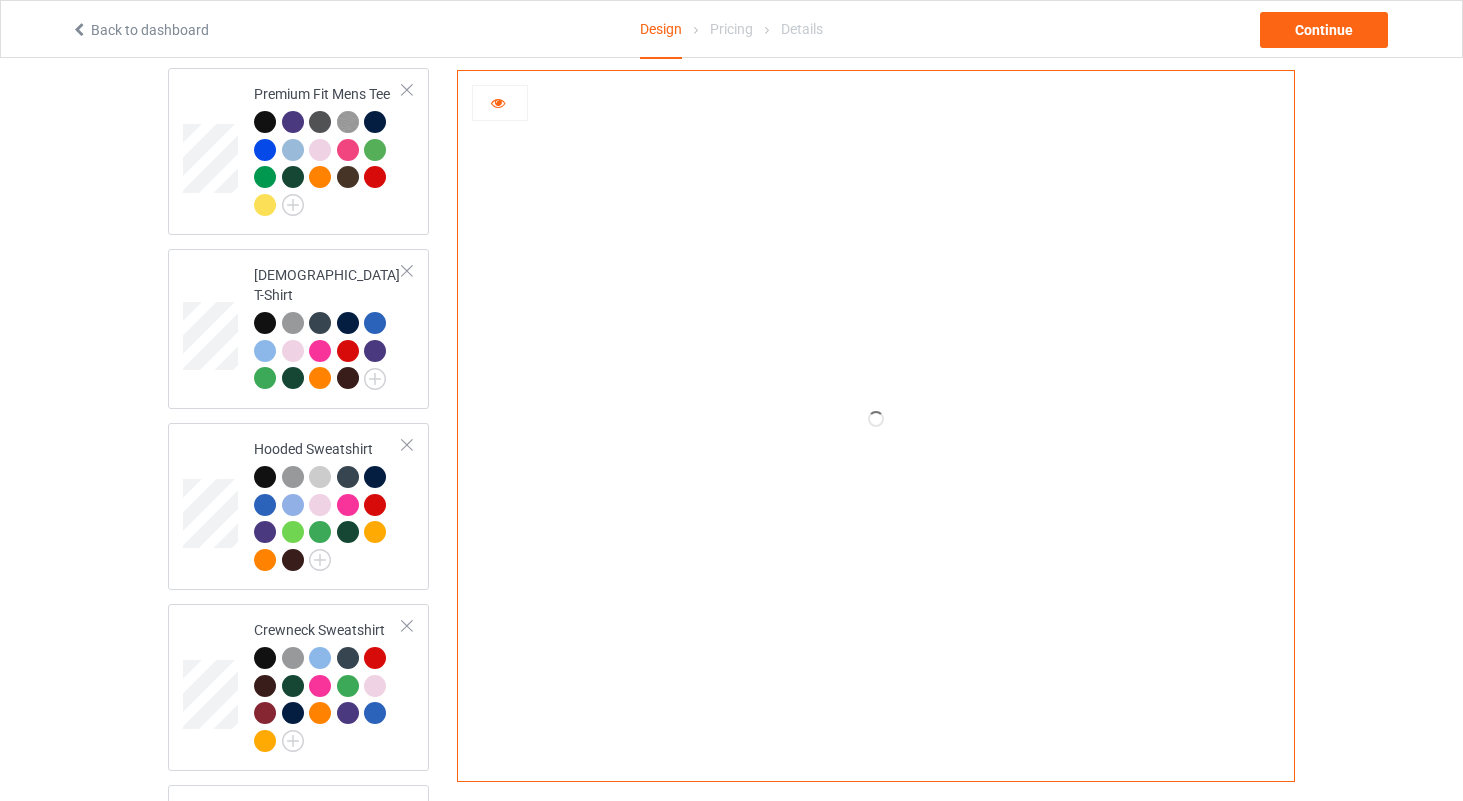 scroll, scrollTop: 101, scrollLeft: 0, axis: vertical 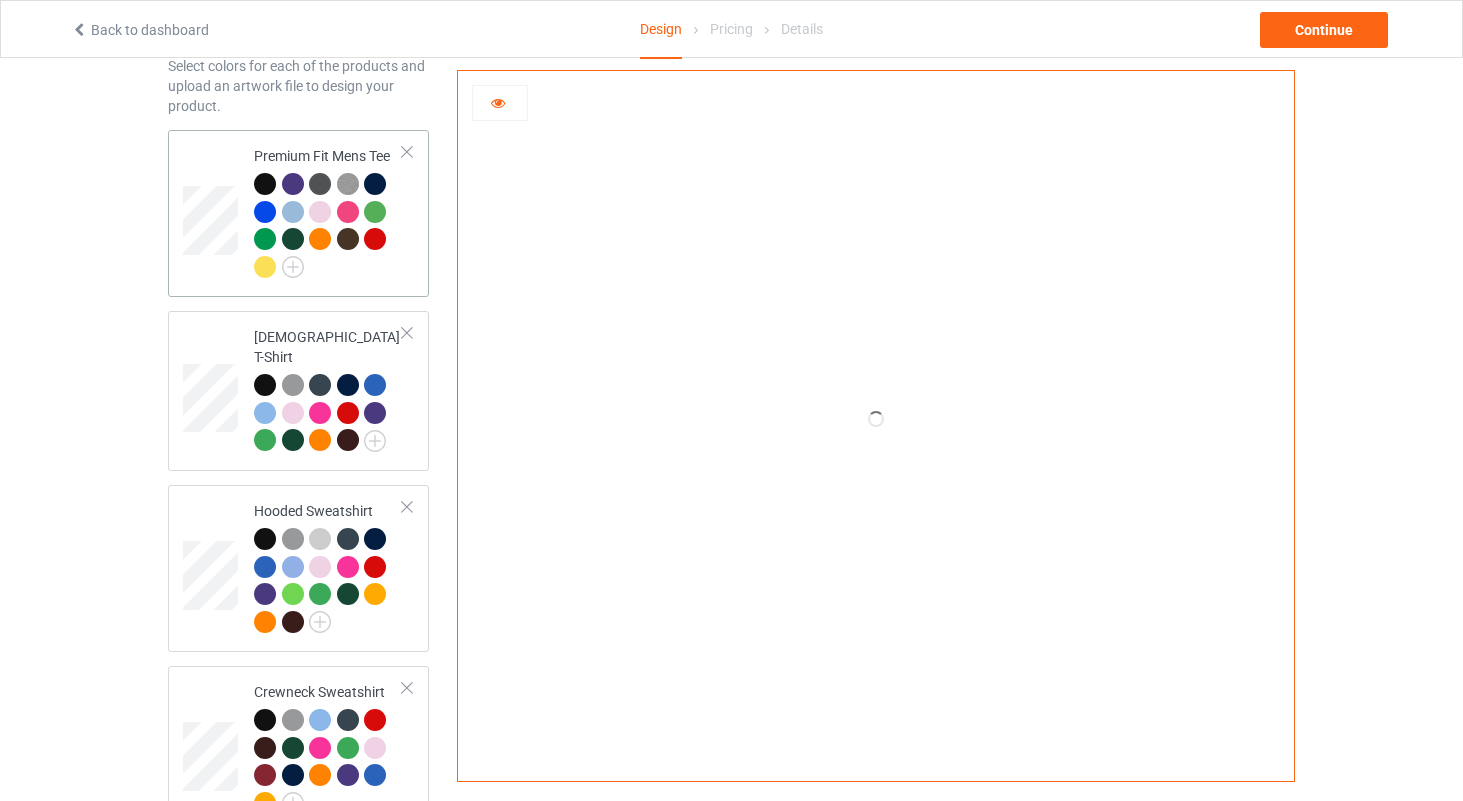 click at bounding box center [328, 228] 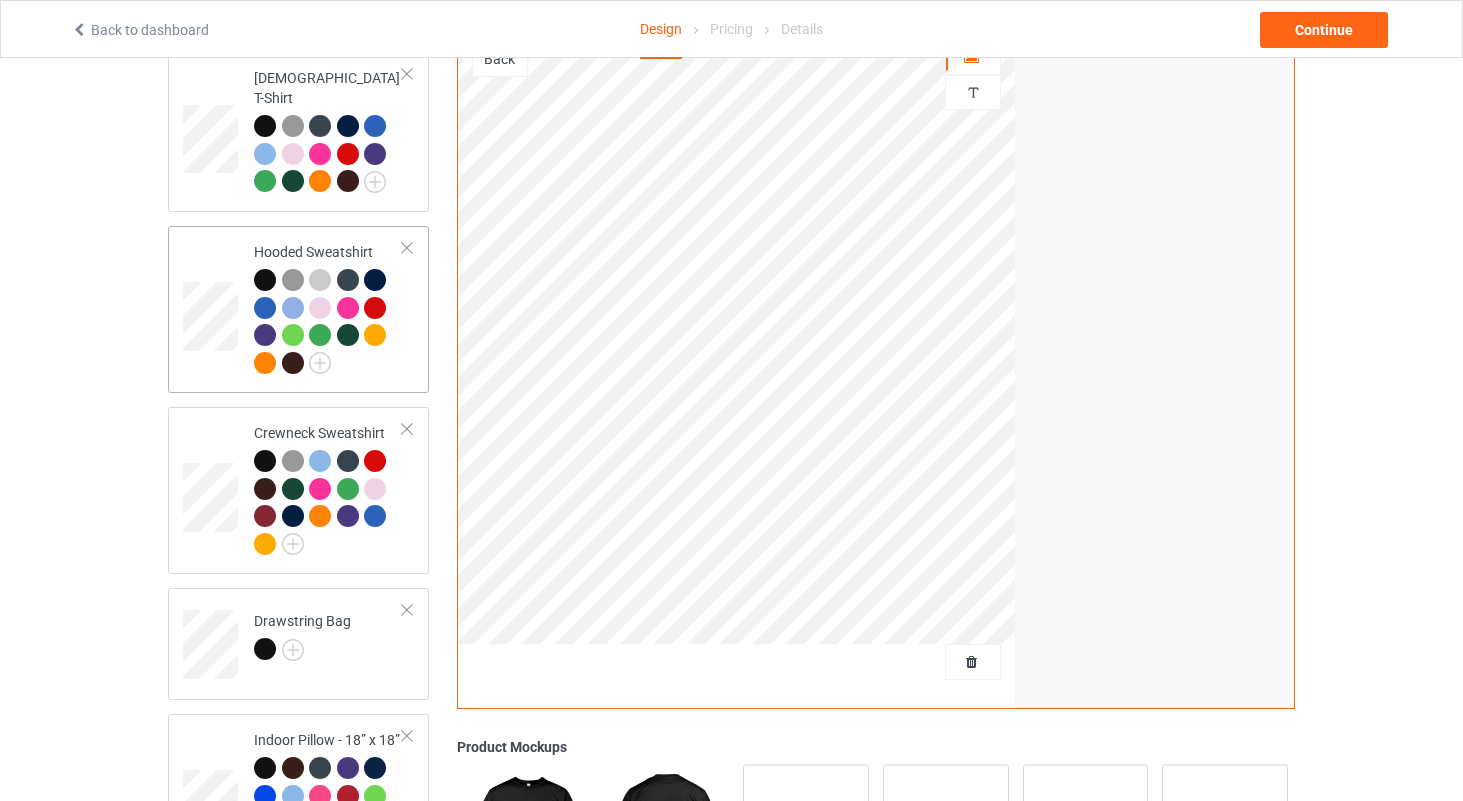 scroll, scrollTop: 381, scrollLeft: 0, axis: vertical 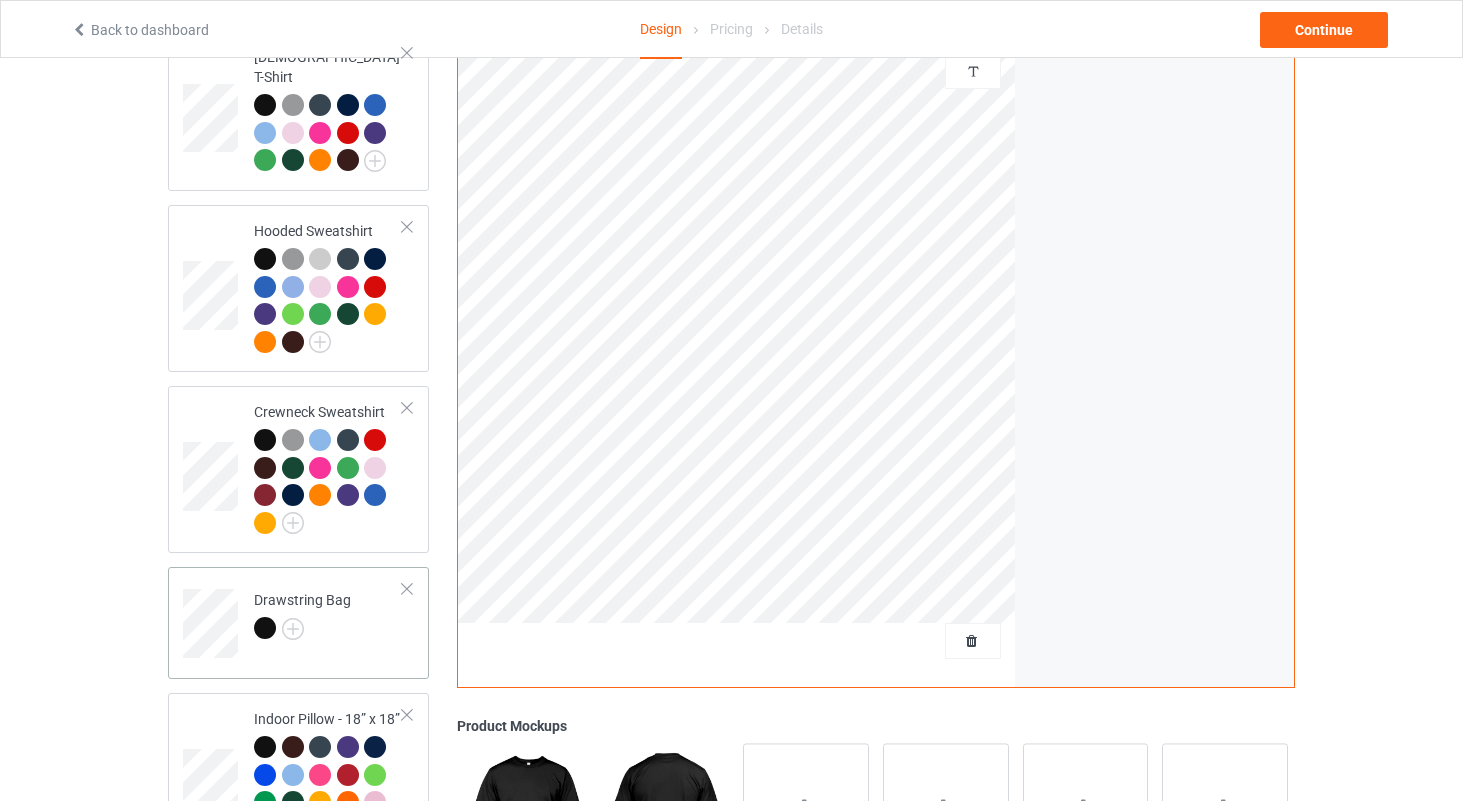 click on "Drawstring Bag" at bounding box center (328, 616) 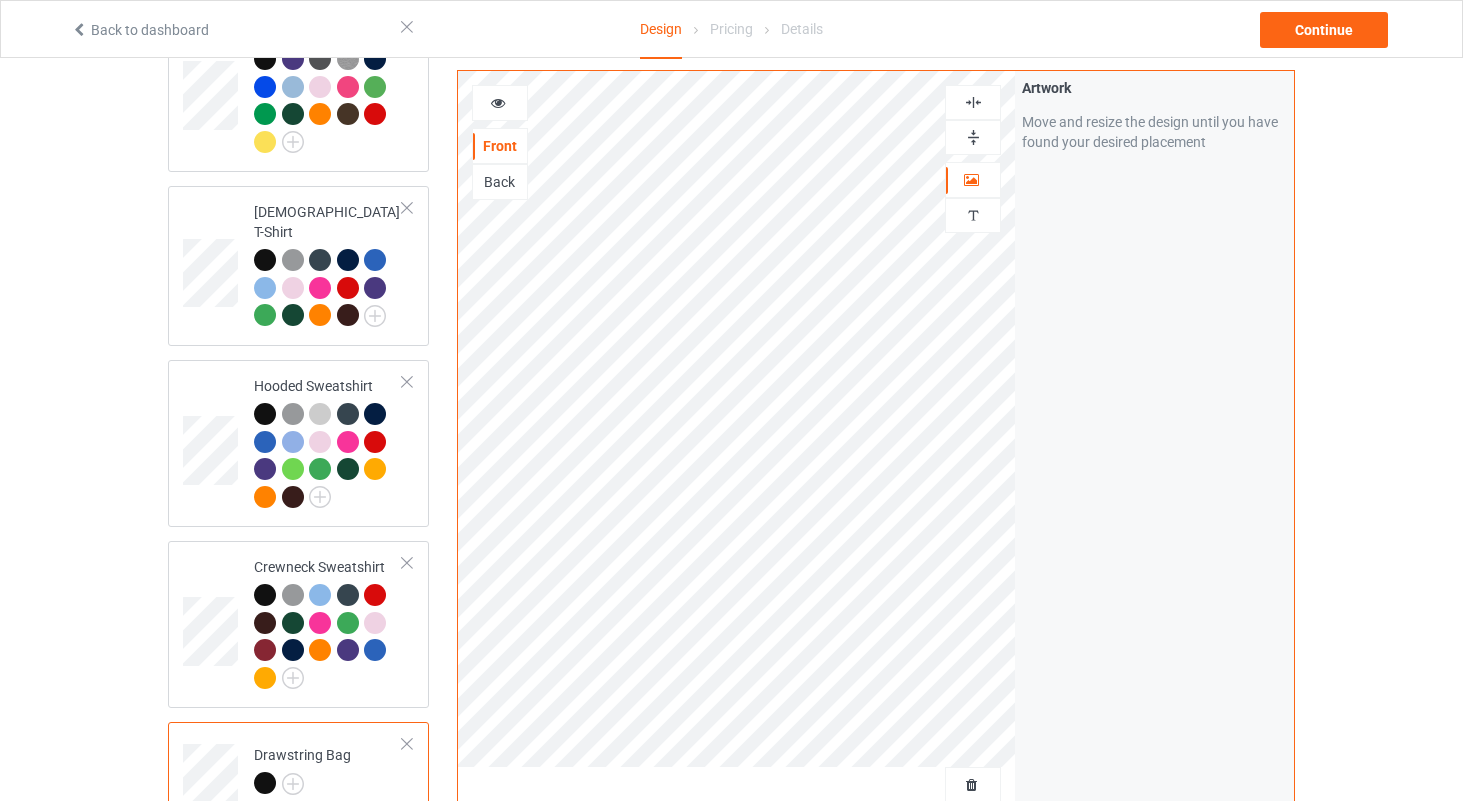 scroll, scrollTop: 154, scrollLeft: 0, axis: vertical 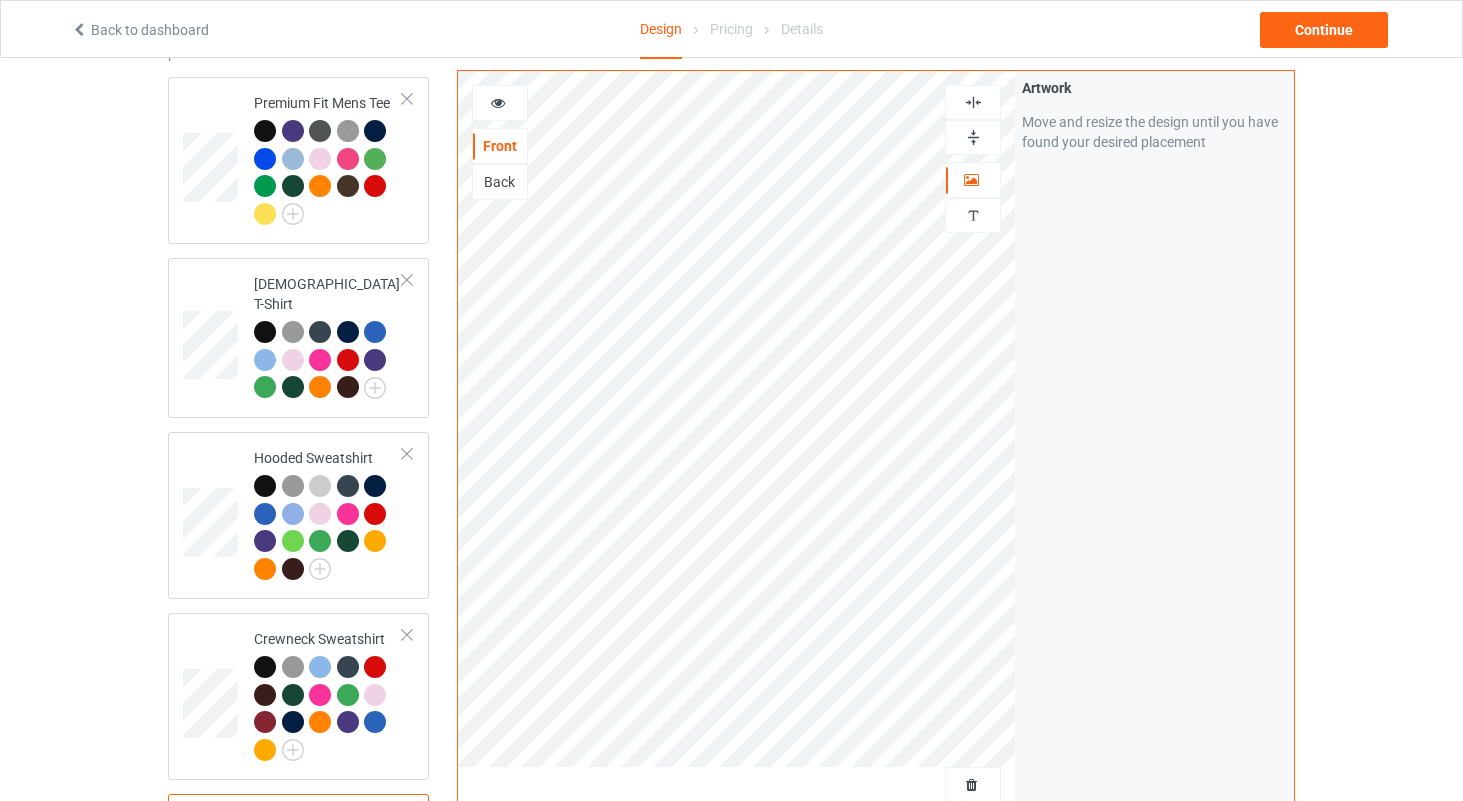 click on "Back" at bounding box center [500, 182] 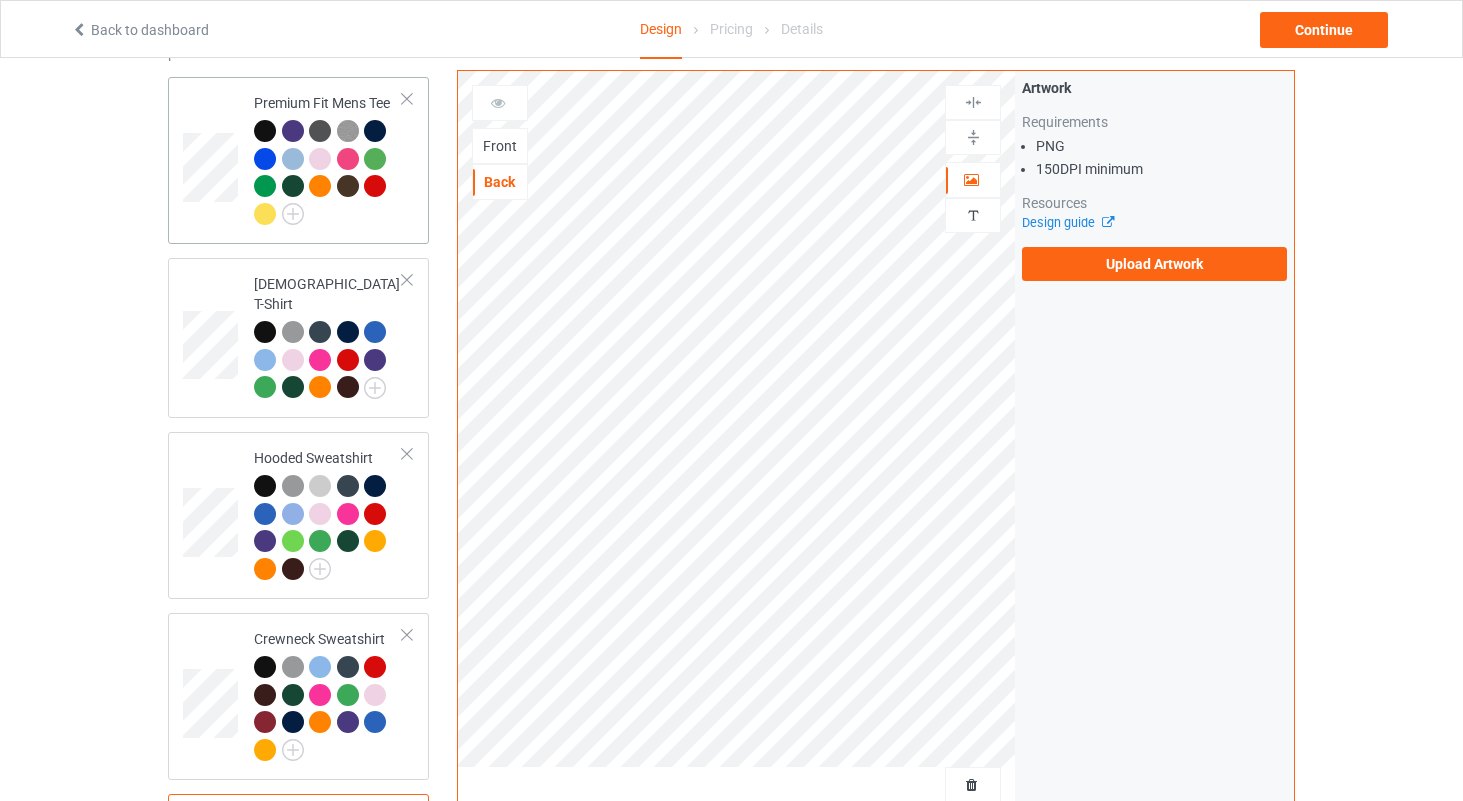 click at bounding box center [328, 175] 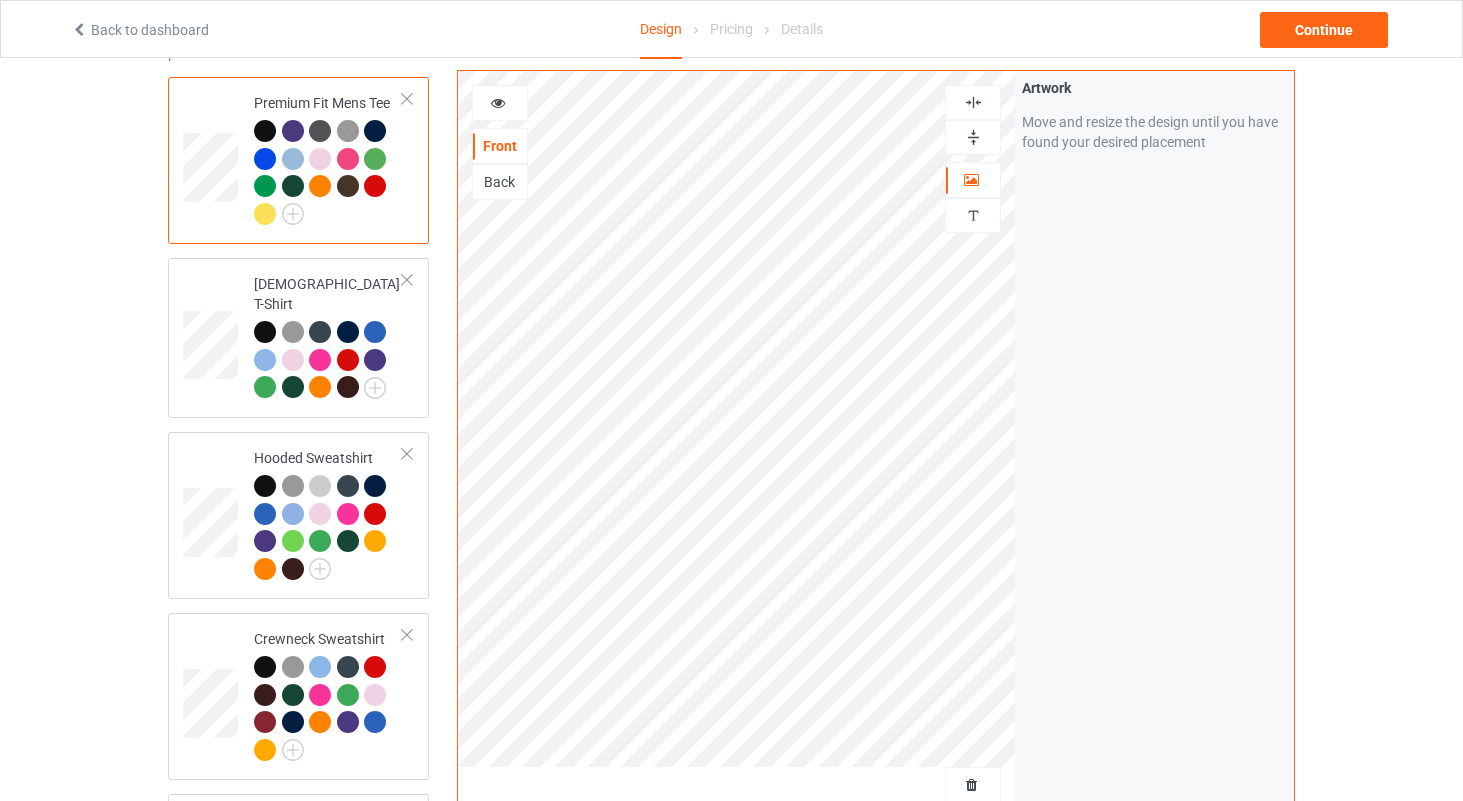 click at bounding box center (498, 100) 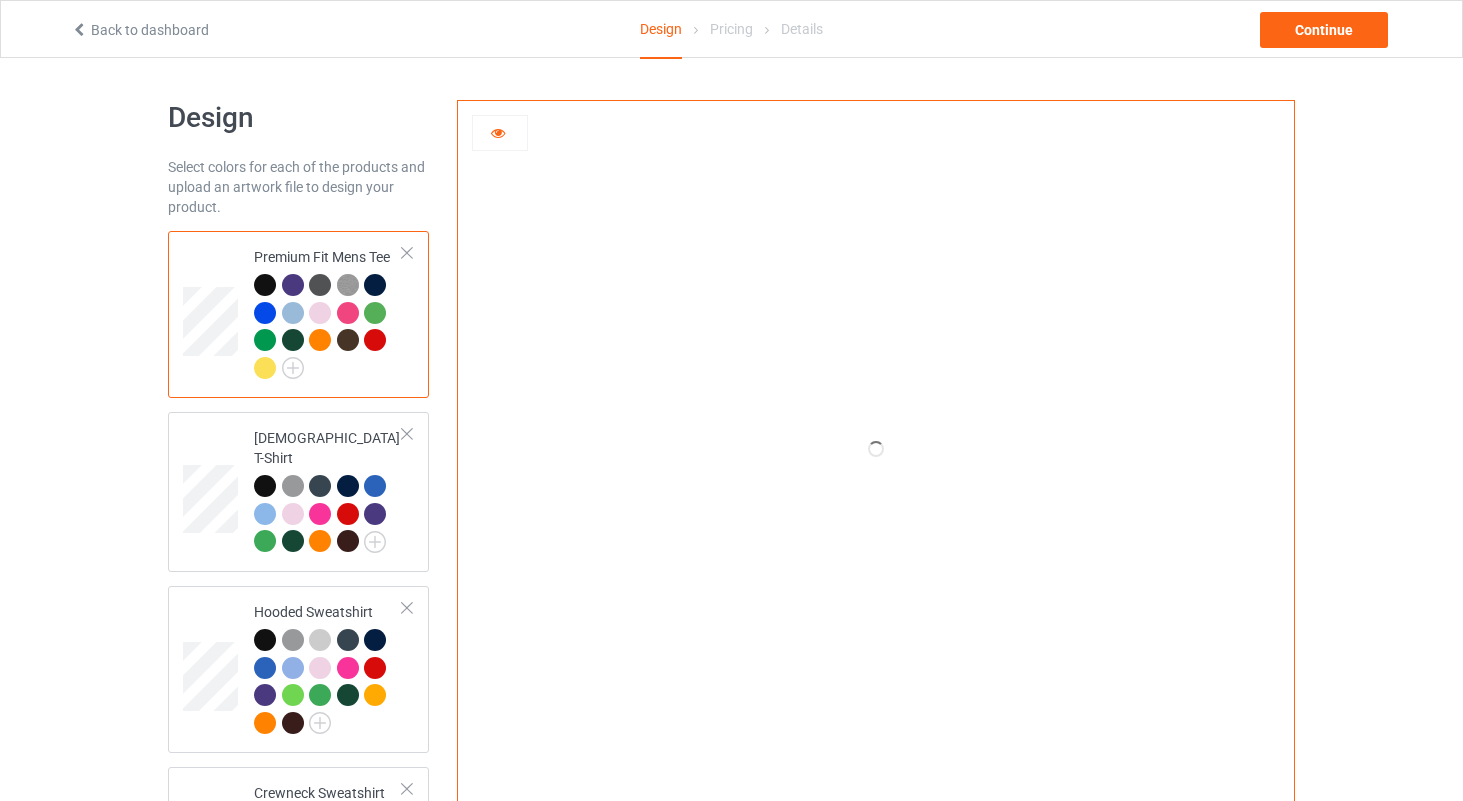 scroll, scrollTop: 2, scrollLeft: 0, axis: vertical 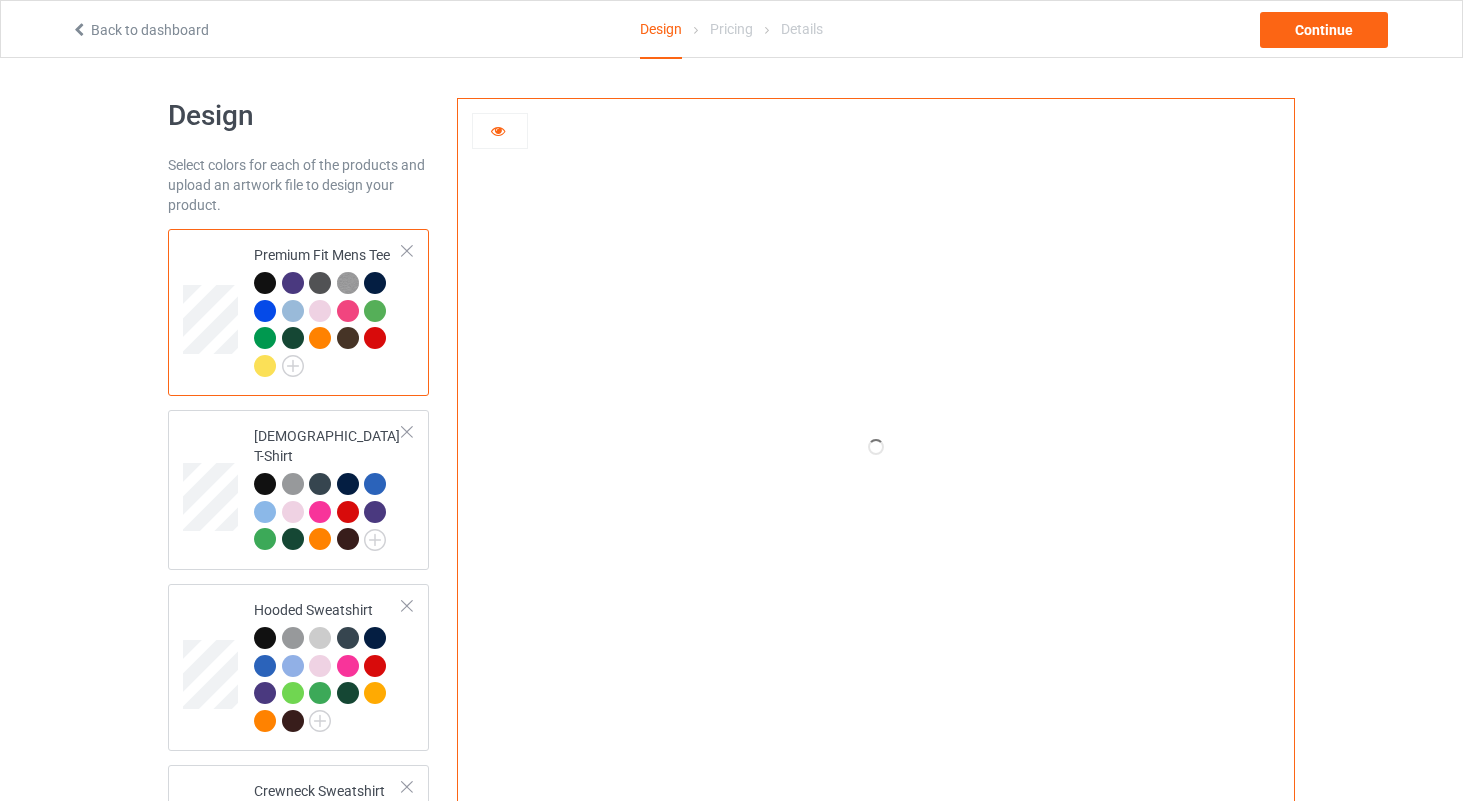 click on "Back to dashboard" at bounding box center (140, 30) 